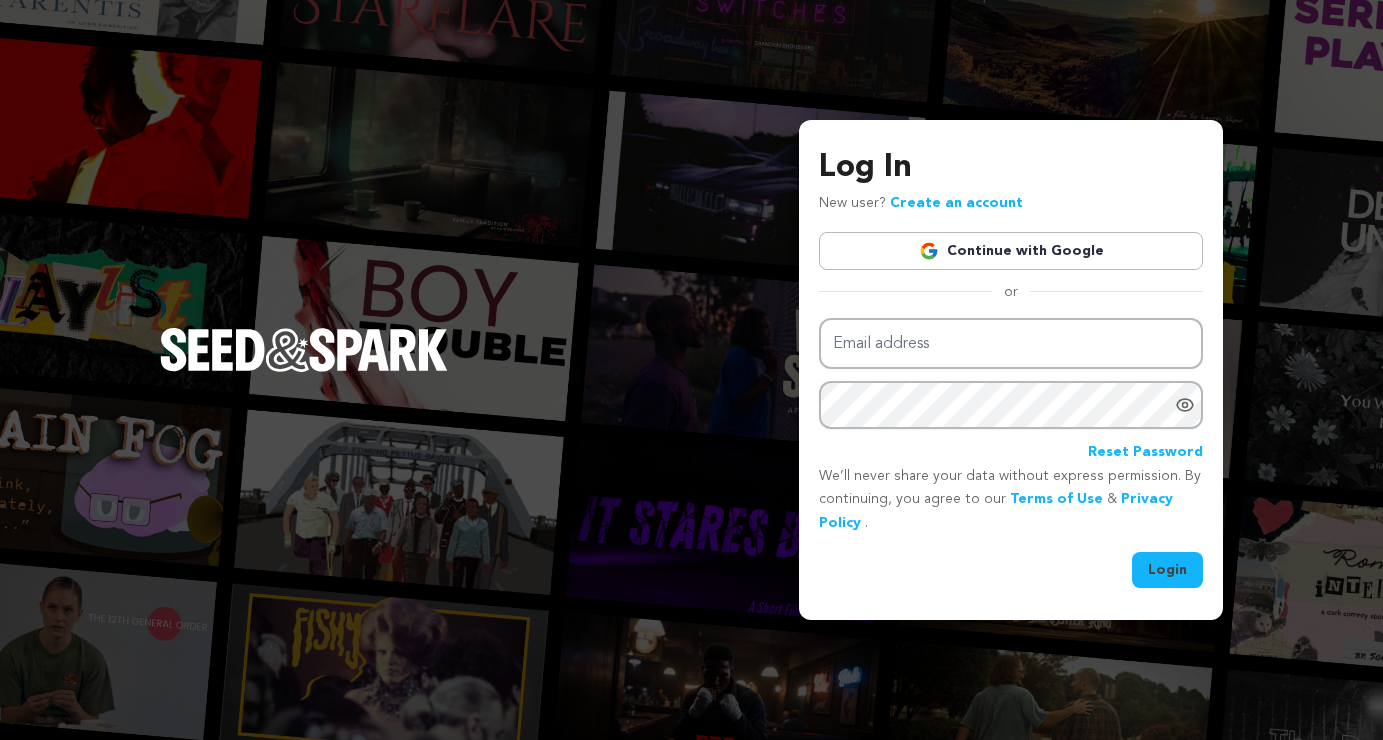 scroll, scrollTop: 0, scrollLeft: 0, axis: both 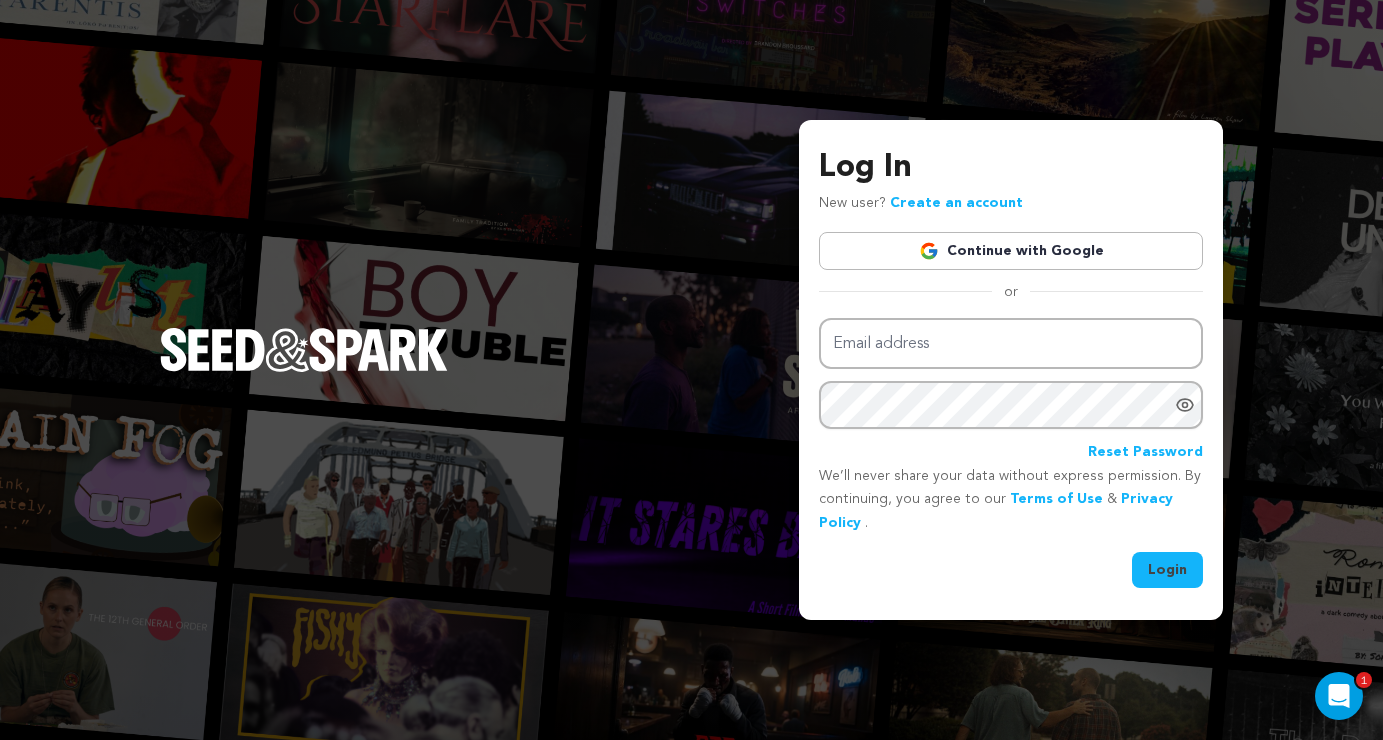 click on "Continue with Google" at bounding box center [1011, 251] 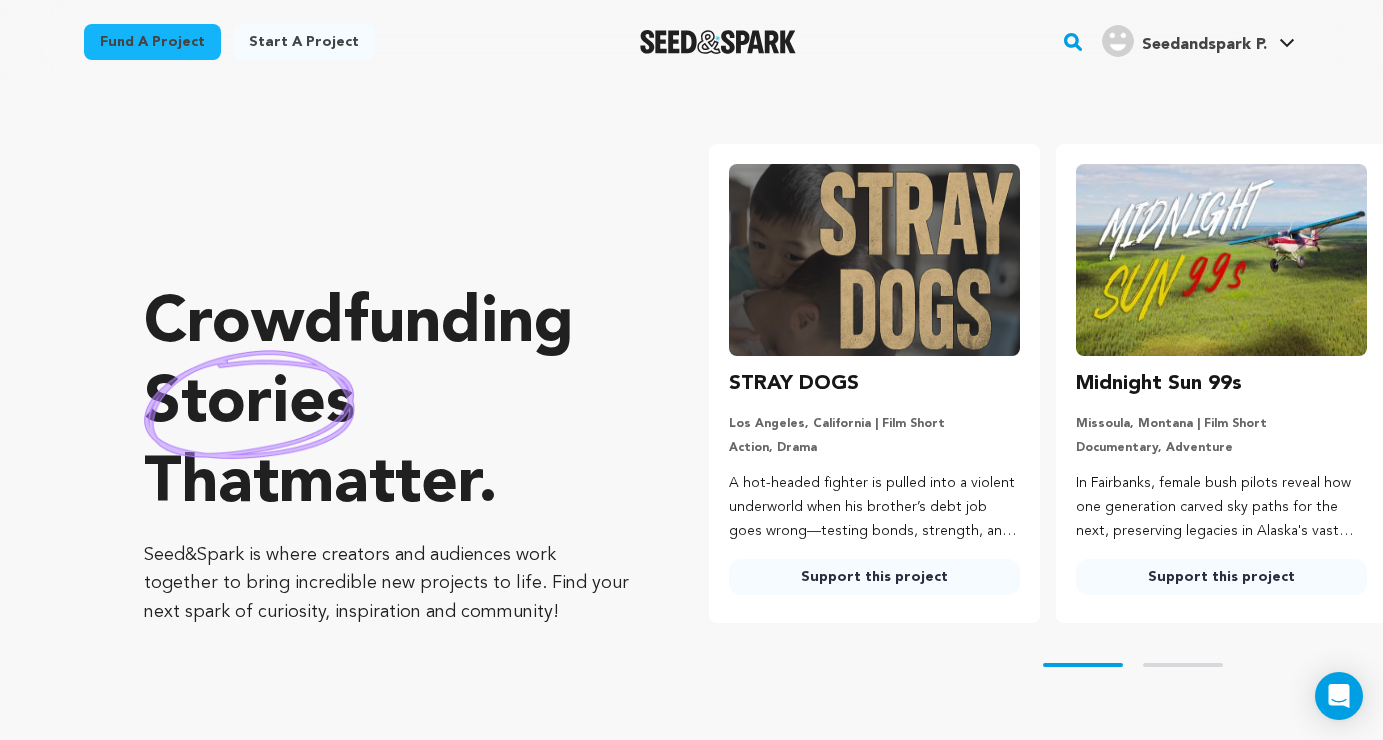 scroll, scrollTop: 0, scrollLeft: 0, axis: both 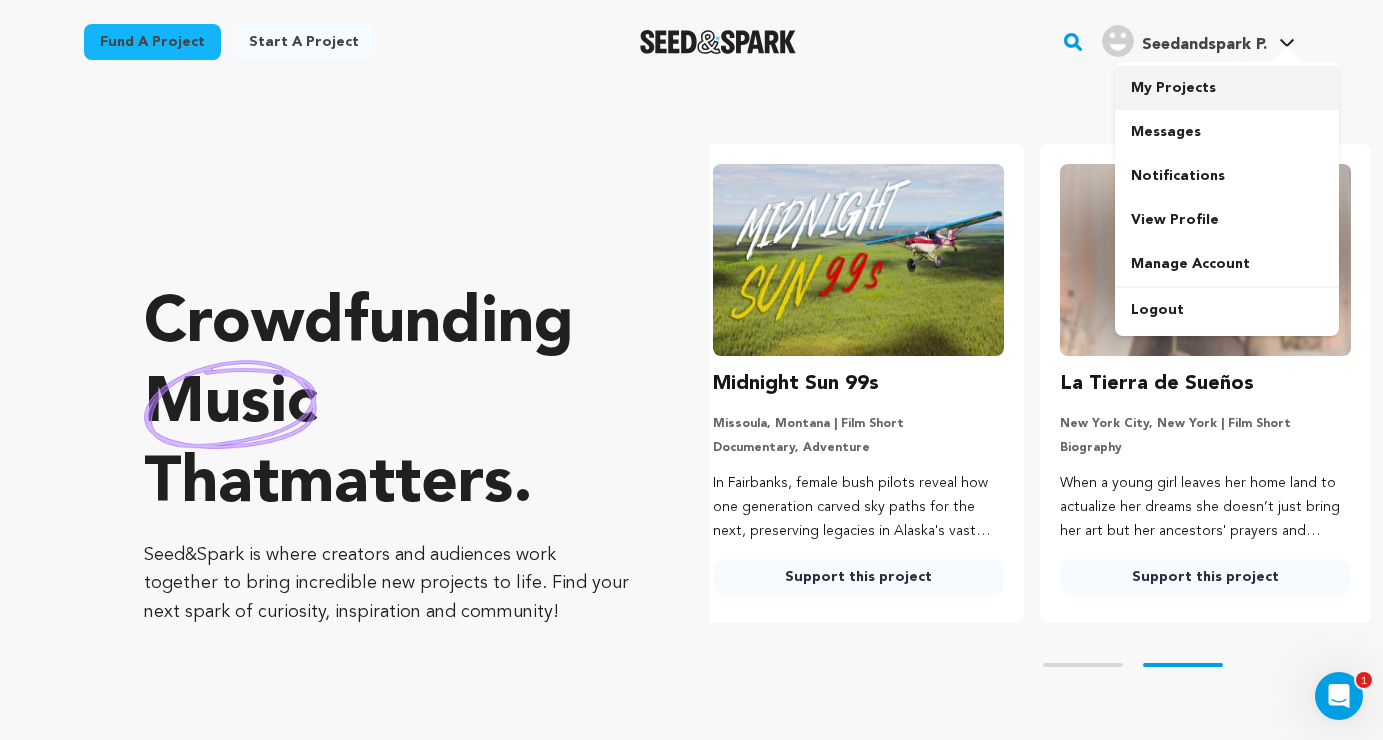 click on "My Projects" at bounding box center (1227, 88) 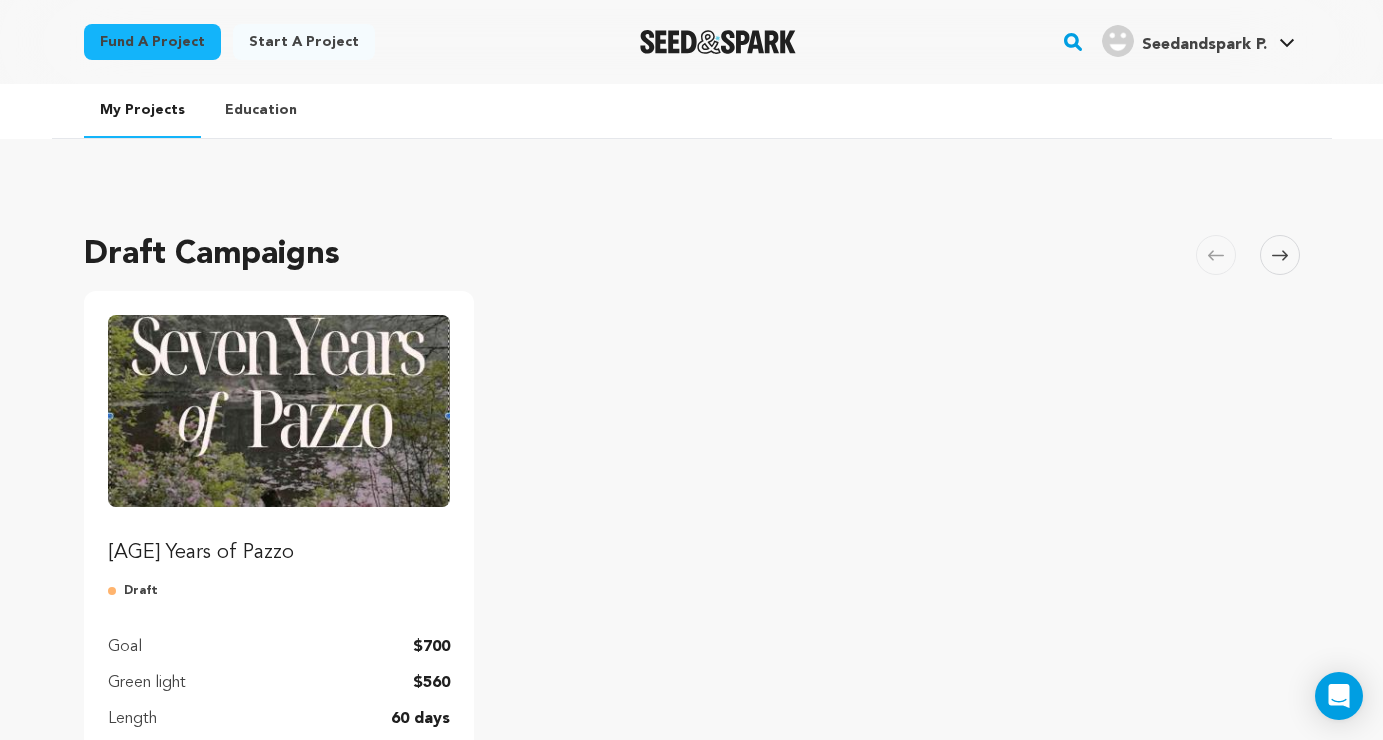 scroll, scrollTop: 0, scrollLeft: 0, axis: both 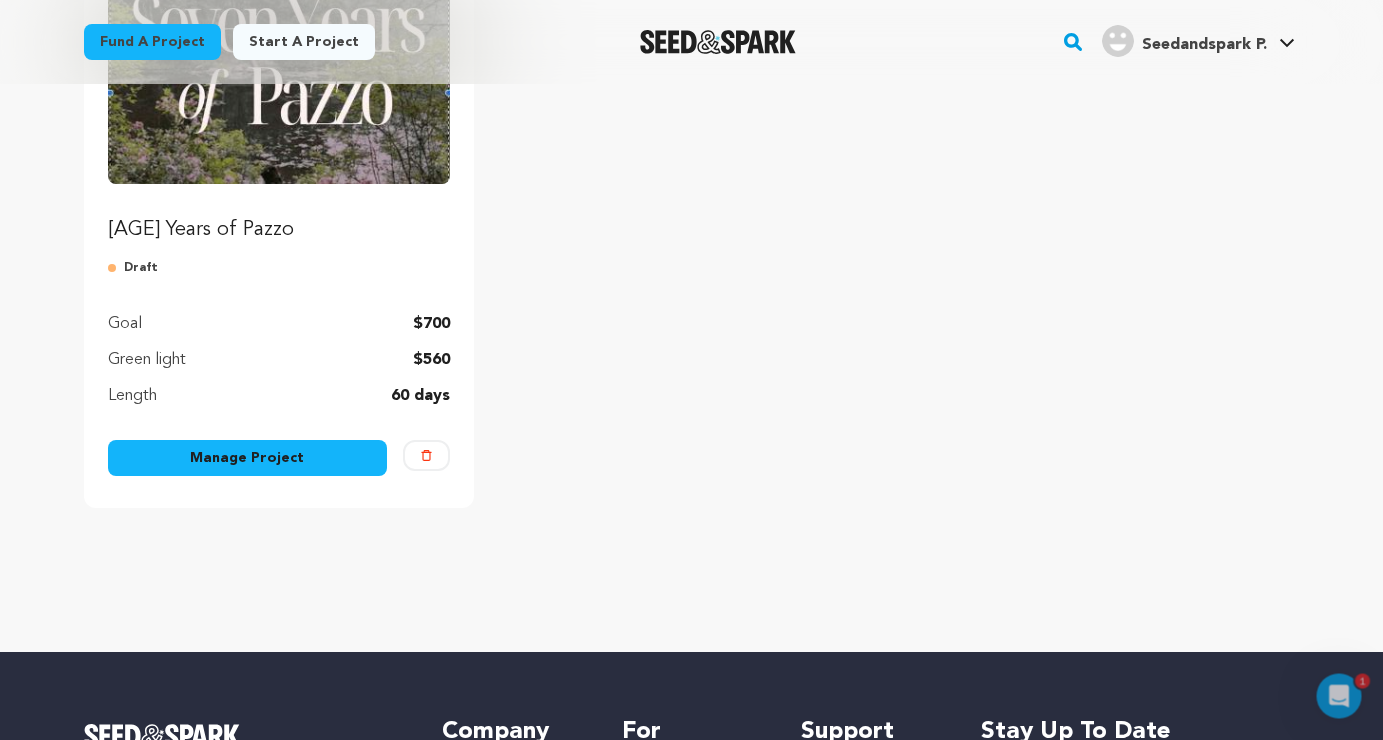 click on "Manage Project" at bounding box center (248, 458) 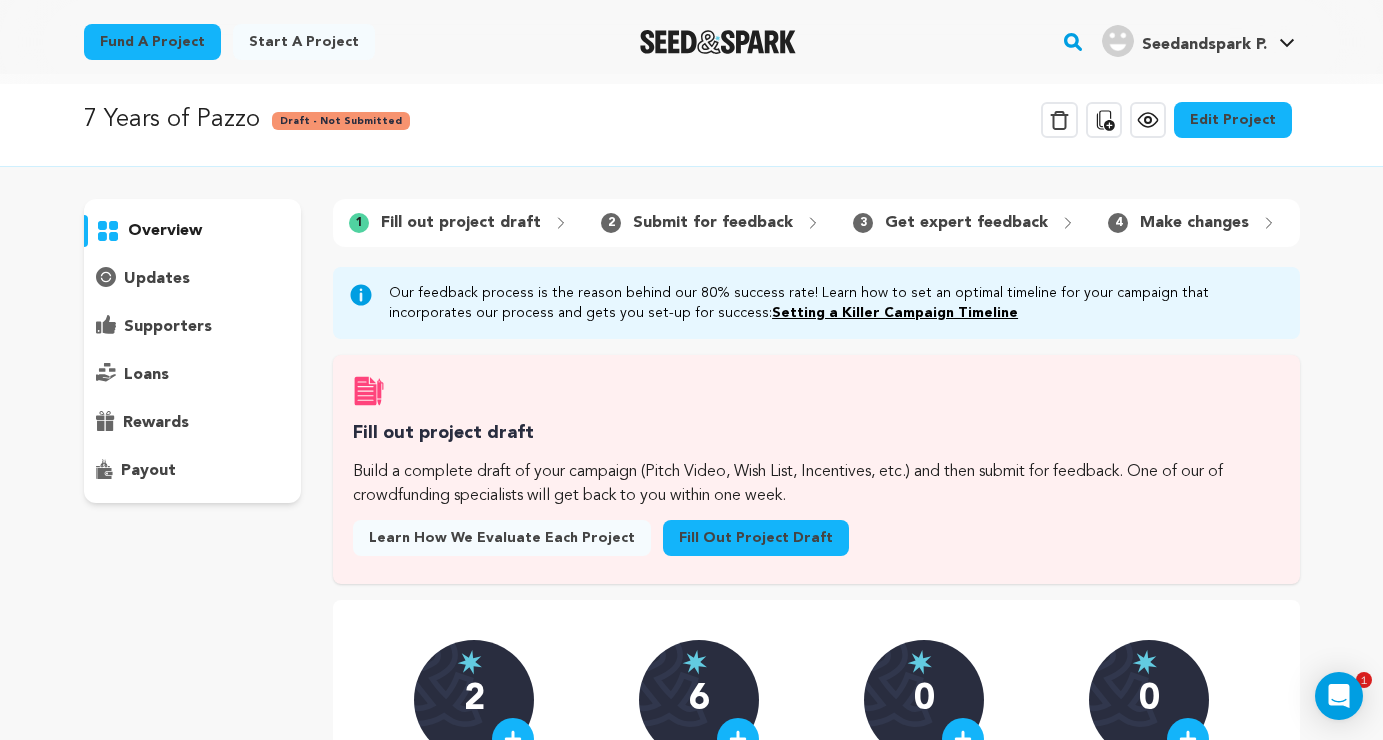 scroll, scrollTop: 102, scrollLeft: 0, axis: vertical 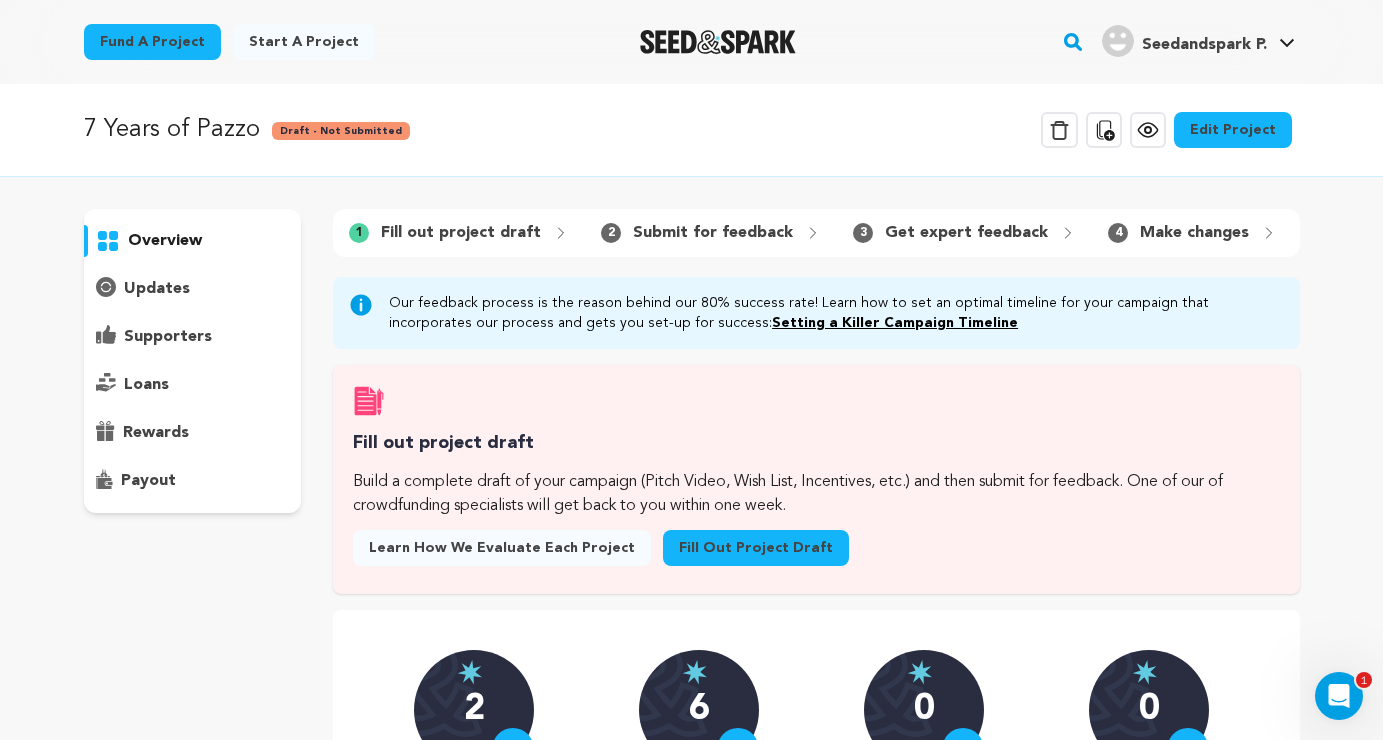 click on "Edit Project" at bounding box center (1233, 130) 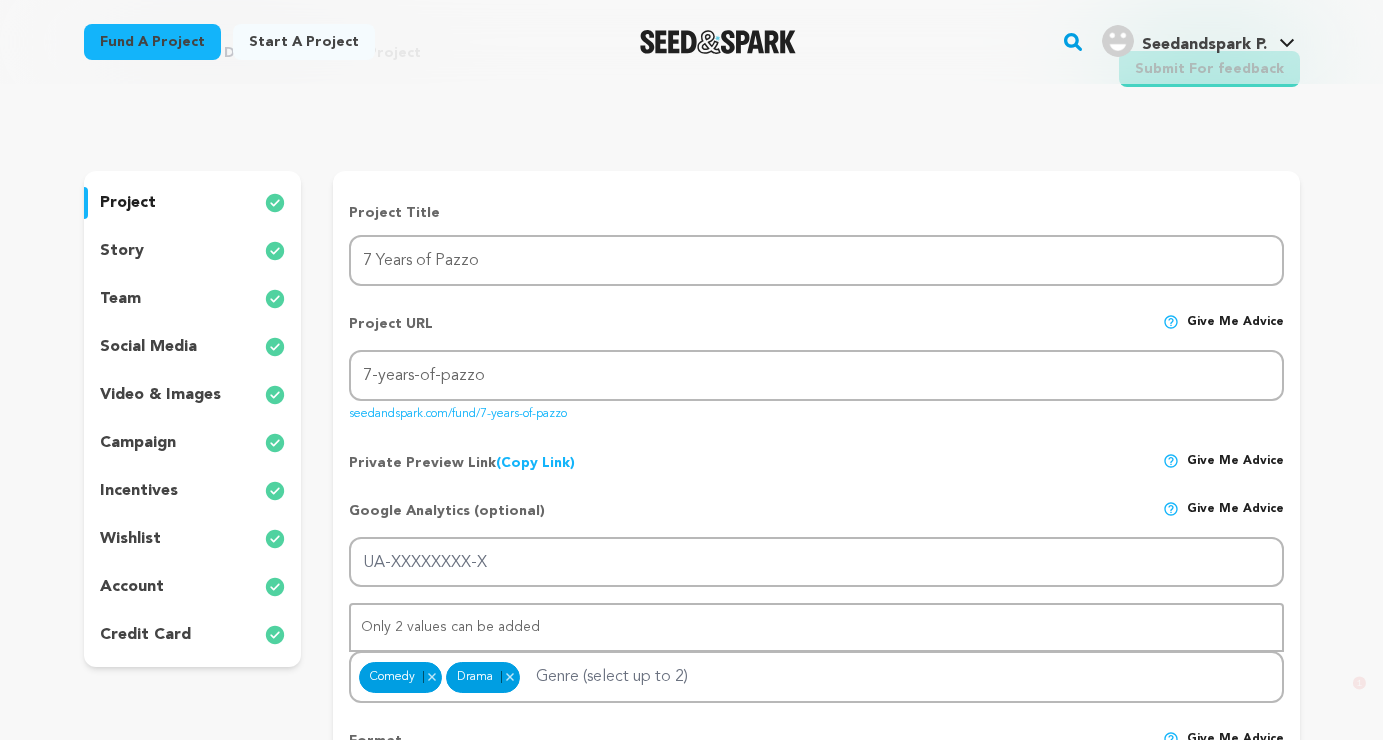 scroll, scrollTop: 93, scrollLeft: 0, axis: vertical 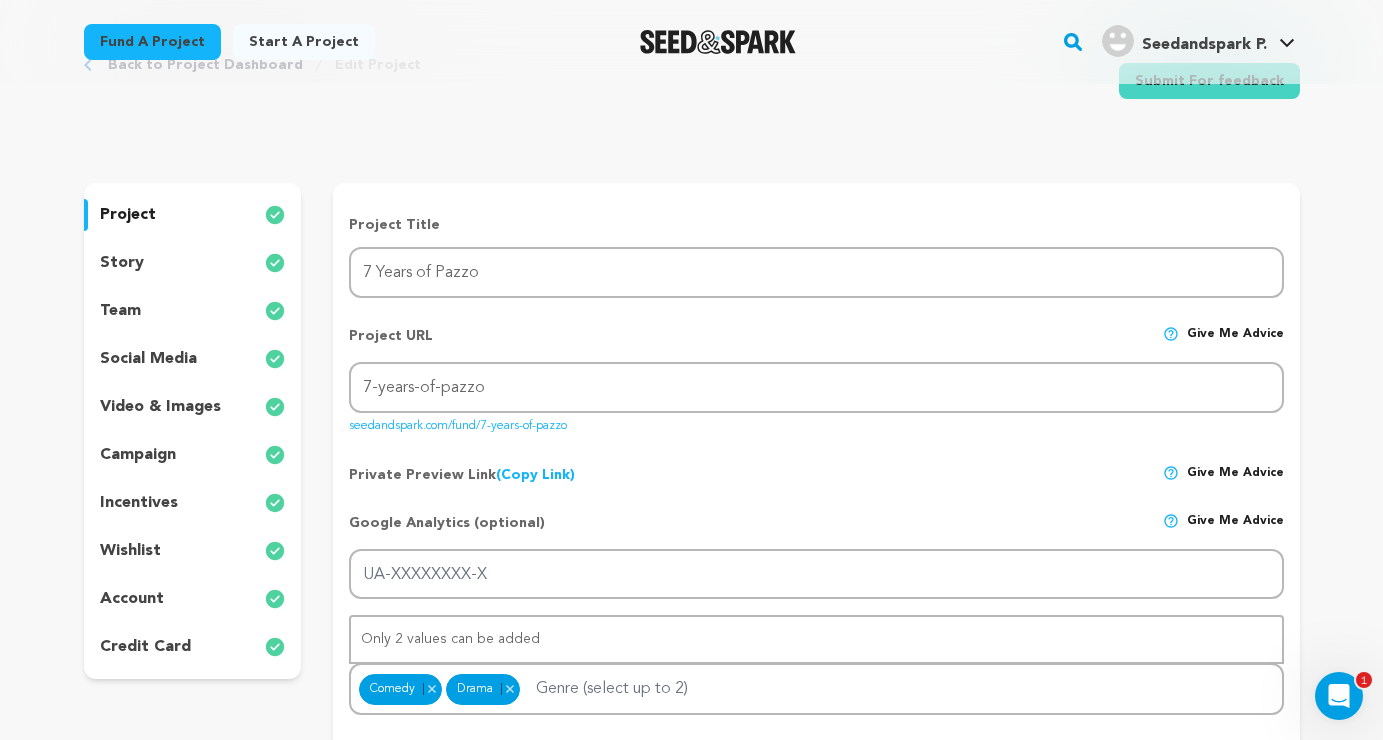 click on "video & images" at bounding box center [160, 407] 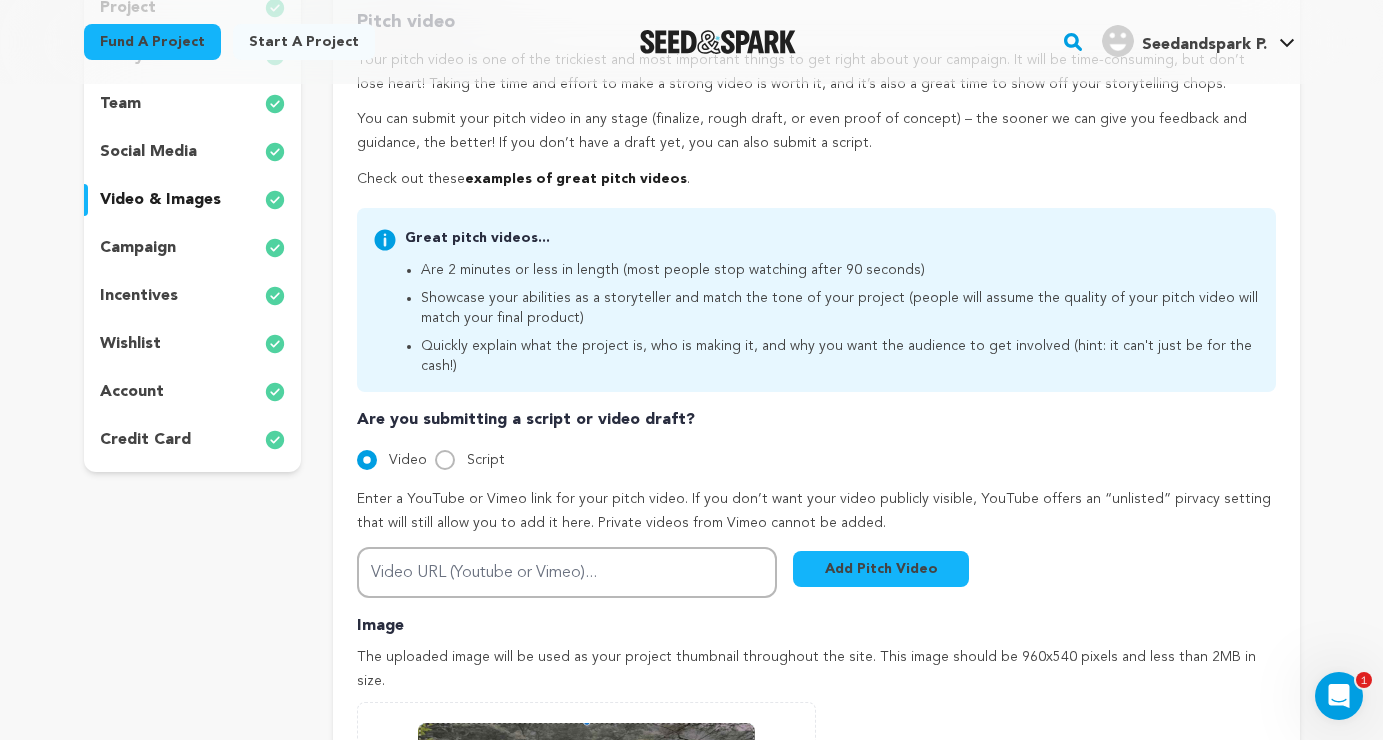 scroll, scrollTop: 298, scrollLeft: 0, axis: vertical 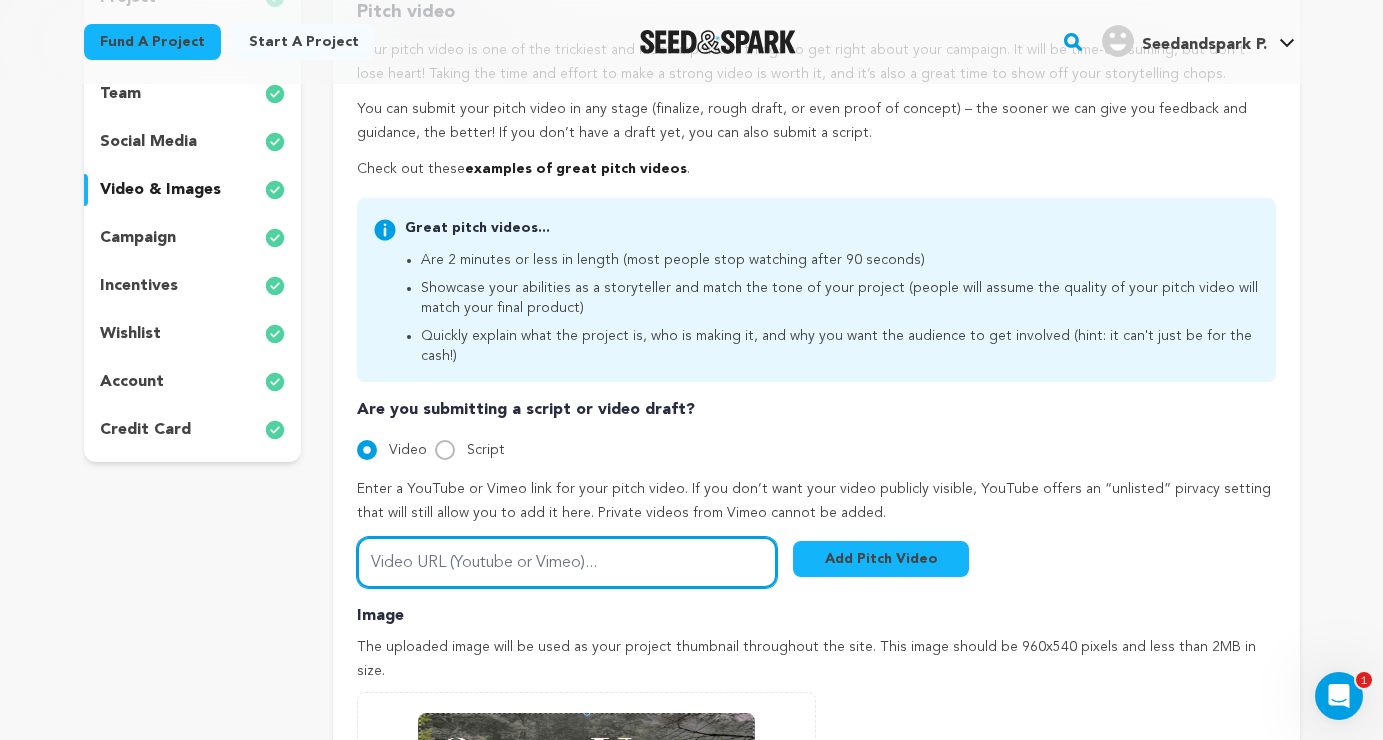 click on "Video URL (Youtube or Vimeo)..." at bounding box center [567, 562] 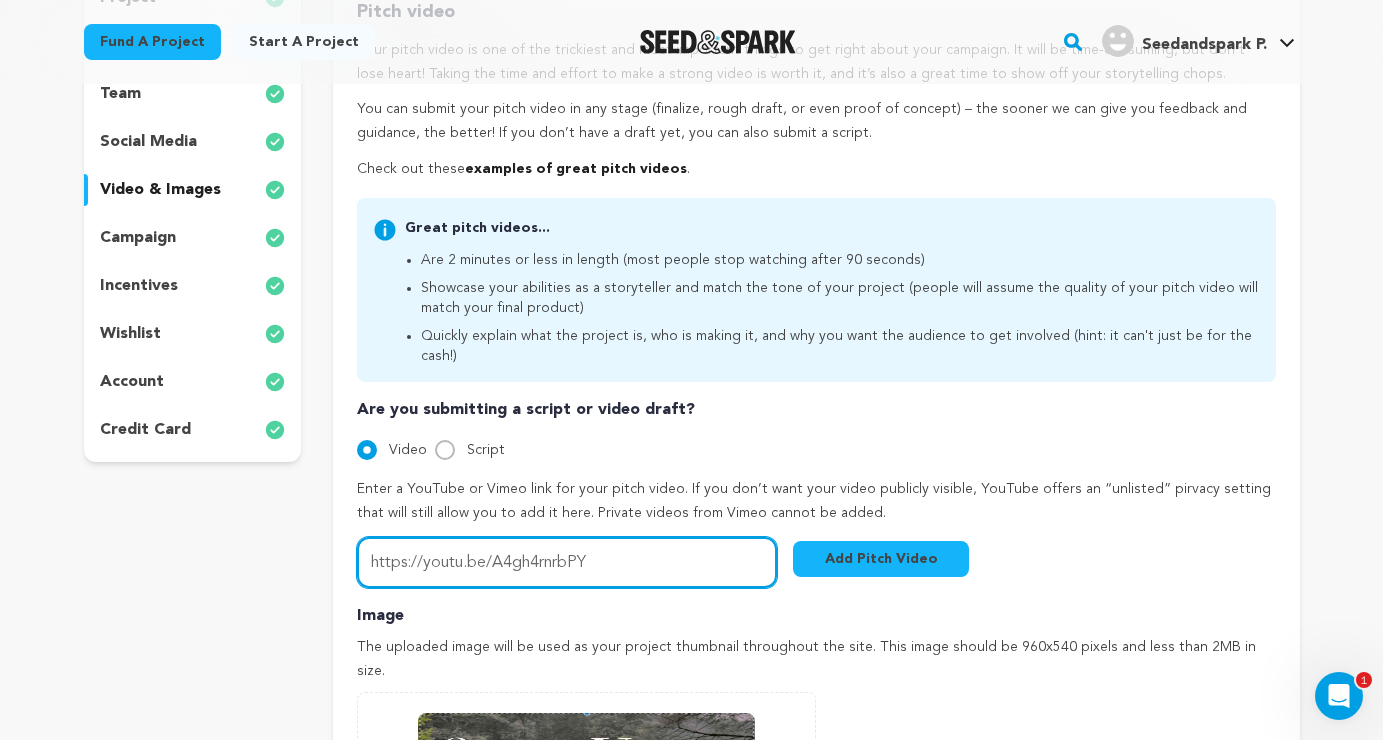 type on "https://youtu.be/A4gh4rnrbPY" 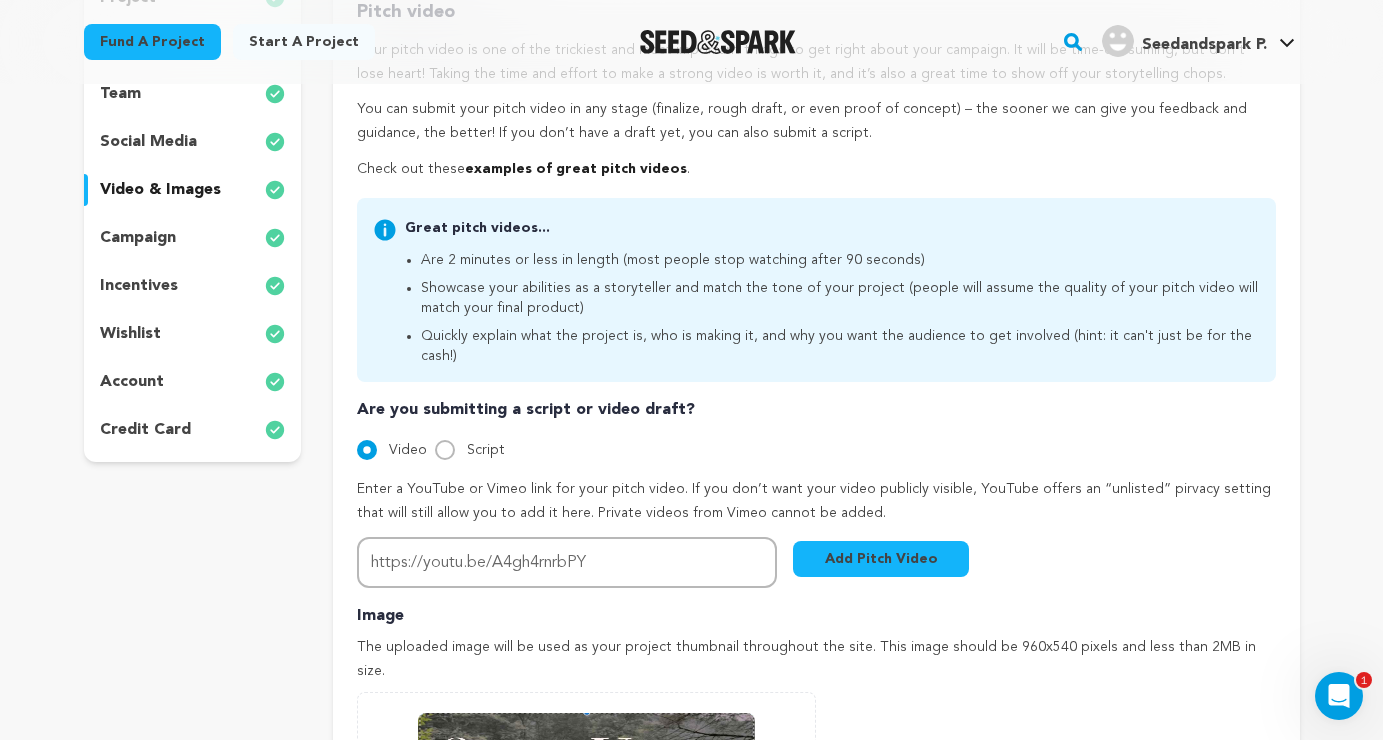 click on "Add Pitch Video" at bounding box center [881, 559] 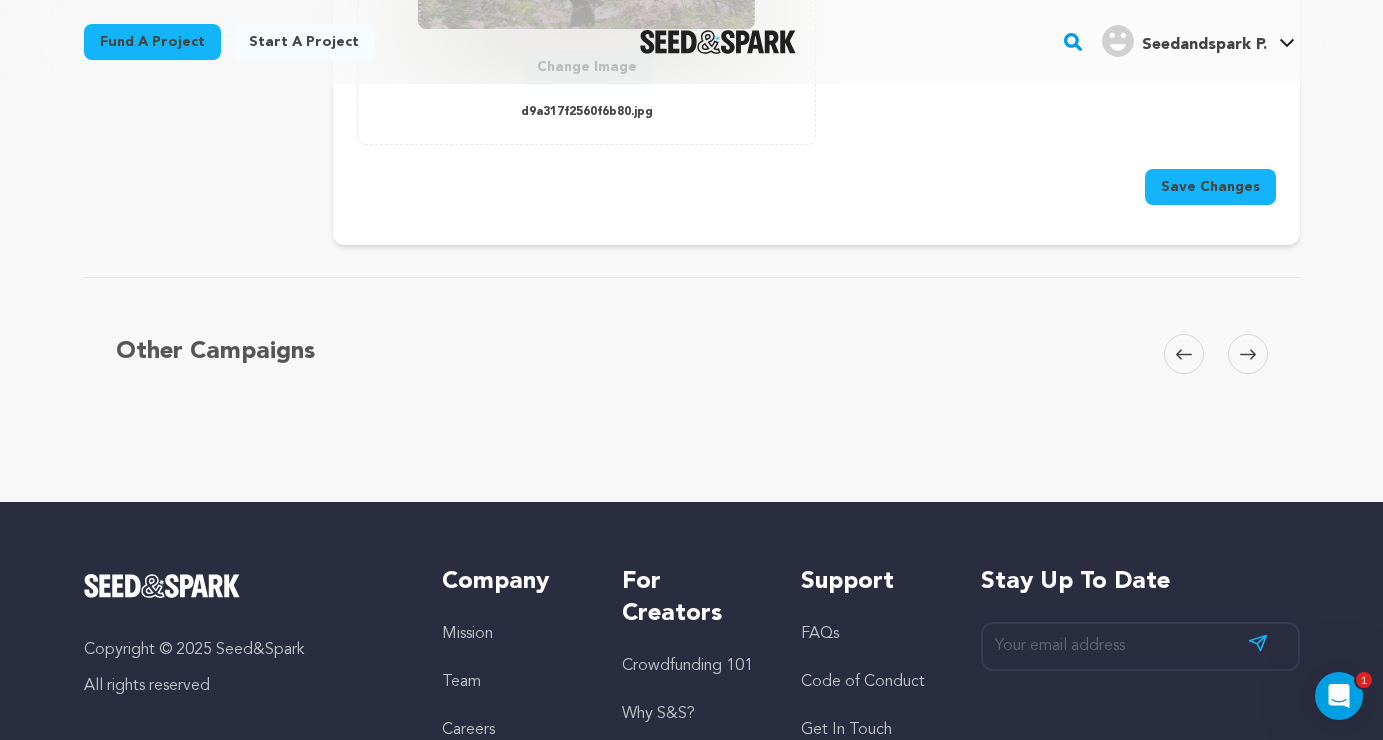 scroll, scrollTop: 1013, scrollLeft: 0, axis: vertical 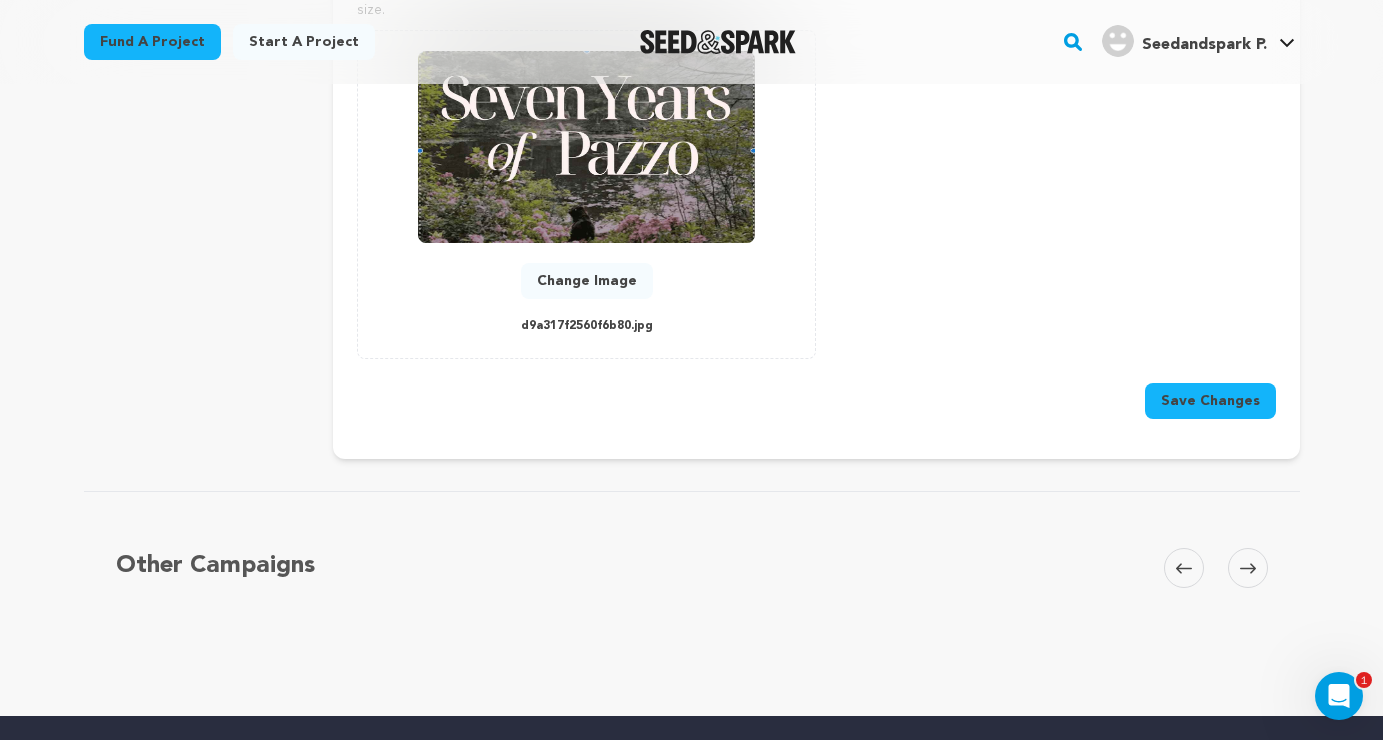 click on "Save Changes" at bounding box center [1210, 401] 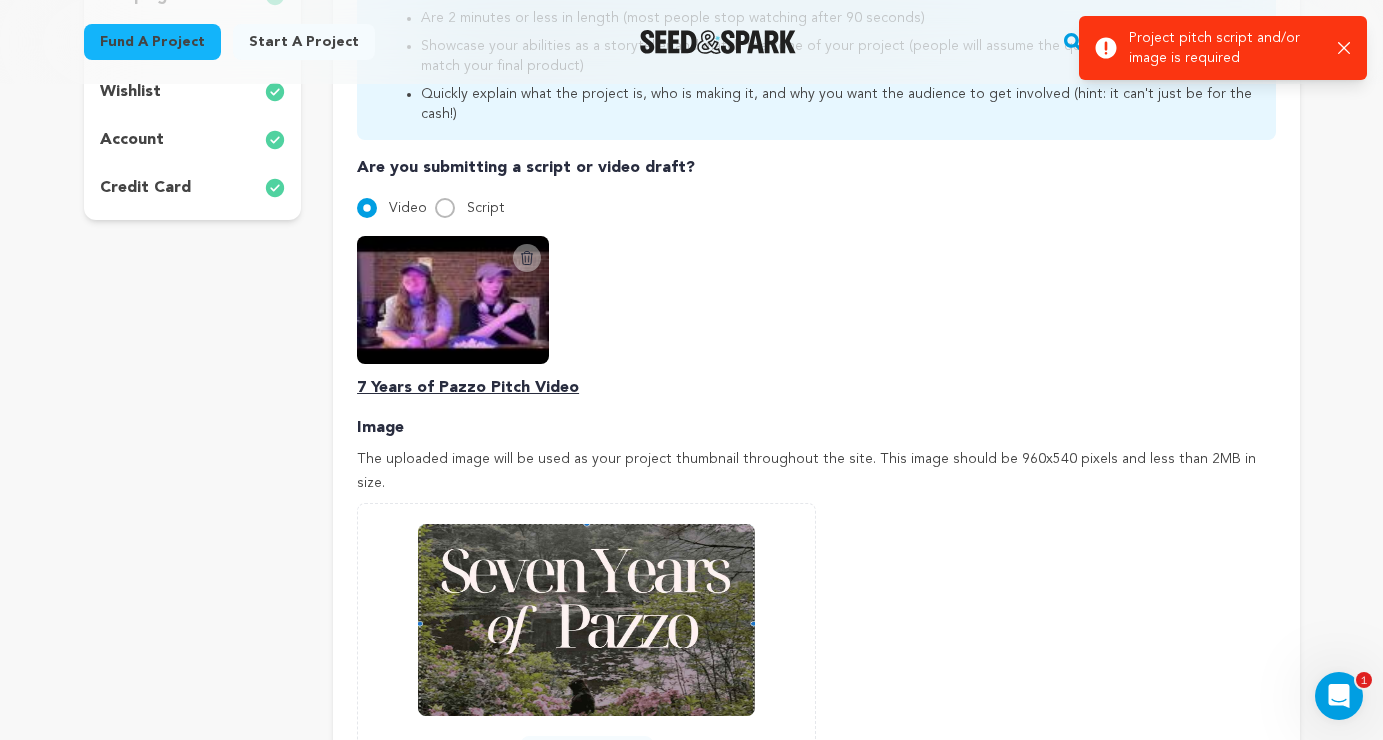 scroll, scrollTop: 521, scrollLeft: 0, axis: vertical 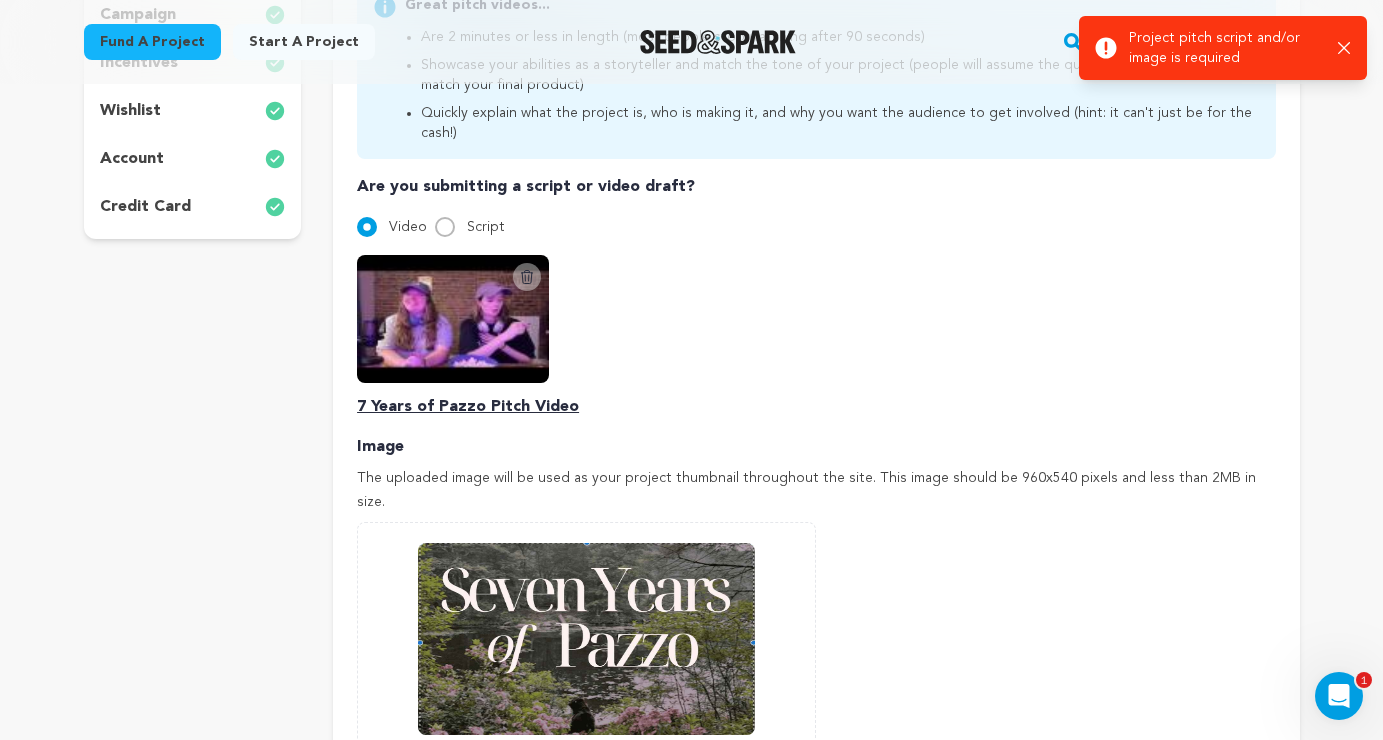 click at bounding box center (453, 319) 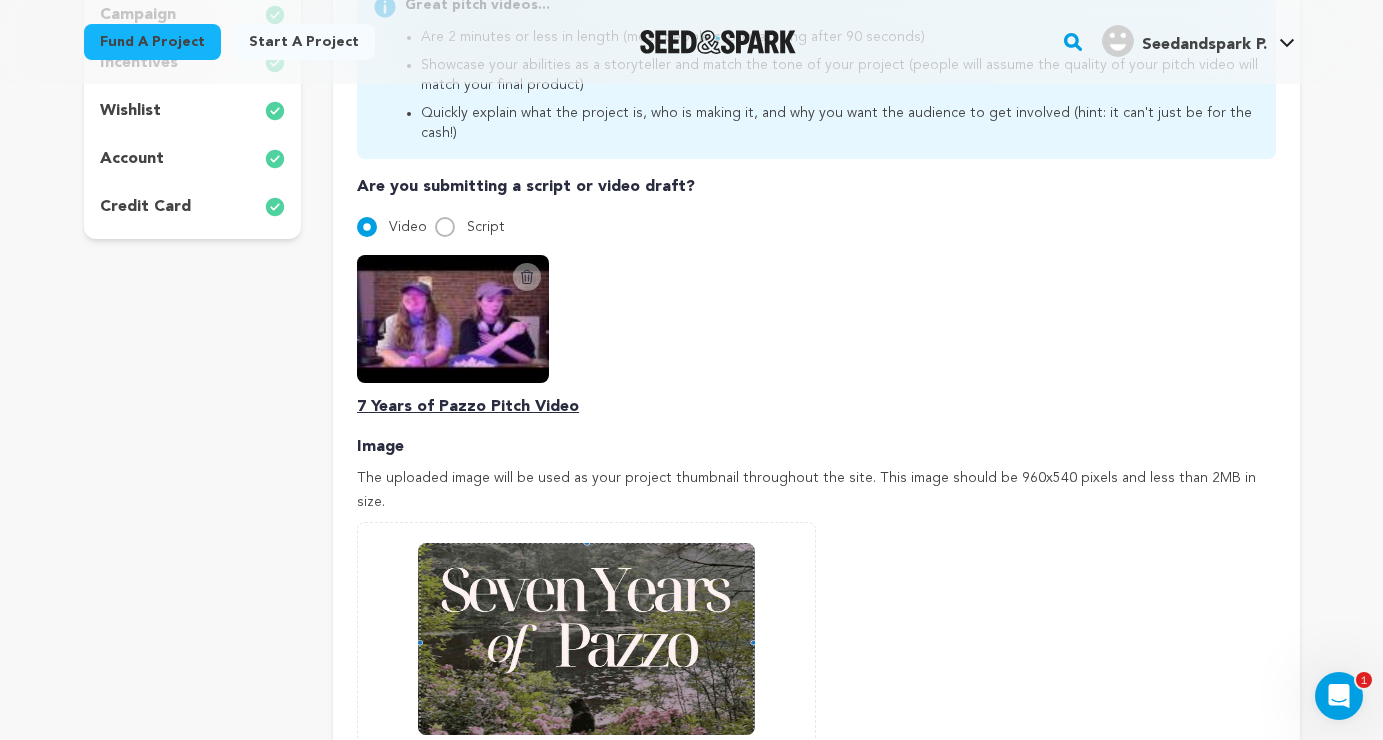 click on "7 Years of Pazzo Pitch Video" at bounding box center [816, 407] 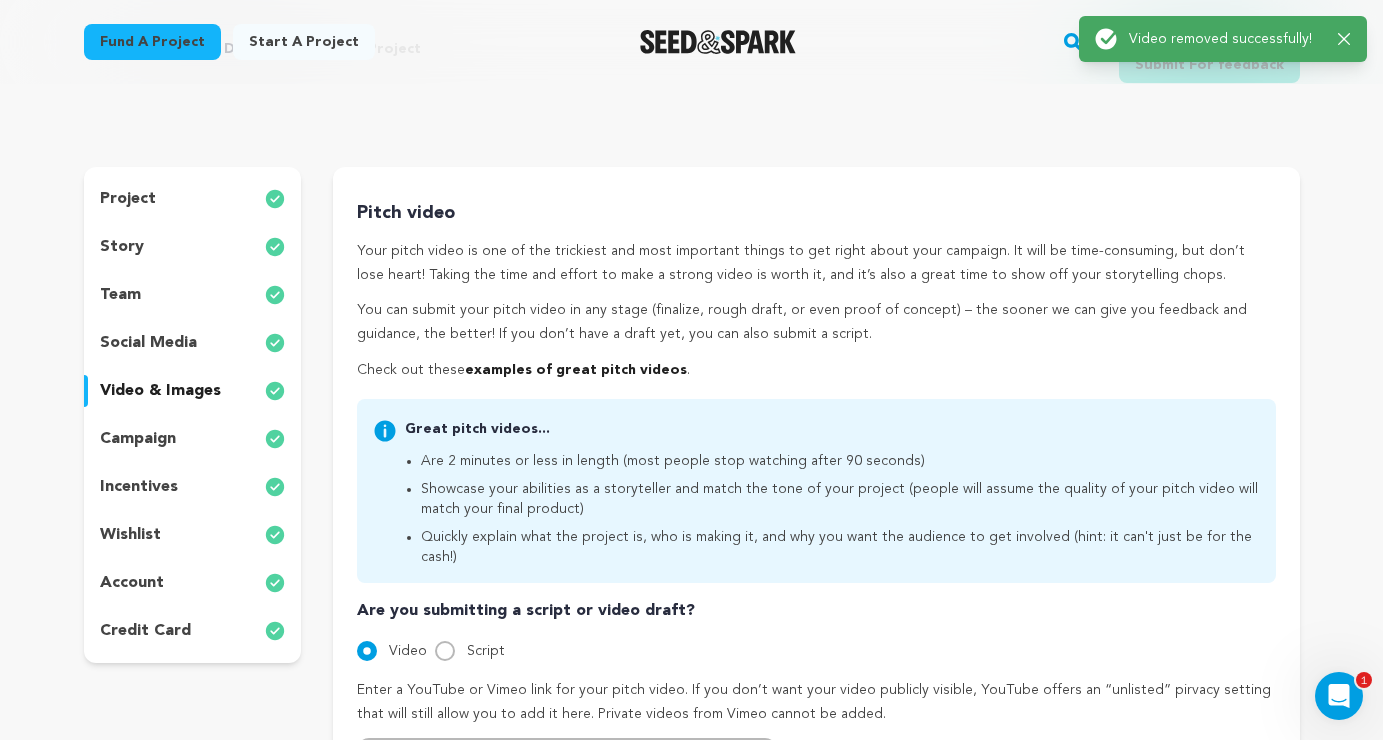 scroll, scrollTop: 8, scrollLeft: 0, axis: vertical 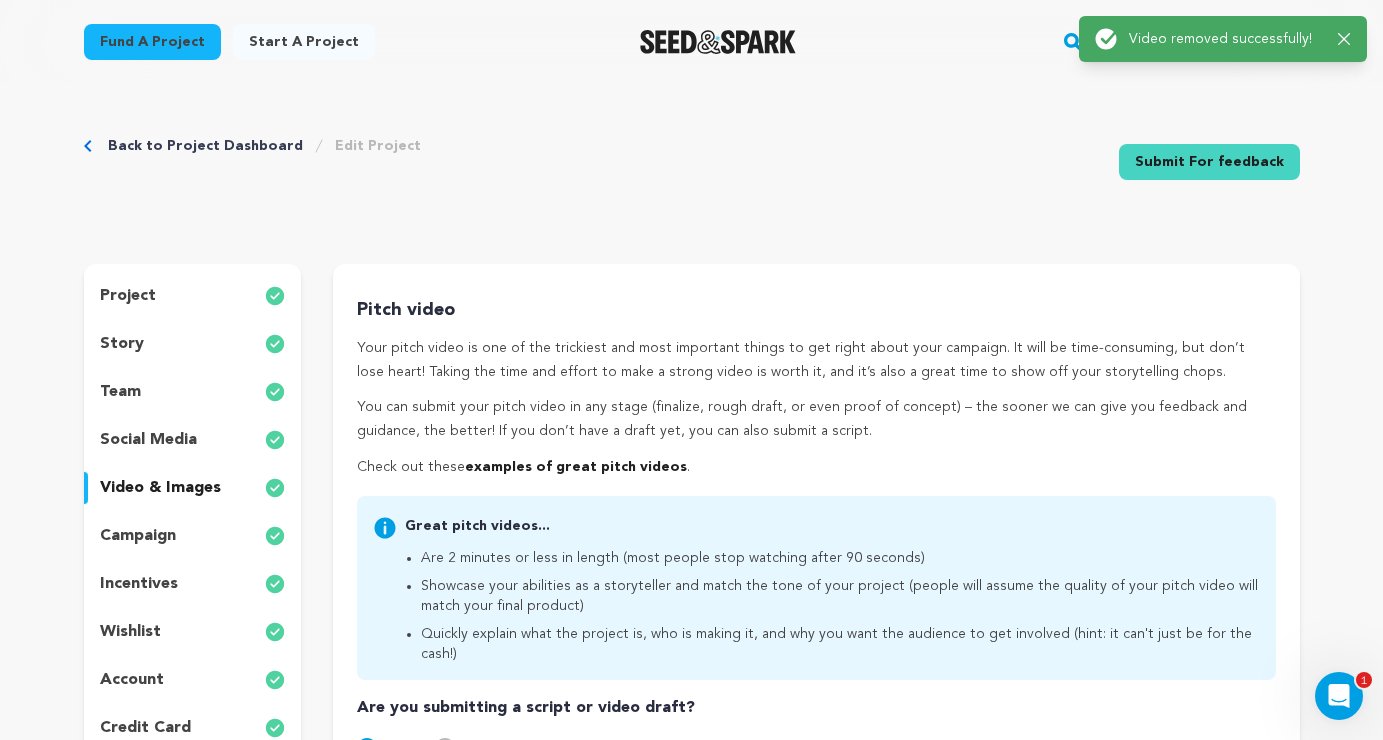 click on "Pitch video
Your pitch video is one of the trickiest and most important things to get right about your campaign. It will
be time-consuming, but don’t lose heart! Taking the time and effort to make a strong video is worth it, and
it’s also a great time to show off your storytelling chops.
You can submit your pitch video in any stage (finalize, rough draft, or even proof of concept) – the sooner
we can give you feedback and guidance, the better! If you don’t have a draft yet, you can also submit a
script.
Check out these
examples of great pitch videos
." at bounding box center [816, 388] 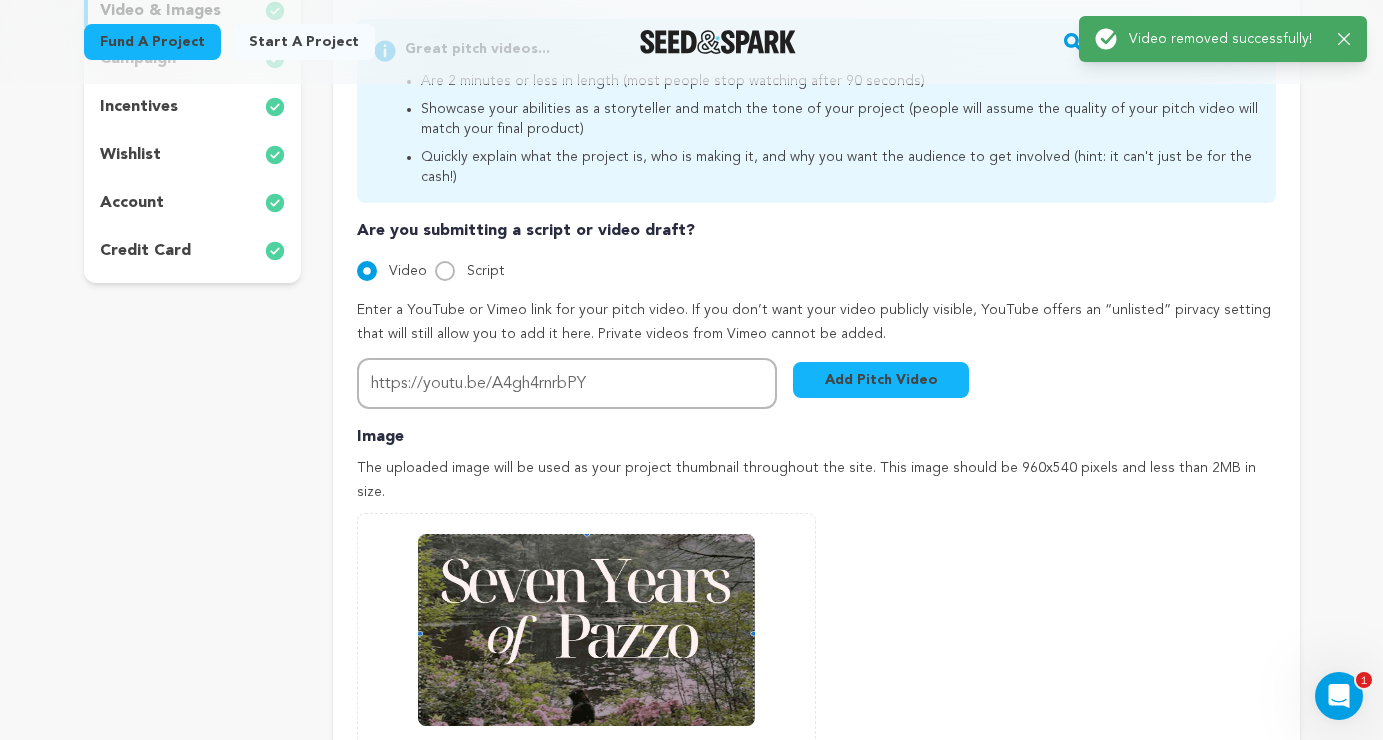 scroll, scrollTop: 525, scrollLeft: 0, axis: vertical 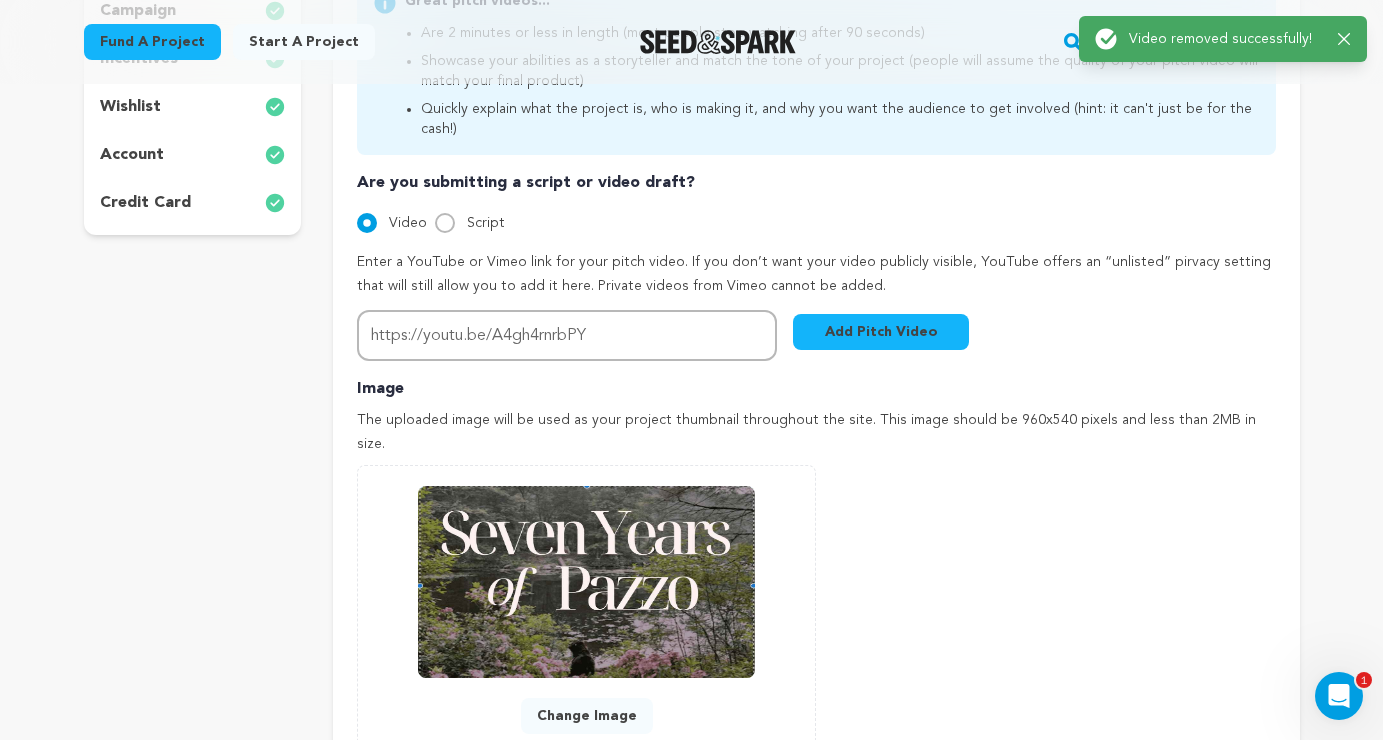 click on "Add Pitch Video" at bounding box center [881, 332] 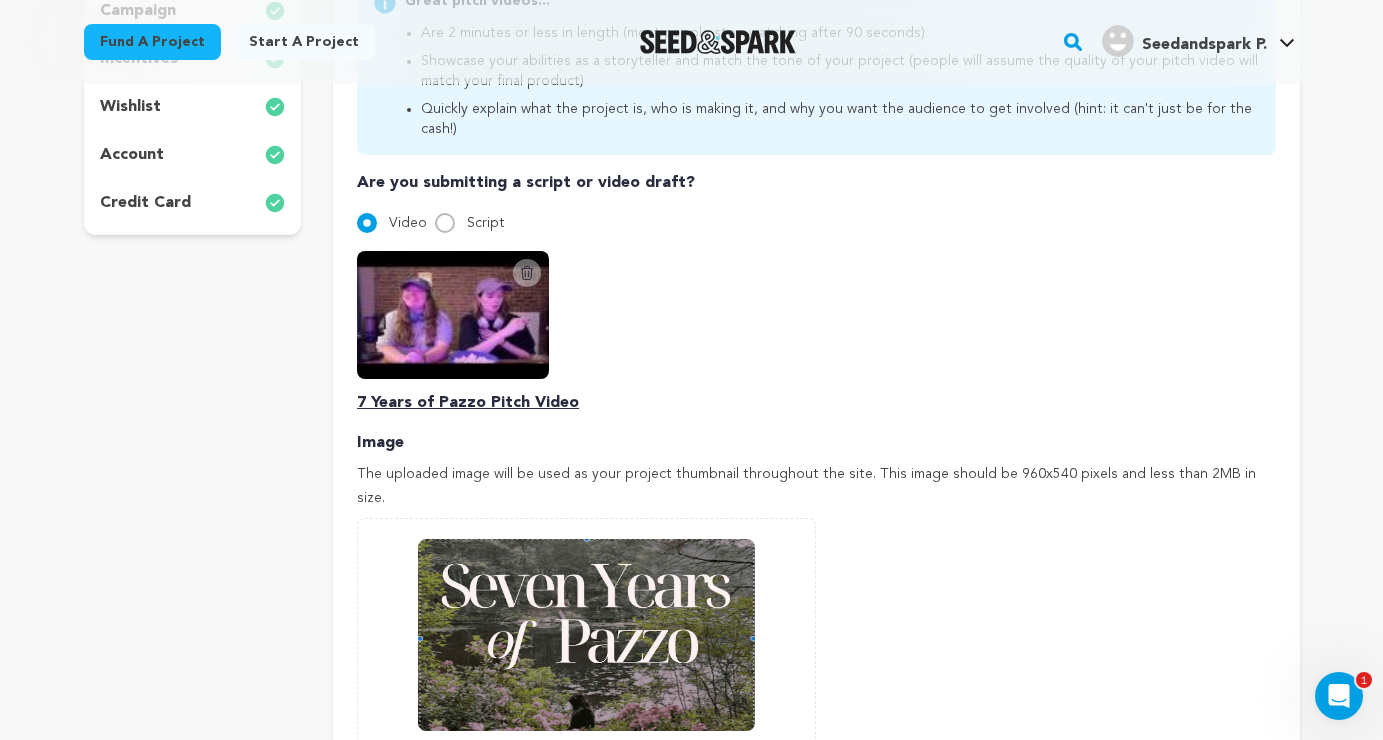 click on "7 Years of Pazzo Pitch Video" at bounding box center [816, 403] 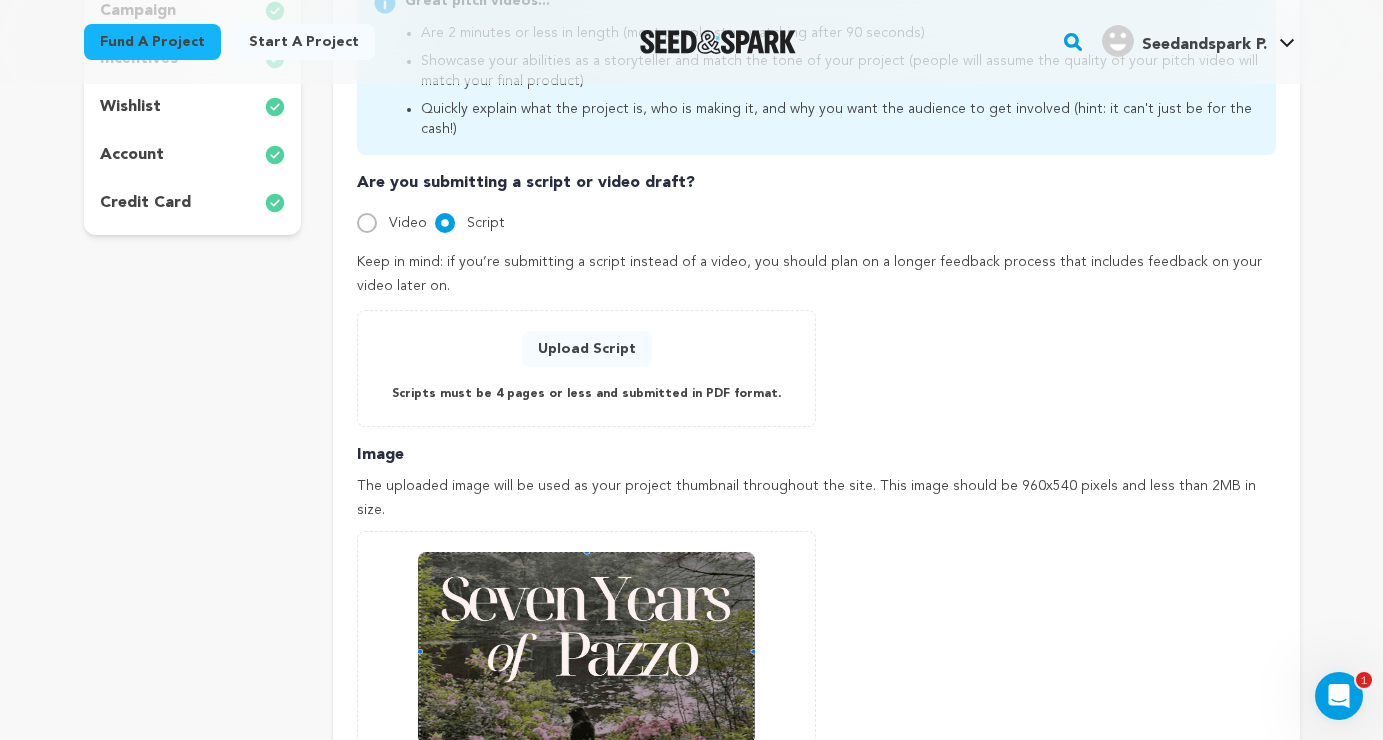 click on "Video" at bounding box center [367, 223] 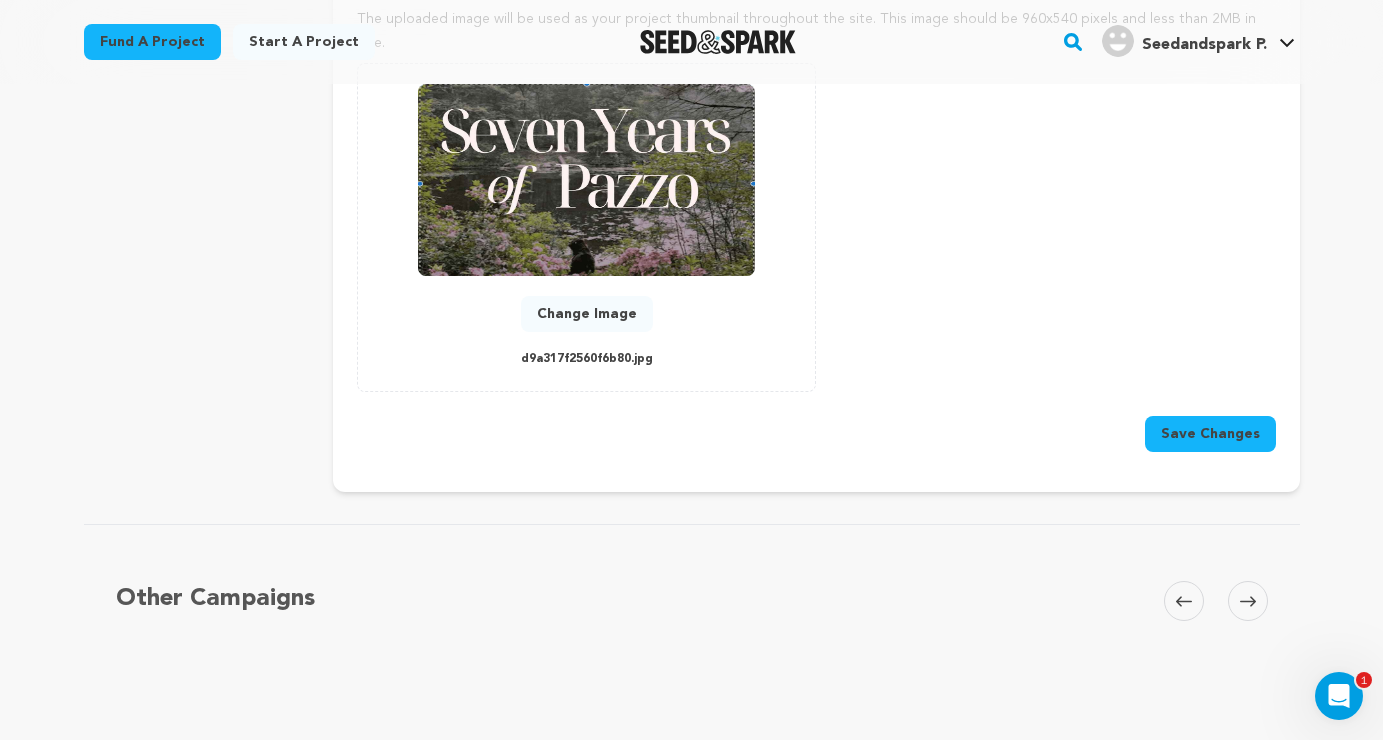 scroll, scrollTop: 1022, scrollLeft: 0, axis: vertical 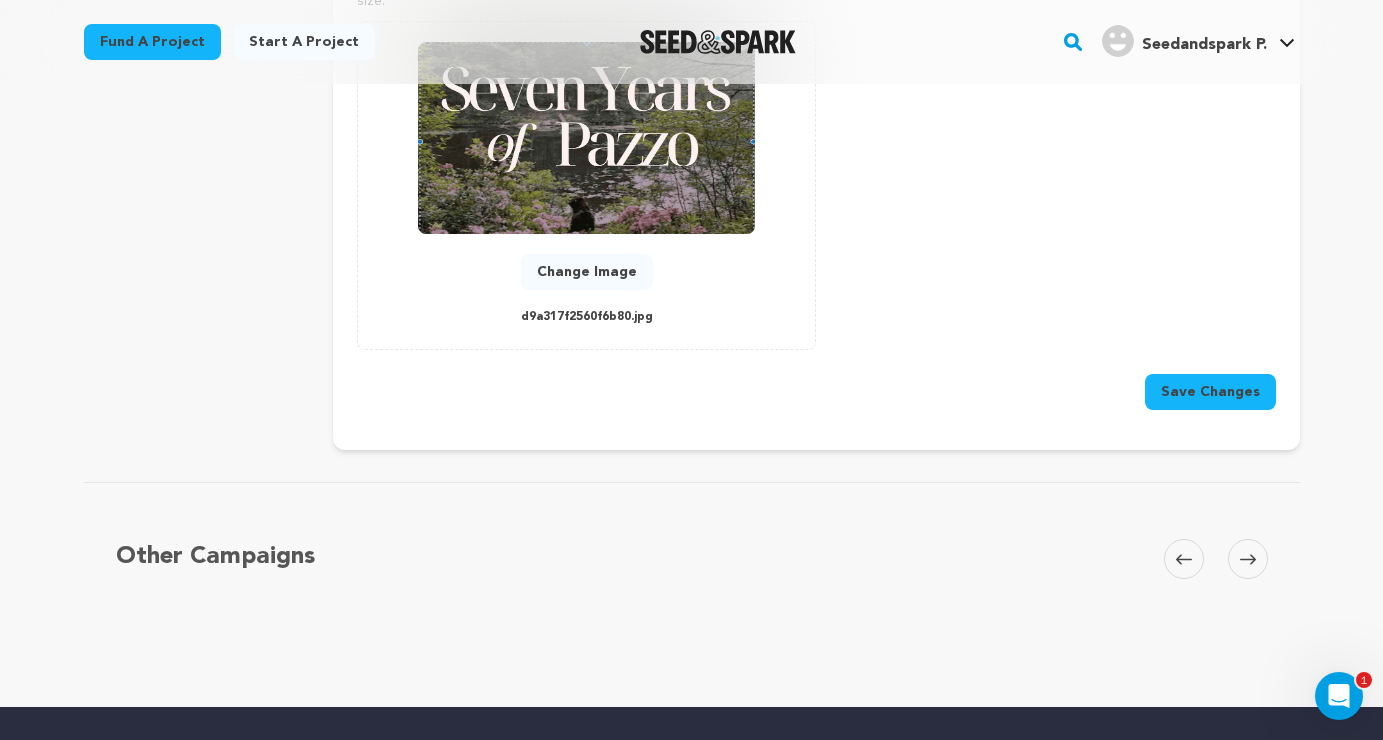 click on "Save Changes" at bounding box center [1210, 392] 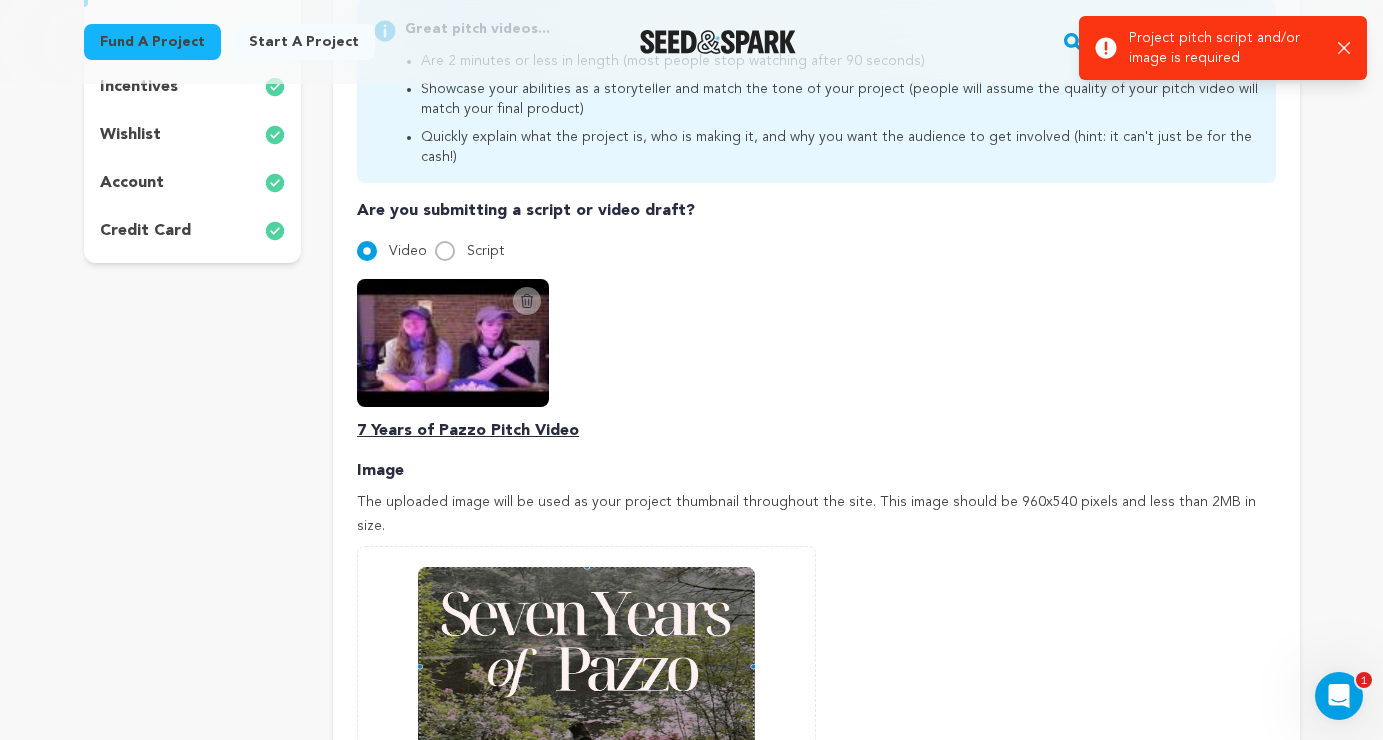 scroll, scrollTop: 324, scrollLeft: 0, axis: vertical 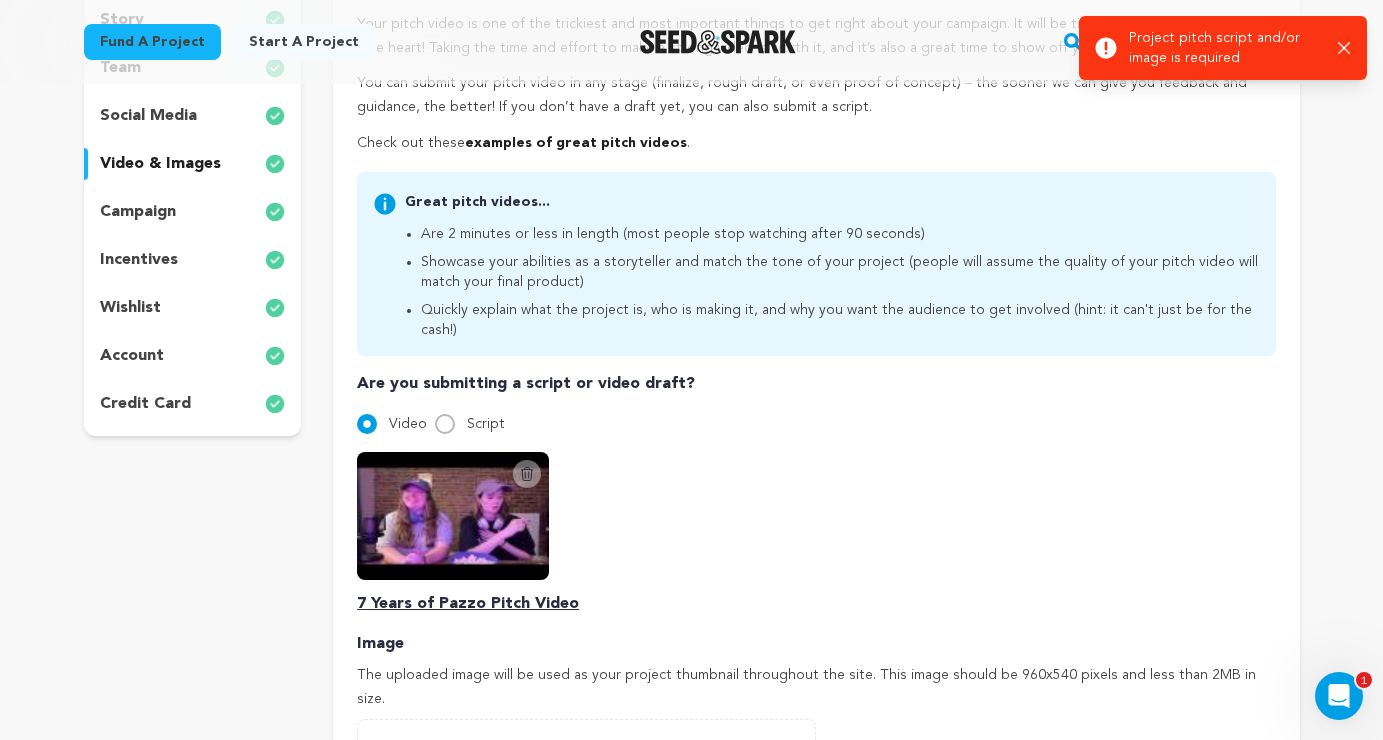 click on "Script" at bounding box center [486, 424] 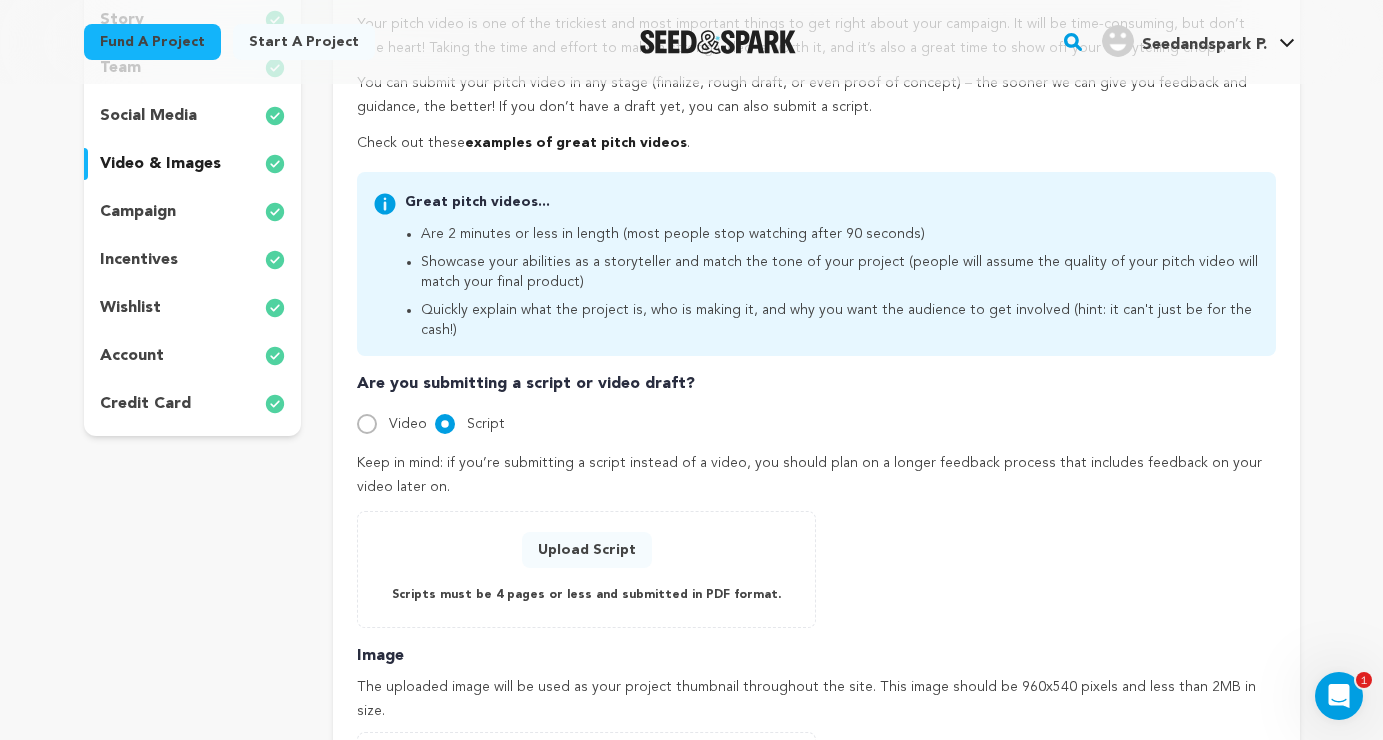 click on "Video" at bounding box center [367, 424] 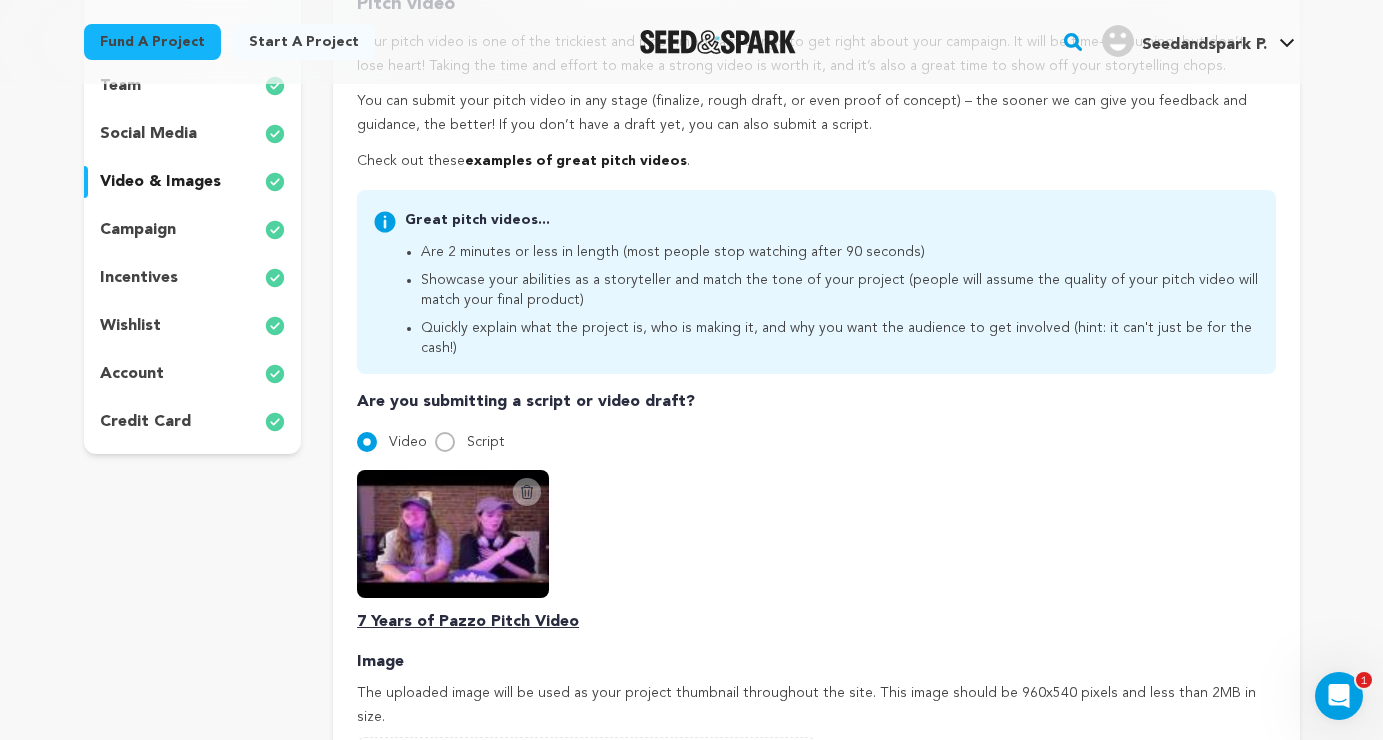 scroll, scrollTop: 104, scrollLeft: 0, axis: vertical 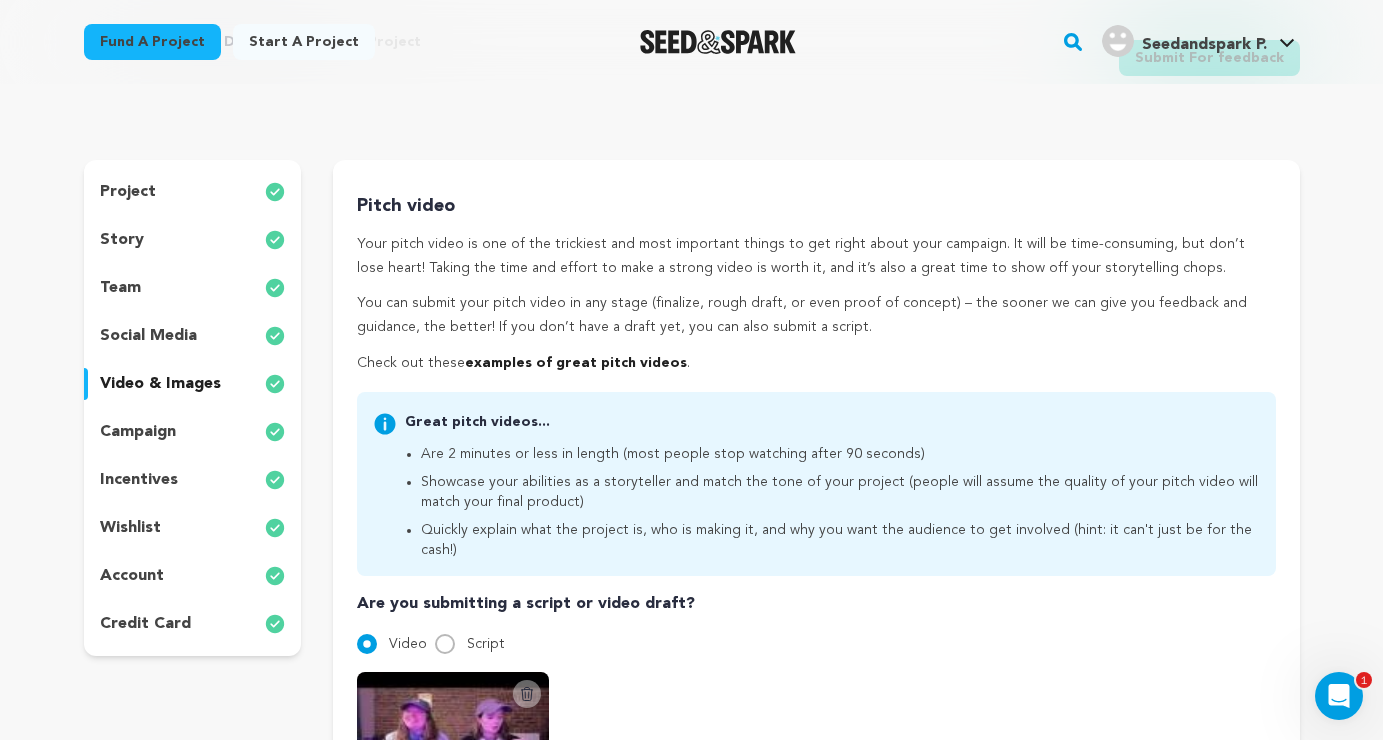click on "Great pitch videos...
Are 2 minutes or less in length (most people stop watching after 90 seconds)
Showcase your abilities as a storyteller and match the tone of your project (people will assume
the quality of your pitch video will match your final product)
Quickly explain what the project is, who is making it, and why you want the audience to get
involved (hint: it can't just be for the cash!)" at bounding box center (816, 484) 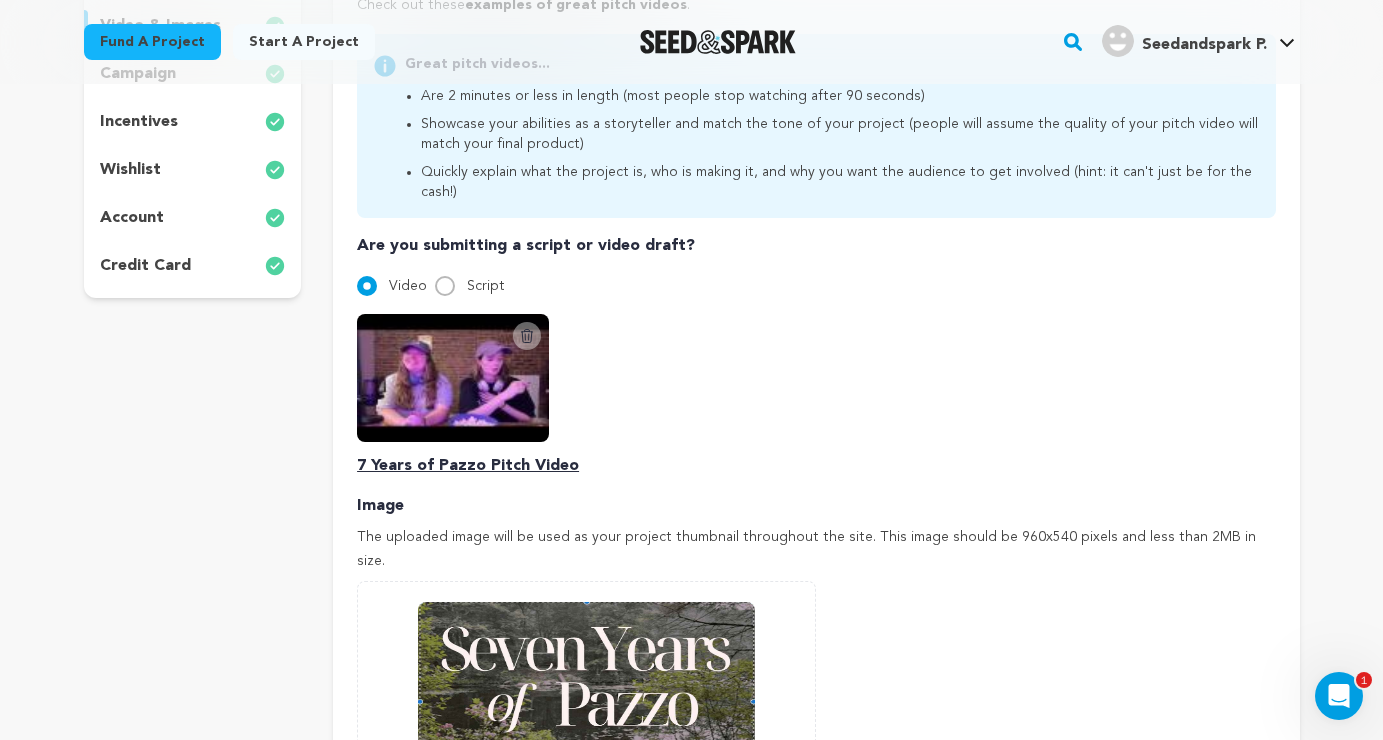 scroll, scrollTop: 498, scrollLeft: 0, axis: vertical 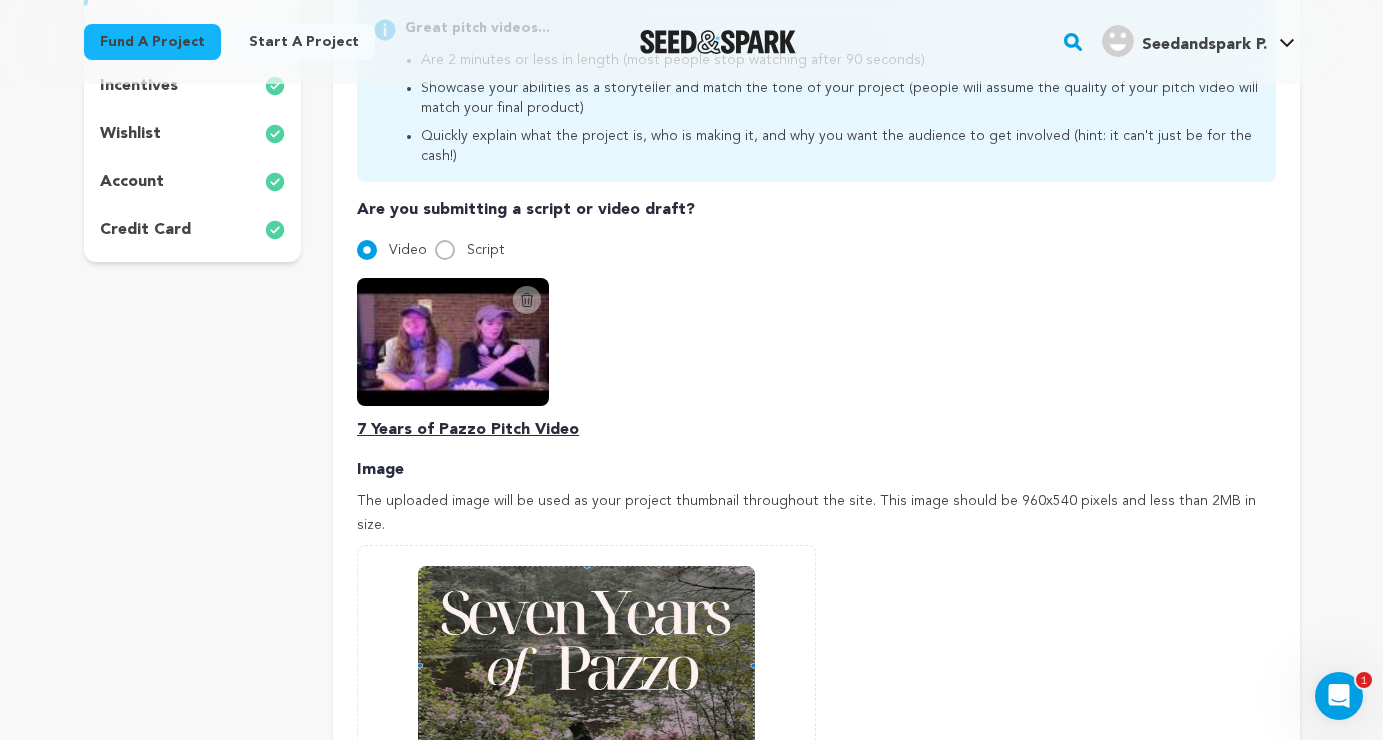 click on "7 Years of Pazzo Pitch Video" at bounding box center (816, 430) 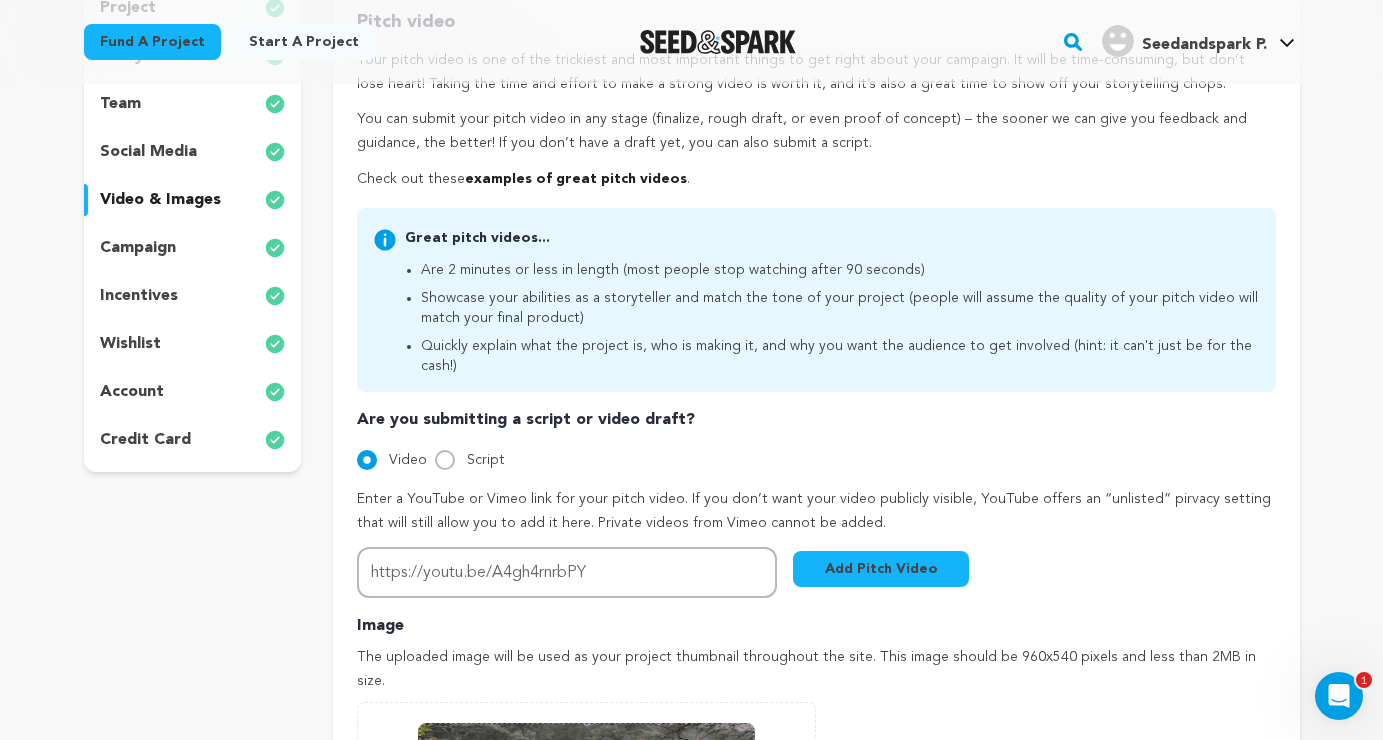 scroll, scrollTop: 287, scrollLeft: 0, axis: vertical 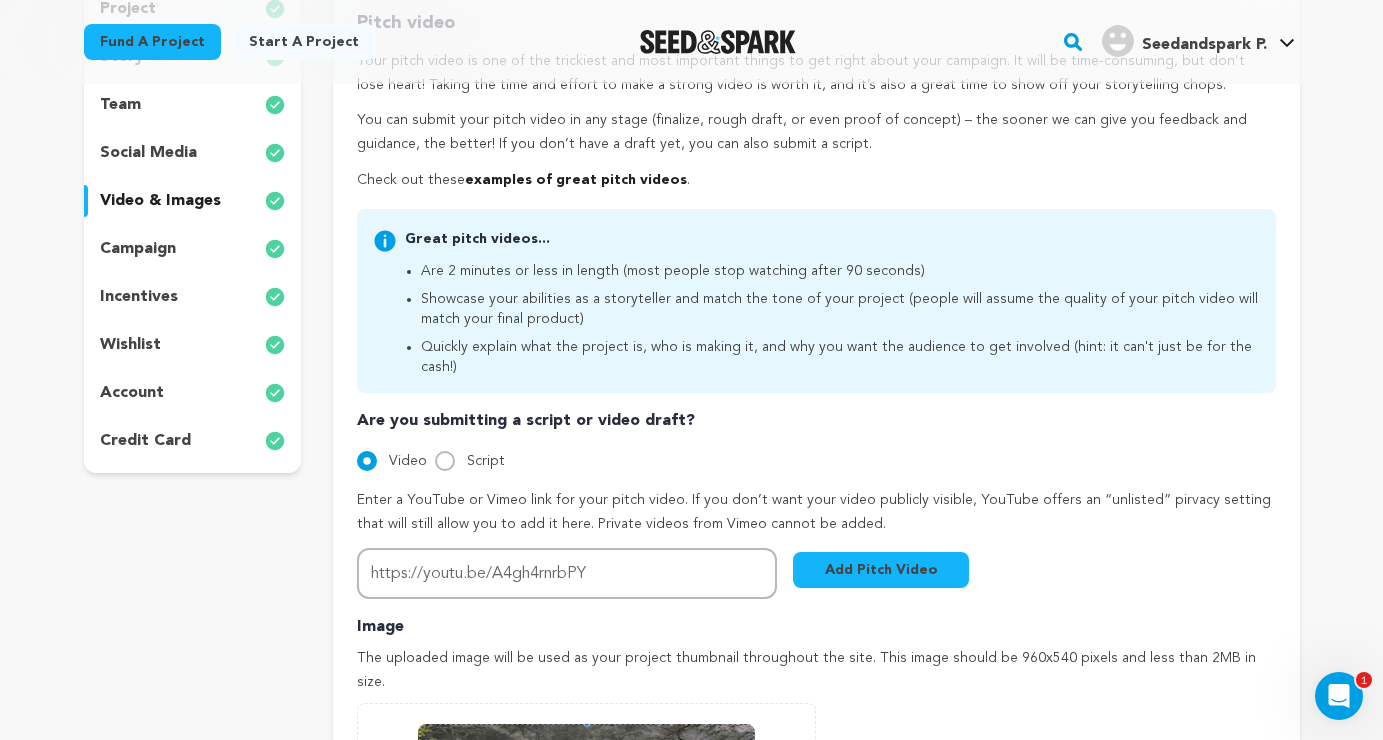 click on "Add Pitch Video" at bounding box center [881, 570] 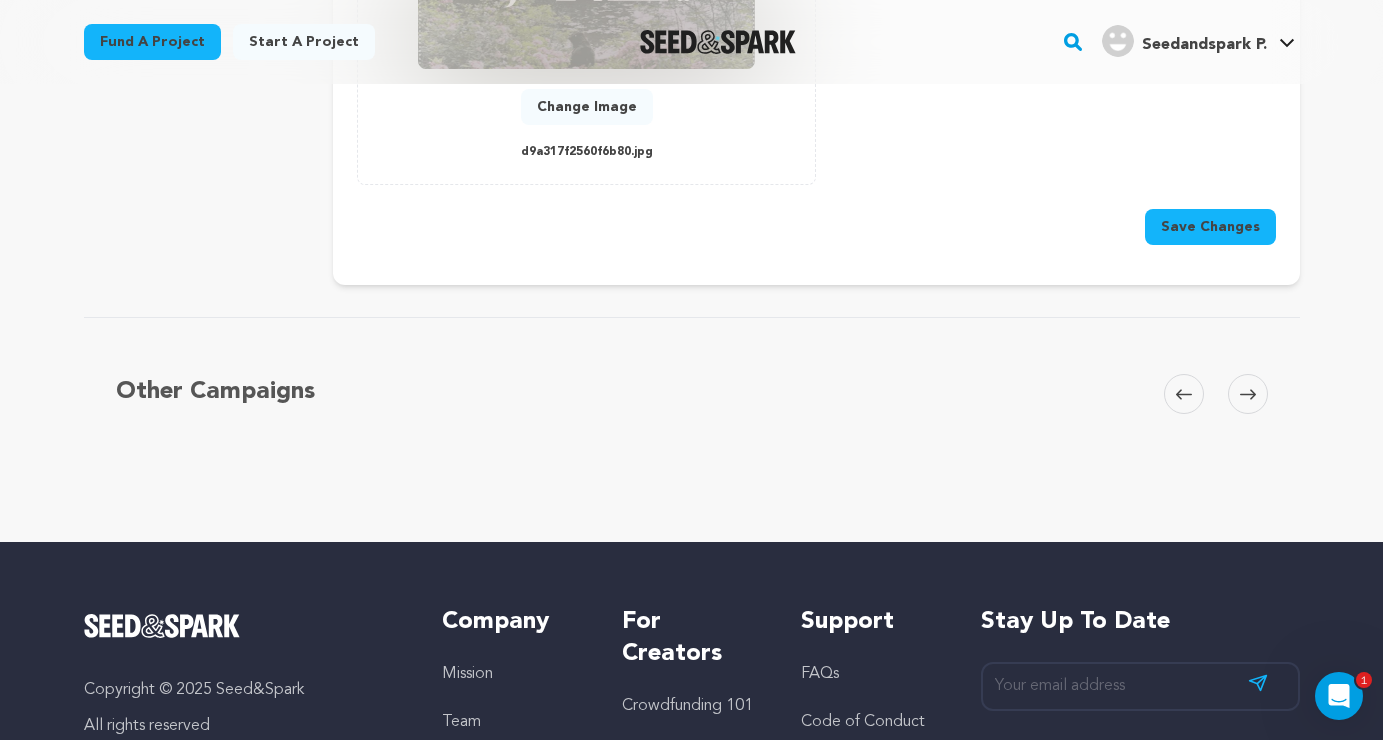 scroll, scrollTop: 1240, scrollLeft: 0, axis: vertical 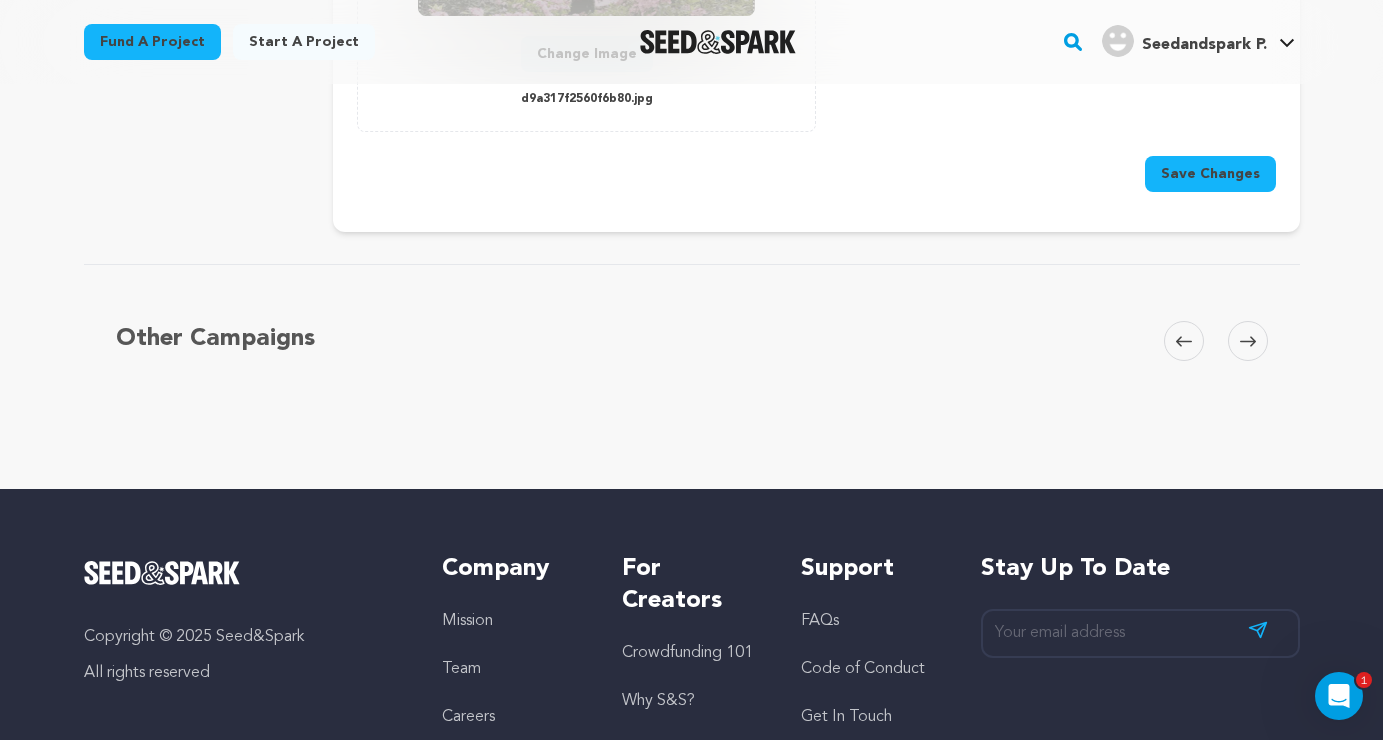 click on "Save Changes" at bounding box center [1210, 174] 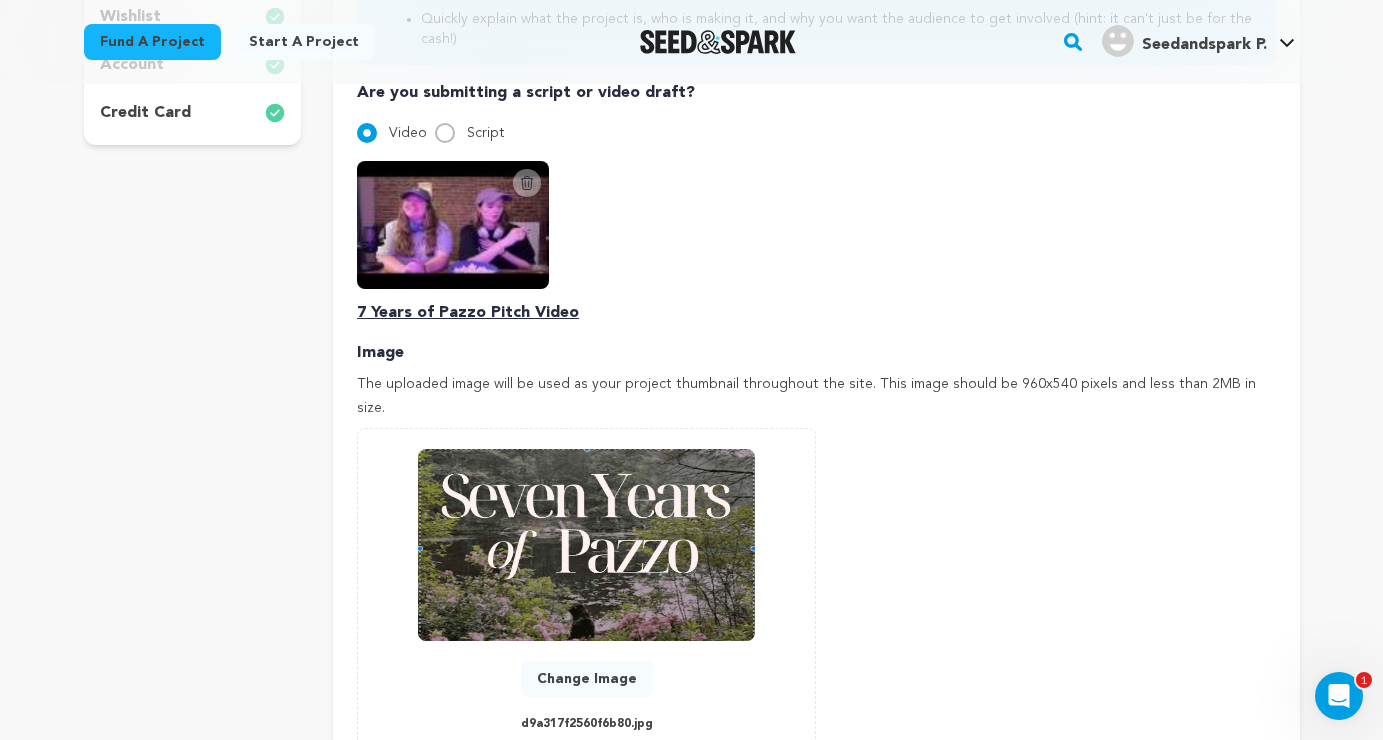 scroll, scrollTop: 700, scrollLeft: 0, axis: vertical 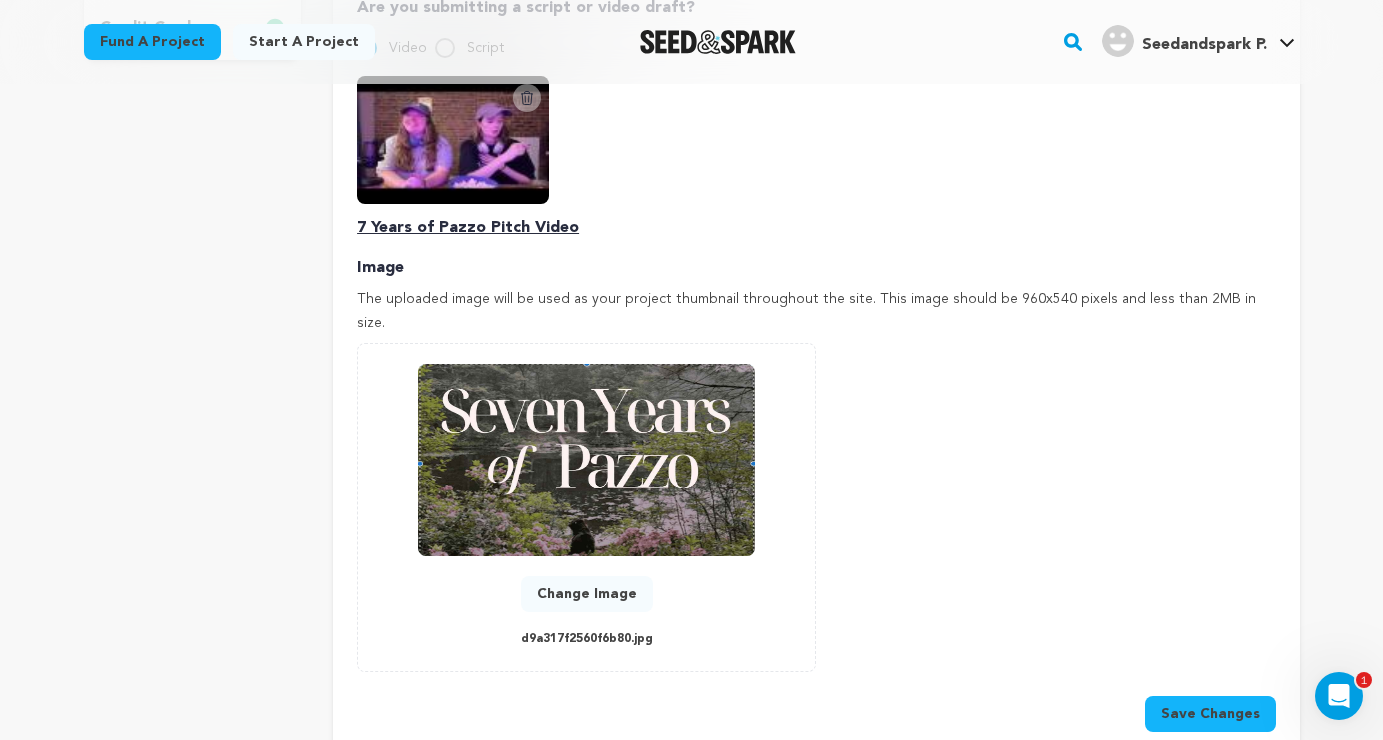 click on "d9a317f2560f6b80.jpg" at bounding box center (587, 639) 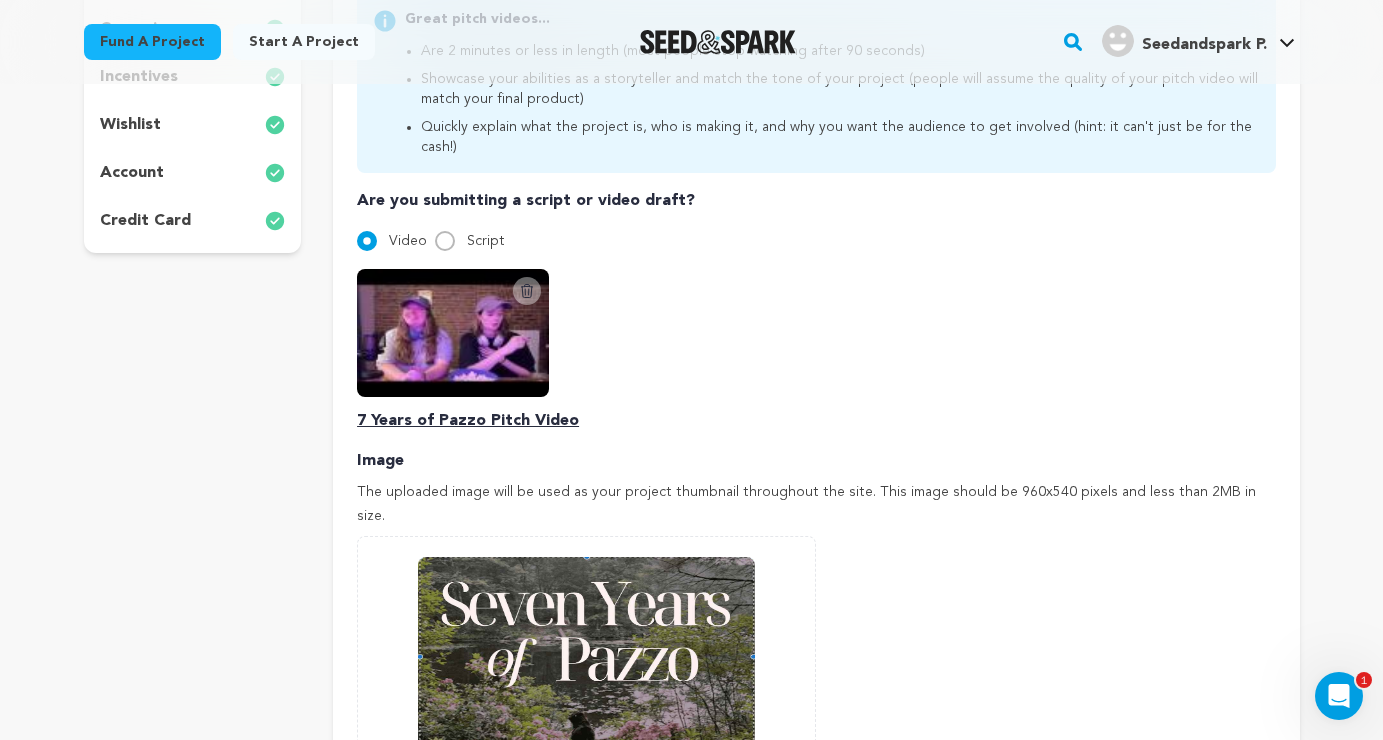 scroll, scrollTop: 503, scrollLeft: 0, axis: vertical 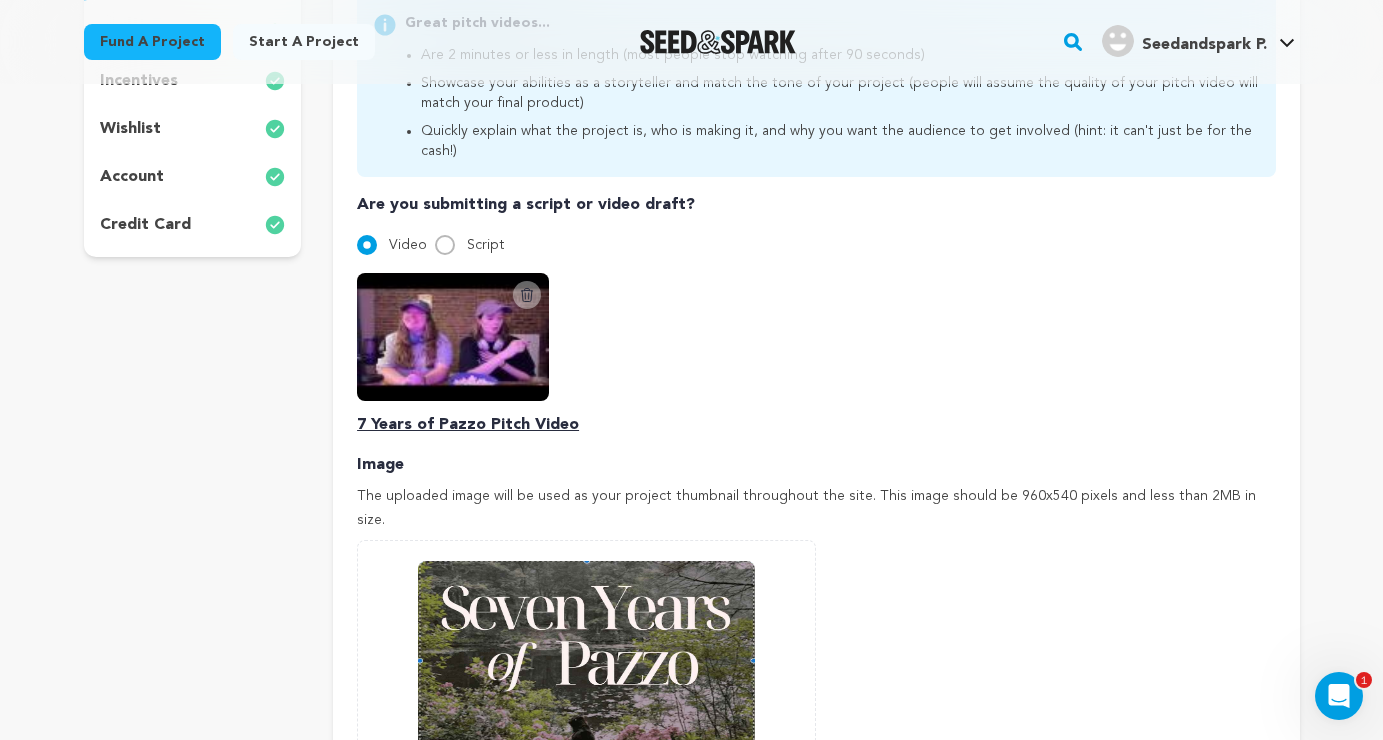 click on "Are 2 minutes or less in length (most people stop watching after 90 seconds)
Showcase your abilities as a storyteller and match the tone of your project (people will assume
the quality of your pitch video will match your final product)
Quickly explain what the project is, who is making it, and why you want the audience to get
involved (hint: it can't just be for the cash!)" at bounding box center (832, 101) 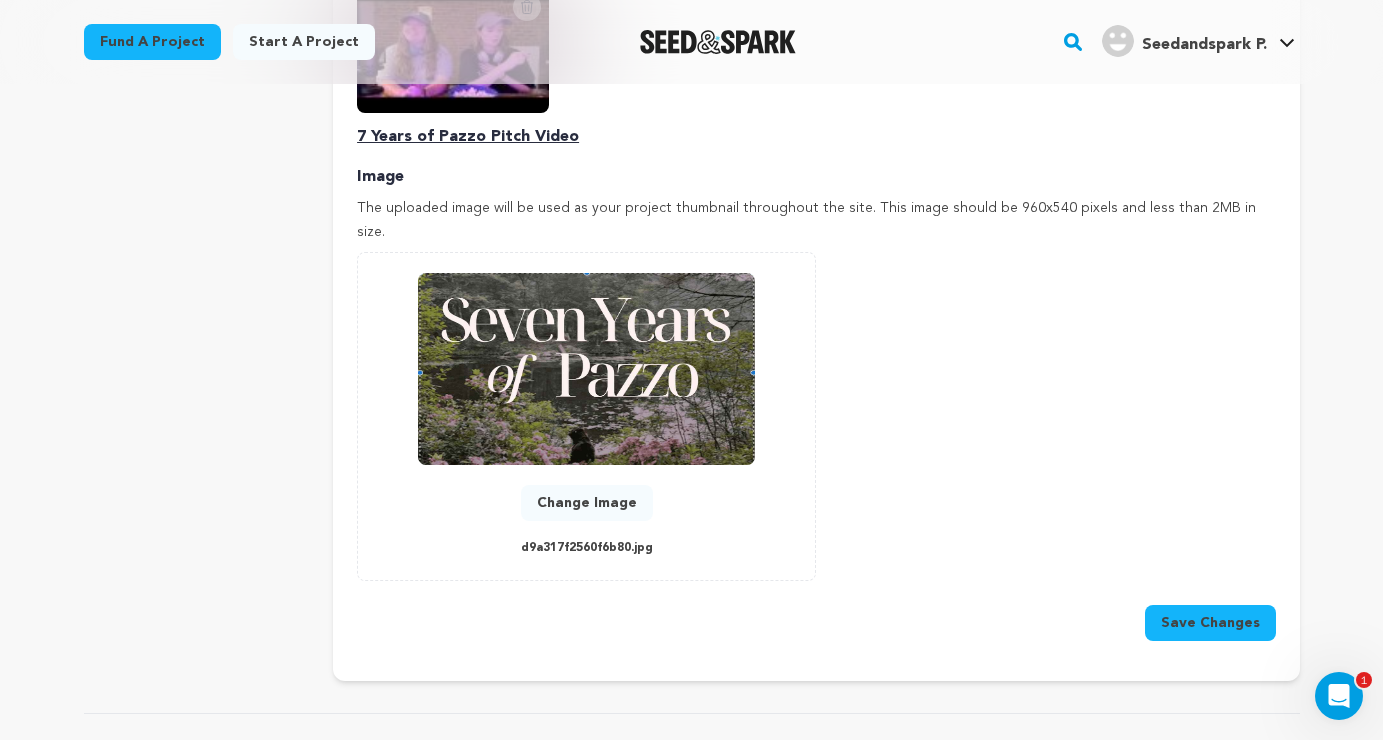 scroll, scrollTop: 1093, scrollLeft: 0, axis: vertical 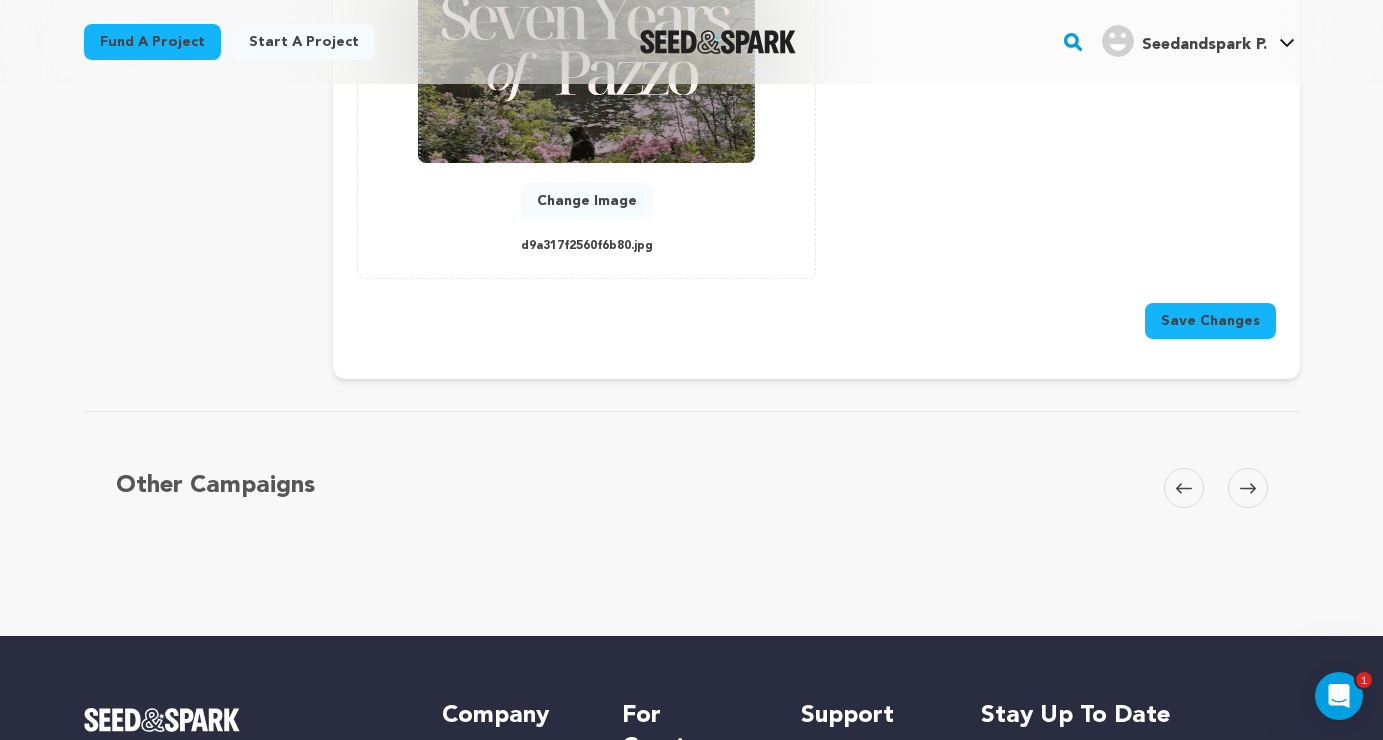 click on "Save Changes" at bounding box center [1210, 321] 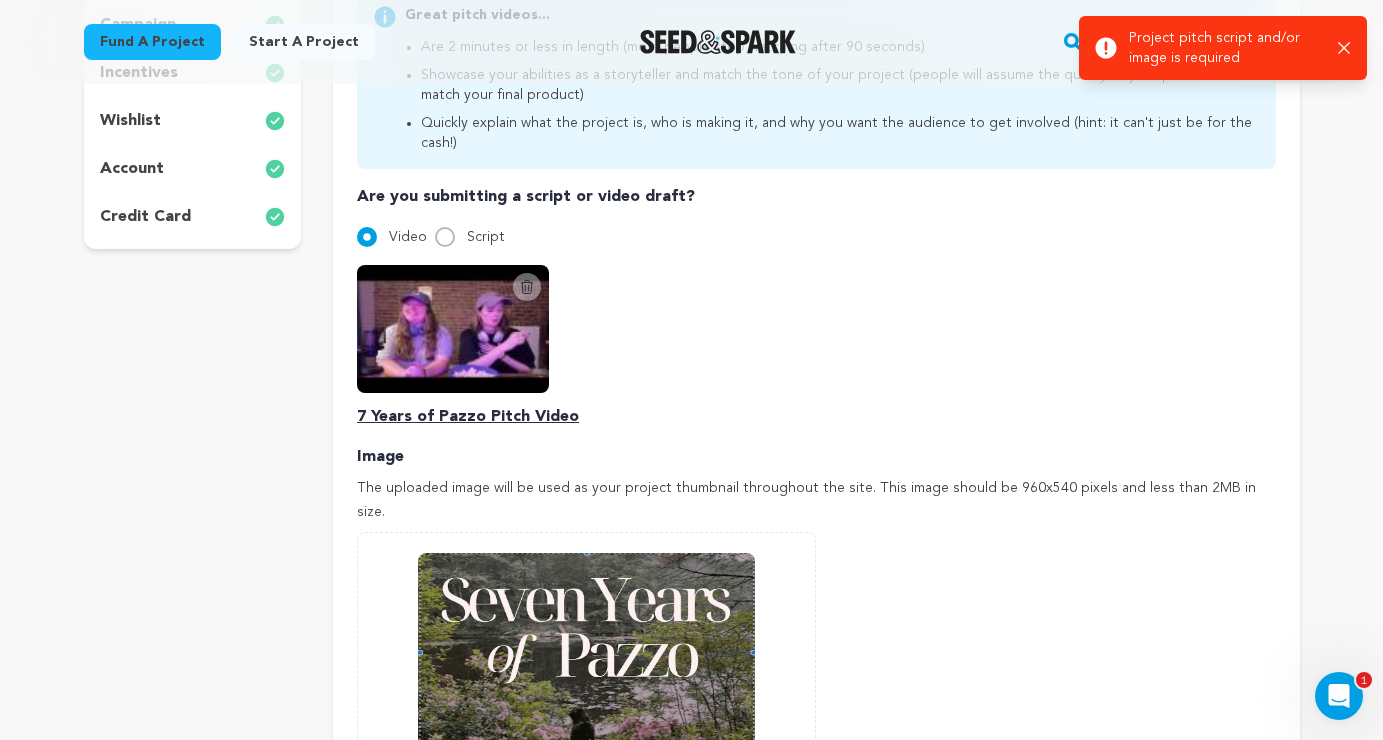 scroll, scrollTop: 508, scrollLeft: 0, axis: vertical 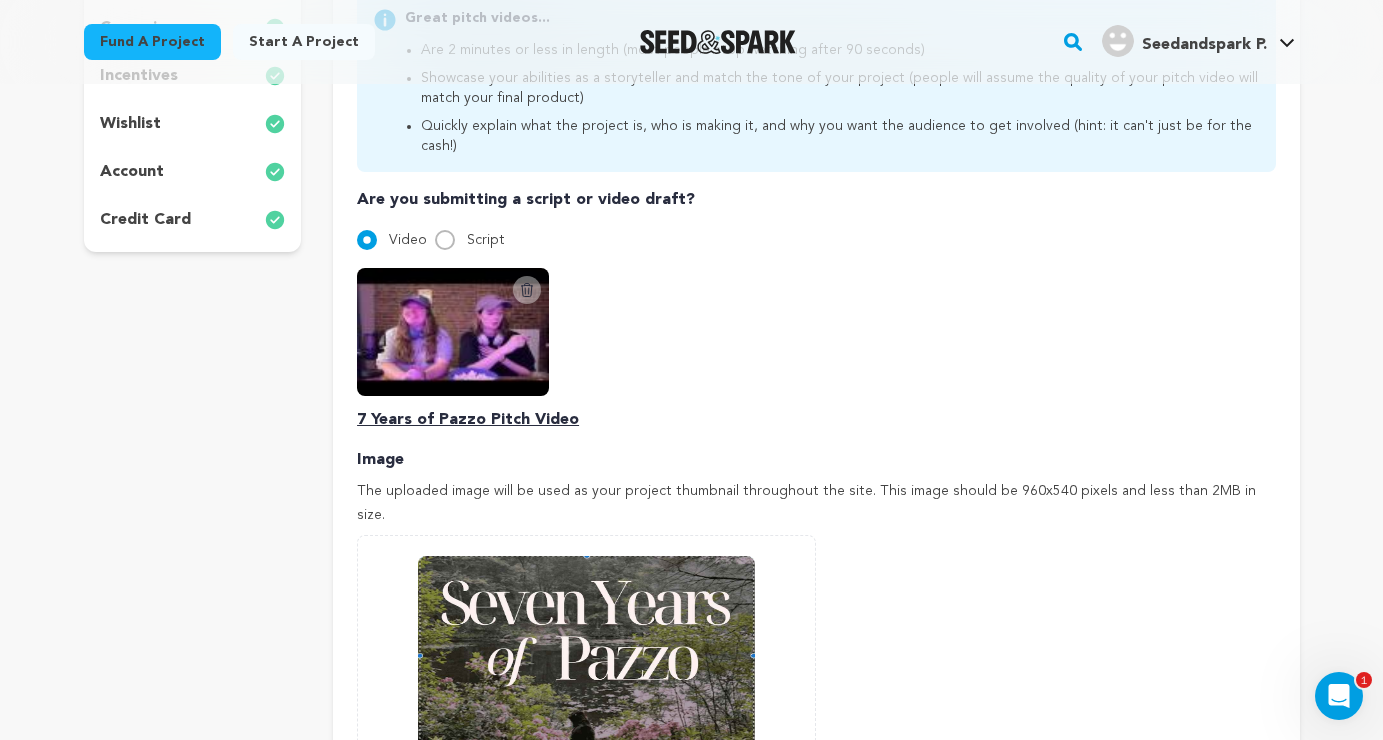 click on "7 Years of Pazzo Pitch Video" at bounding box center [816, 420] 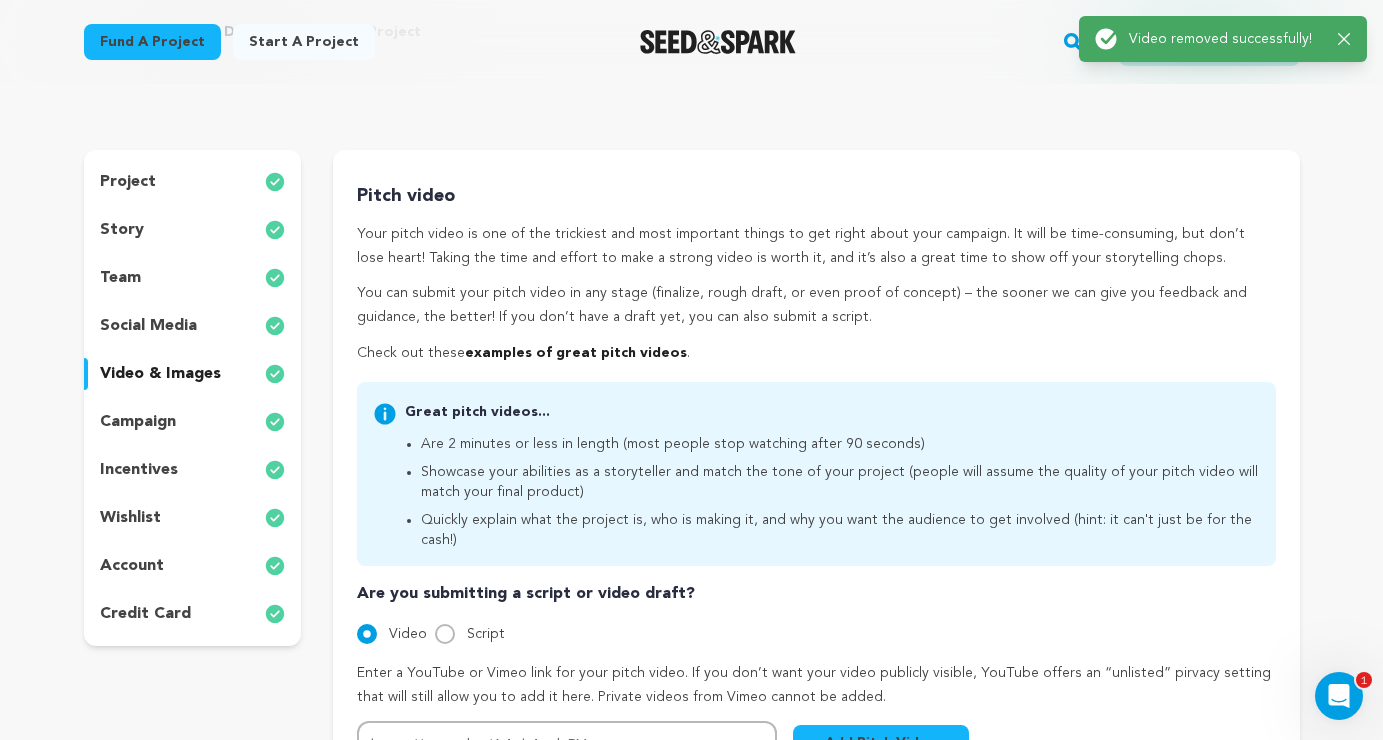 scroll, scrollTop: 0, scrollLeft: 0, axis: both 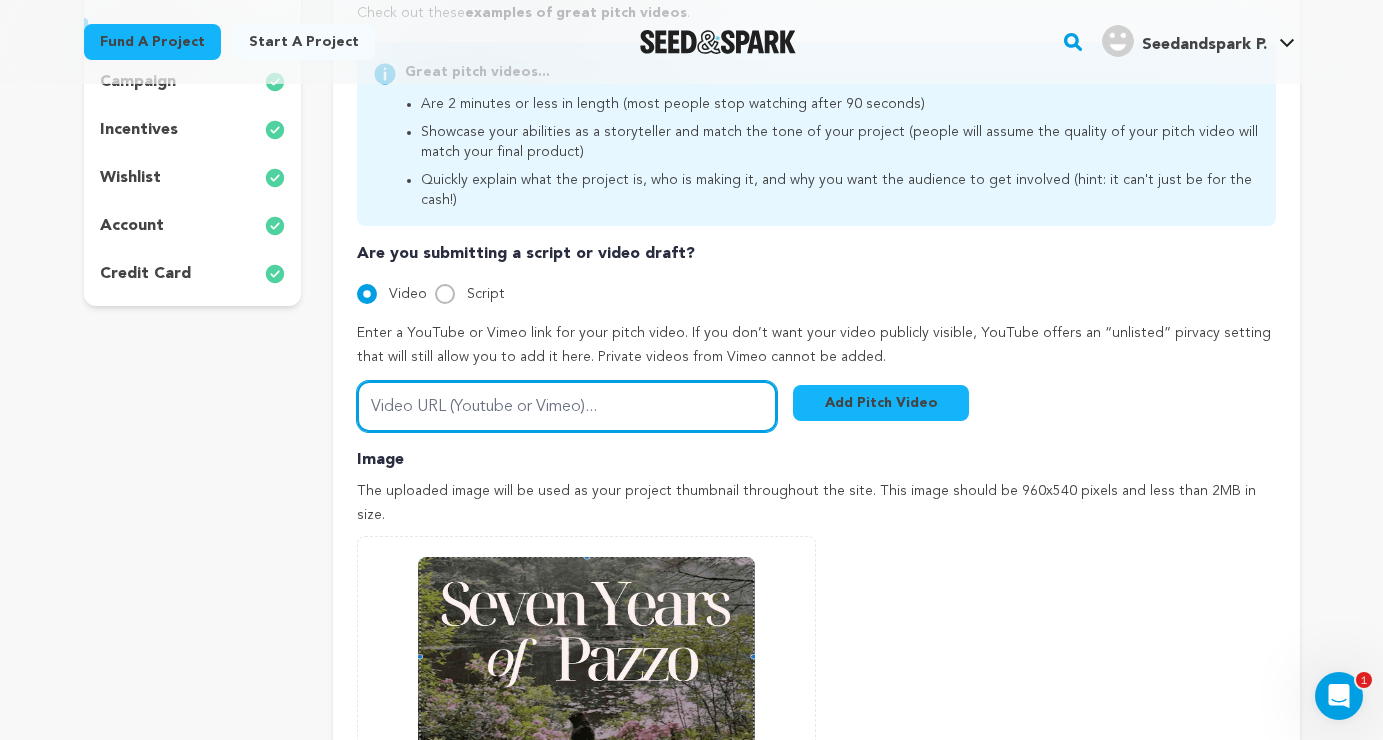 click on "Video URL (Youtube or Vimeo)..." at bounding box center (567, 406) 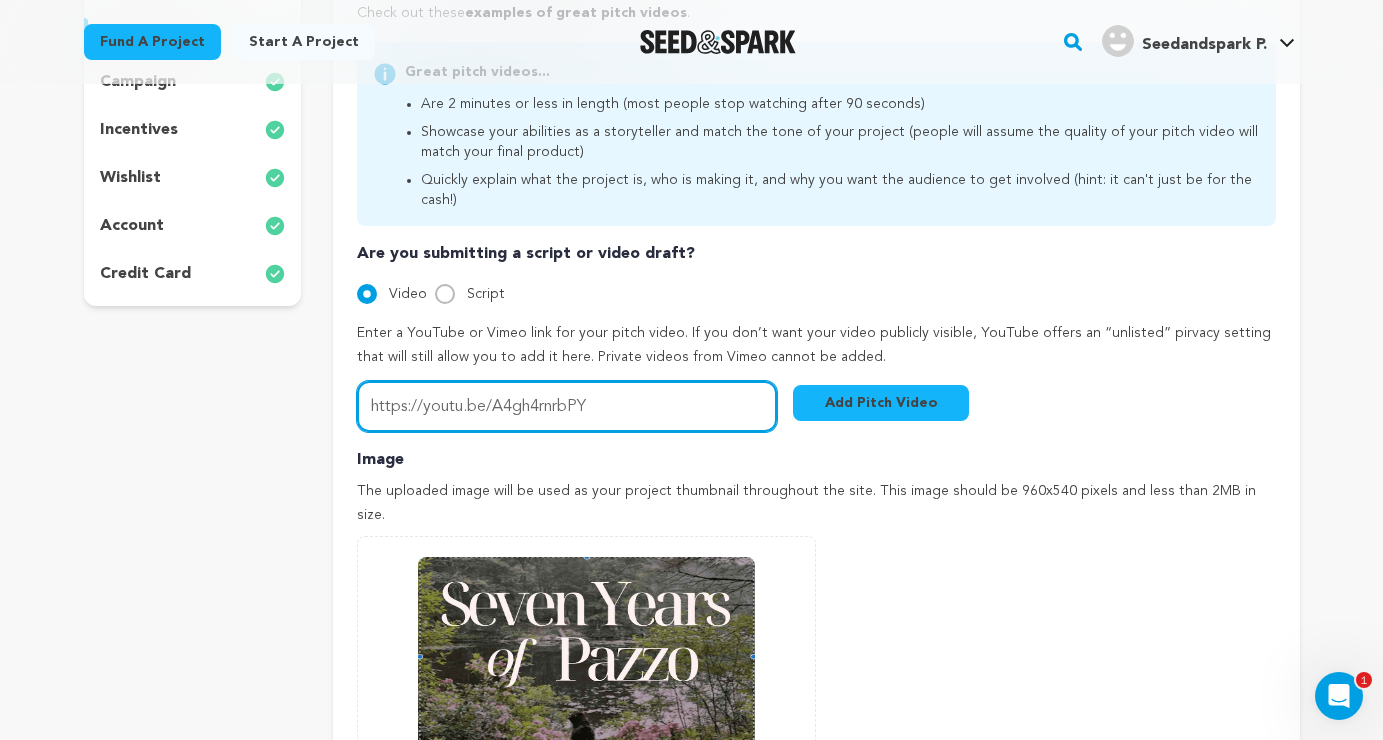 type on "https://youtu.be/A4gh4rnrbPY" 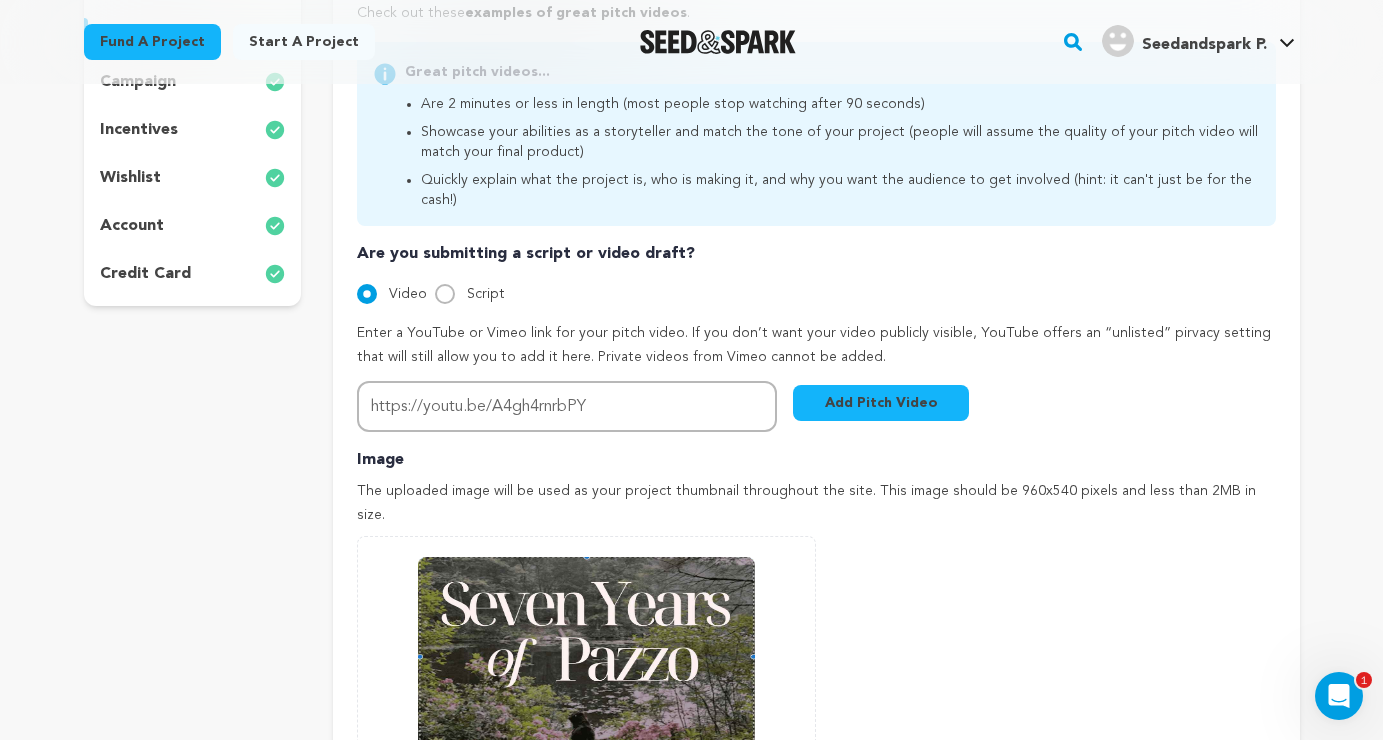 click on "Add Pitch Video" at bounding box center (881, 403) 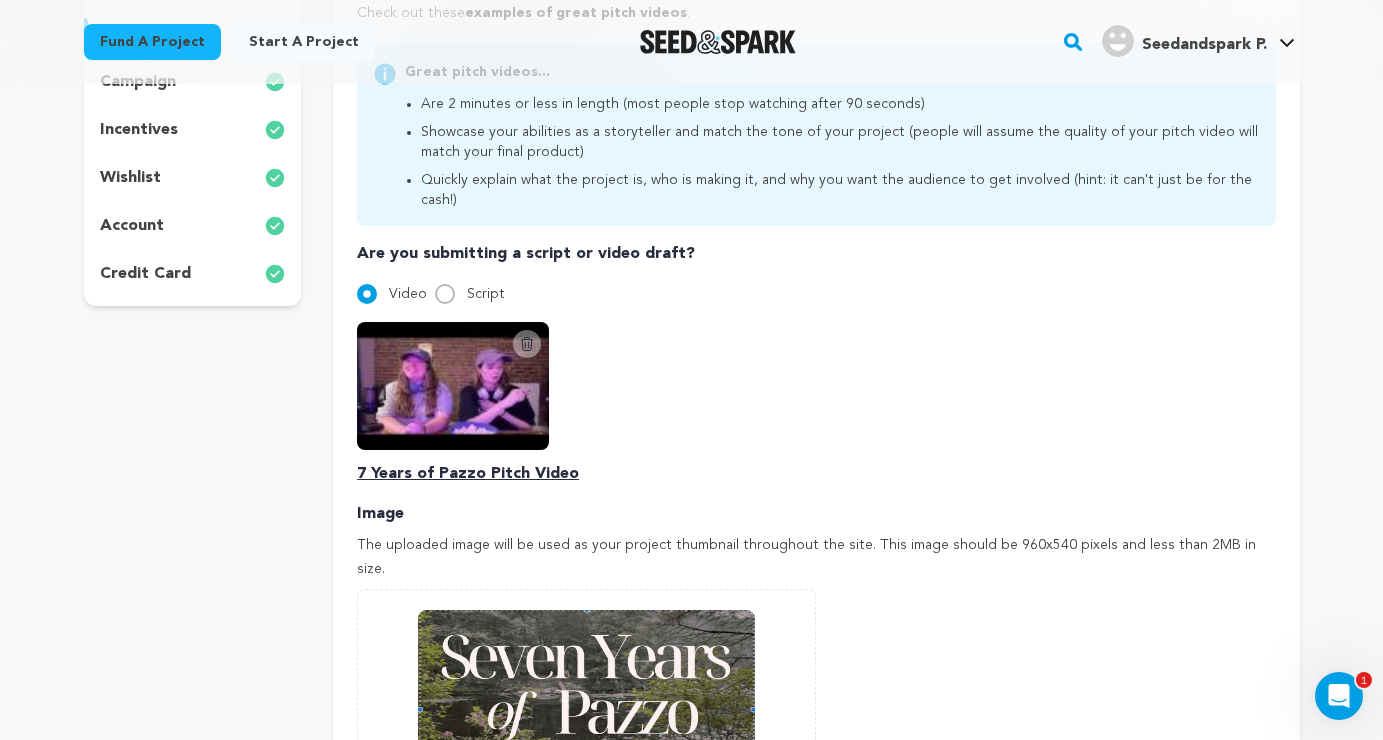 scroll, scrollTop: 460, scrollLeft: 0, axis: vertical 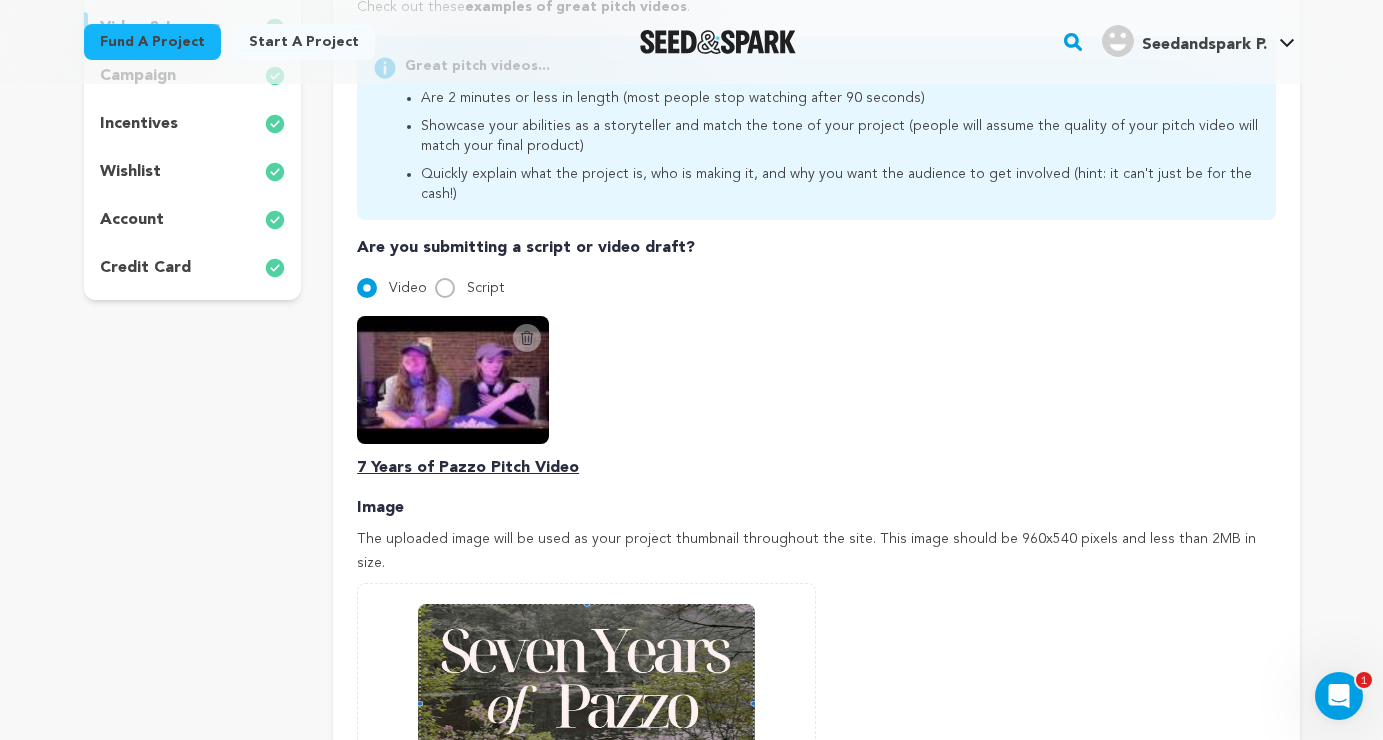 click on "Pitch video
Your pitch video is one of the trickiest and most important things to get right about your campaign. It will
be time-consuming, but don’t lose heart! Taking the time and effort to make a strong video is worth it, and
it’s also a great time to show off your storytelling chops.
You can submit your pitch video in any stage (finalize, rough draft, or even proof of concept) – the sooner
we can give you feedback and guidance, the better! If you don’t have a draft yet, you can also submit a
script.
Check out these
examples of great pitch videos
.
Great pitch videos..." at bounding box center (816, 404) 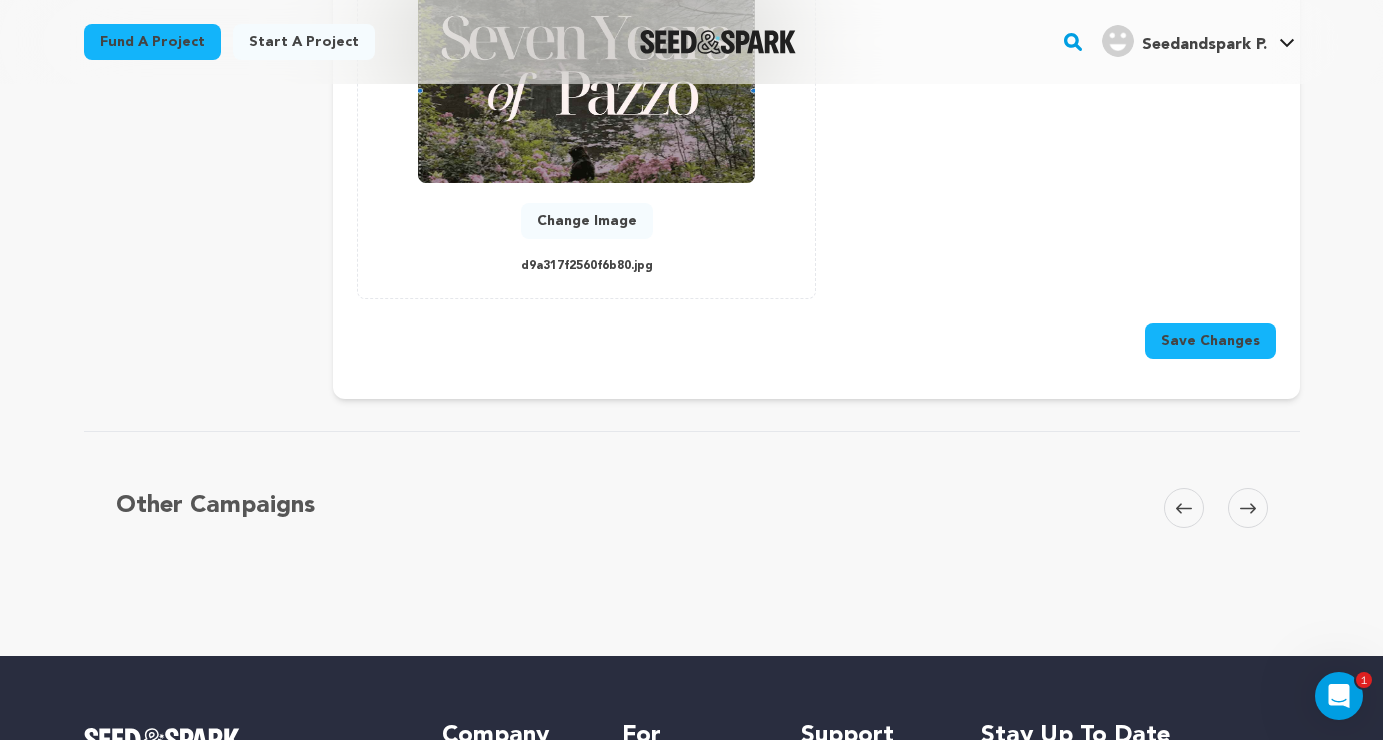 scroll, scrollTop: 1115, scrollLeft: 0, axis: vertical 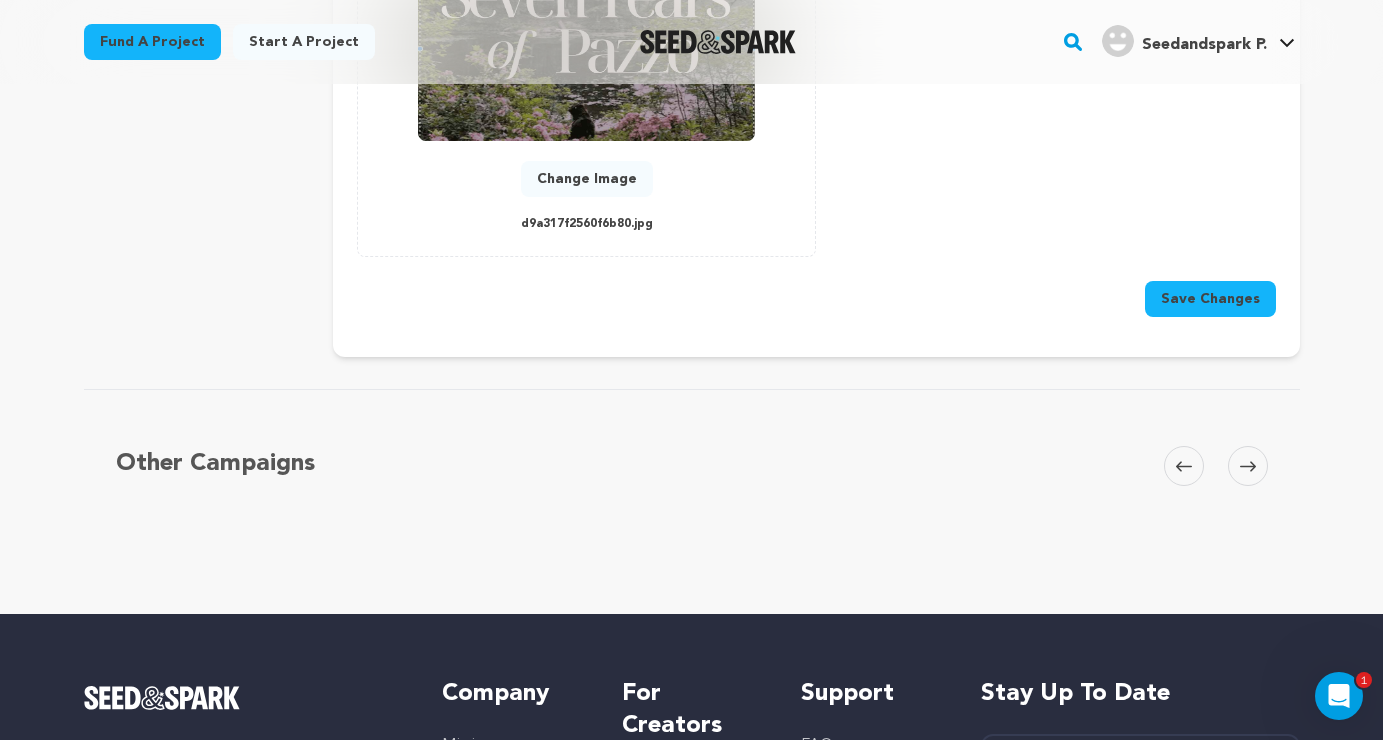 click on "Save Changes" at bounding box center [1210, 299] 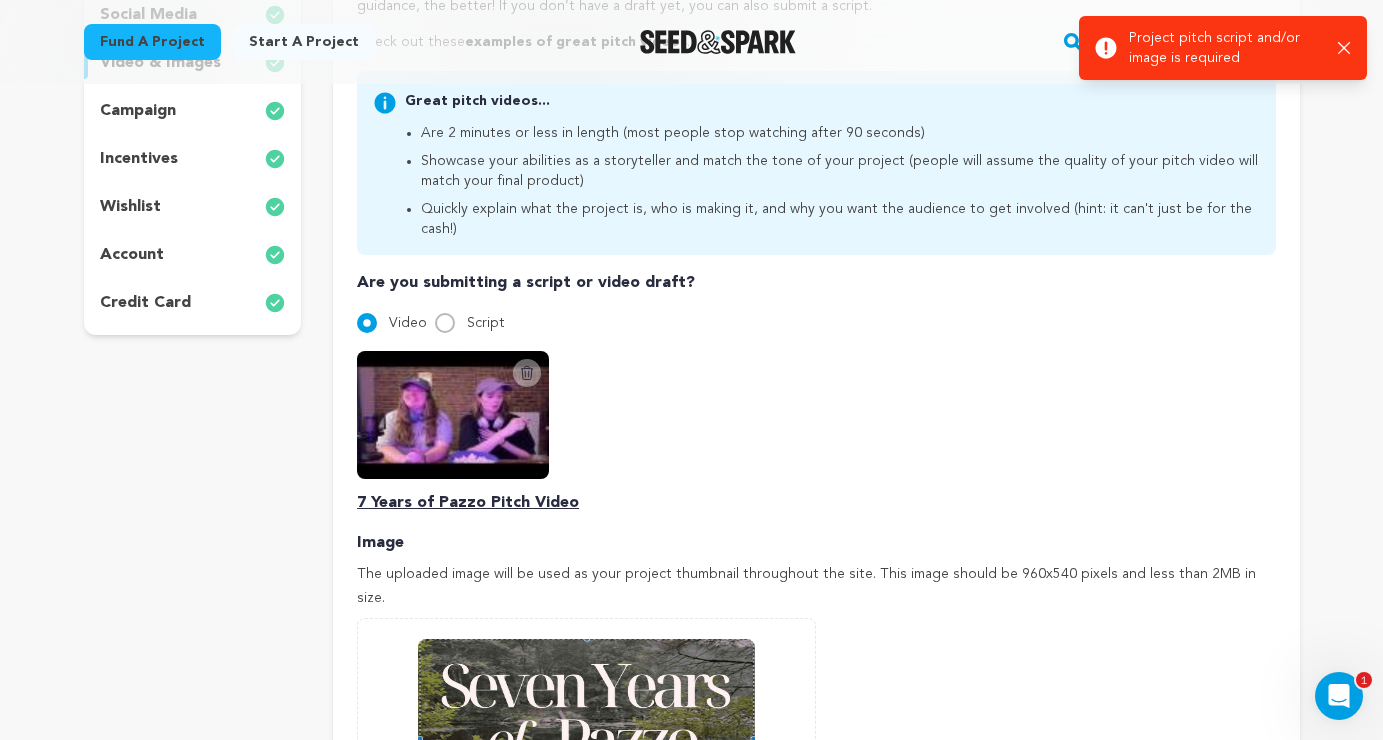 scroll, scrollTop: 181, scrollLeft: 0, axis: vertical 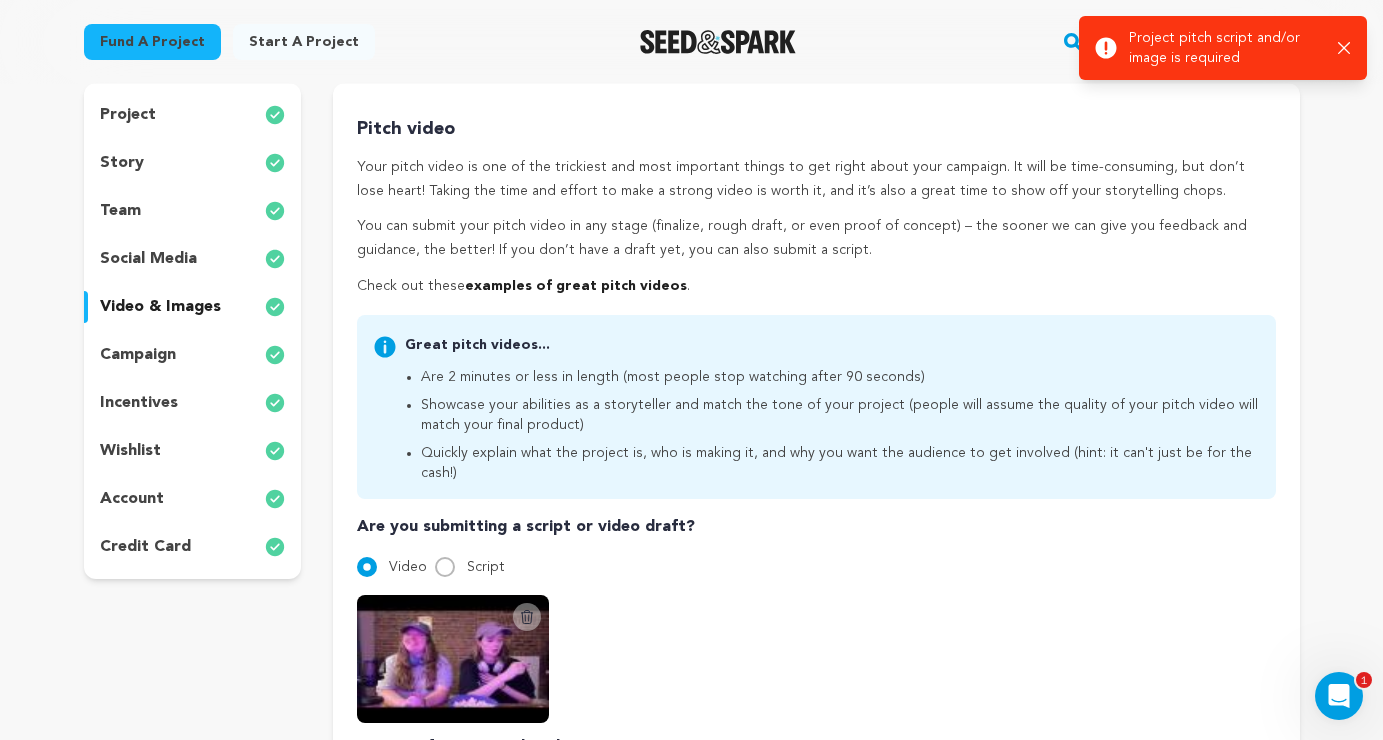 click on "Are 2 minutes or less in length (most people stop watching after 90 seconds)" at bounding box center (840, 377) 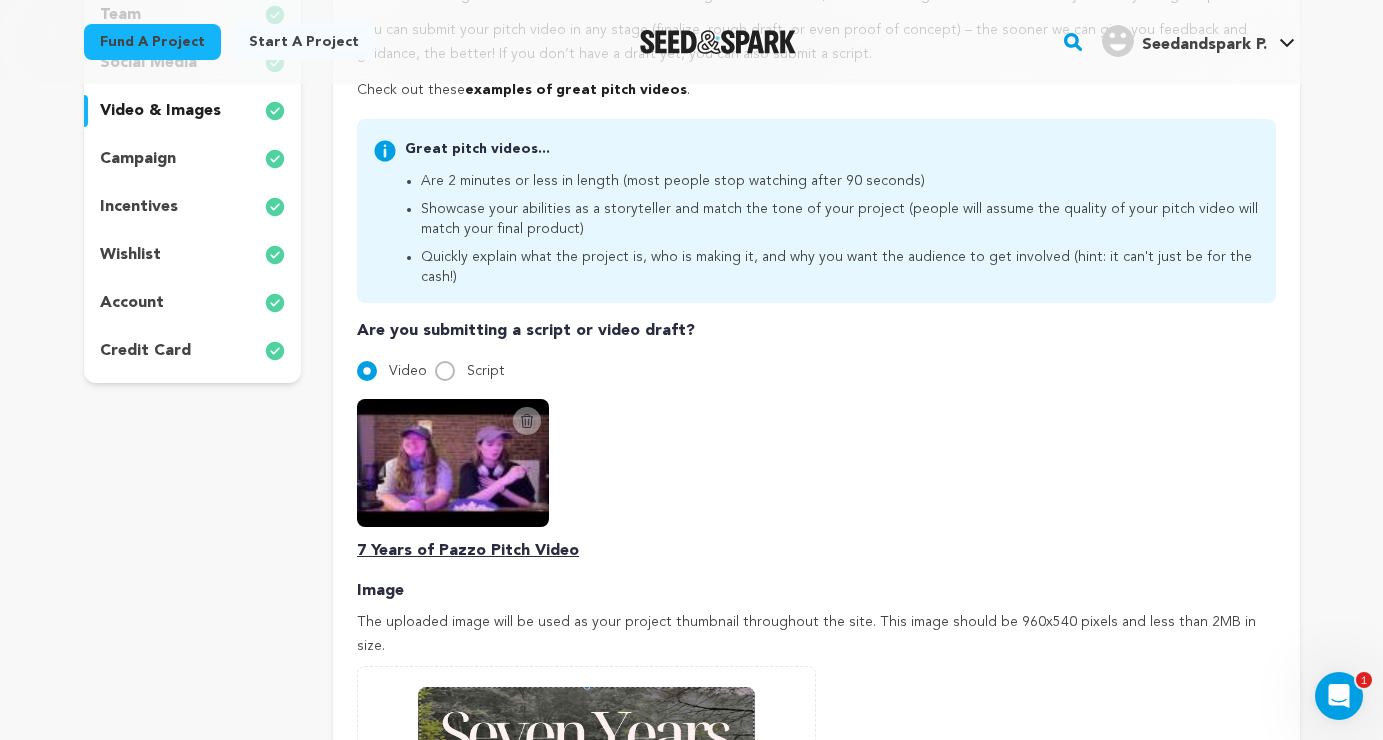scroll, scrollTop: 376, scrollLeft: 0, axis: vertical 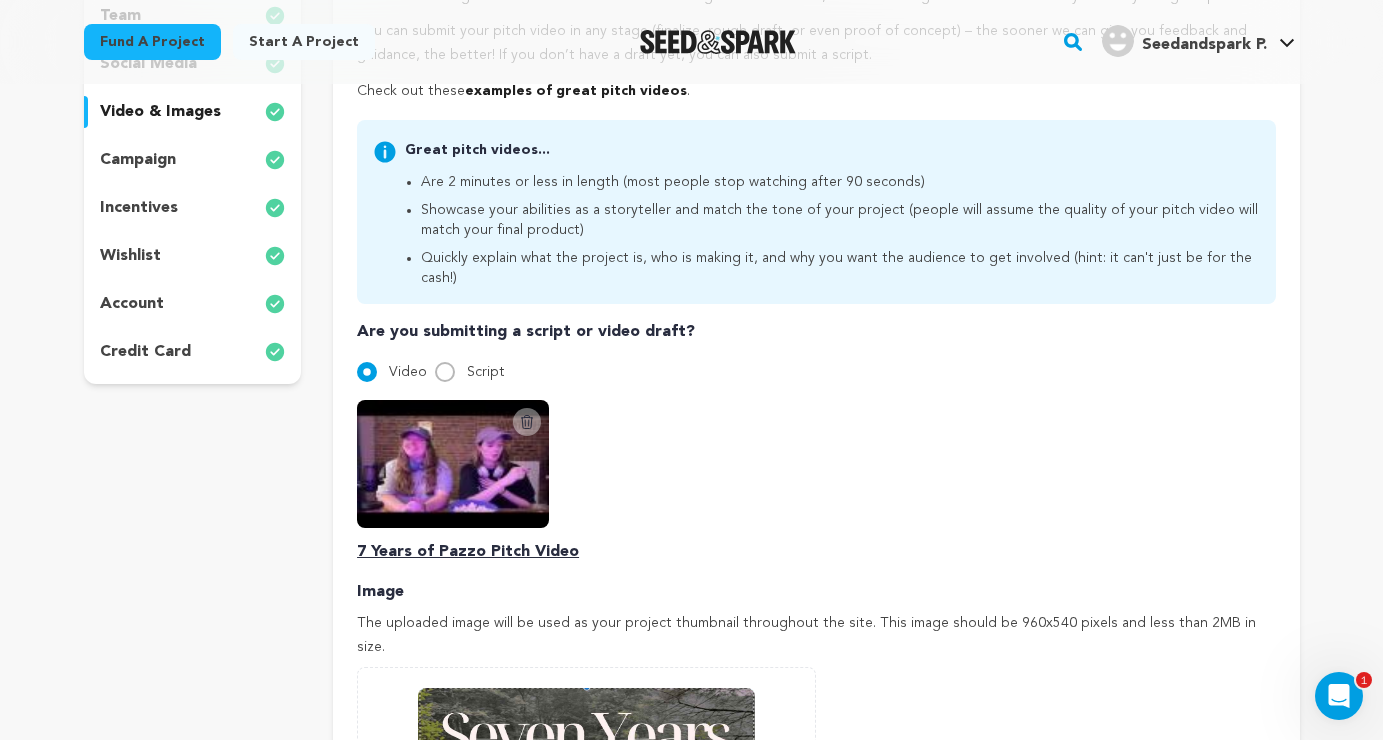 click on "campaign" at bounding box center [193, 160] 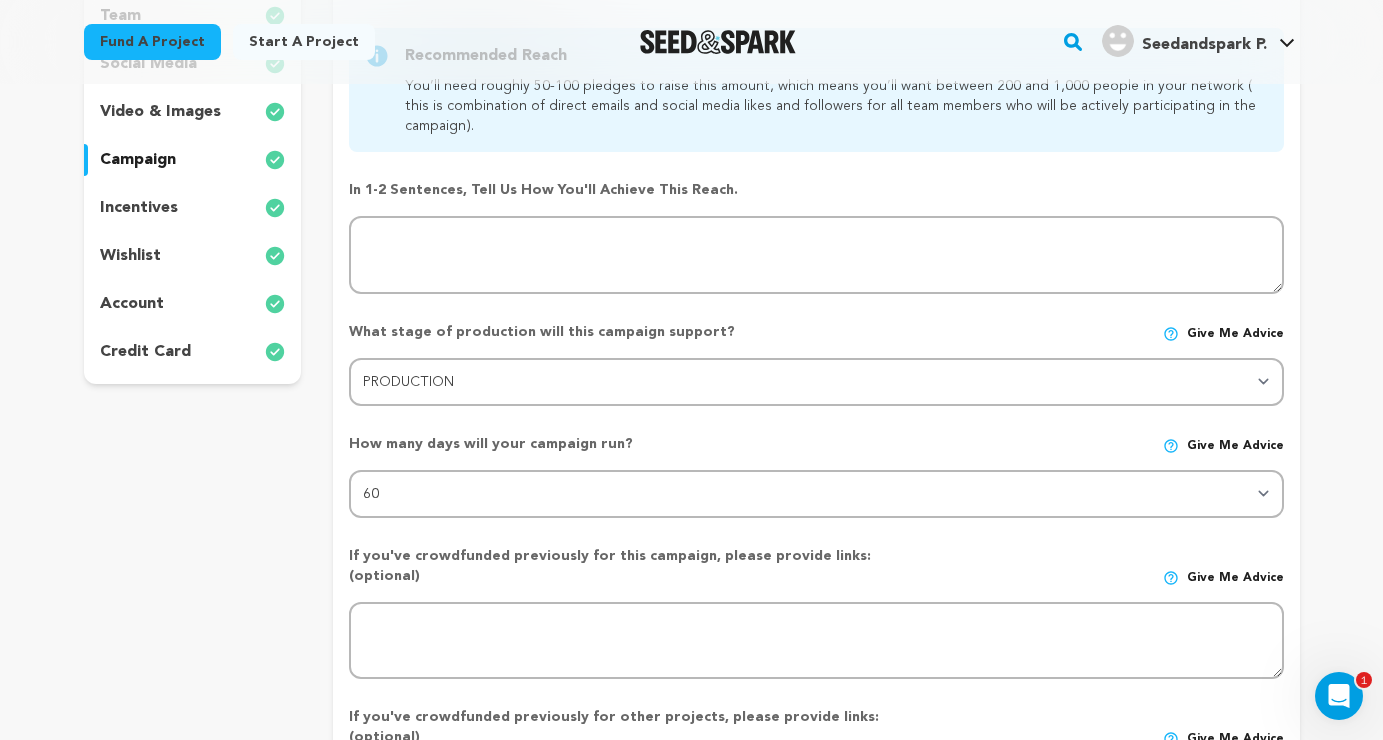 click on "video & images" at bounding box center [160, 112] 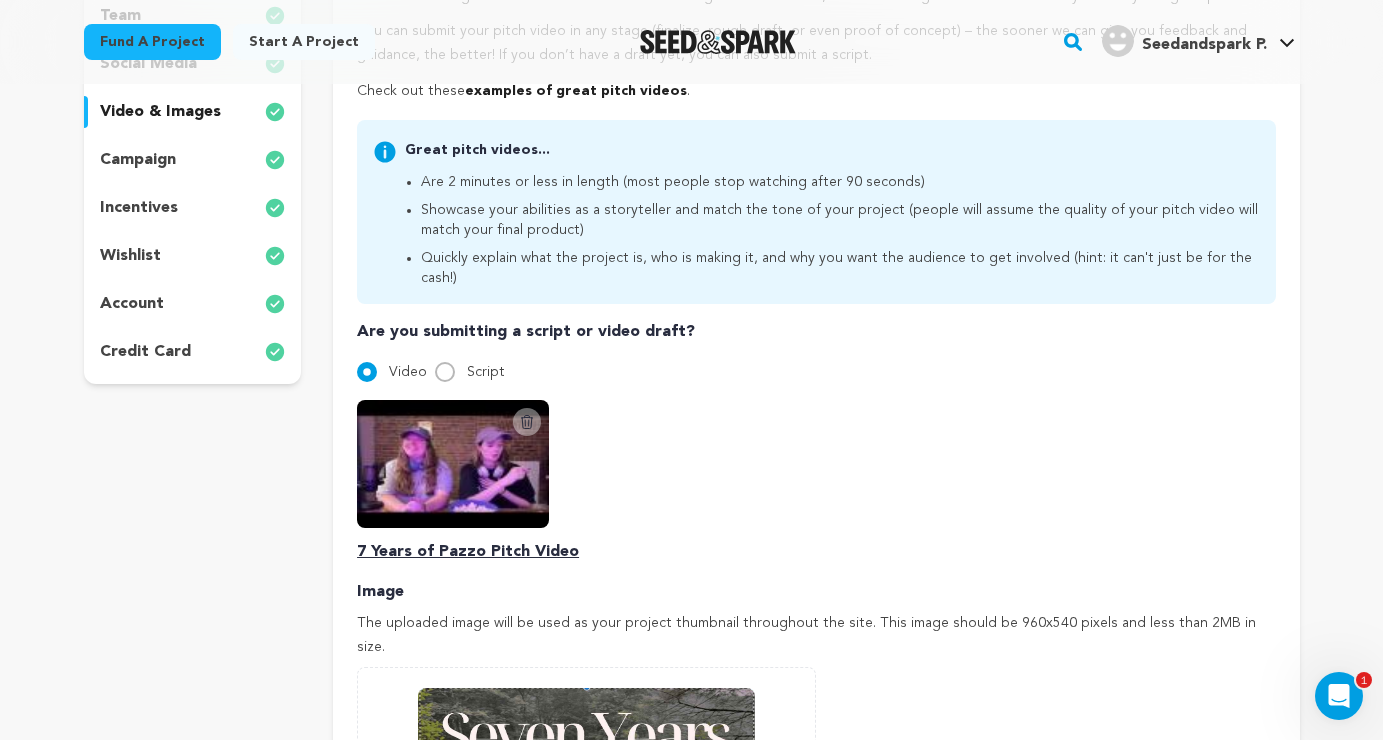 scroll, scrollTop: 702, scrollLeft: 0, axis: vertical 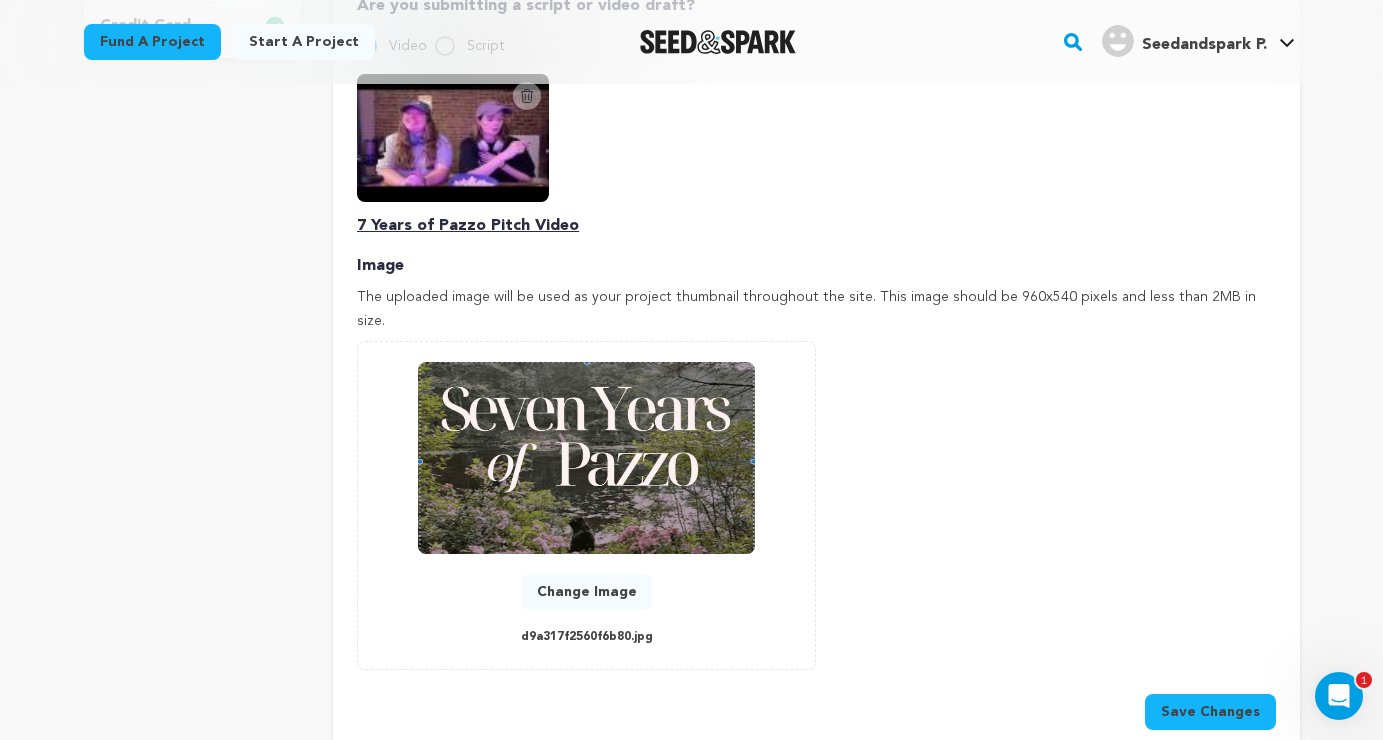 click on "Add Image
Accepts .gif, .jpg, and .png
0 %
0 %
Change Image
d9a317f2560f6b80.jpg" at bounding box center [816, 505] 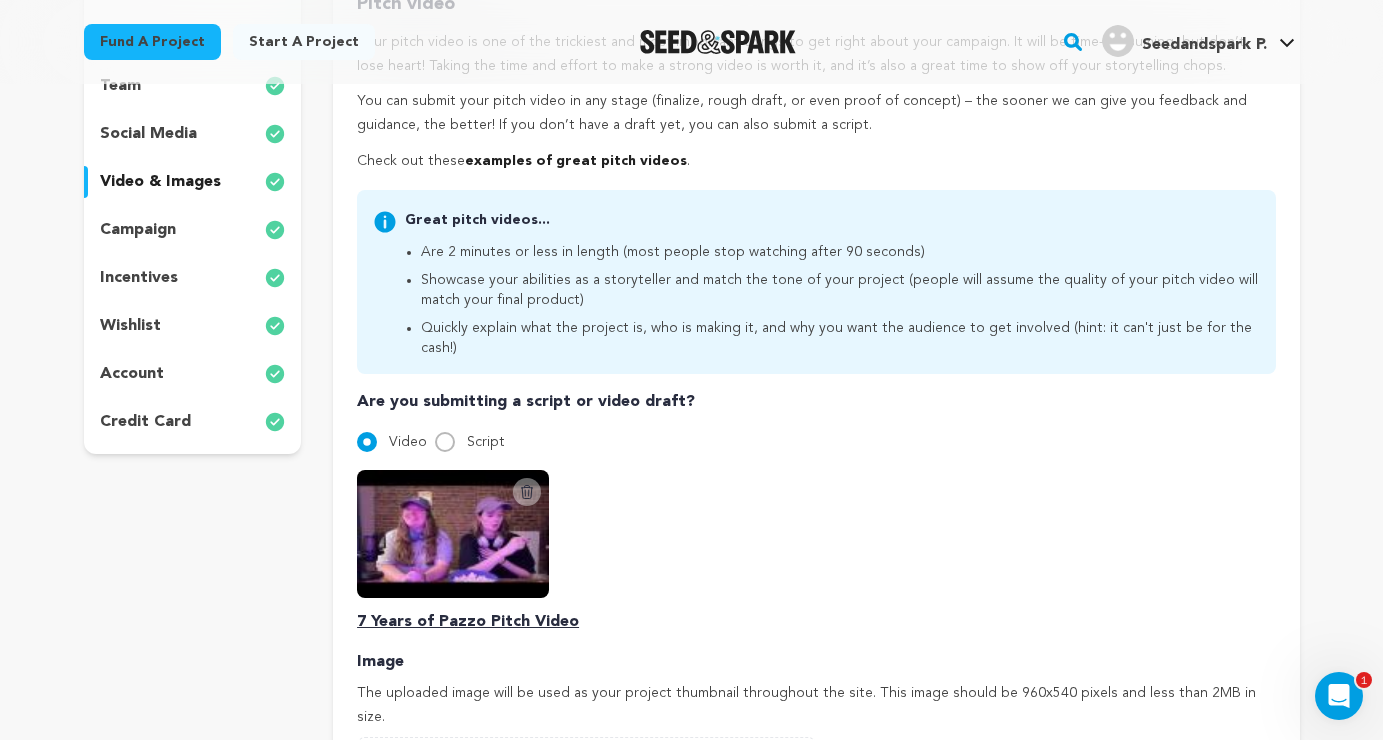 scroll, scrollTop: 39, scrollLeft: 0, axis: vertical 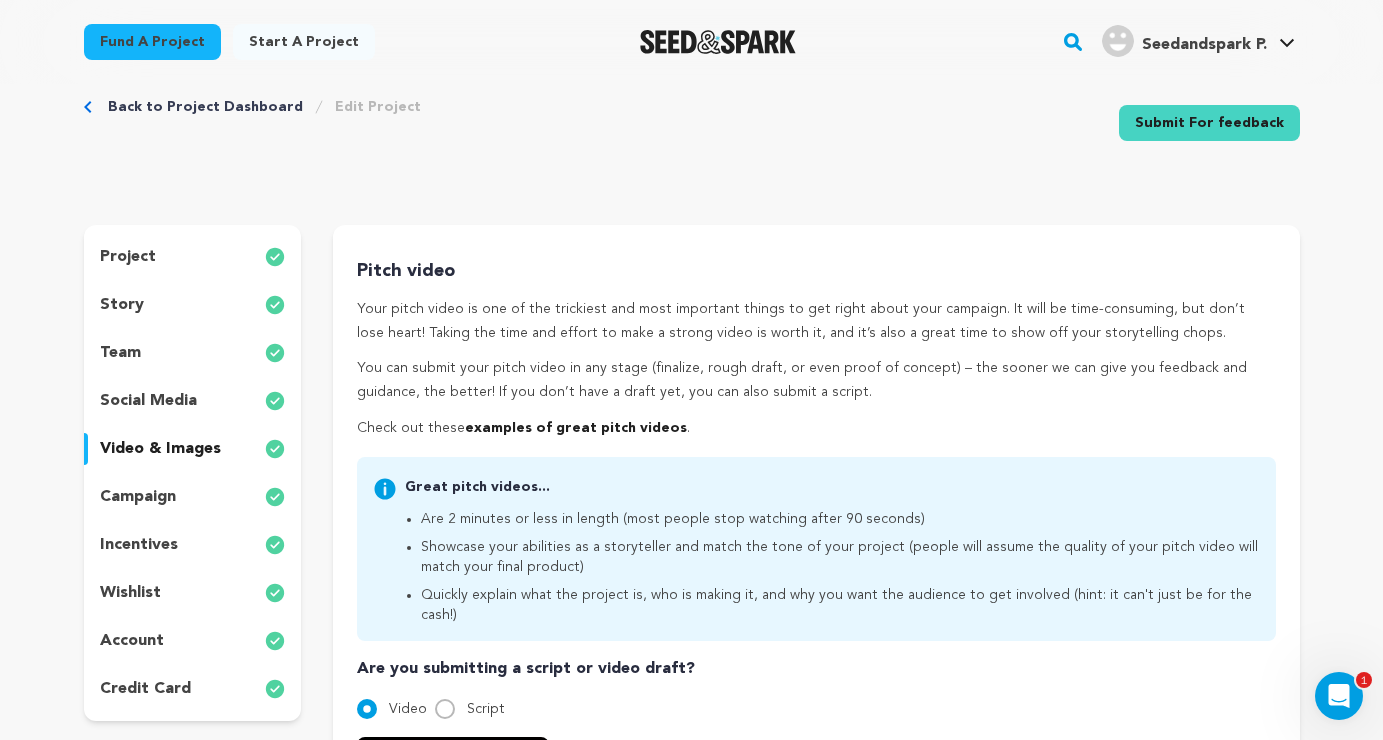 click on "project" at bounding box center [193, 257] 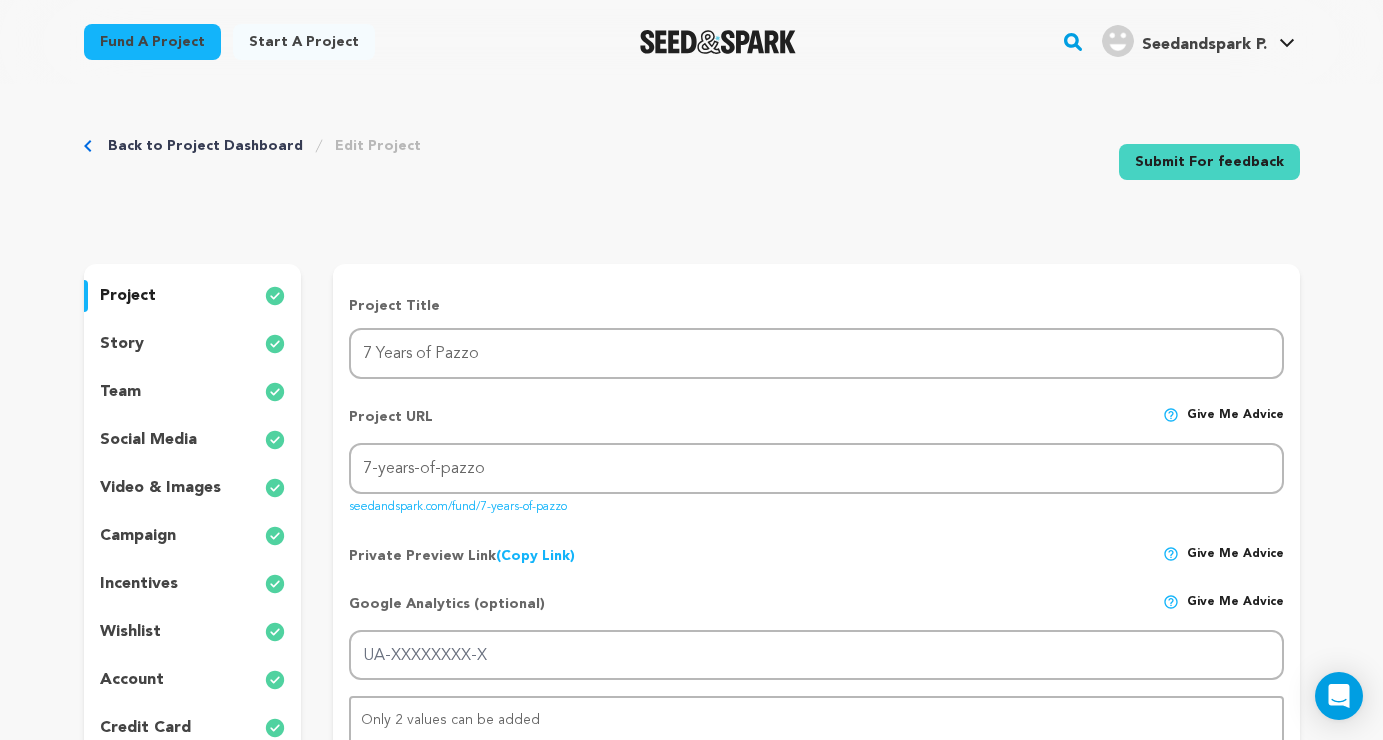 scroll, scrollTop: 0, scrollLeft: 0, axis: both 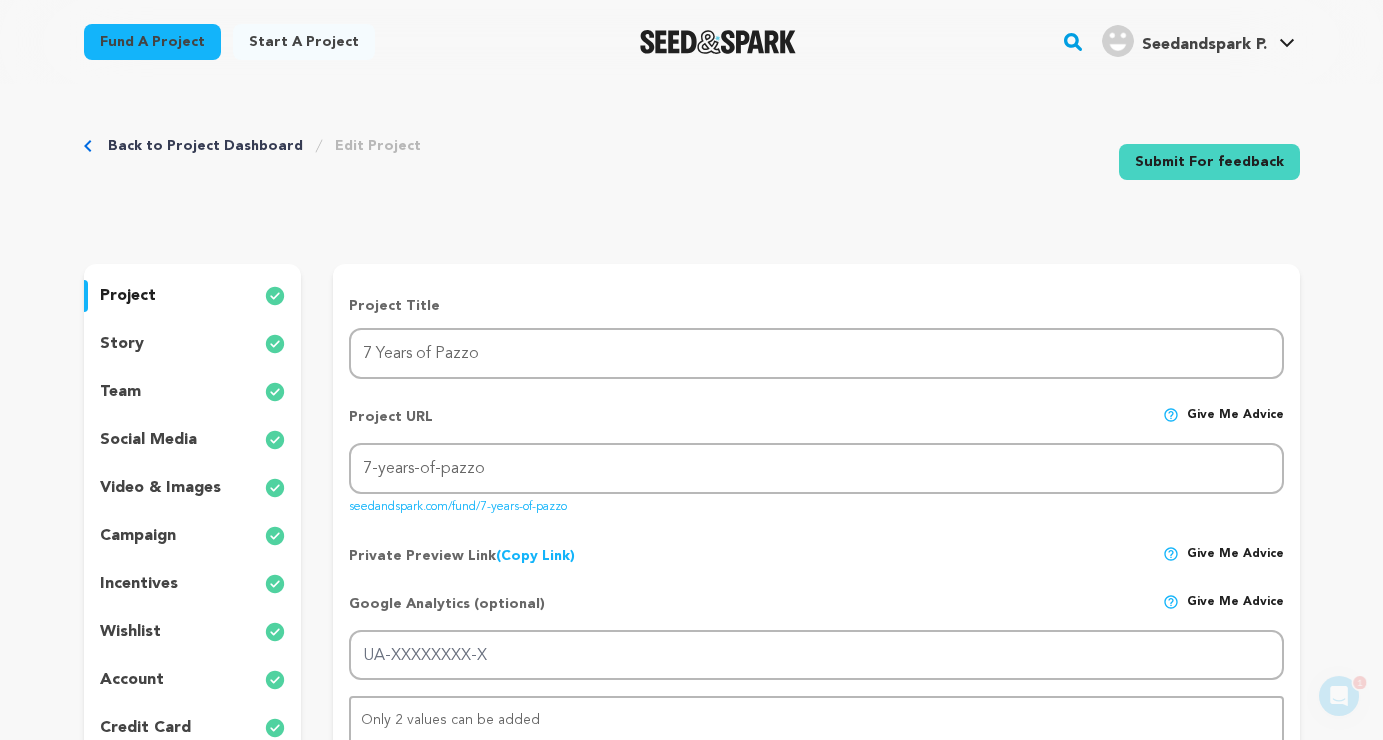 click on "video & images" at bounding box center [160, 488] 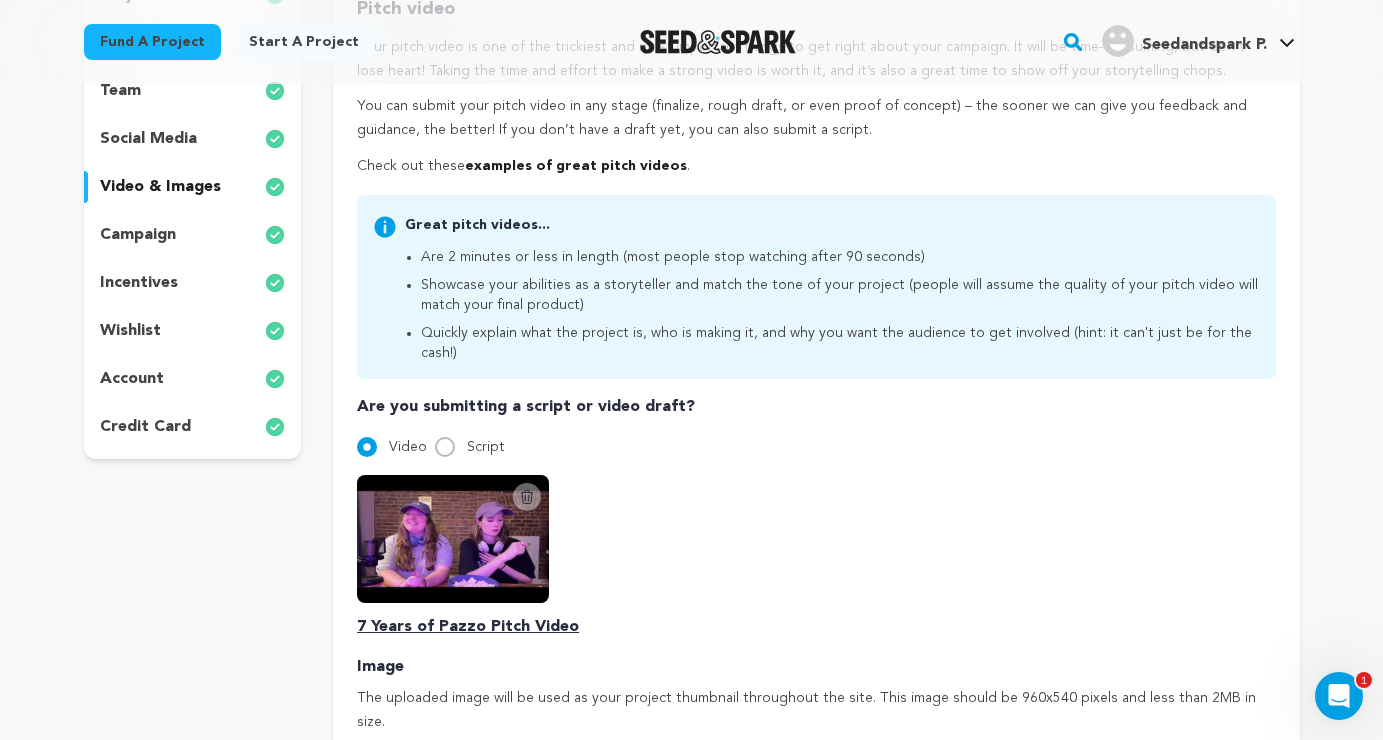 scroll, scrollTop: 314, scrollLeft: 0, axis: vertical 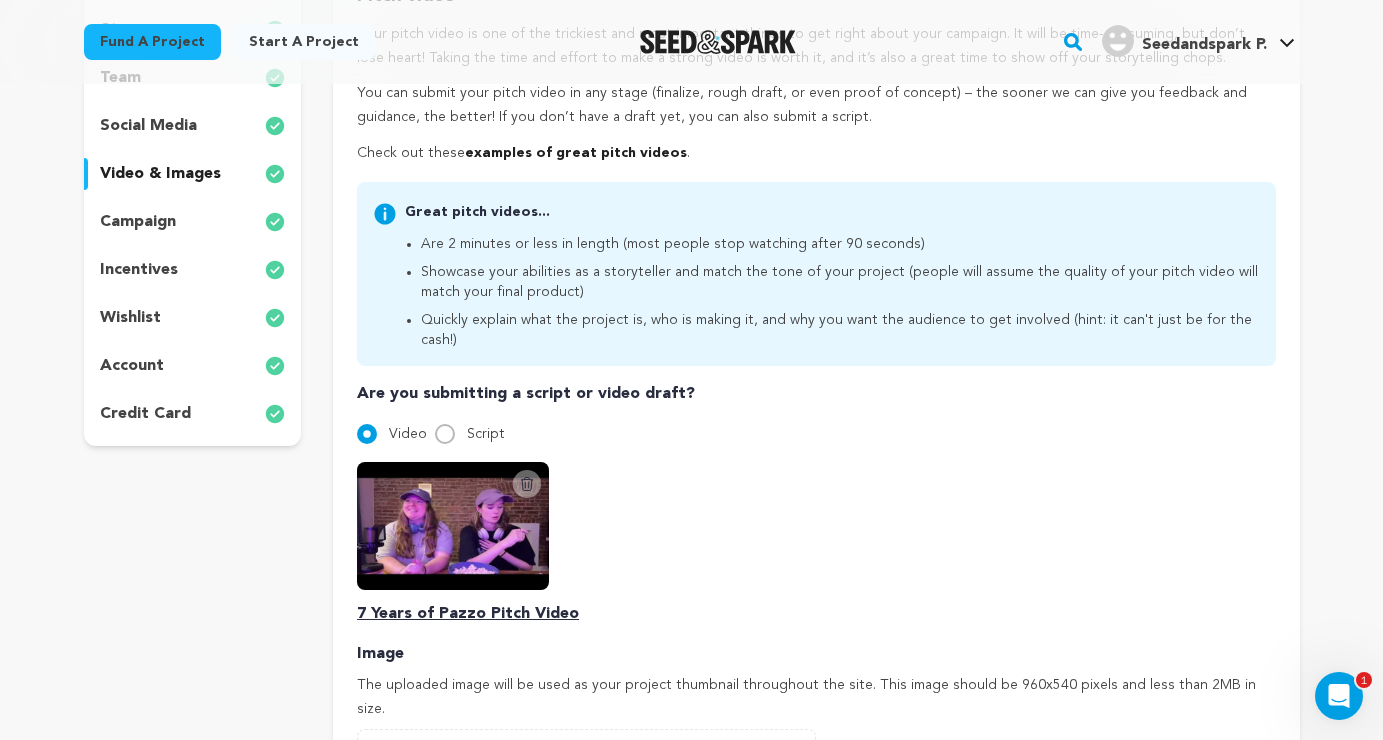 click on "7 Years of Pazzo Pitch Video" at bounding box center [816, 614] 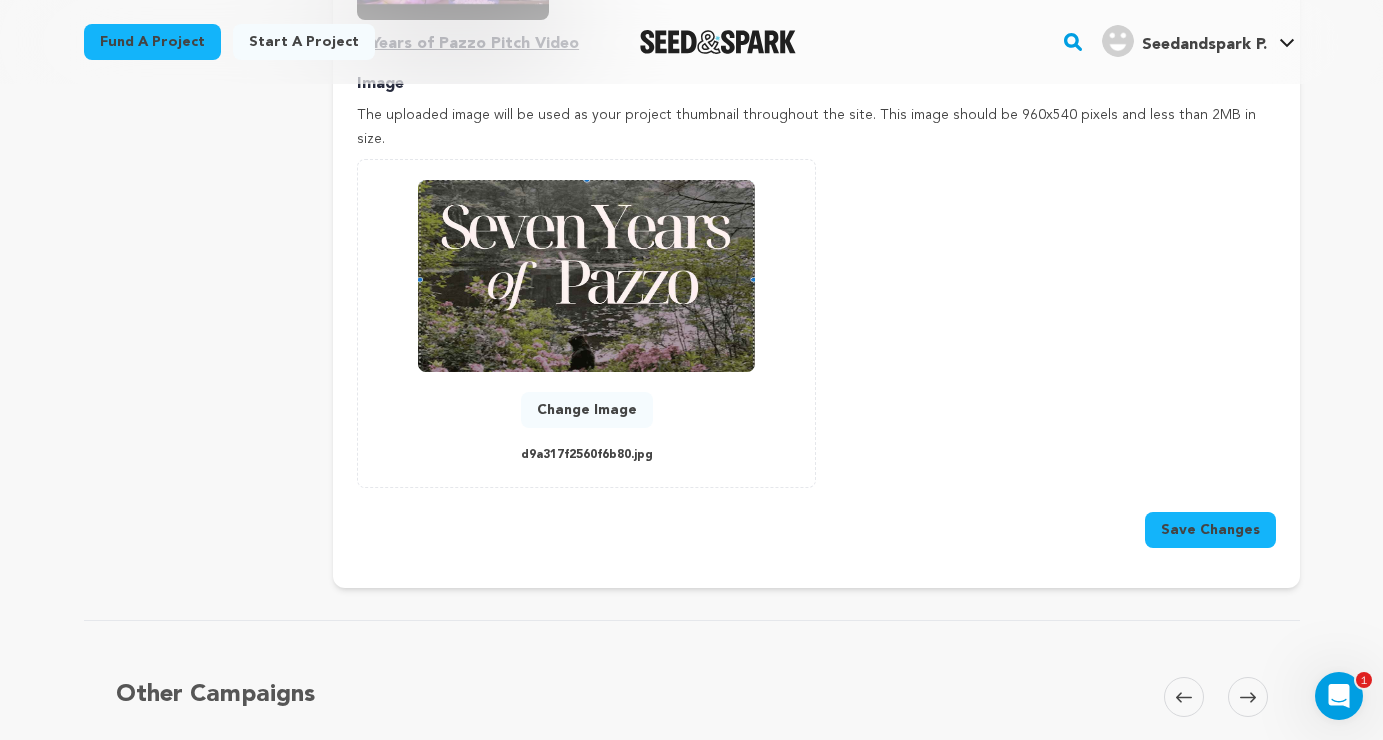 scroll, scrollTop: 900, scrollLeft: 0, axis: vertical 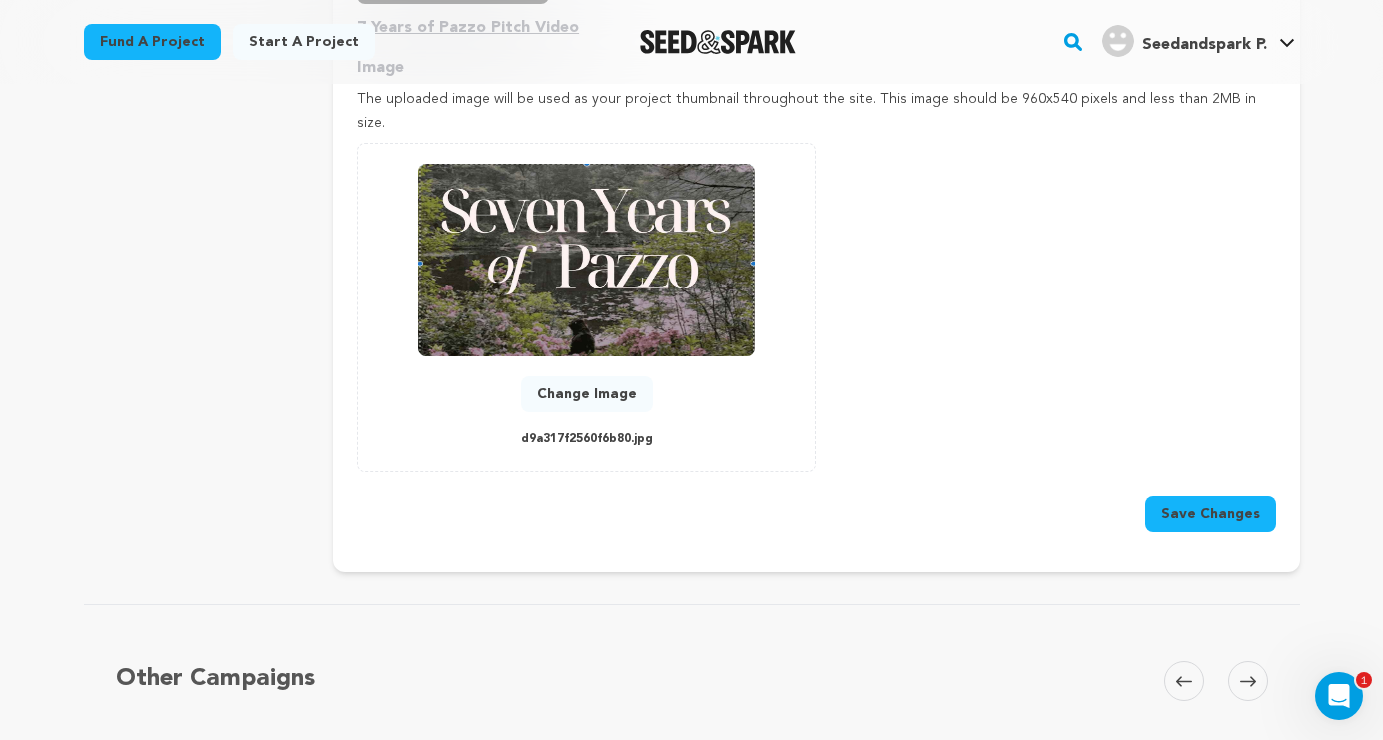 click on "Save Changes" at bounding box center [1210, 514] 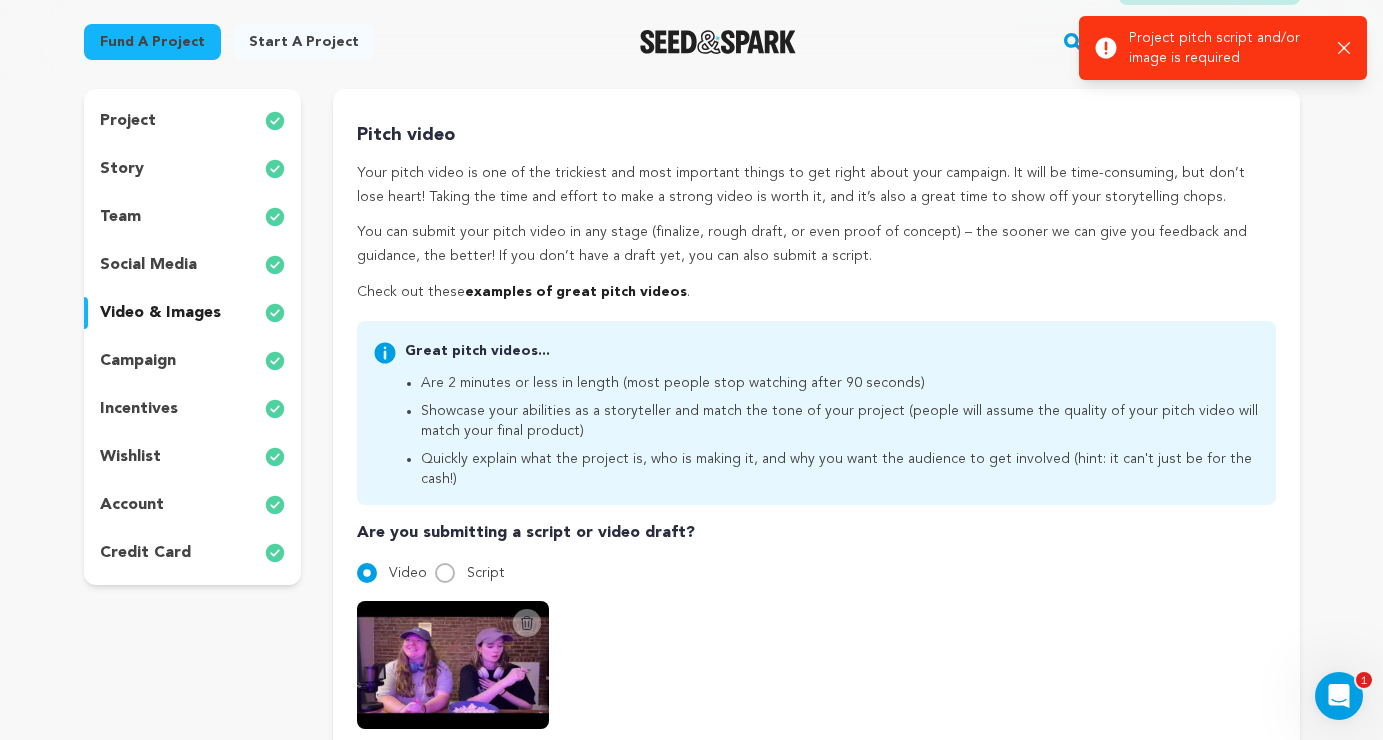 scroll, scrollTop: 173, scrollLeft: 0, axis: vertical 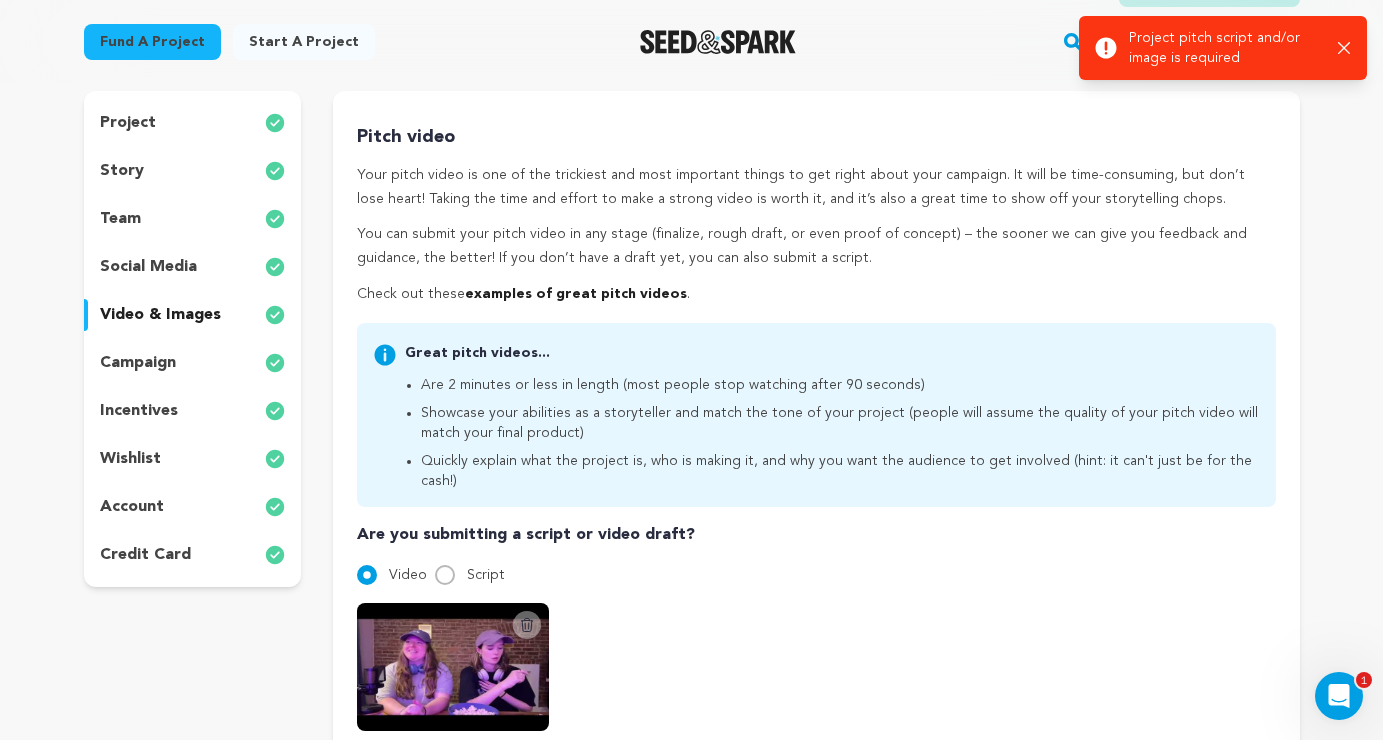click on "Are 2 minutes or less in length (most people stop watching after 90 seconds)
Showcase your abilities as a storyteller and match the tone of your project (people will assume
the quality of your pitch video will match your final product)
Quickly explain what the project is, who is making it, and why you want the audience to get
involved (hint: it can't just be for the cash!)" at bounding box center [832, 431] 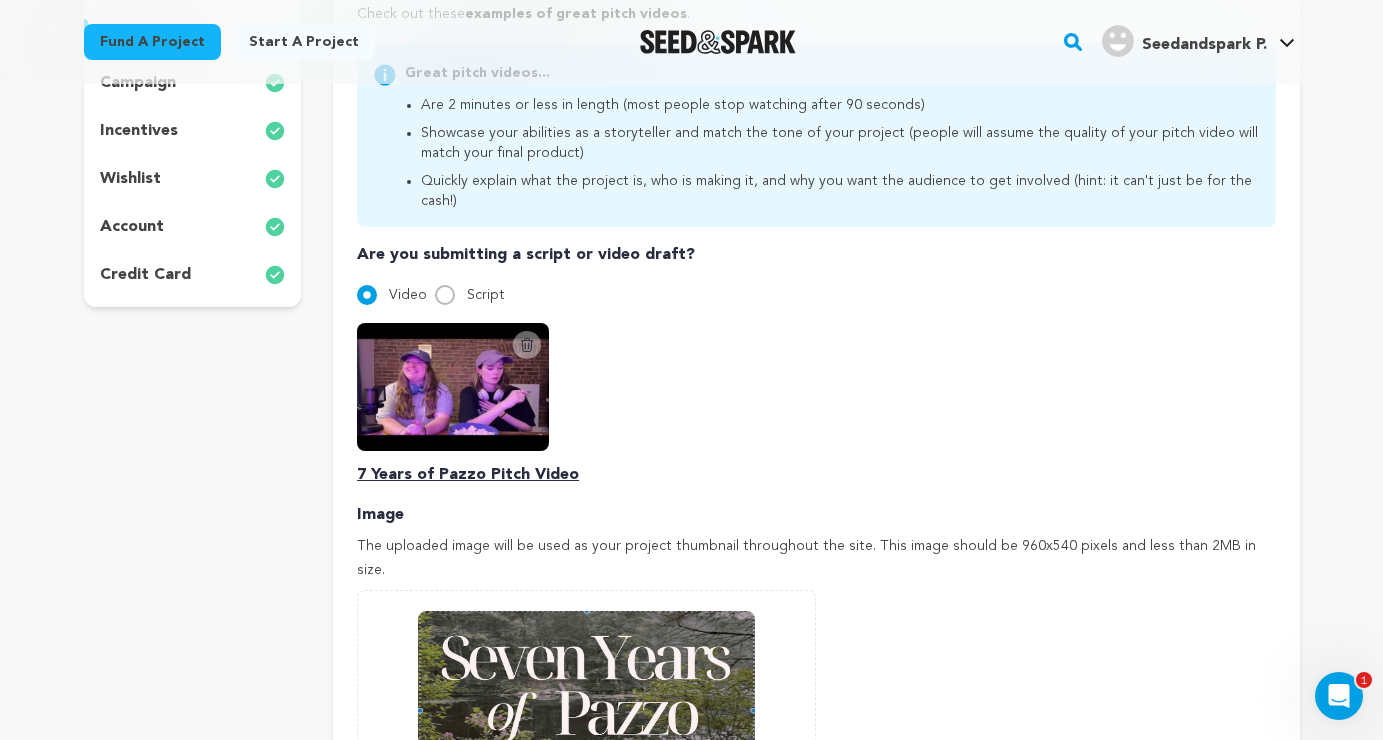 scroll, scrollTop: 632, scrollLeft: 0, axis: vertical 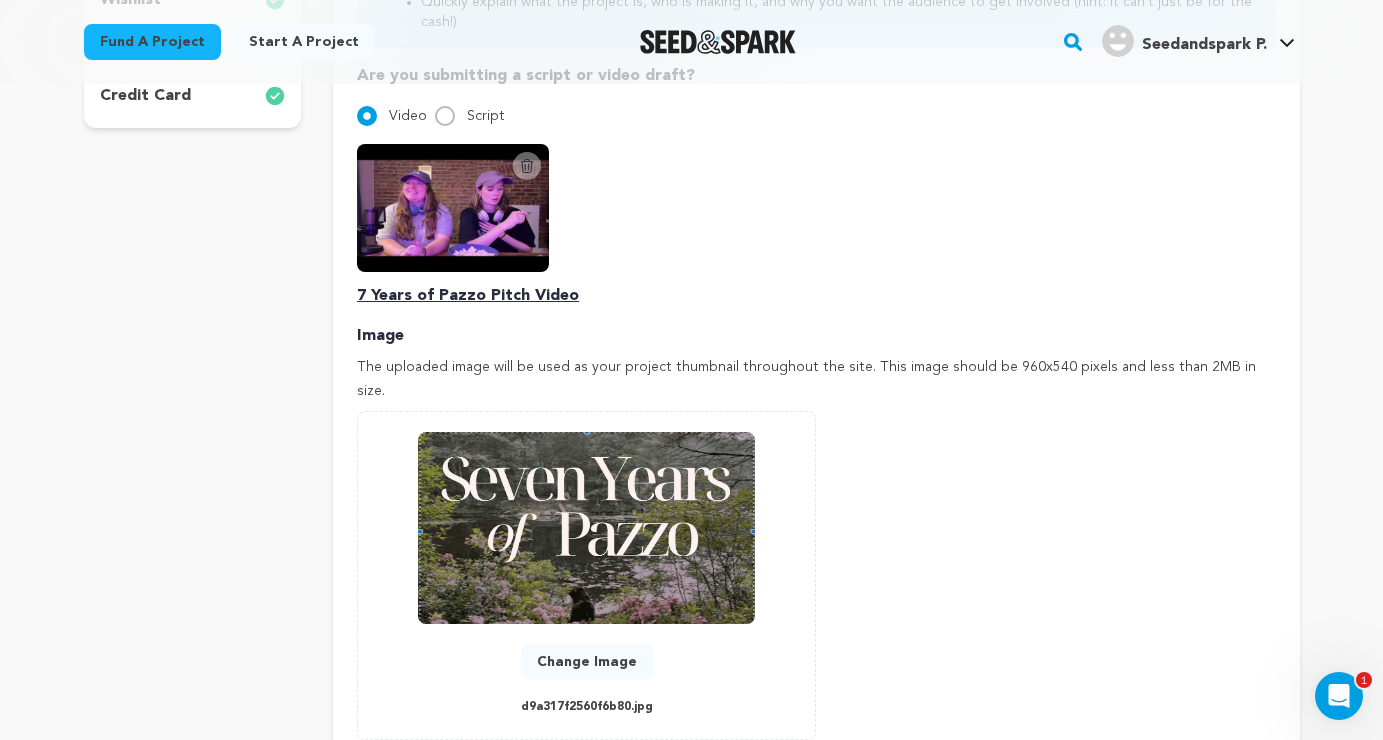 click at bounding box center [453, 208] 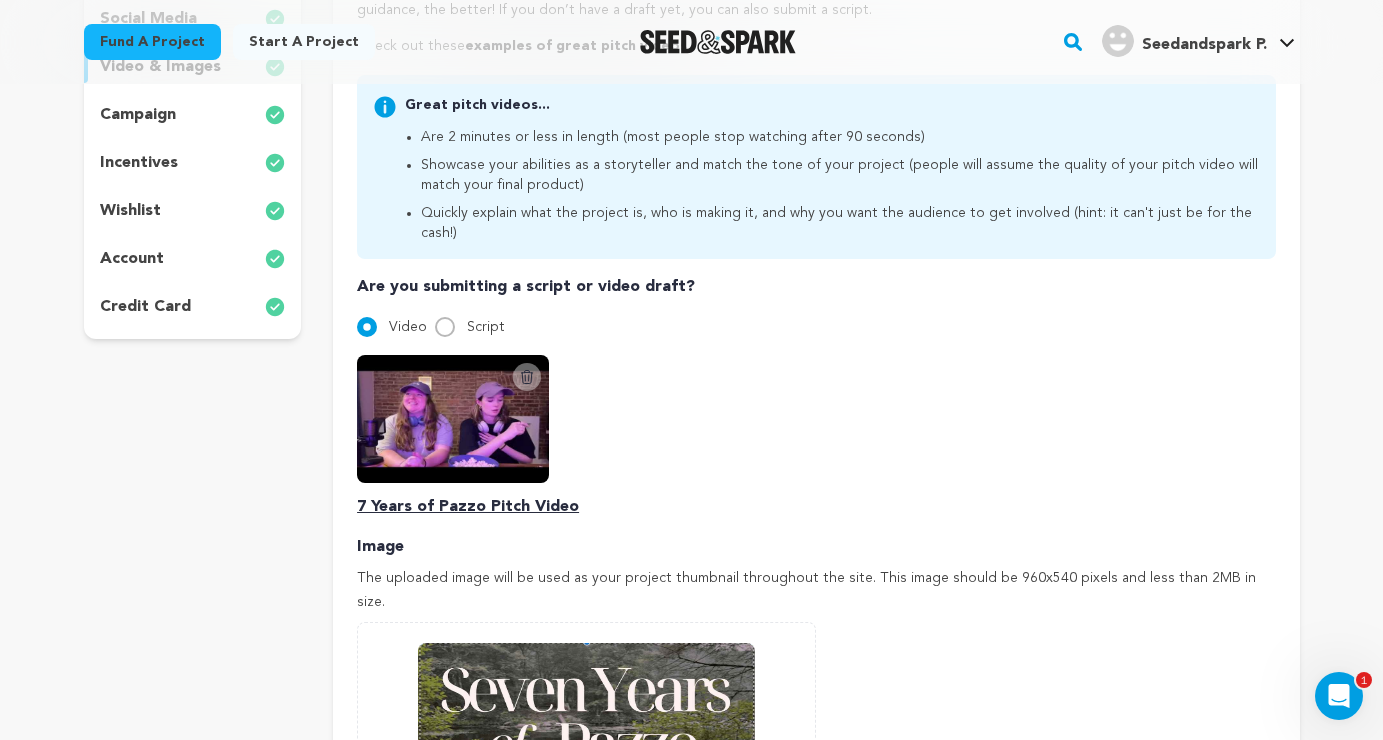 scroll, scrollTop: 407, scrollLeft: 0, axis: vertical 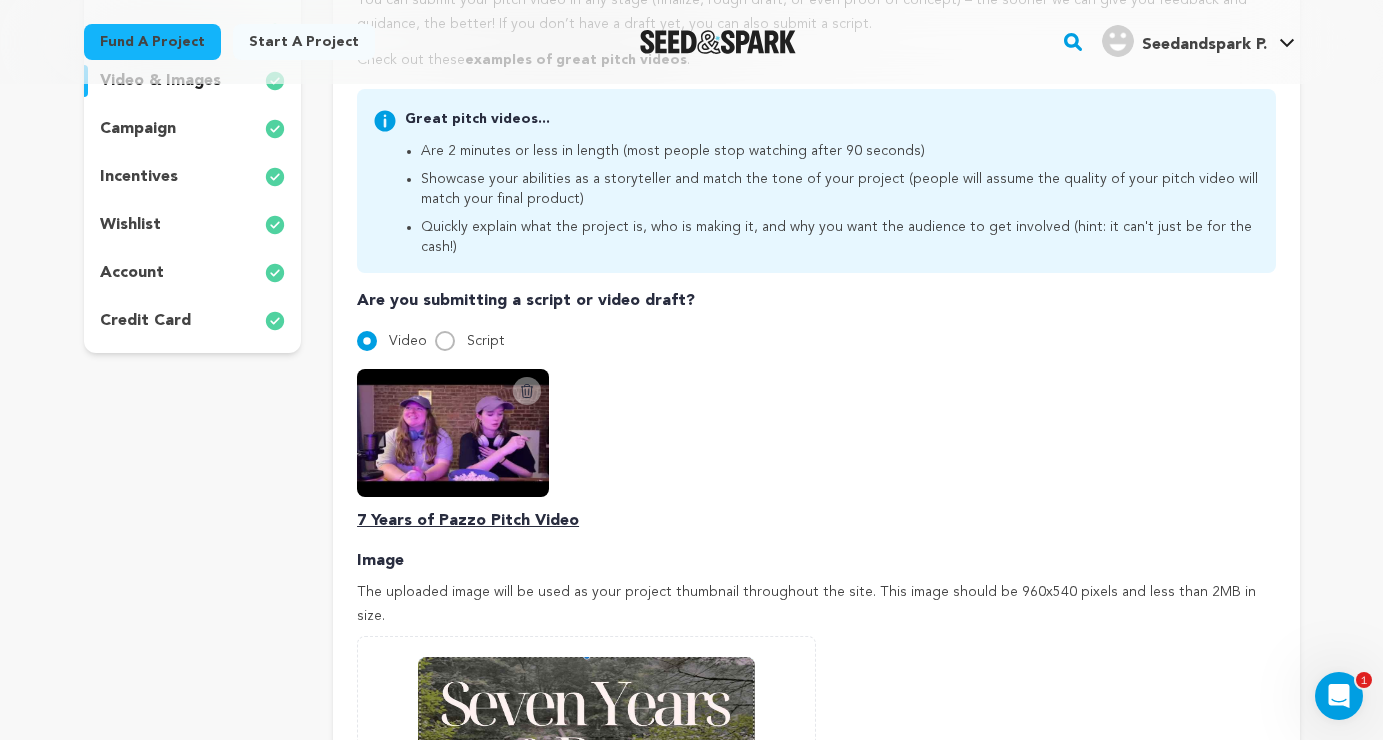 click at bounding box center [453, 433] 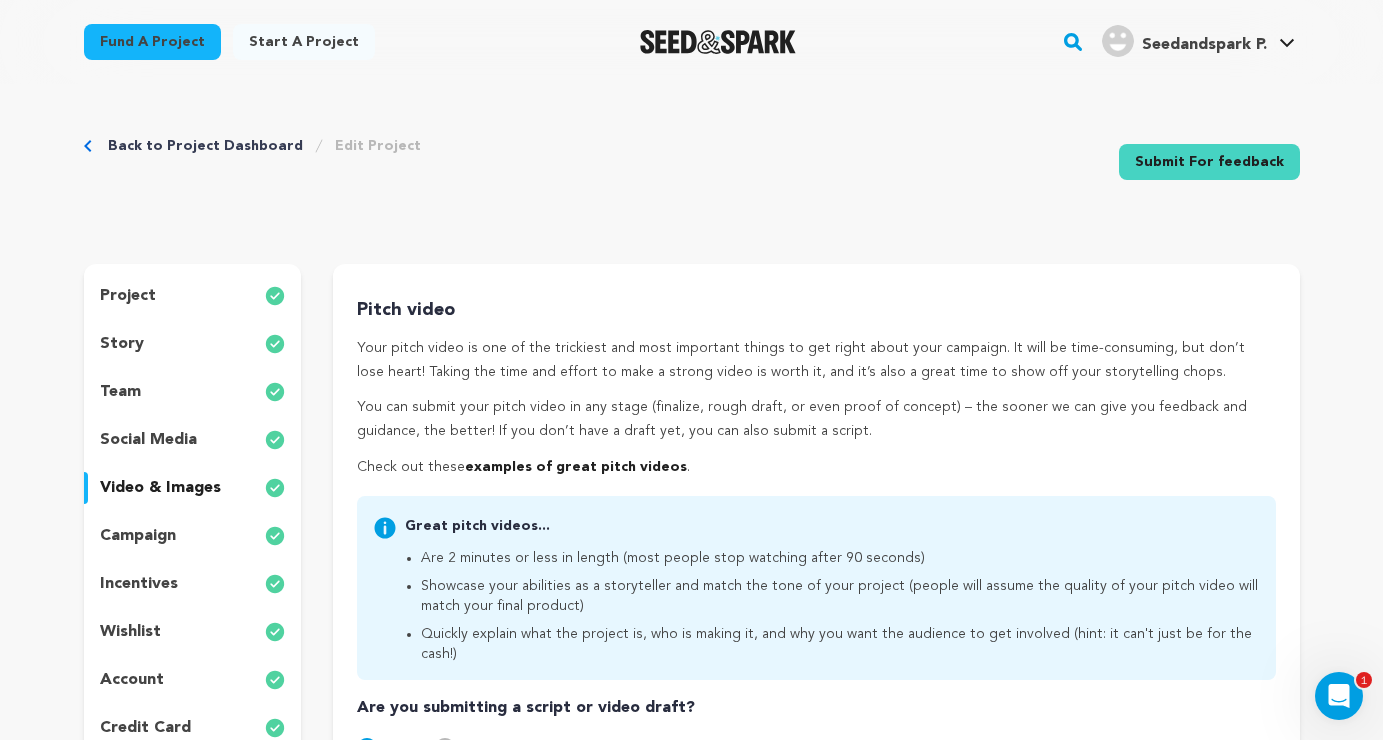 scroll, scrollTop: 0, scrollLeft: 0, axis: both 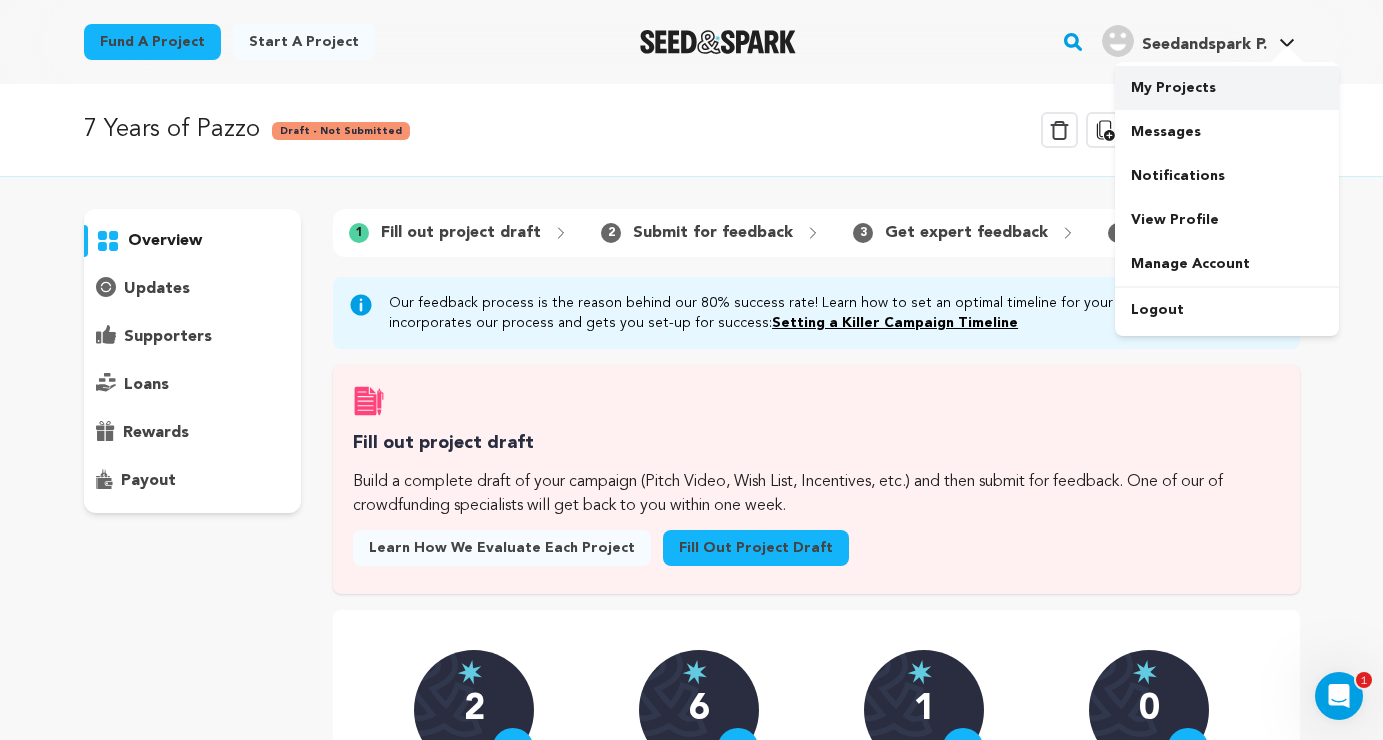 click on "My Projects" at bounding box center [1227, 88] 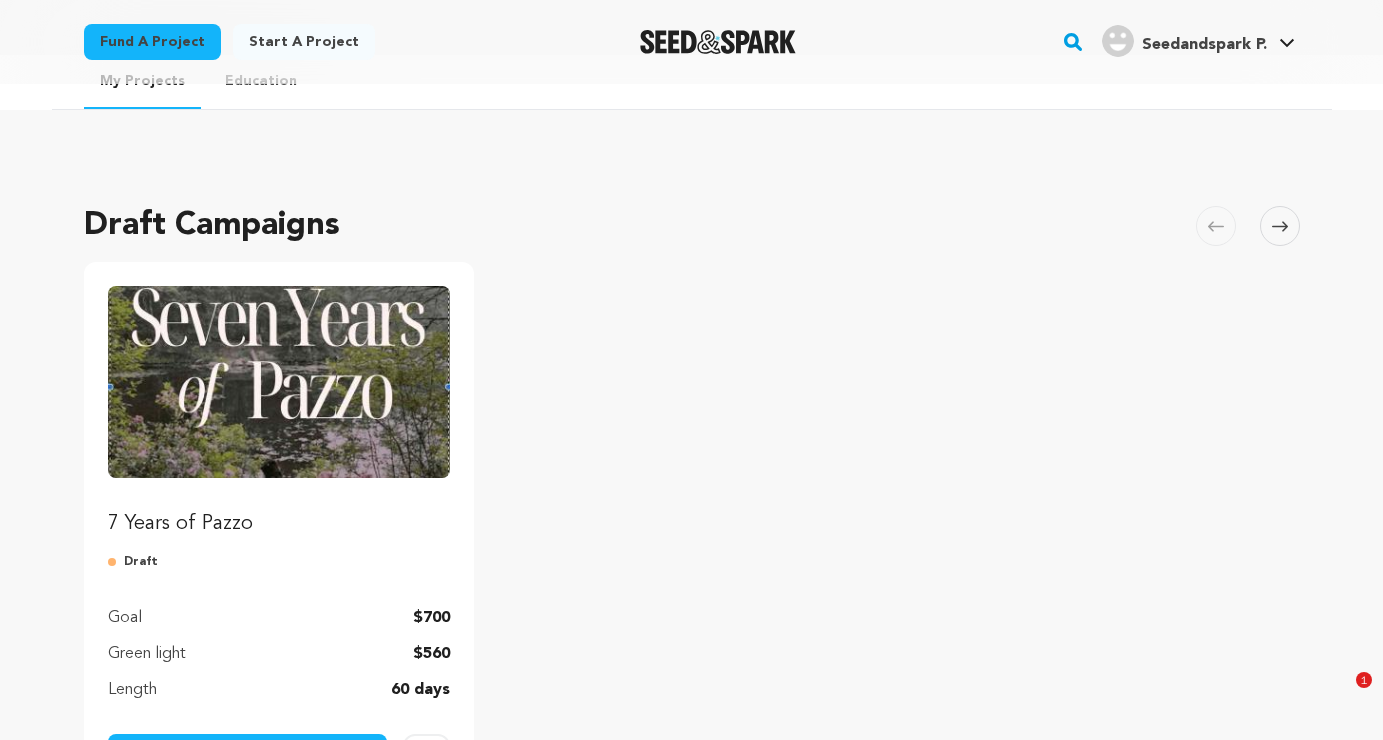 scroll, scrollTop: 100, scrollLeft: 0, axis: vertical 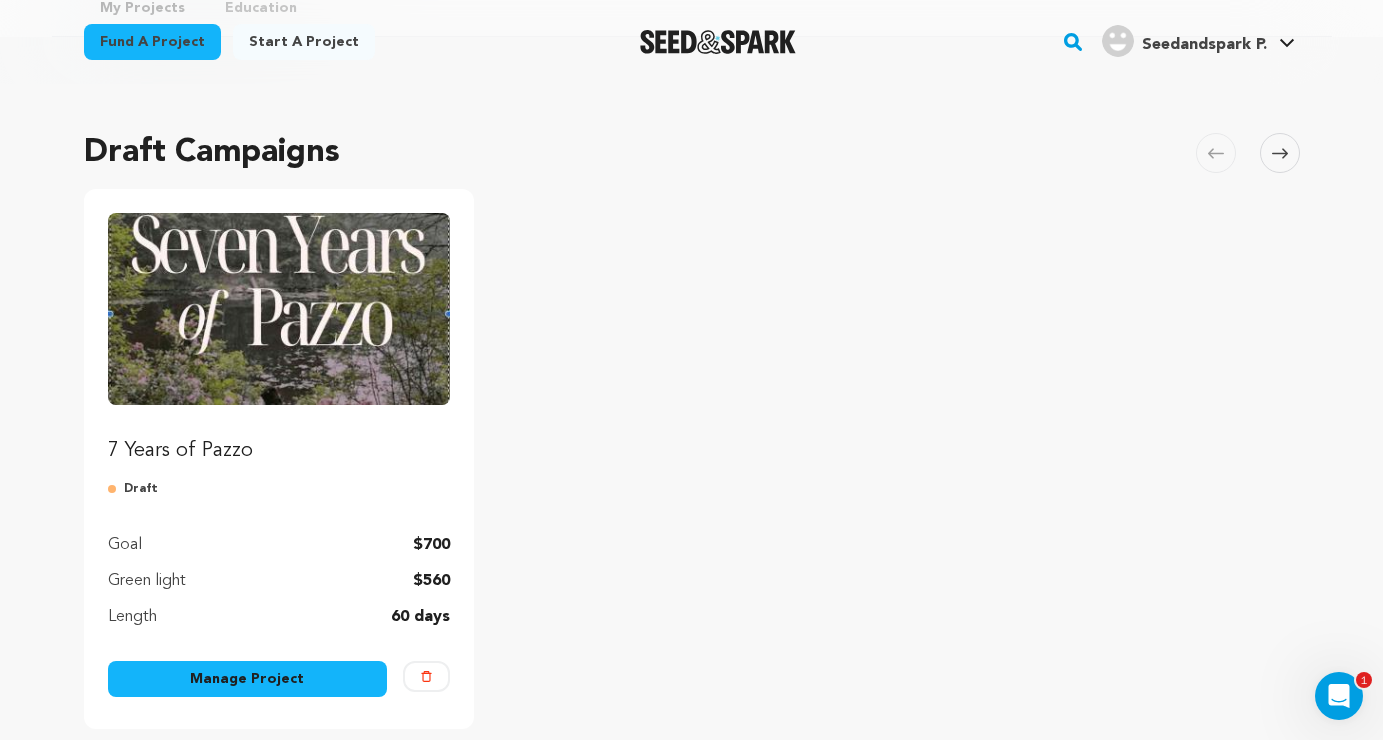 click on "7 Years of Pazzo" at bounding box center [279, 451] 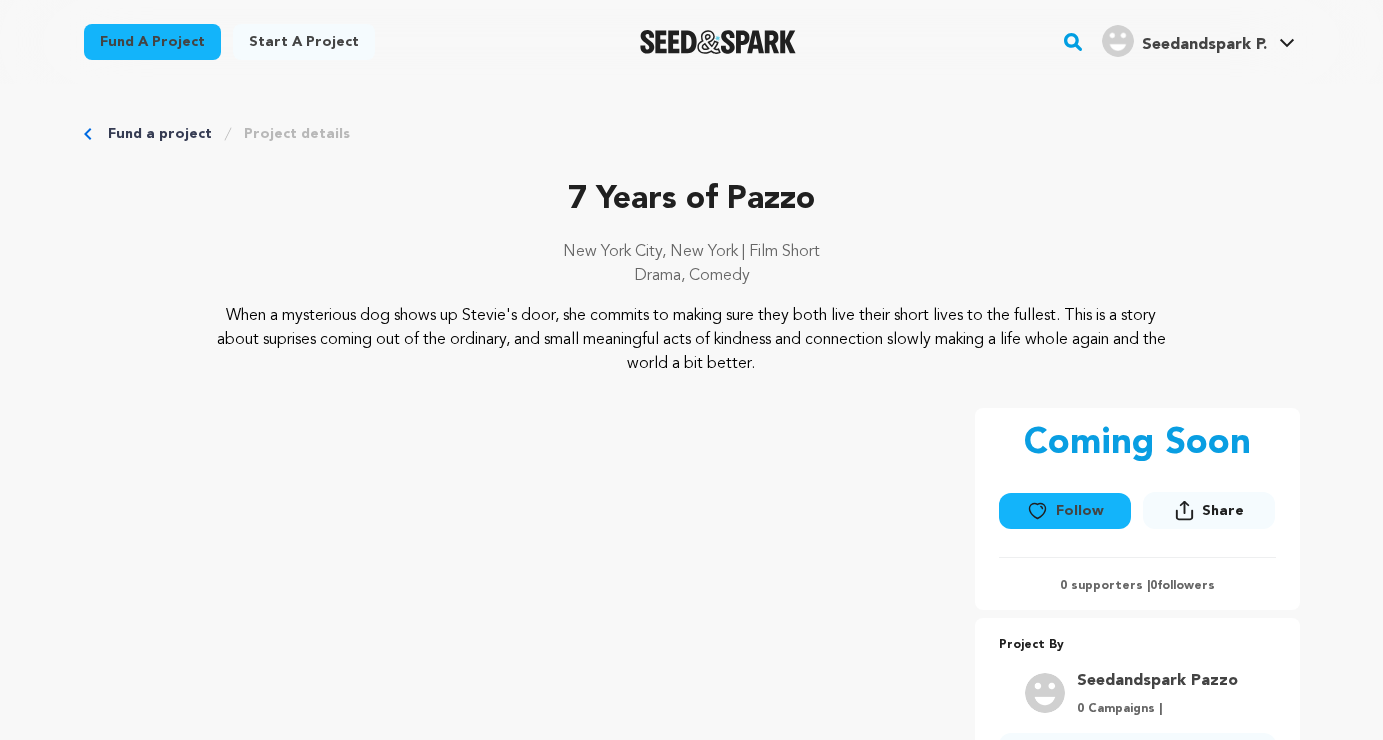 scroll, scrollTop: 326, scrollLeft: 0, axis: vertical 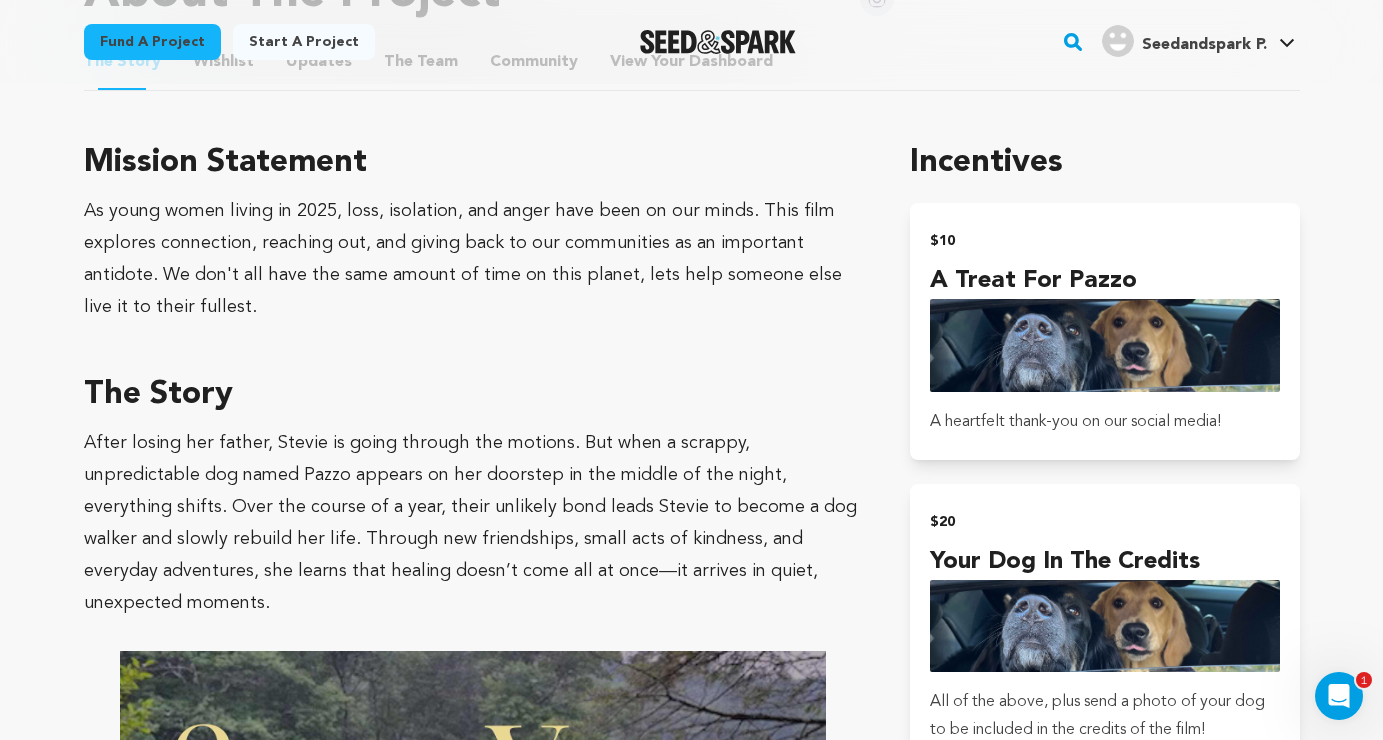 drag, startPoint x: 79, startPoint y: 222, endPoint x: 170, endPoint y: 328, distance: 139.70326 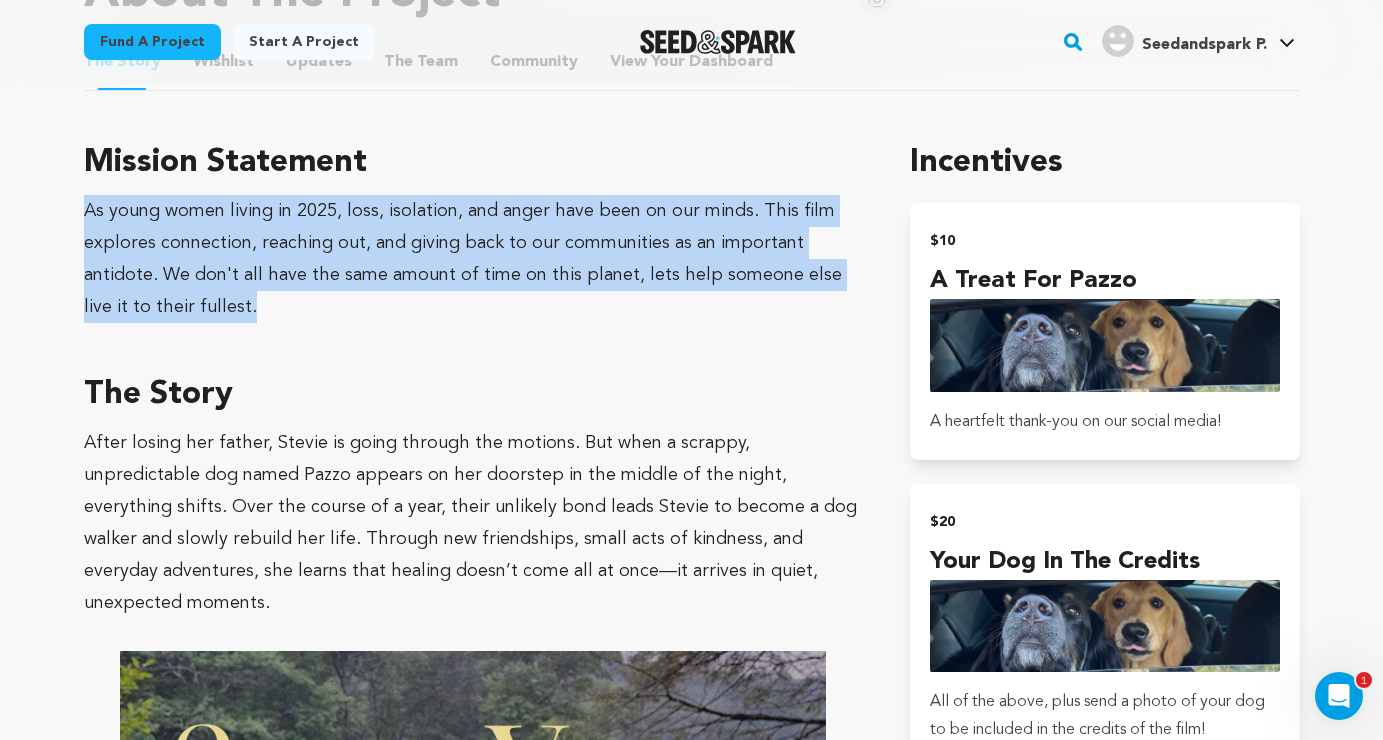 drag, startPoint x: 151, startPoint y: 320, endPoint x: 49, endPoint y: 208, distance: 151.48598 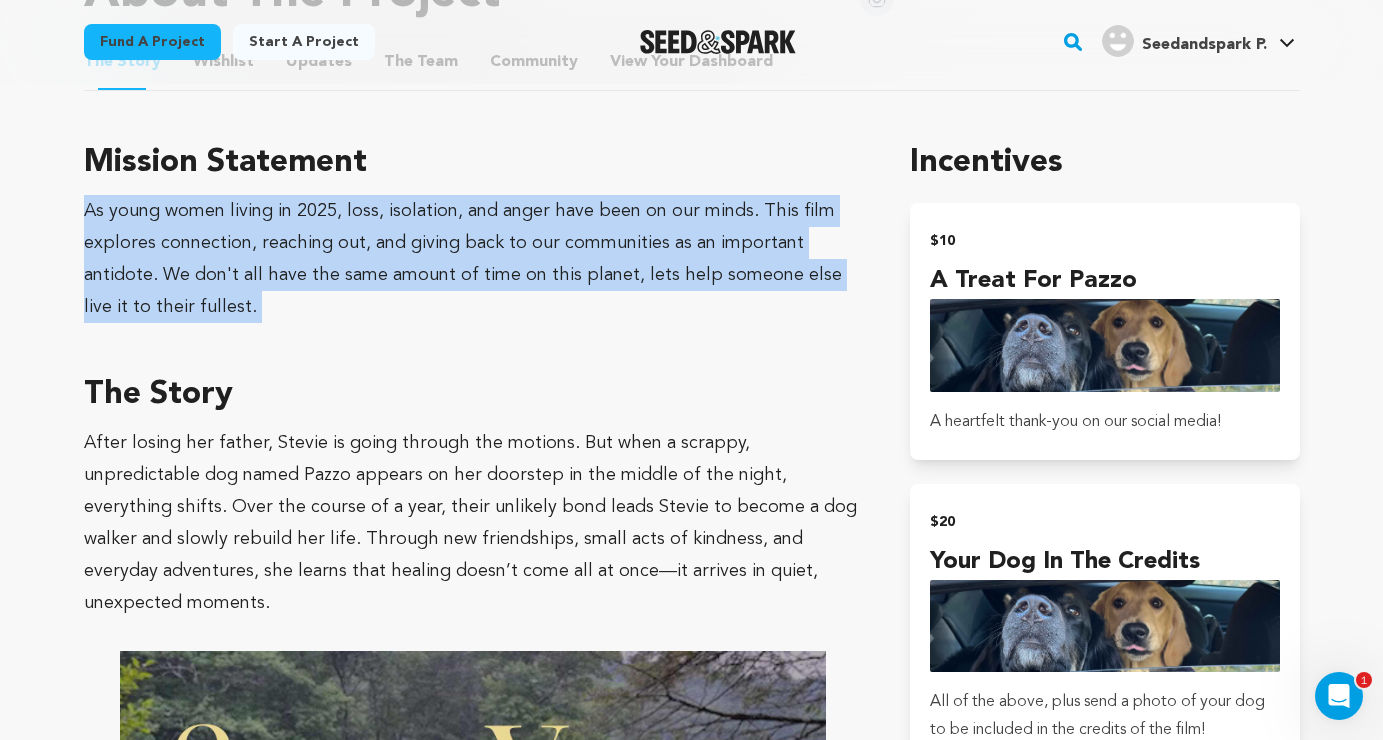 drag, startPoint x: 49, startPoint y: 210, endPoint x: 205, endPoint y: 295, distance: 177.65416 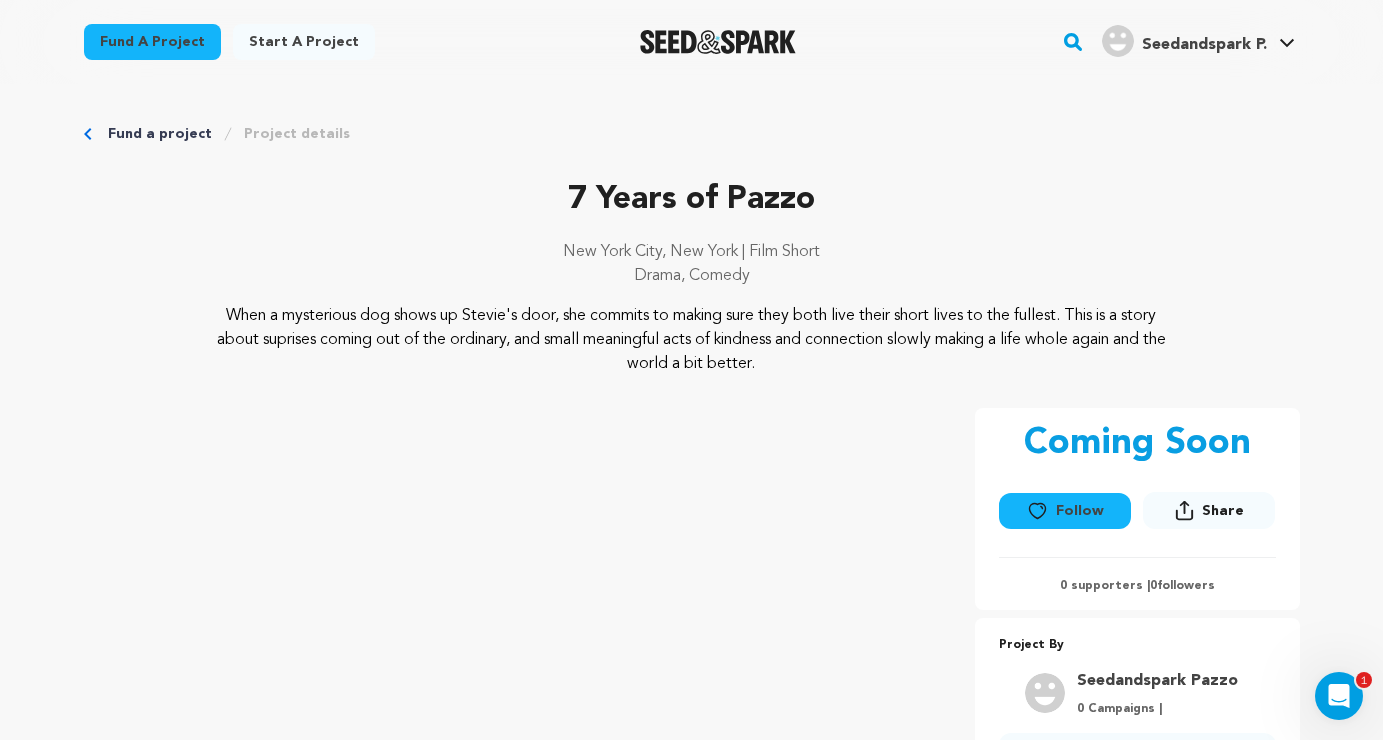 scroll, scrollTop: 0, scrollLeft: 0, axis: both 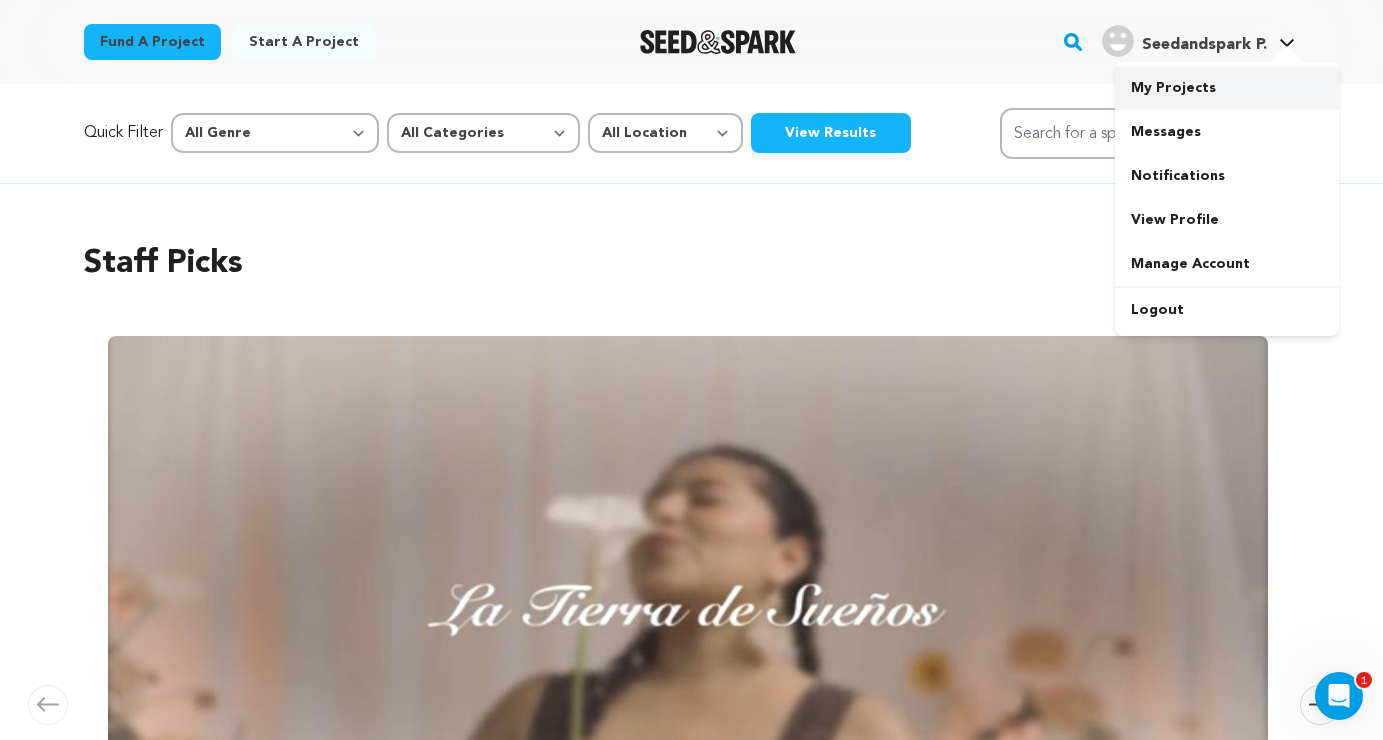 click on "My Projects" at bounding box center (1227, 88) 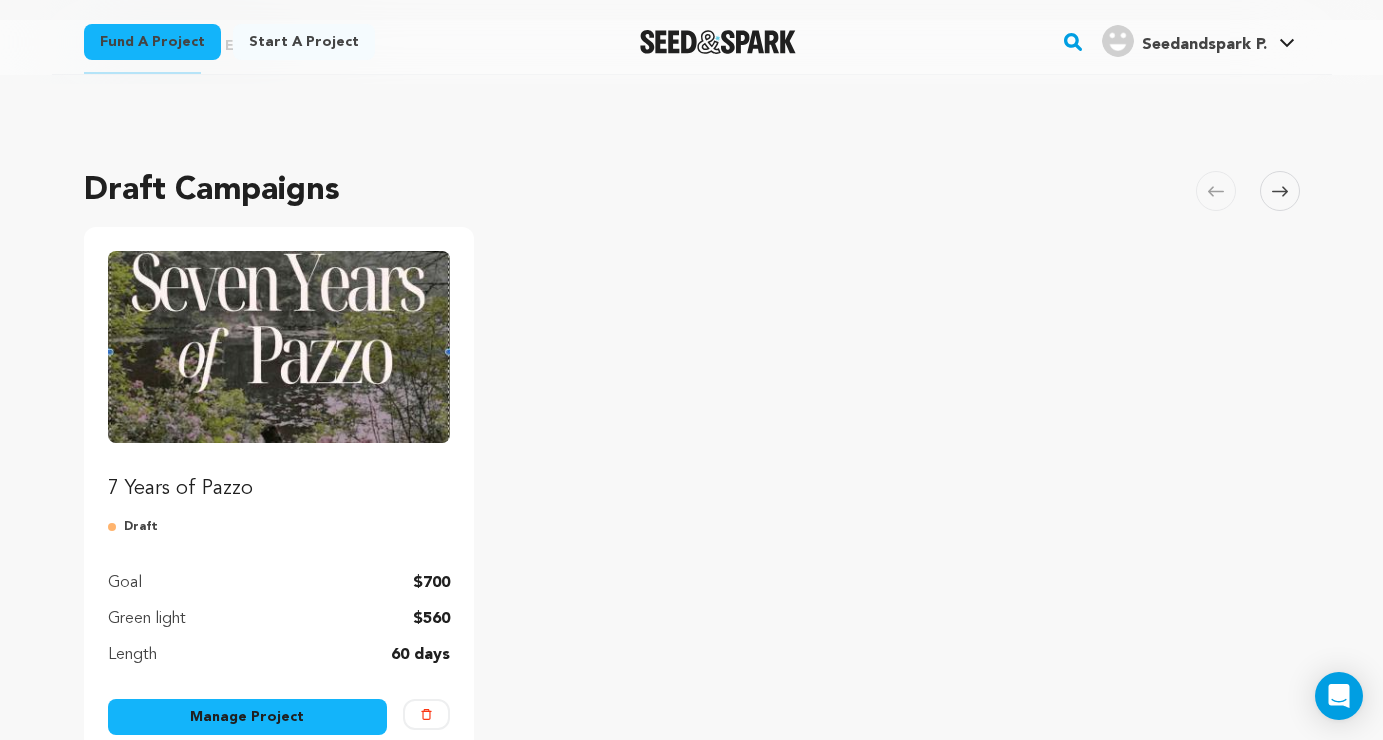 scroll, scrollTop: 151, scrollLeft: 0, axis: vertical 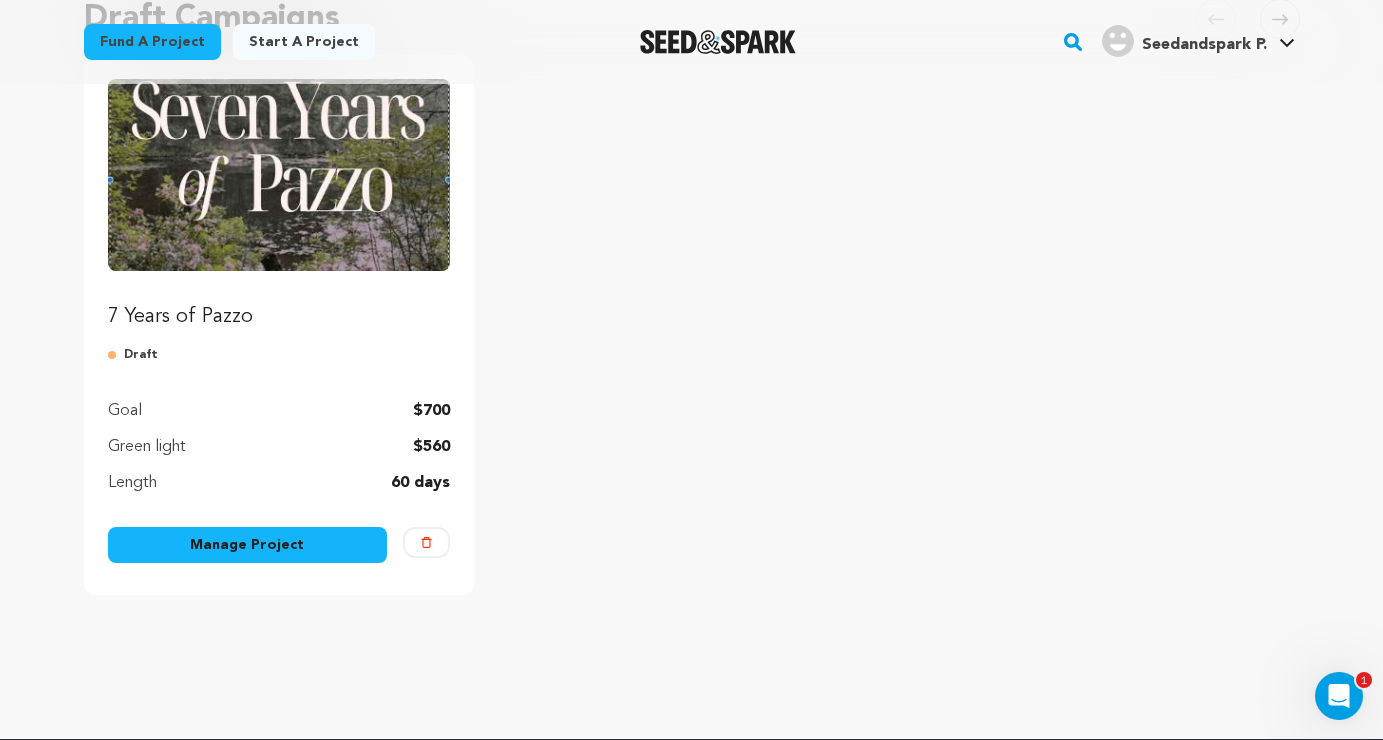 click on "Manage Project" at bounding box center (248, 545) 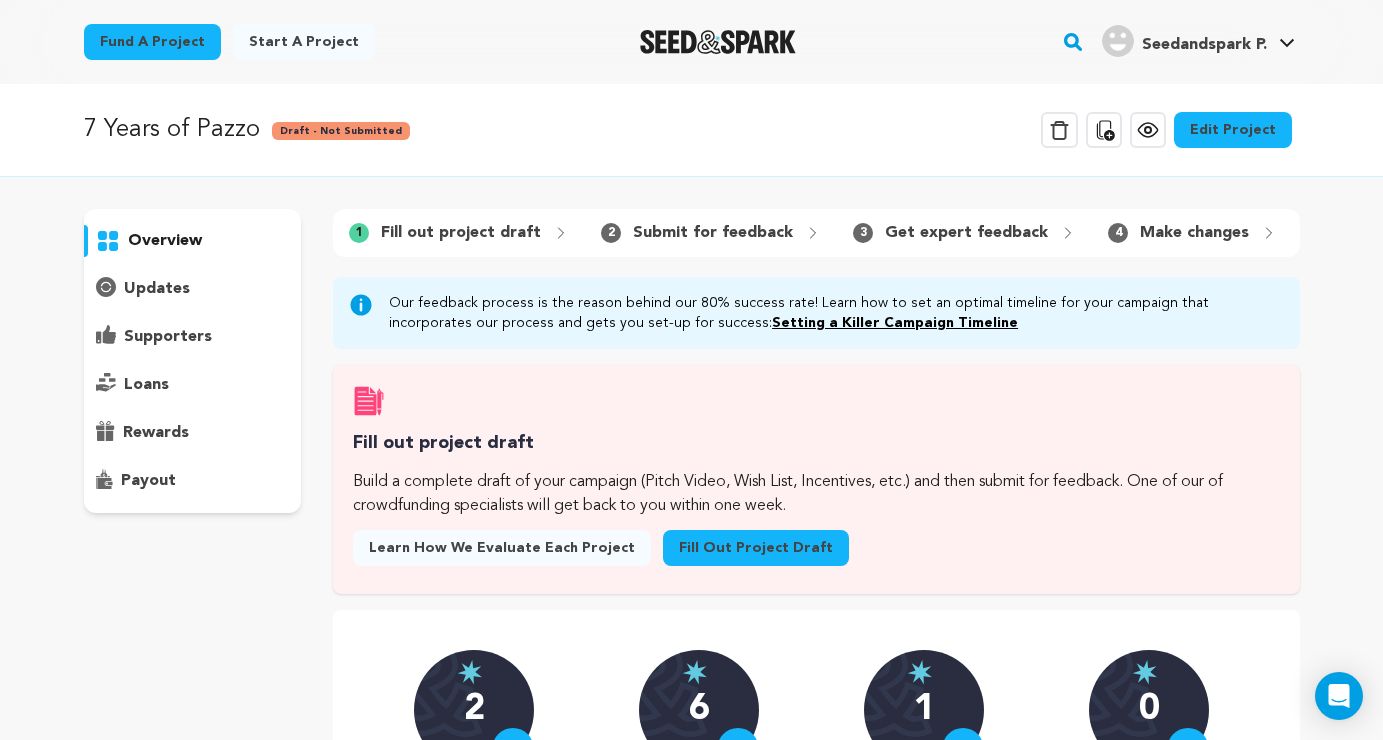 scroll, scrollTop: 0, scrollLeft: 0, axis: both 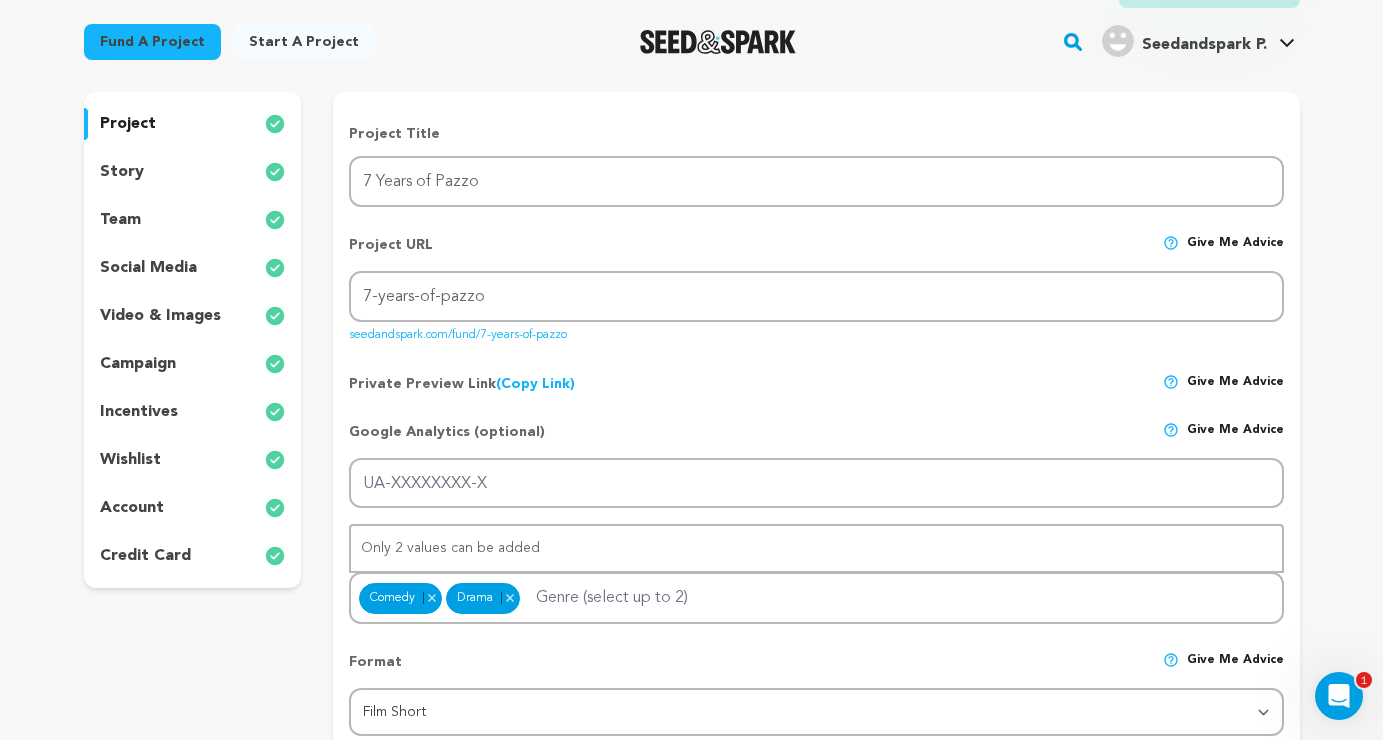 click on "story" at bounding box center (122, 172) 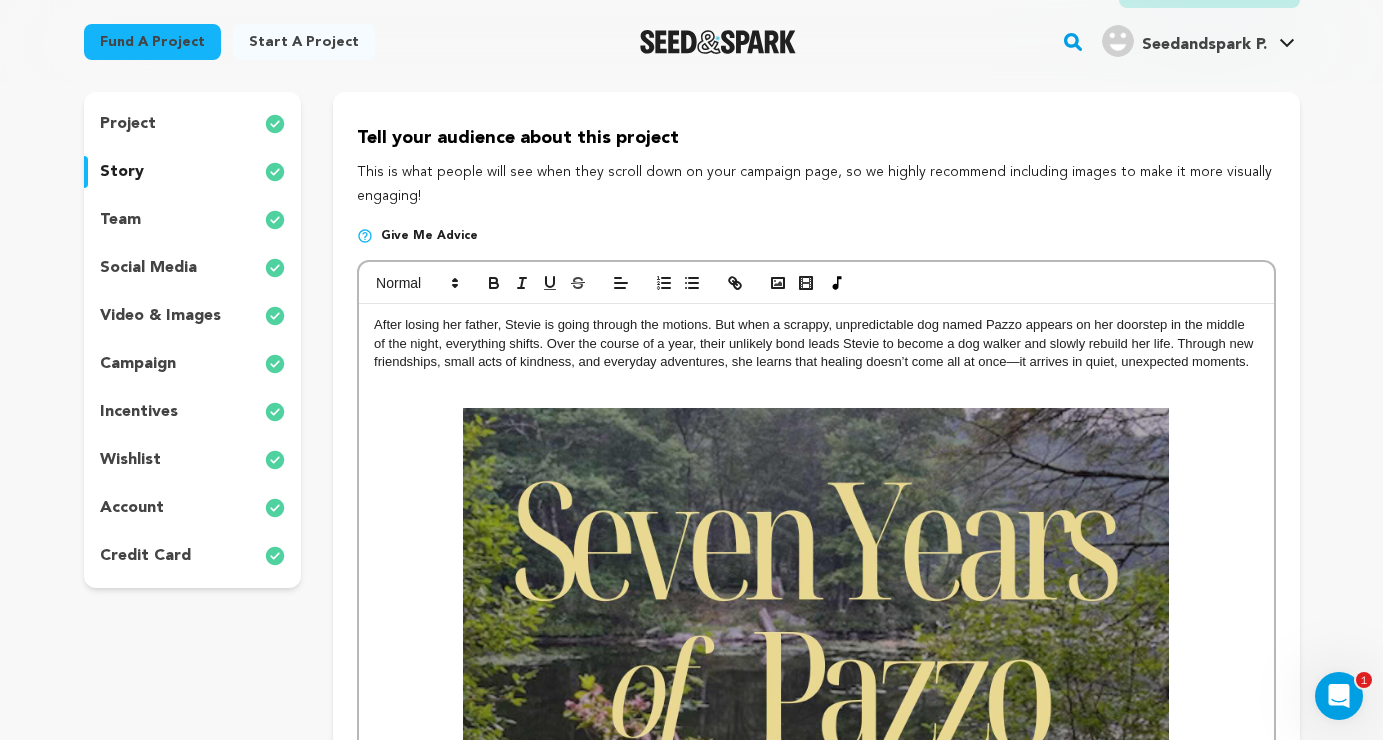 click on "project" at bounding box center (128, 124) 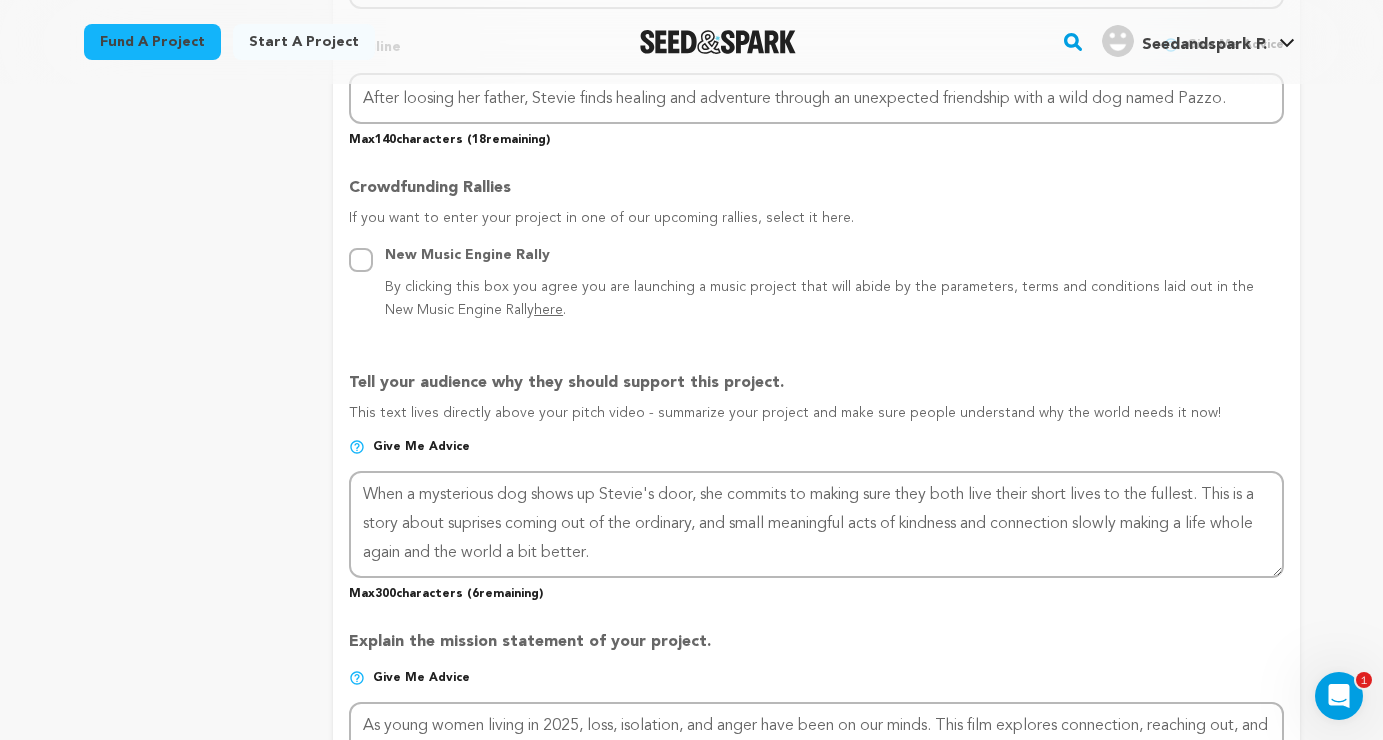 scroll, scrollTop: 1016, scrollLeft: 0, axis: vertical 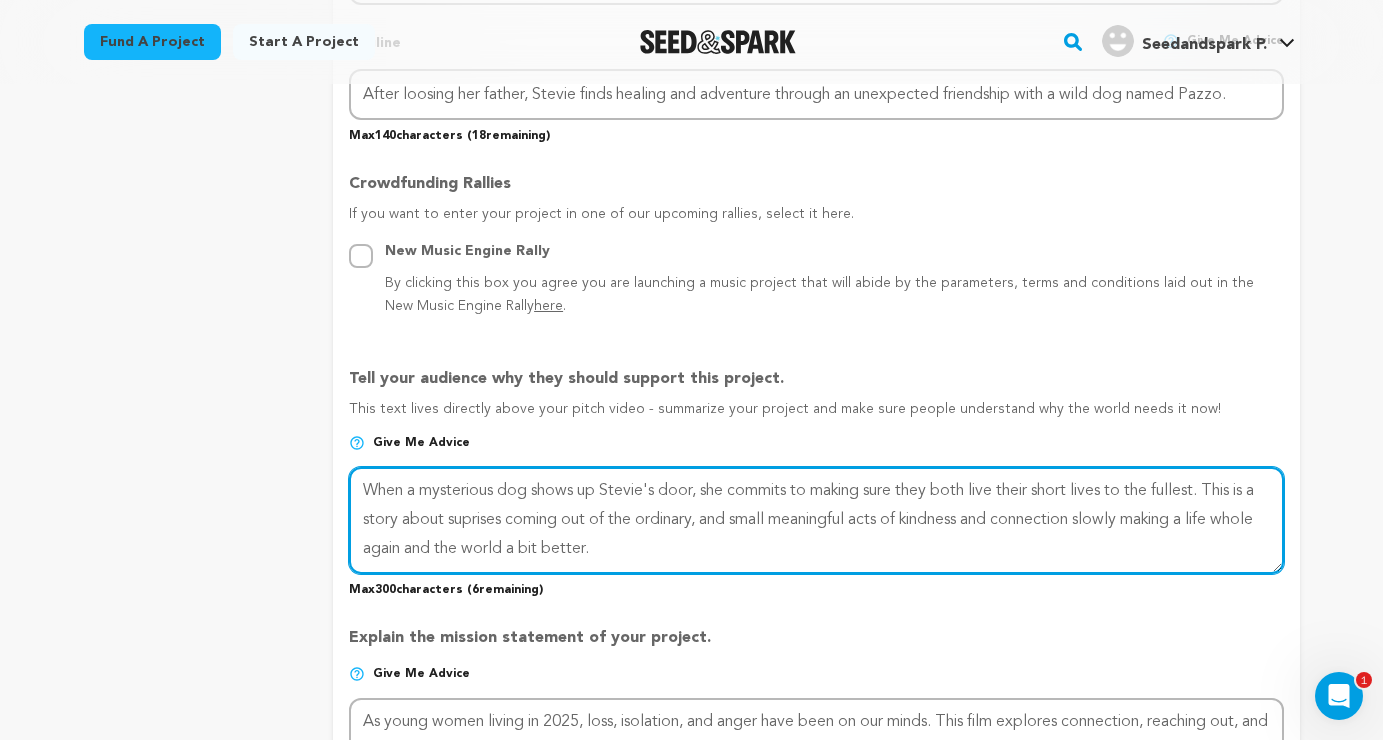 click at bounding box center (816, 520) 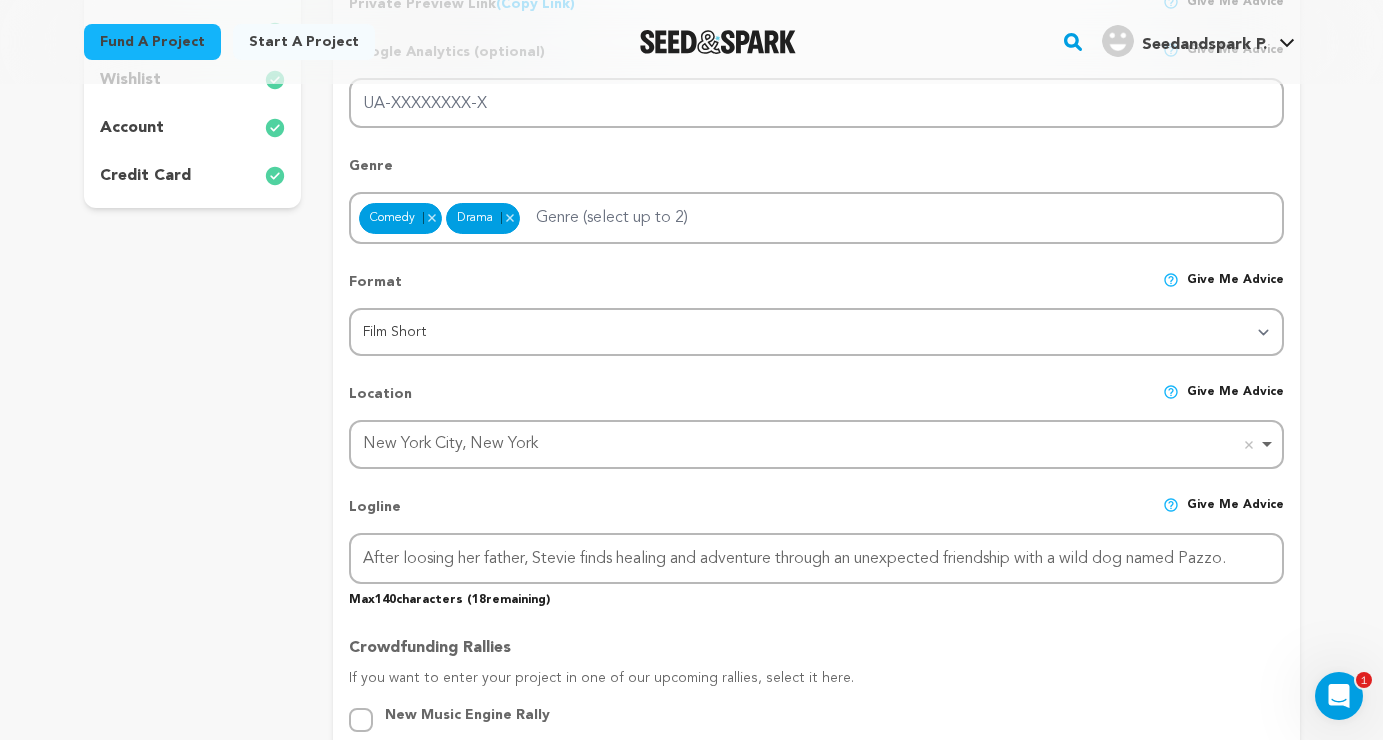 scroll, scrollTop: 556, scrollLeft: 0, axis: vertical 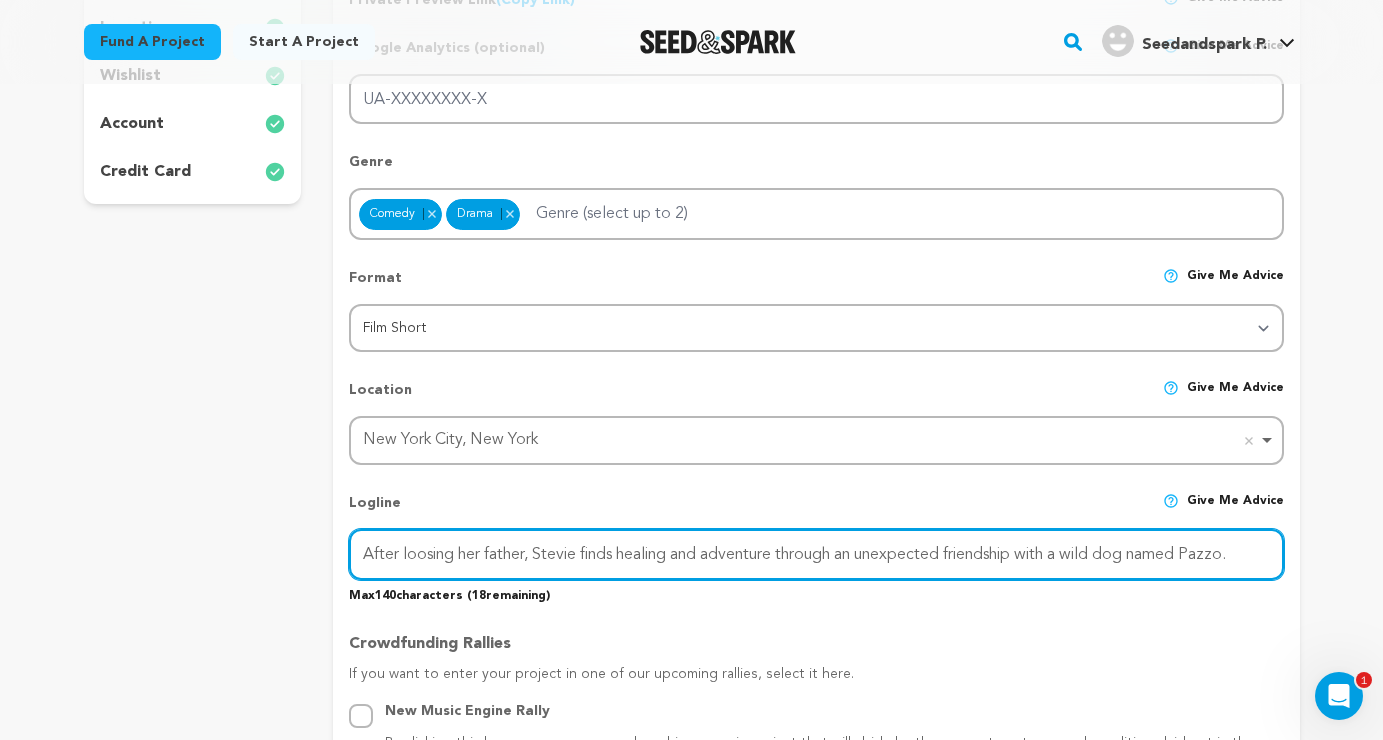click on "After loosing her father, Stevie finds healing and adventure through an unexpected friendship with a wild dog named Pazzo." at bounding box center [816, 554] 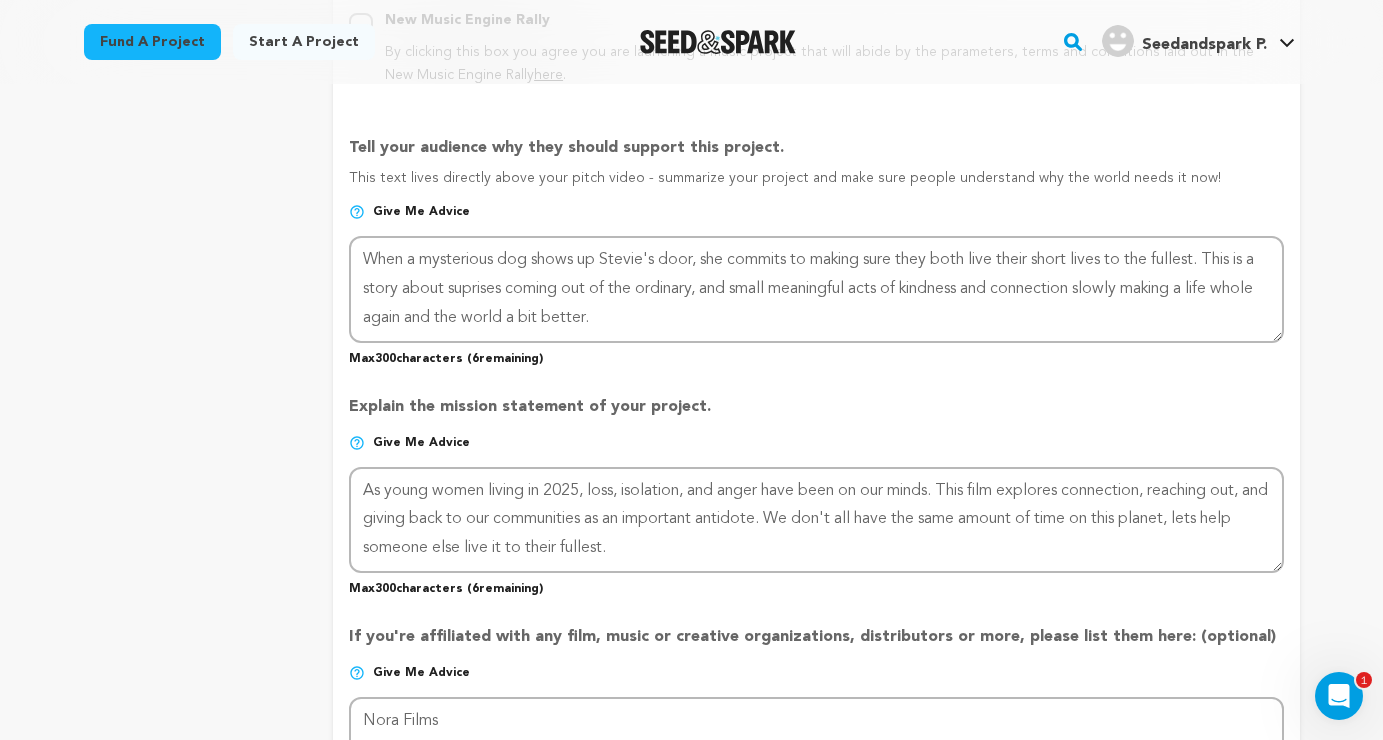 scroll, scrollTop: 1258, scrollLeft: 0, axis: vertical 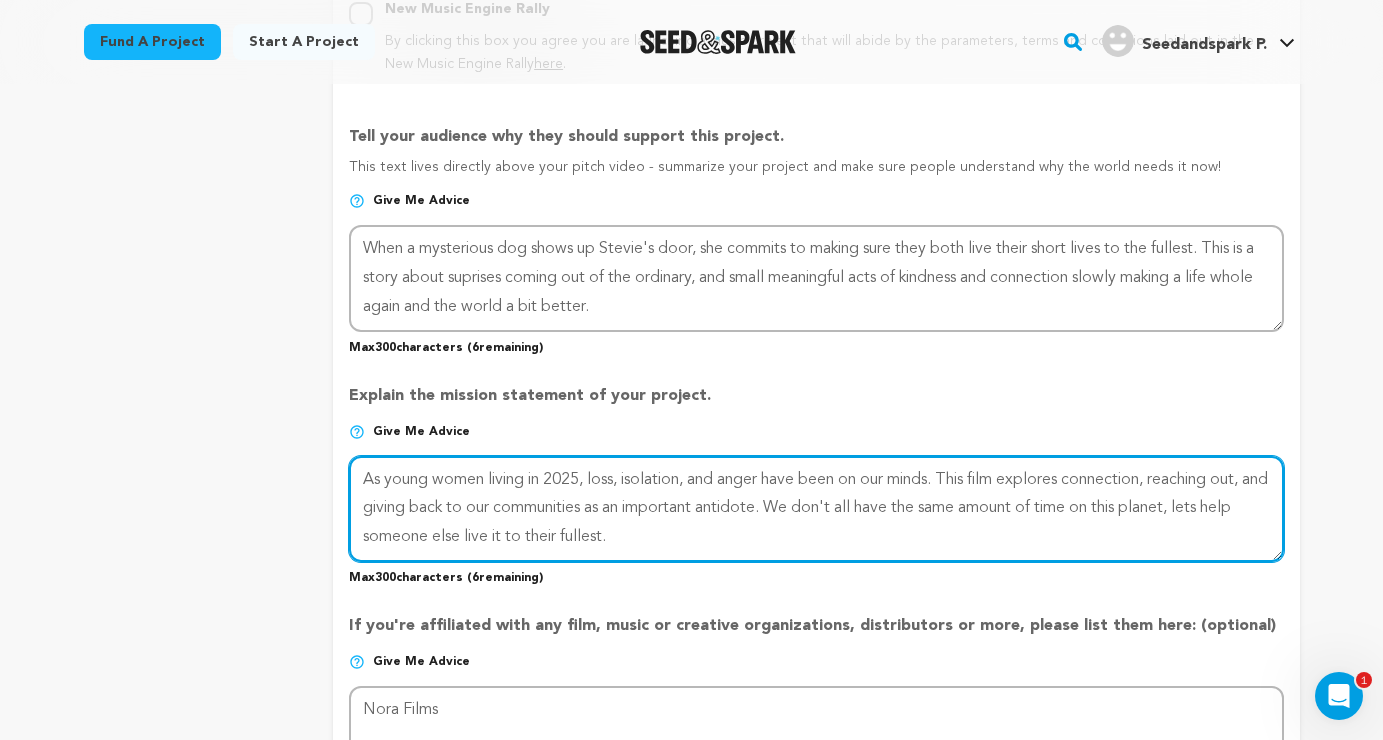 click at bounding box center [816, 509] 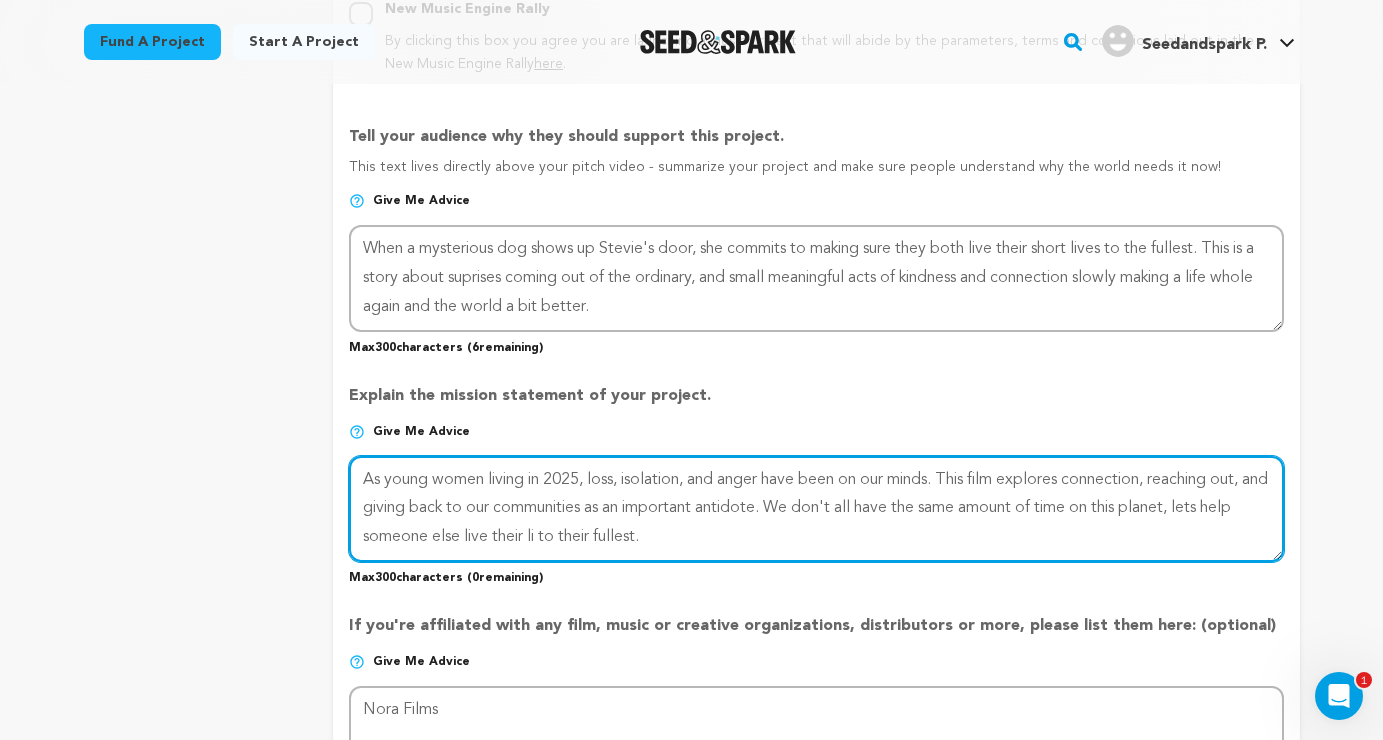 drag, startPoint x: 598, startPoint y: 527, endPoint x: 629, endPoint y: 528, distance: 31.016125 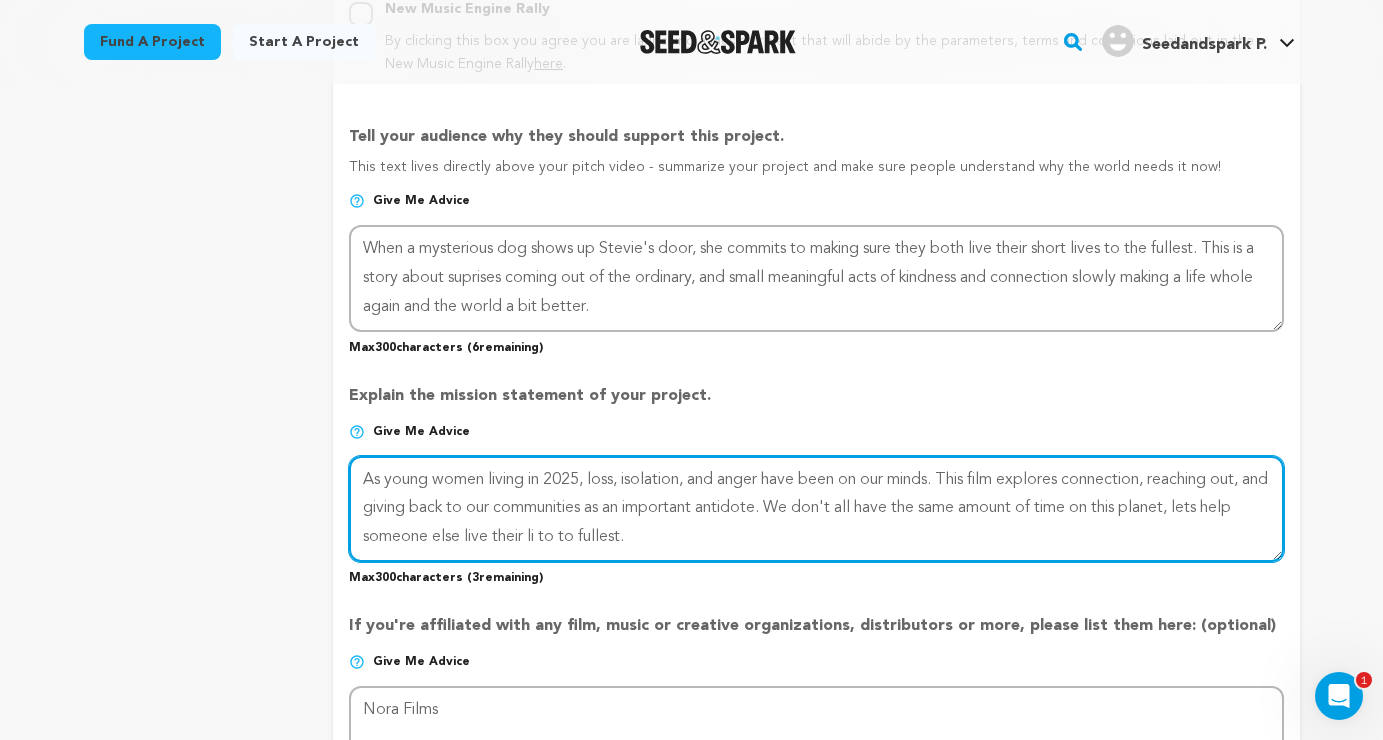 click at bounding box center [816, 509] 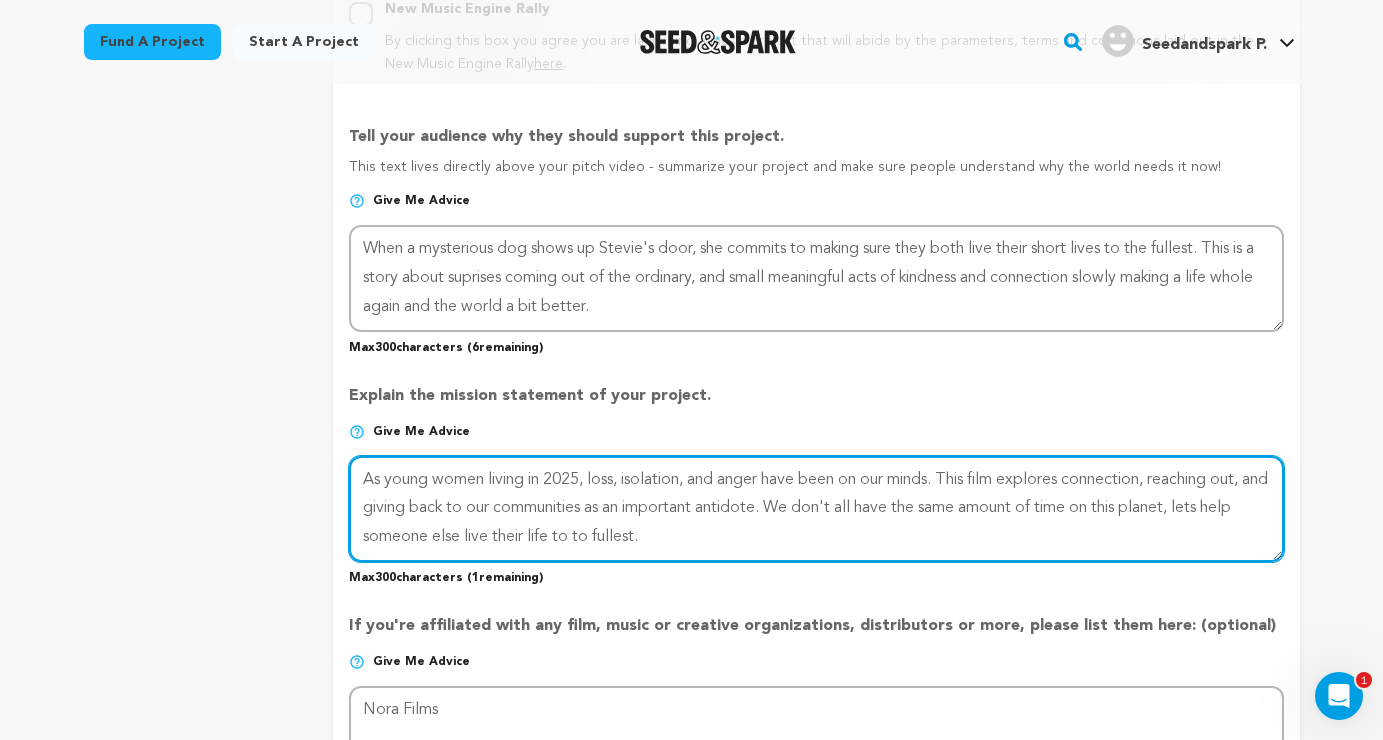 click at bounding box center [816, 509] 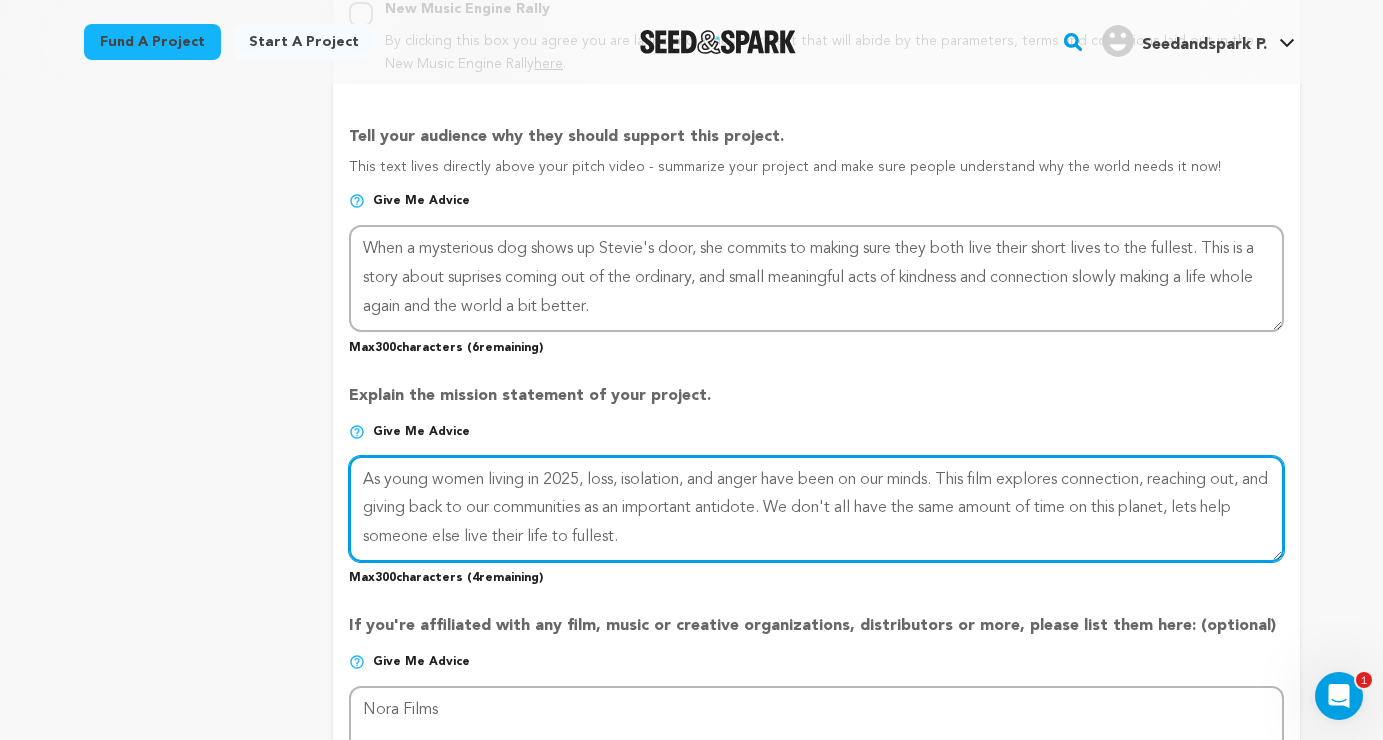 click at bounding box center (816, 509) 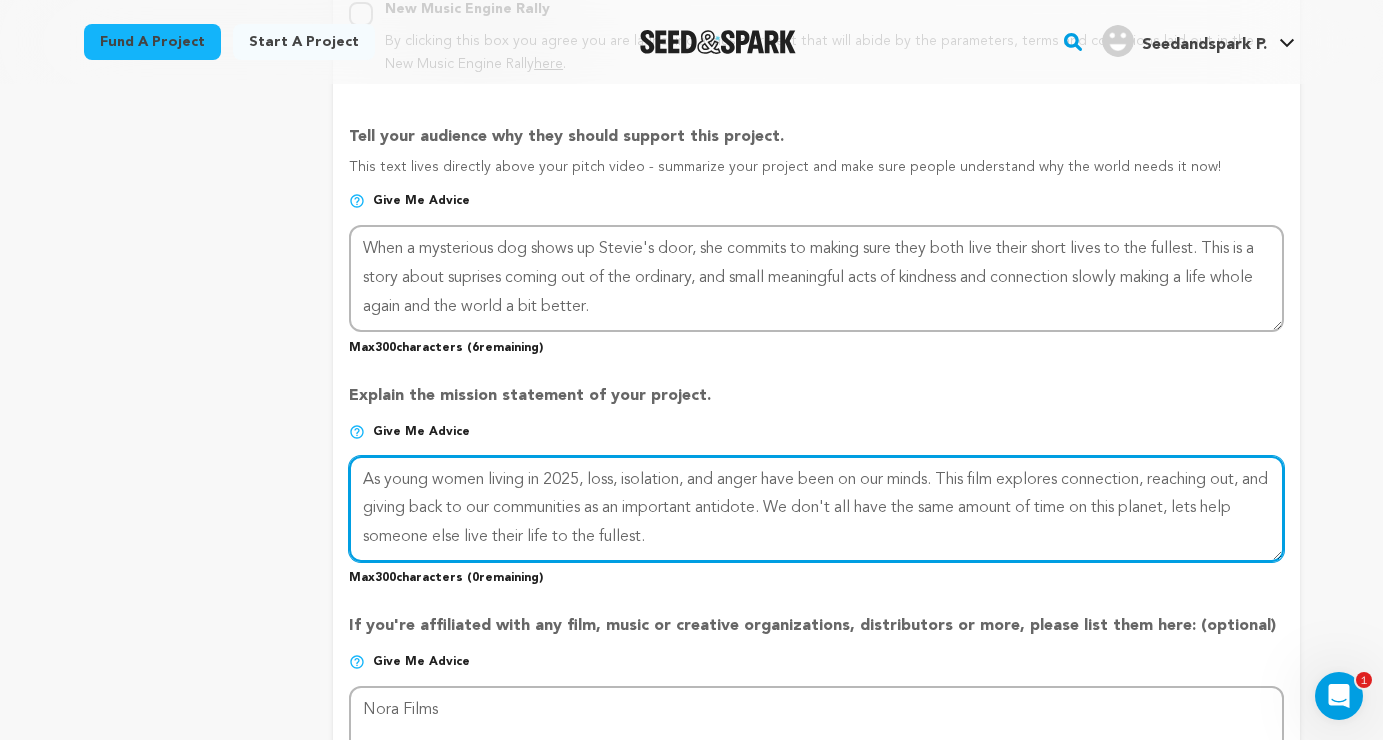 click at bounding box center (816, 509) 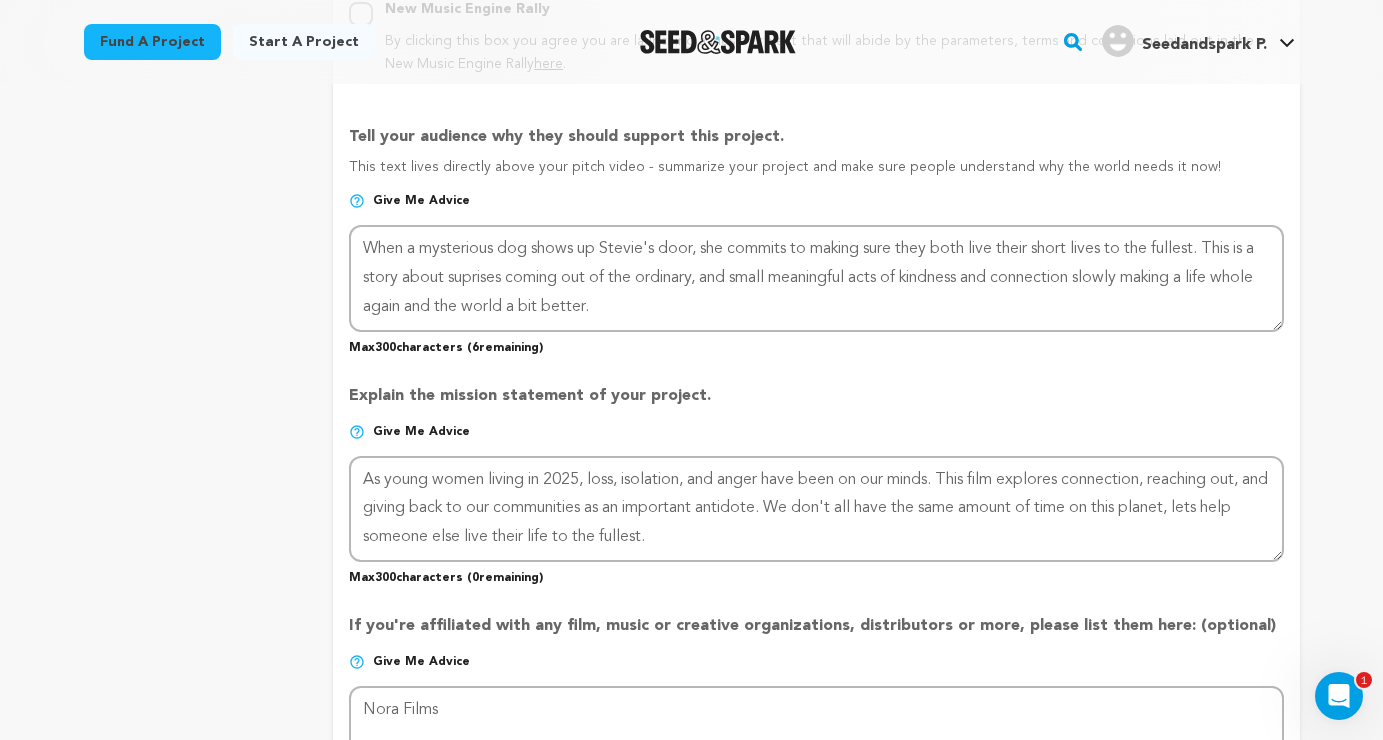 click on "Explain the mission statement of your project." at bounding box center [816, 404] 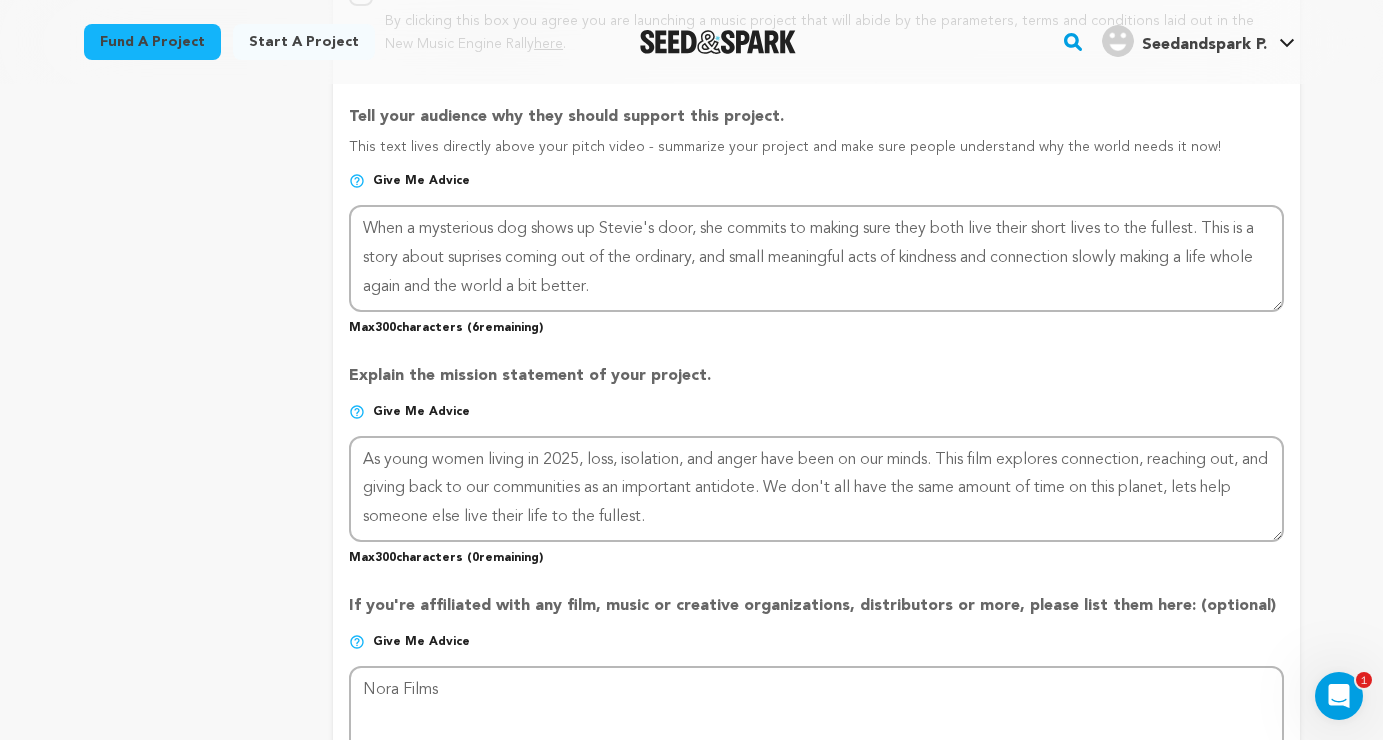 scroll, scrollTop: 1283, scrollLeft: 0, axis: vertical 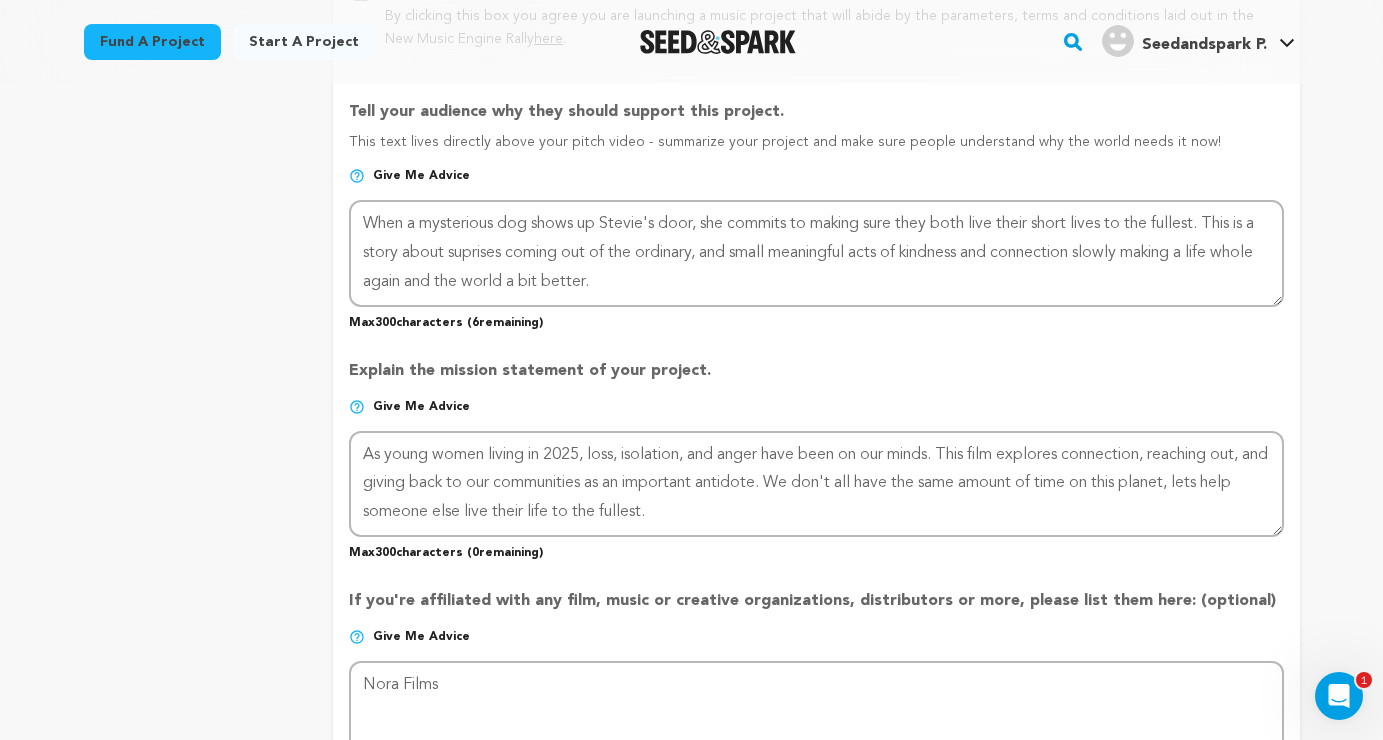 drag, startPoint x: 648, startPoint y: 345, endPoint x: 627, endPoint y: 533, distance: 189.16924 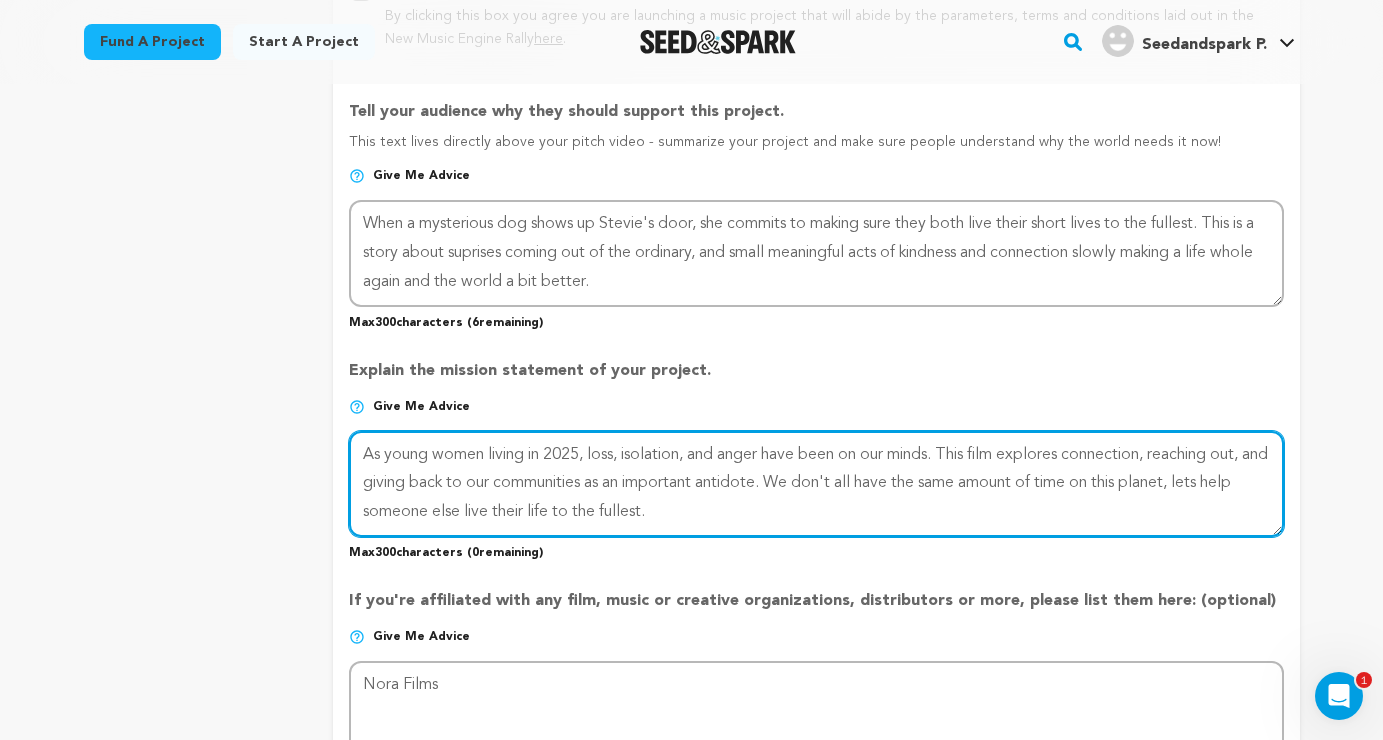 click at bounding box center [816, 484] 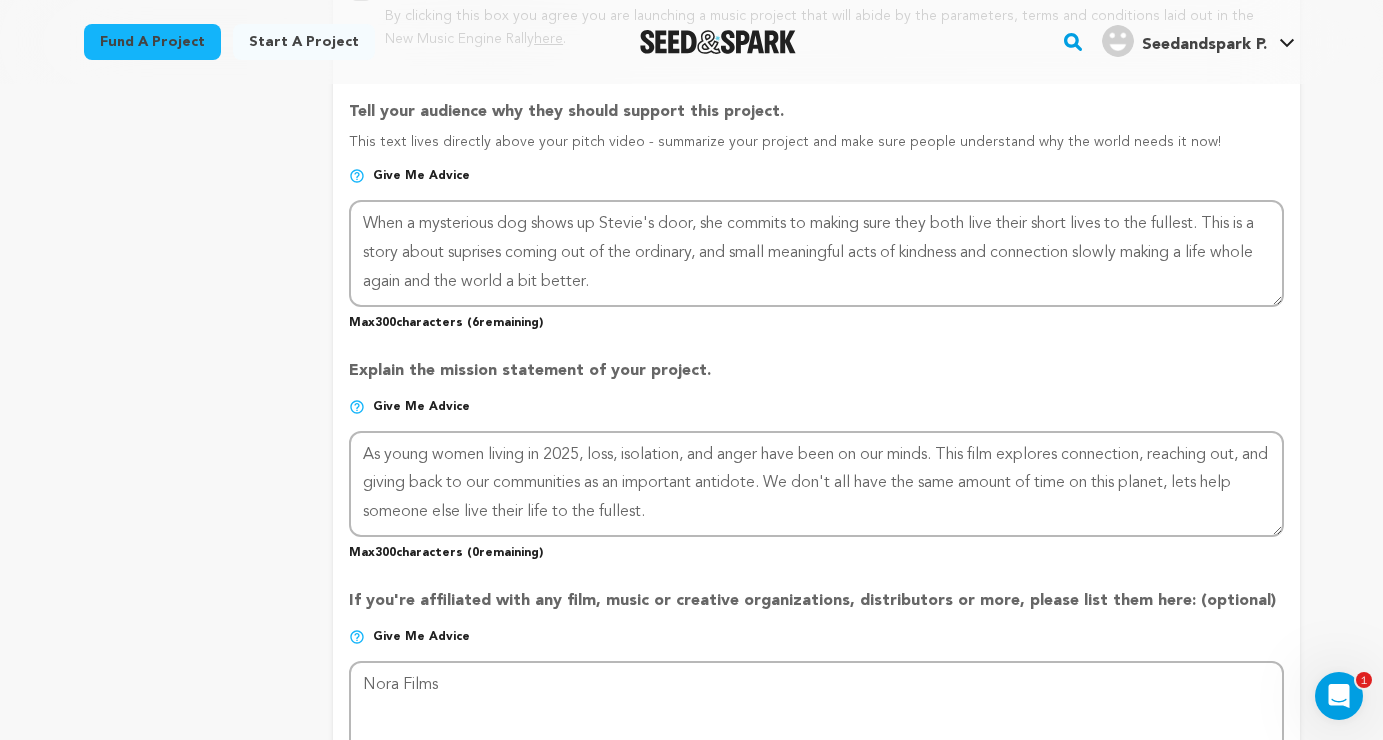 click on "Explain the mission statement of your project.
Give me advice
Max  300  characters
( 0  remaining)" at bounding box center (816, 452) 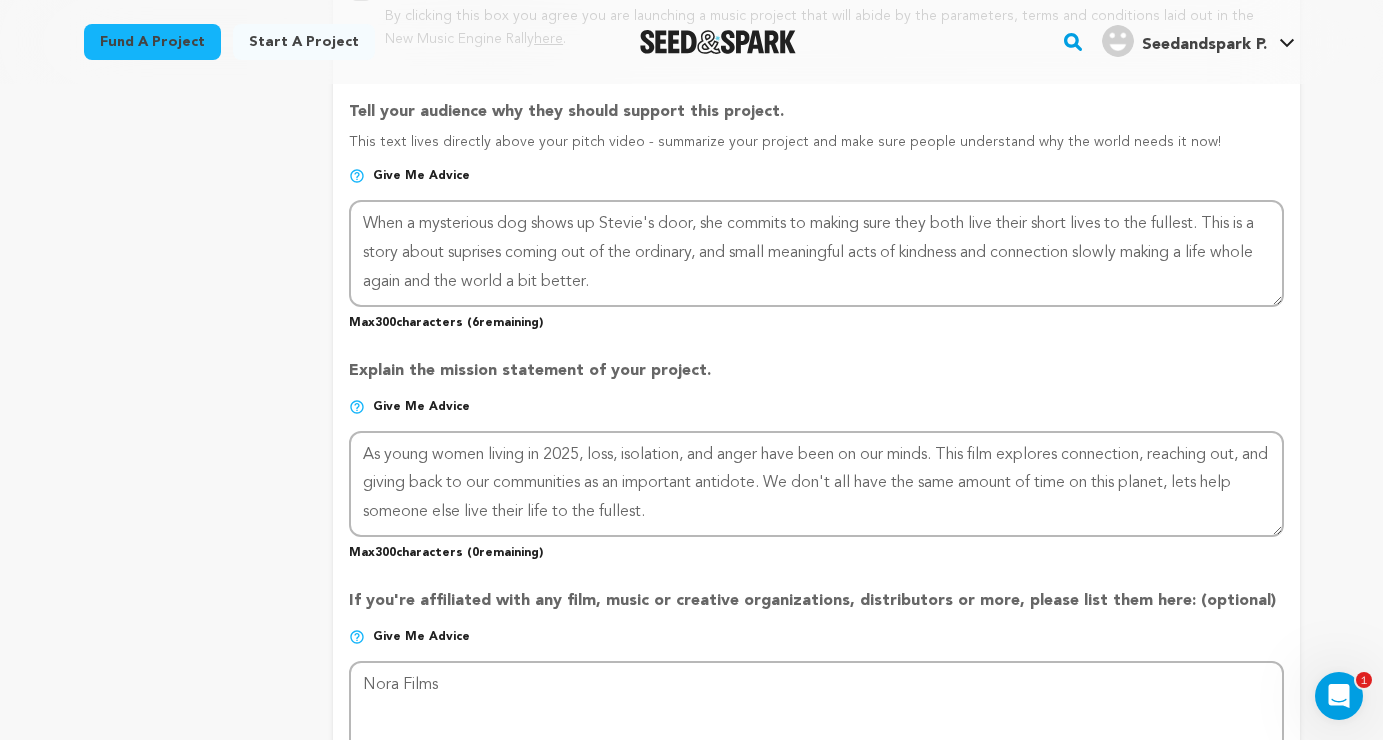 click on "Explain the mission statement of your project.
Give me advice
Max  300  characters
( 0  remaining)" at bounding box center [816, 452] 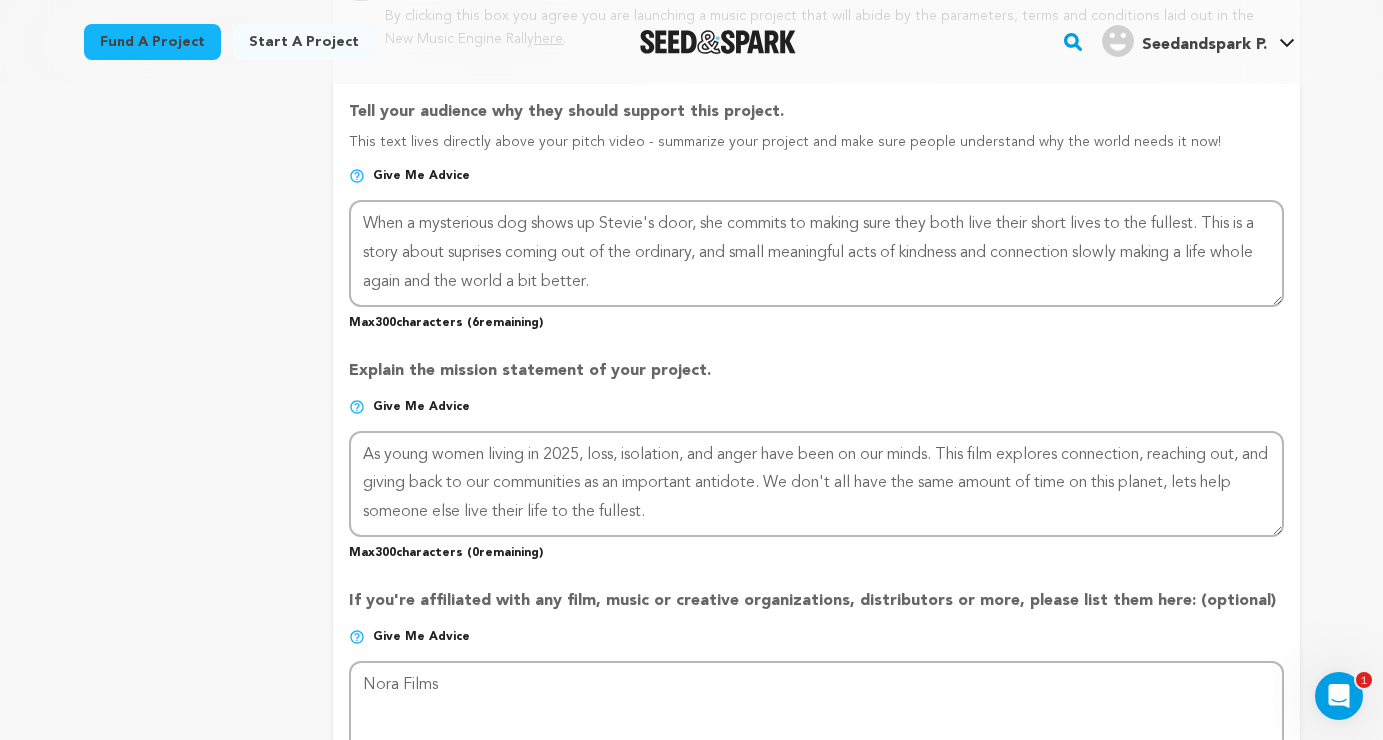 click on "Max  300  characters
( 0  remaining)" at bounding box center (816, 549) 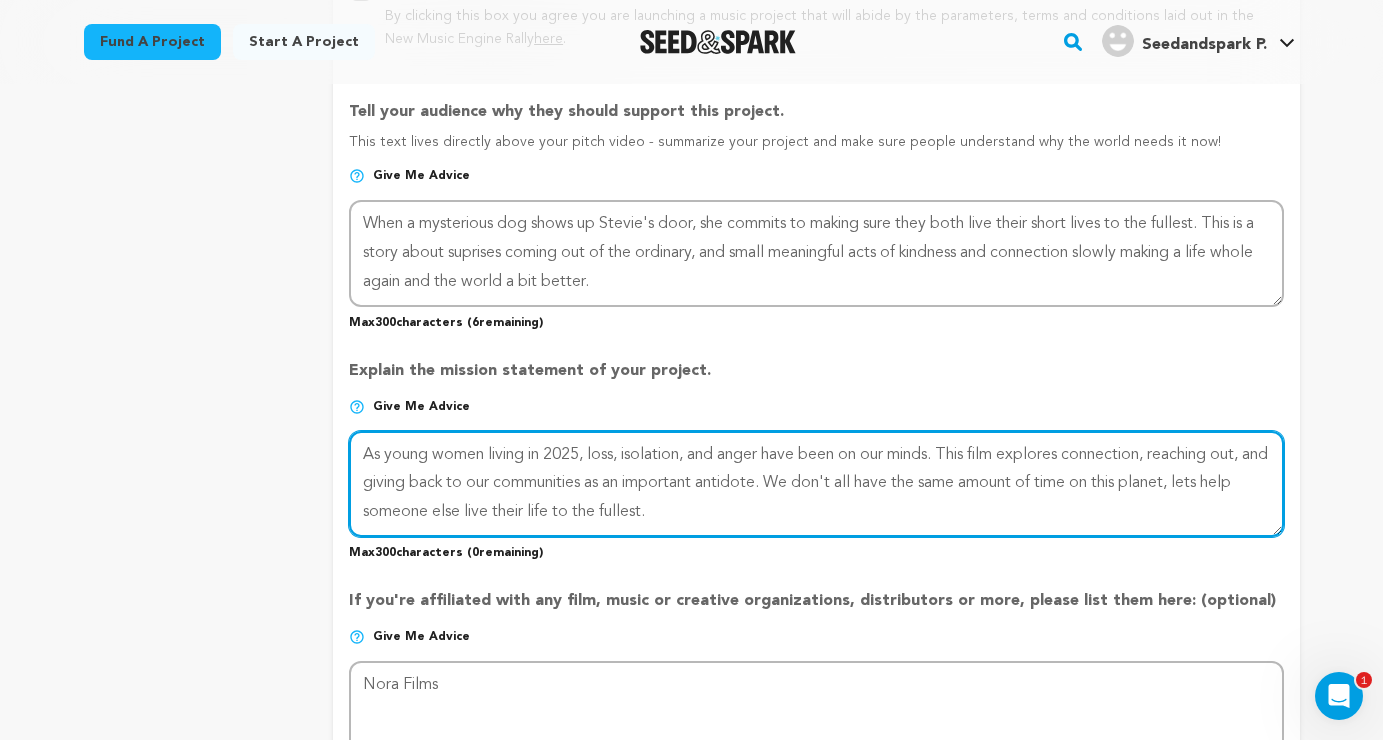 click at bounding box center [816, 484] 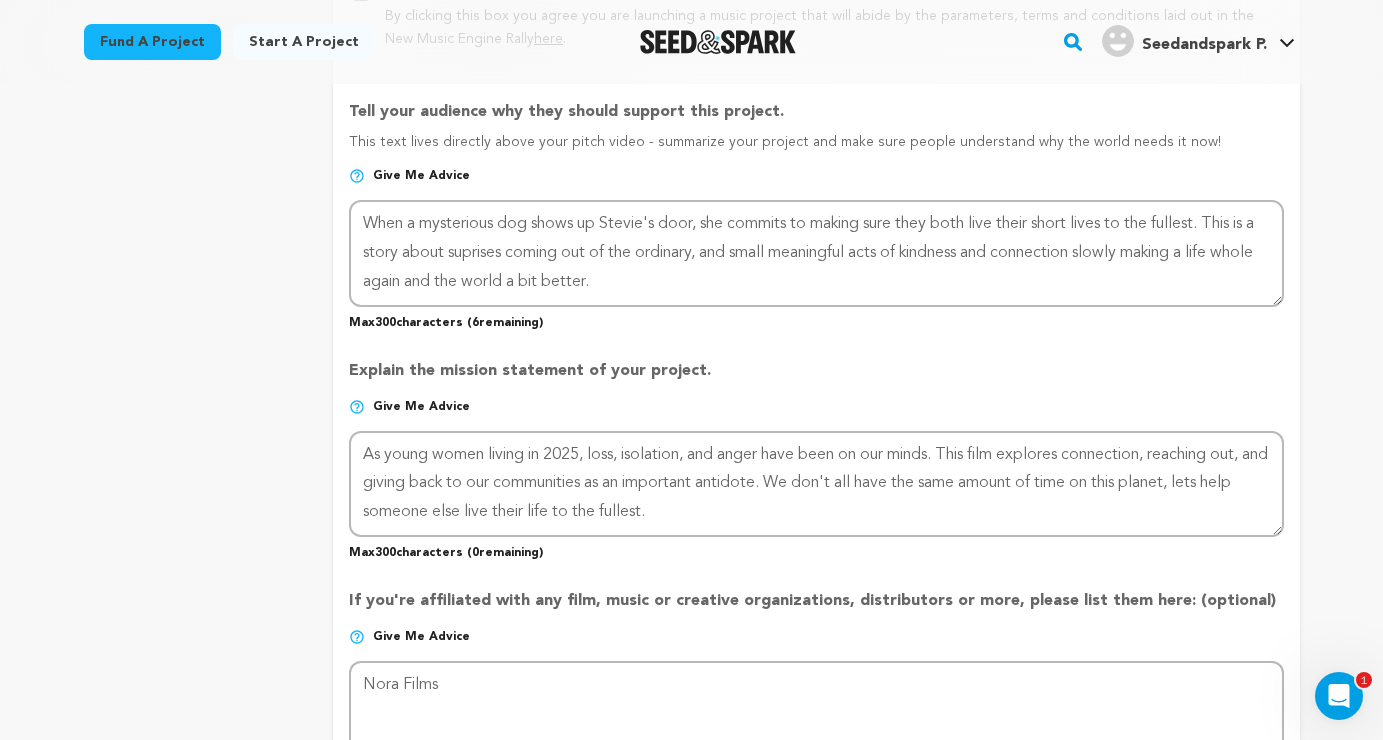 drag, startPoint x: 680, startPoint y: 418, endPoint x: 736, endPoint y: 514, distance: 111.13955 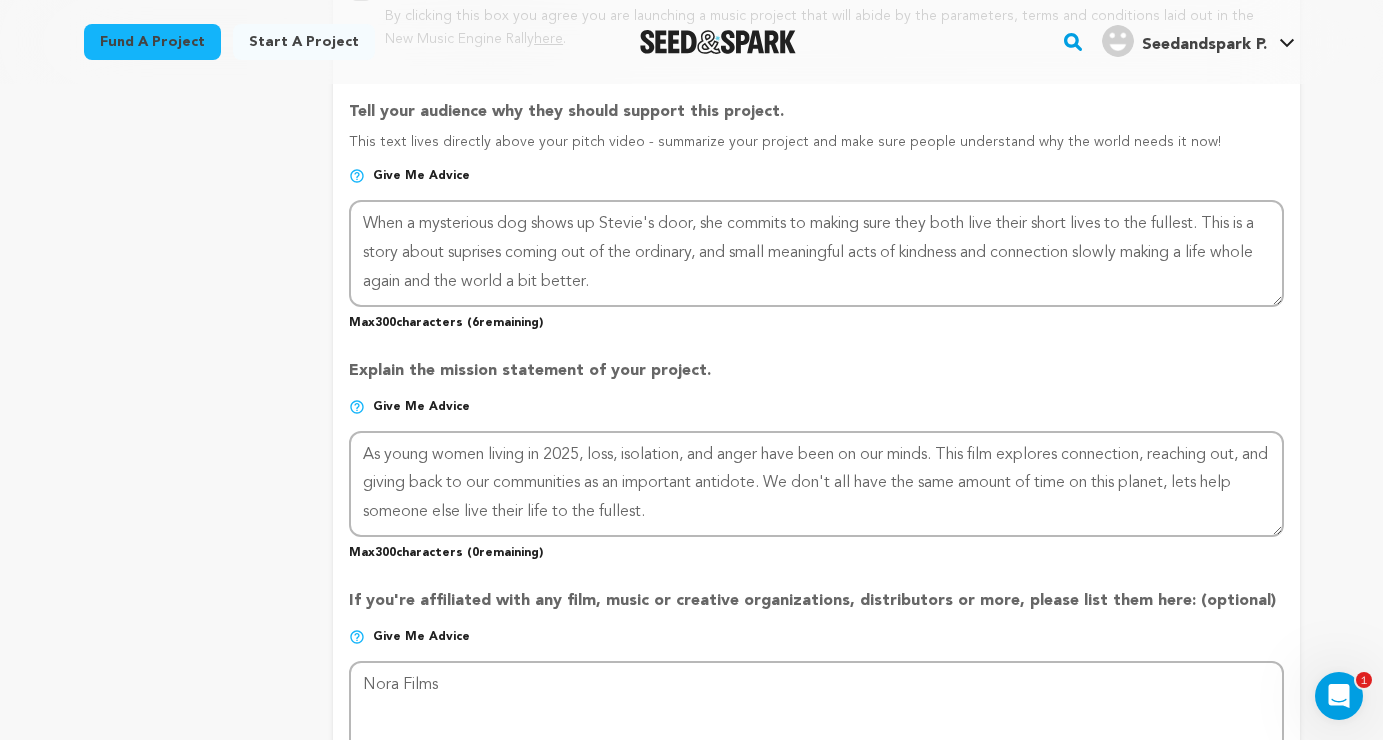 click on "Explain the mission statement of your project.
Give me advice
Max  300  characters
( 0  remaining)" at bounding box center [816, 452] 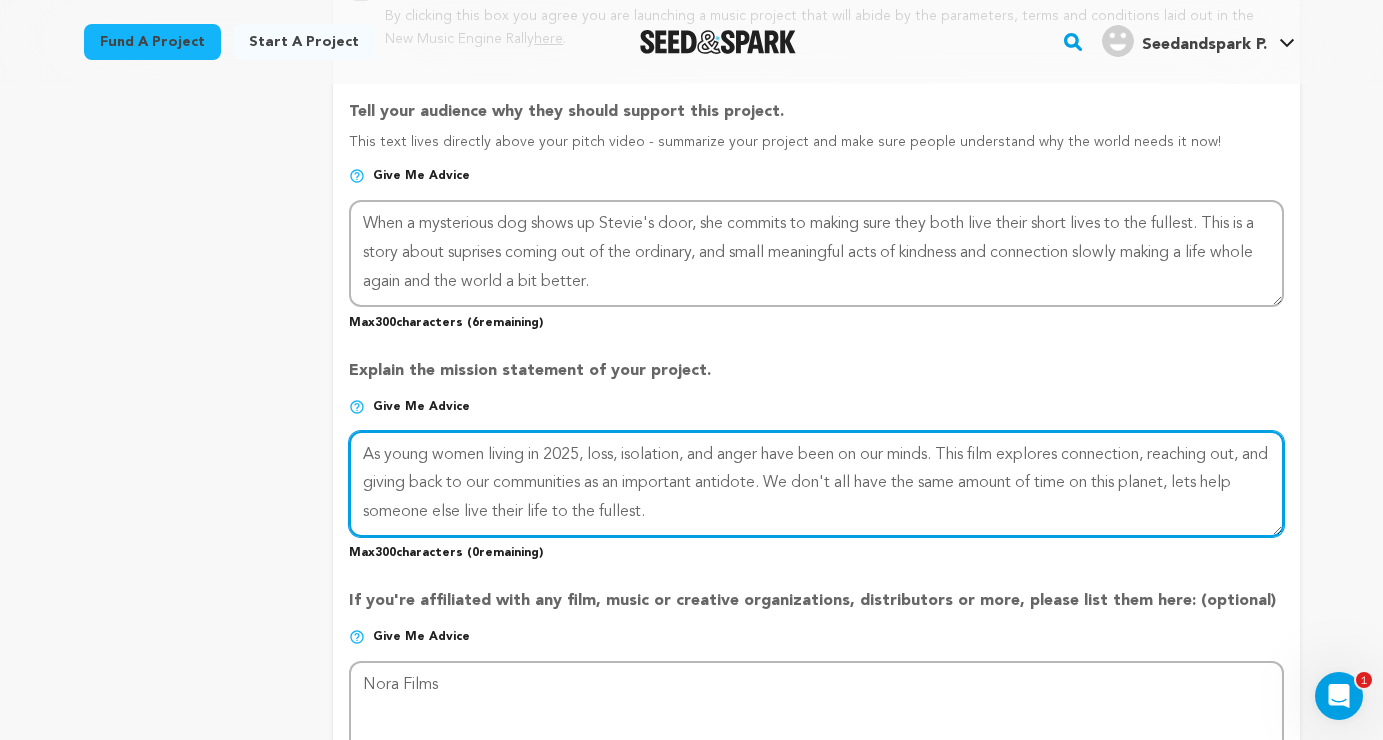 click at bounding box center (816, 484) 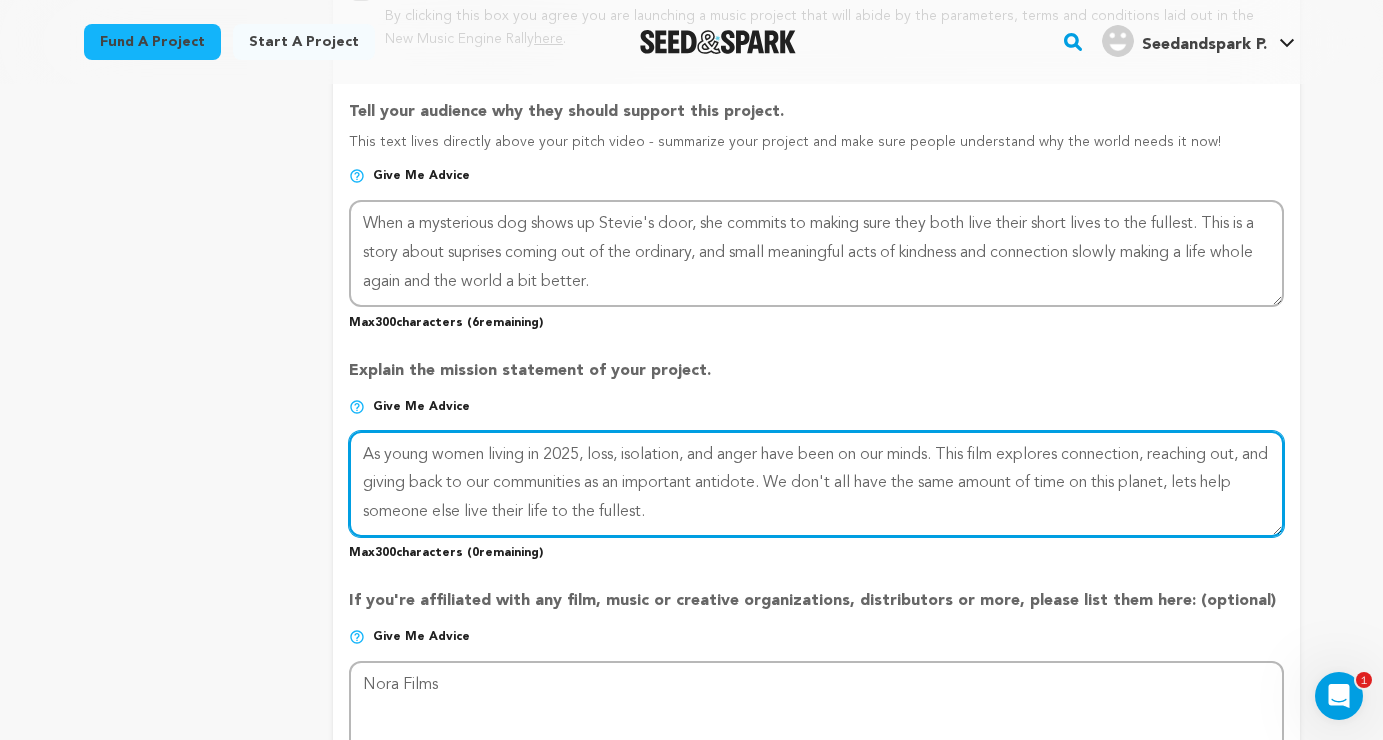 click at bounding box center [816, 484] 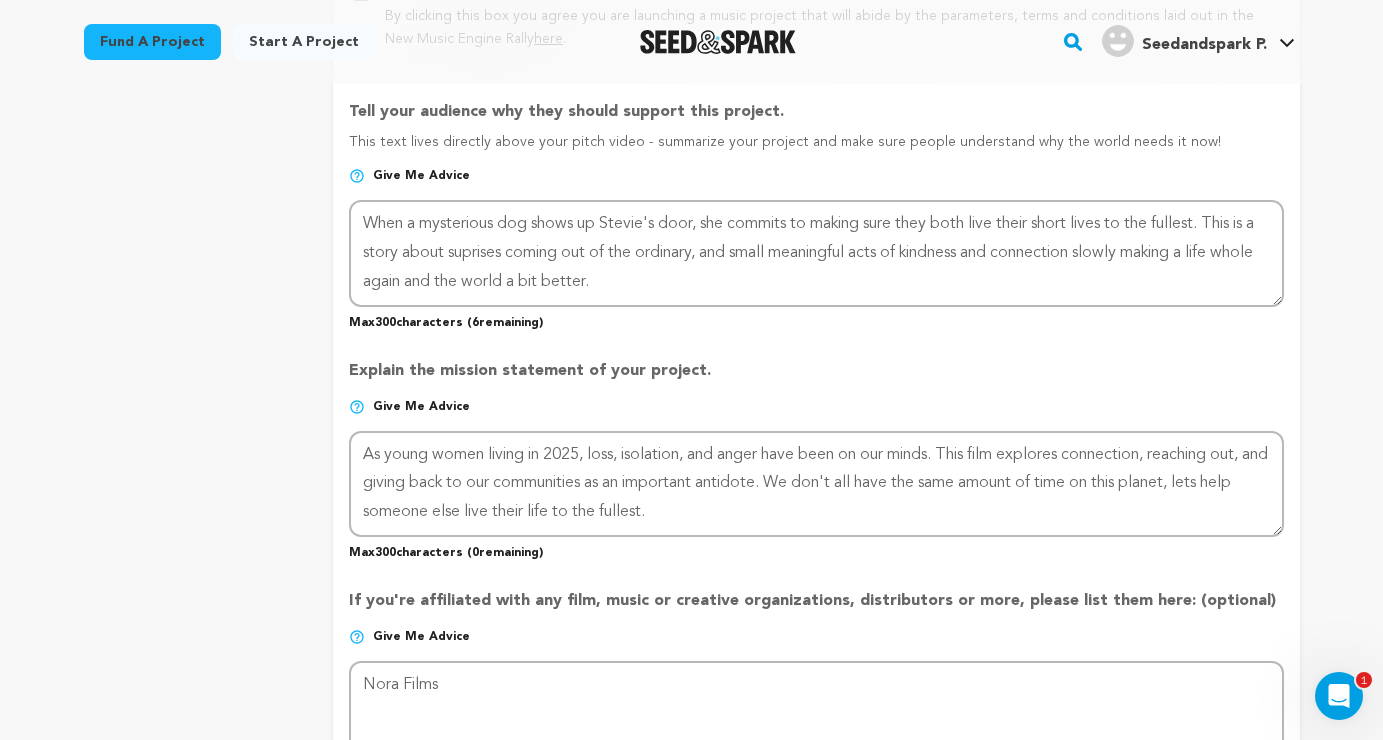 drag, startPoint x: 691, startPoint y: 417, endPoint x: 748, endPoint y: 516, distance: 114.236595 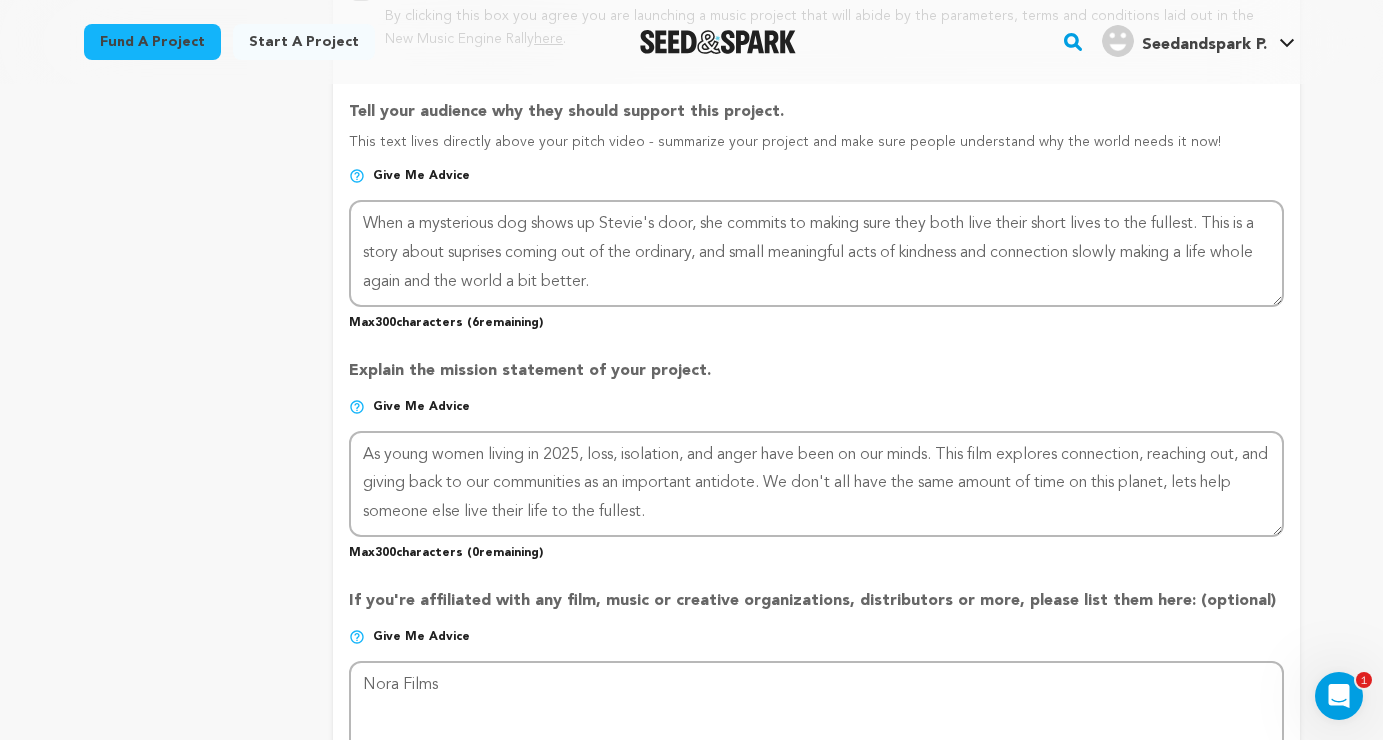 click on "Explain the mission statement of your project.
Give me advice
Max  300  characters
( 0  remaining)" at bounding box center [816, 452] 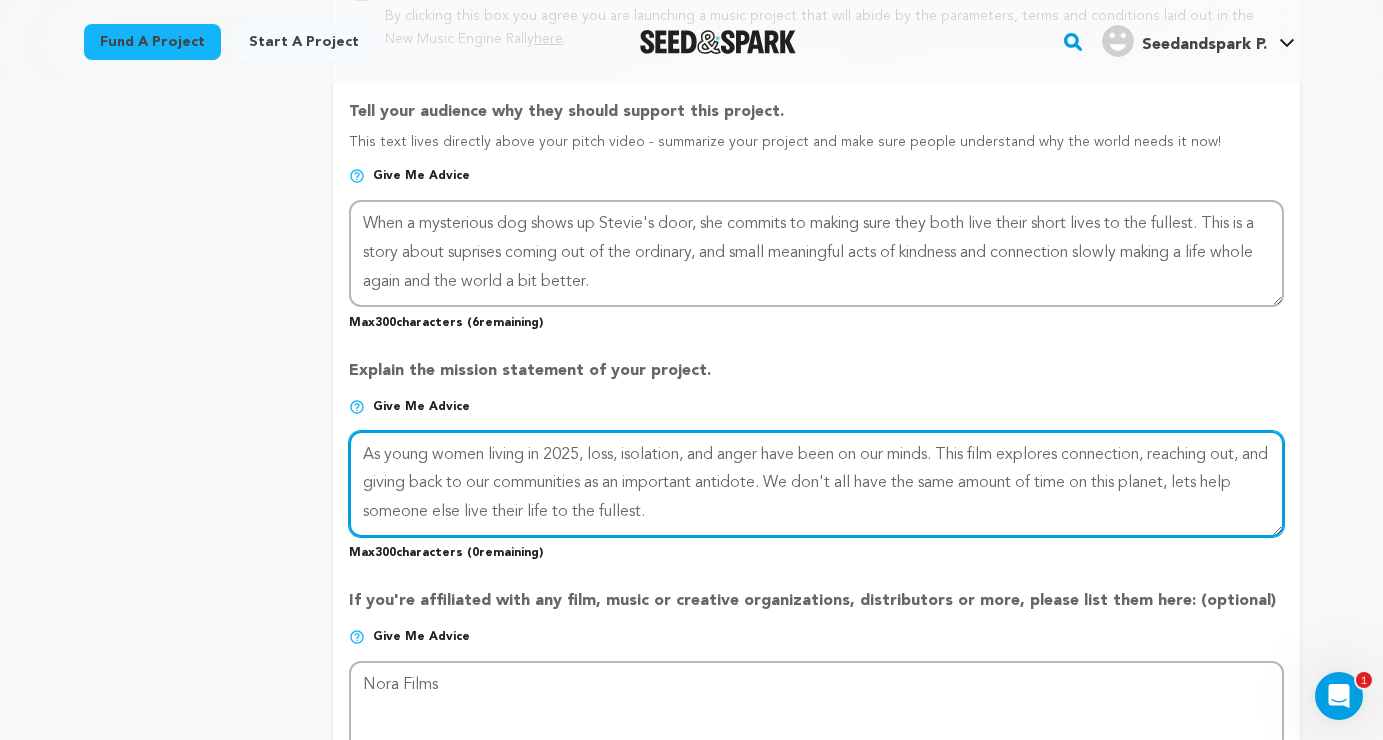 click at bounding box center (816, 484) 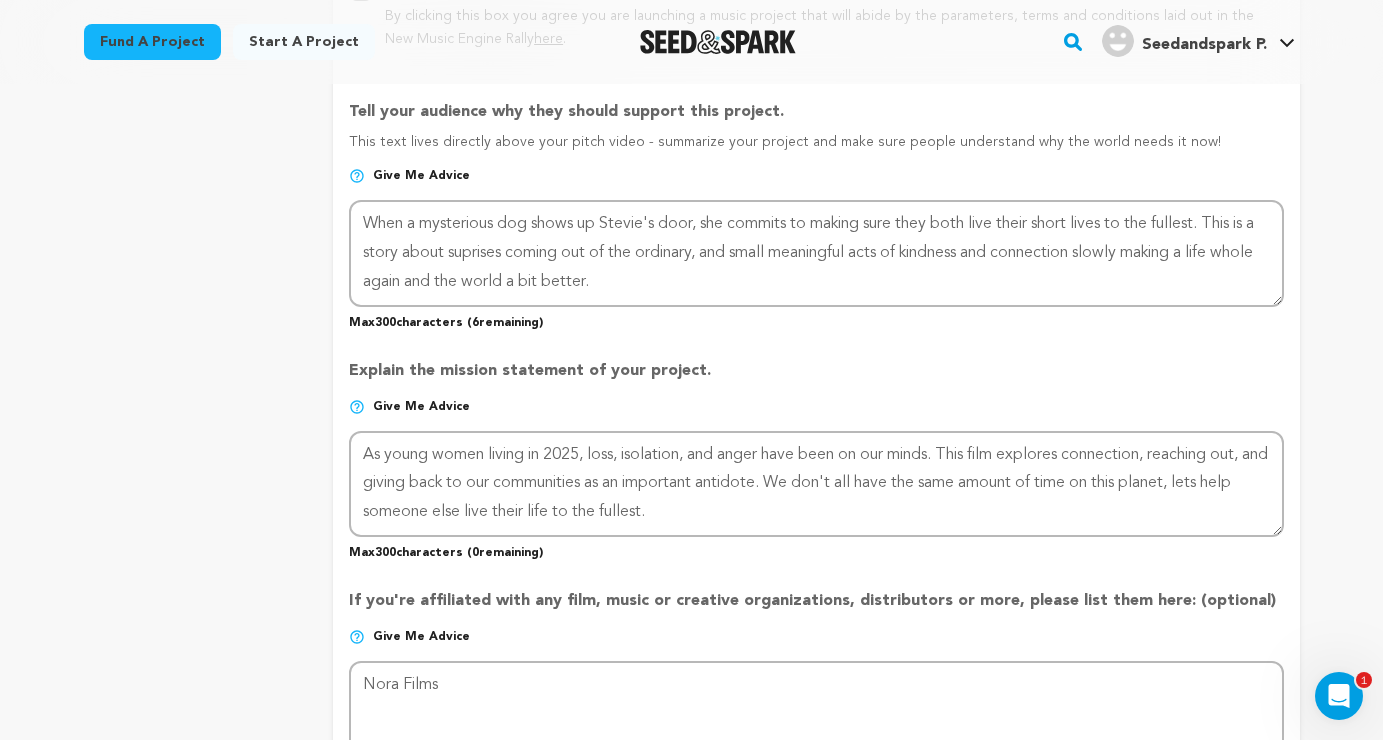 click on "If you're affiliated with any film, music or creative organizations, distributors or more, please list them here: (optional)
Give me advice
Max  300  characters
( 290  remaining)" at bounding box center [816, 682] 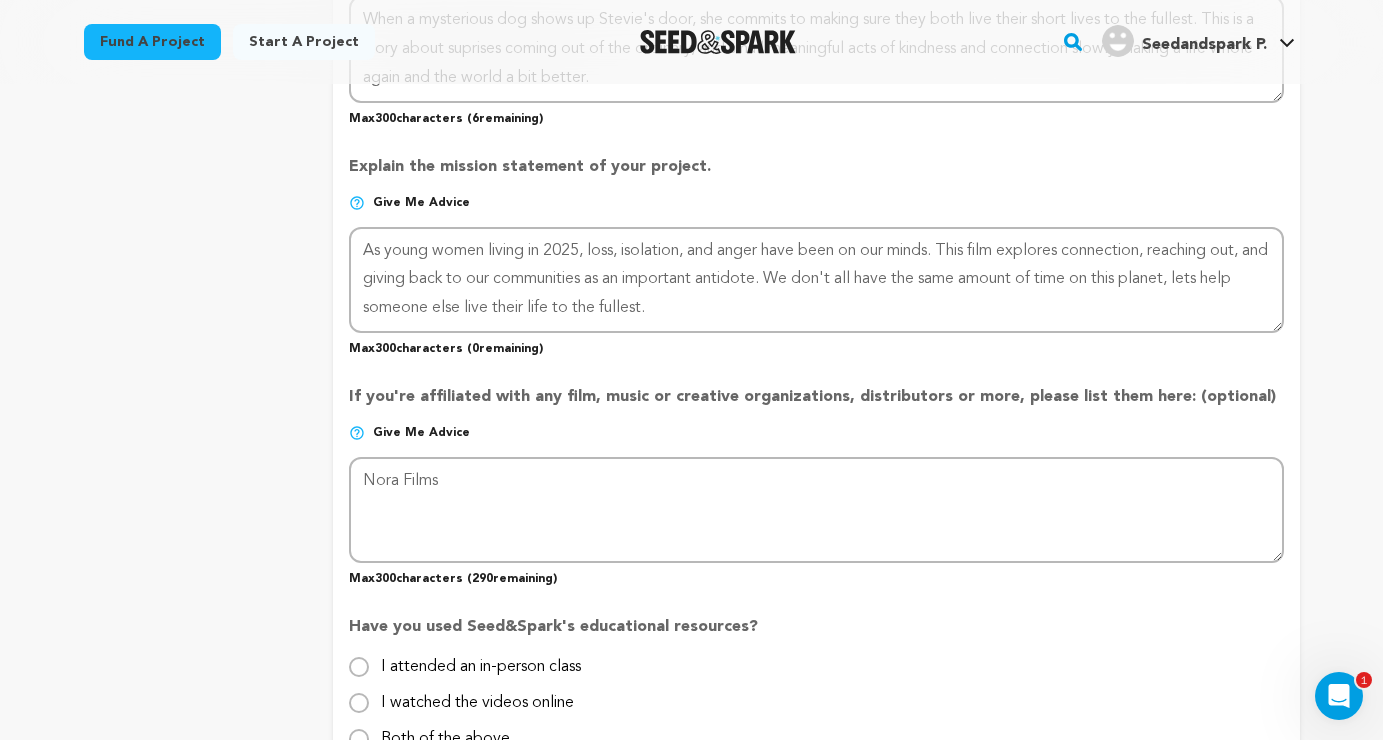 scroll, scrollTop: 1487, scrollLeft: 0, axis: vertical 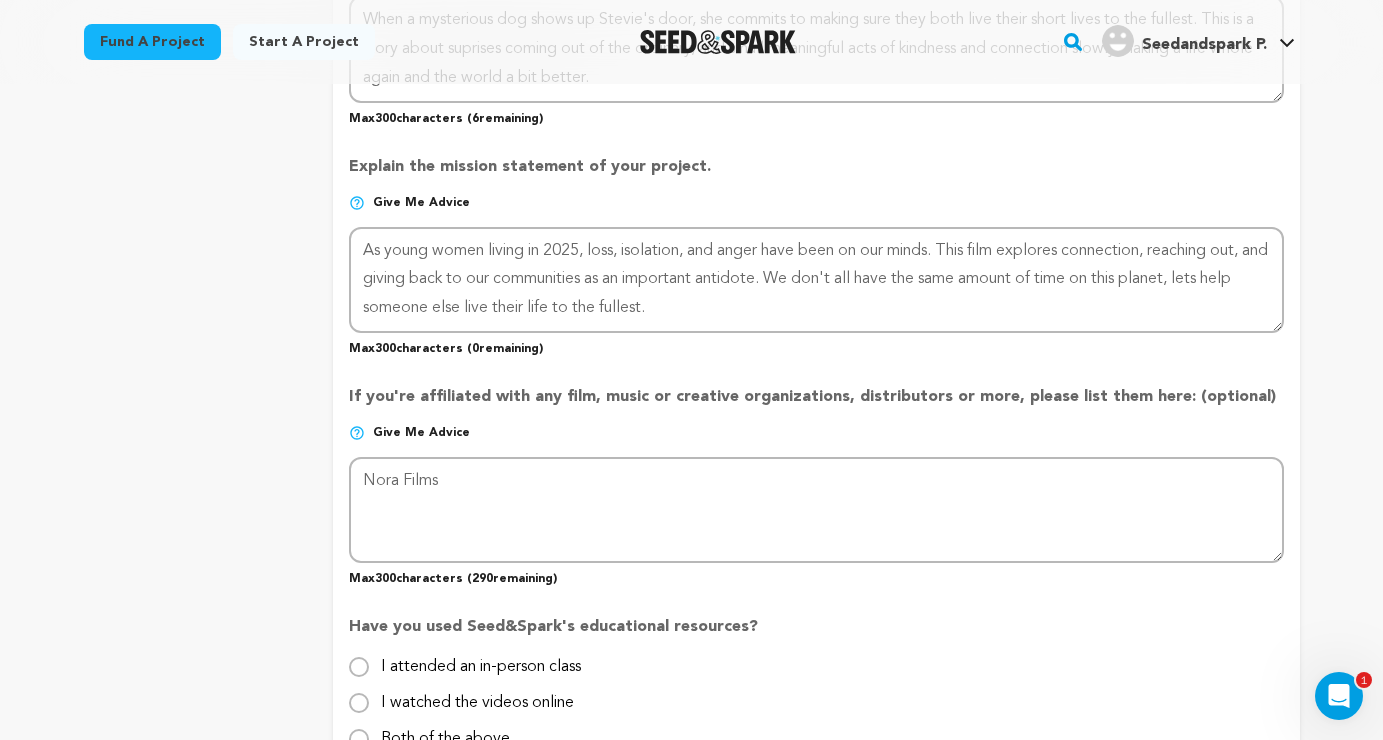 click on "If you're affiliated with any film, music or creative organizations, distributors or more, please list them here: (optional)
Give me advice
Max  300  characters
( 290  remaining)" at bounding box center (816, 478) 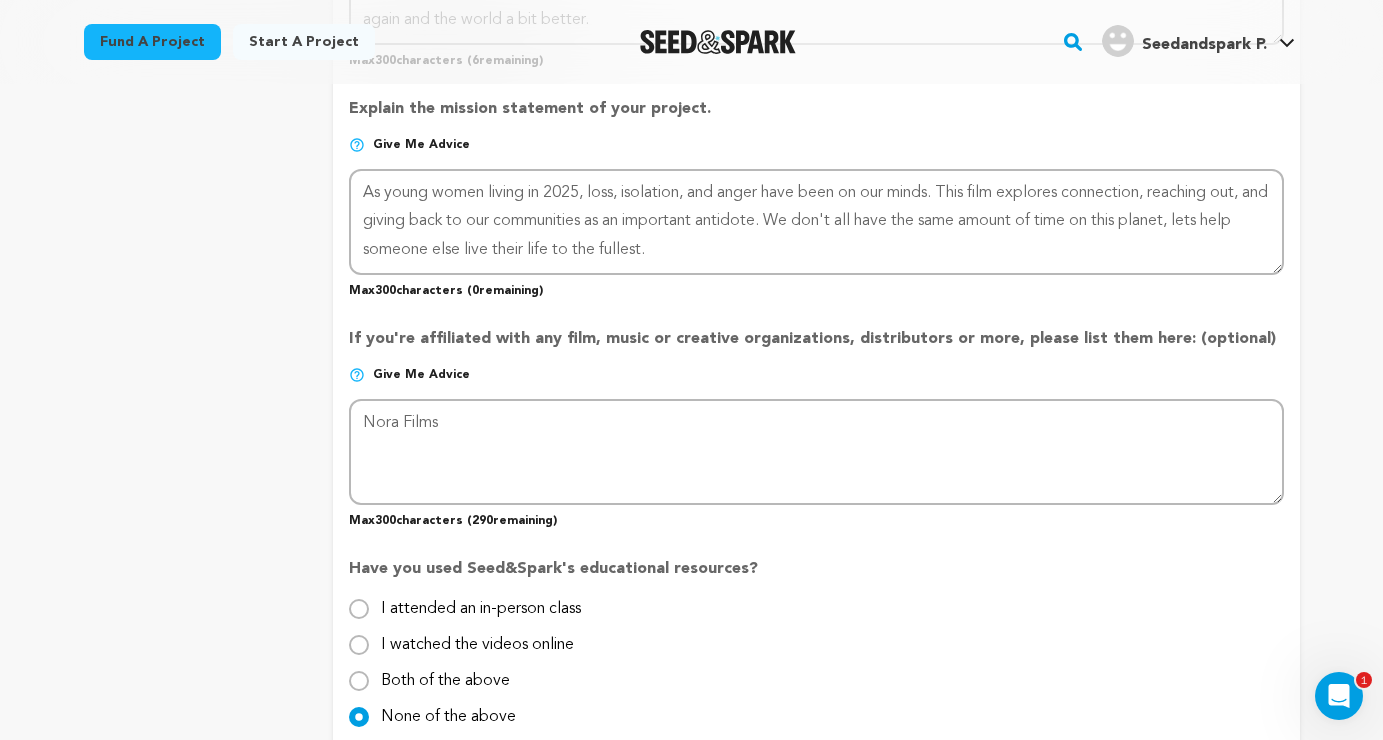 scroll, scrollTop: 1761, scrollLeft: 0, axis: vertical 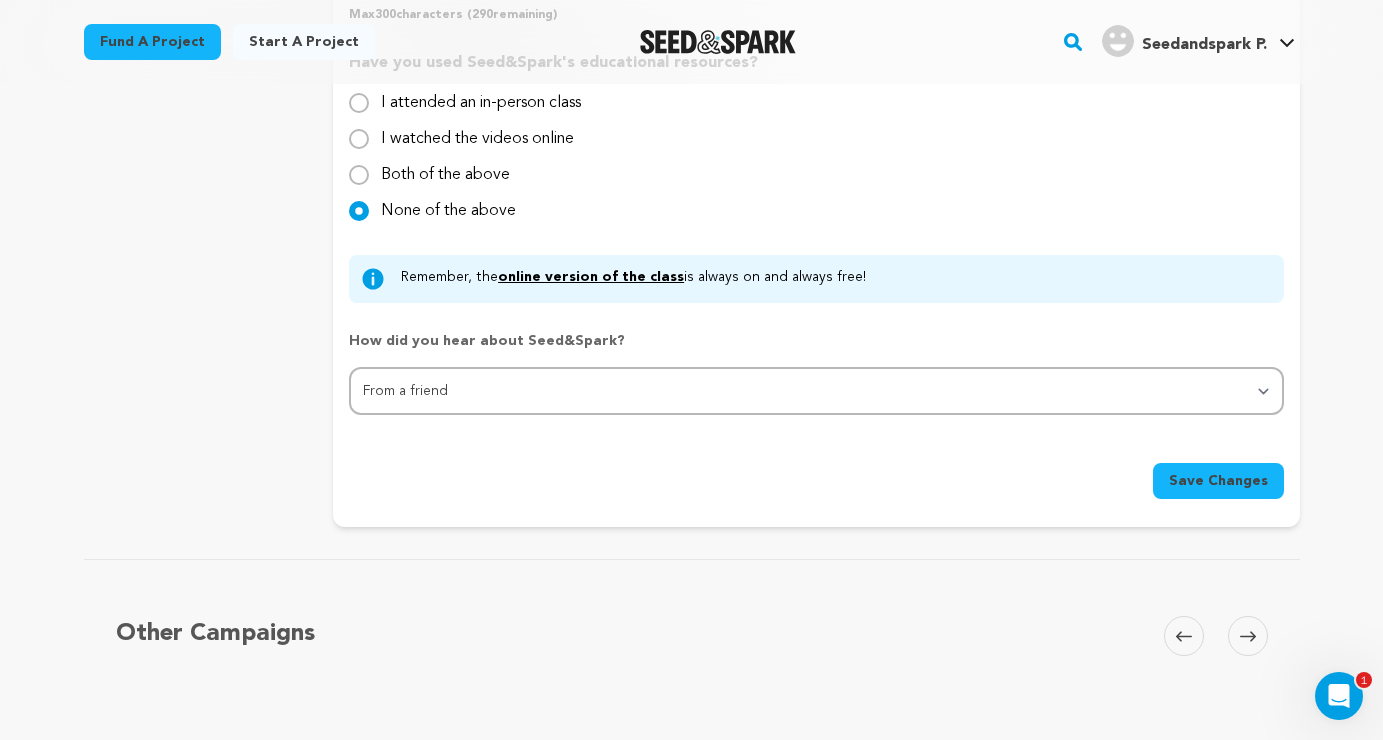 click on "Save Changes" at bounding box center (1218, 481) 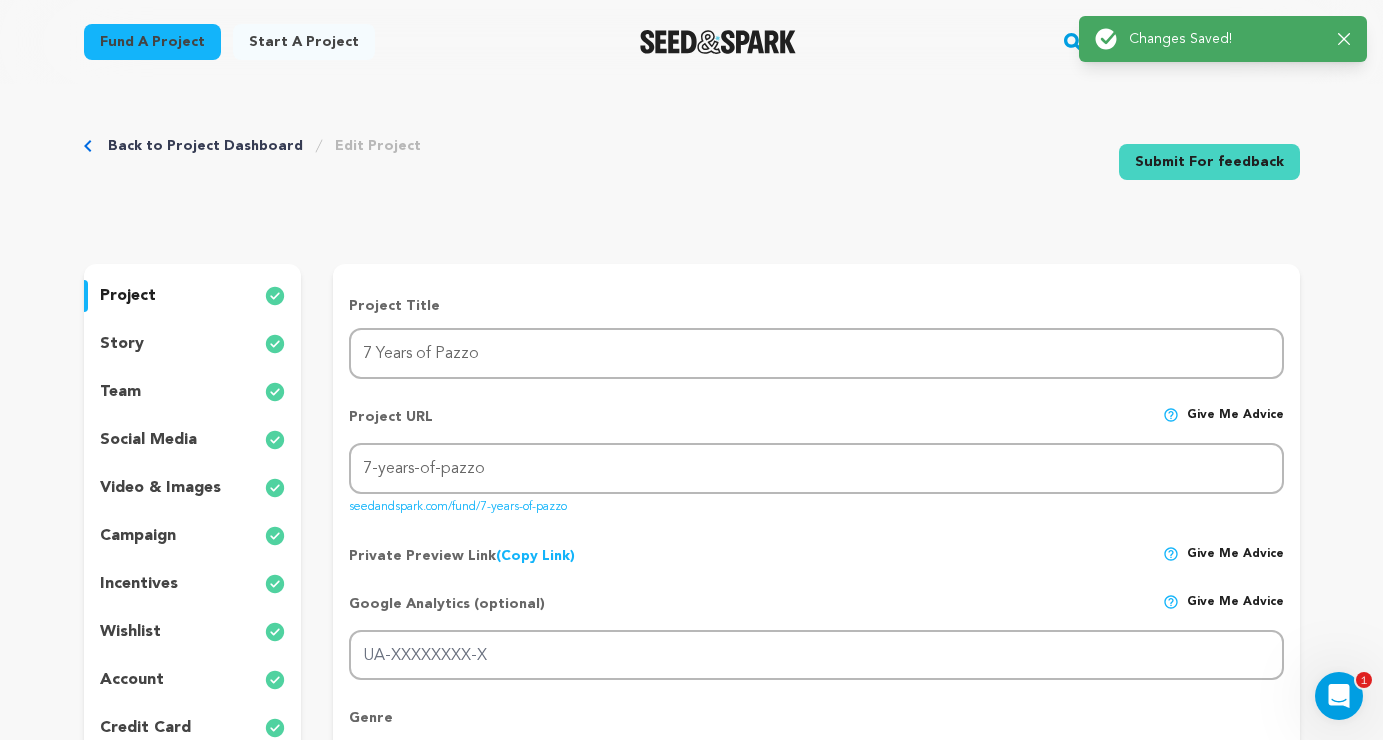 scroll, scrollTop: 0, scrollLeft: 0, axis: both 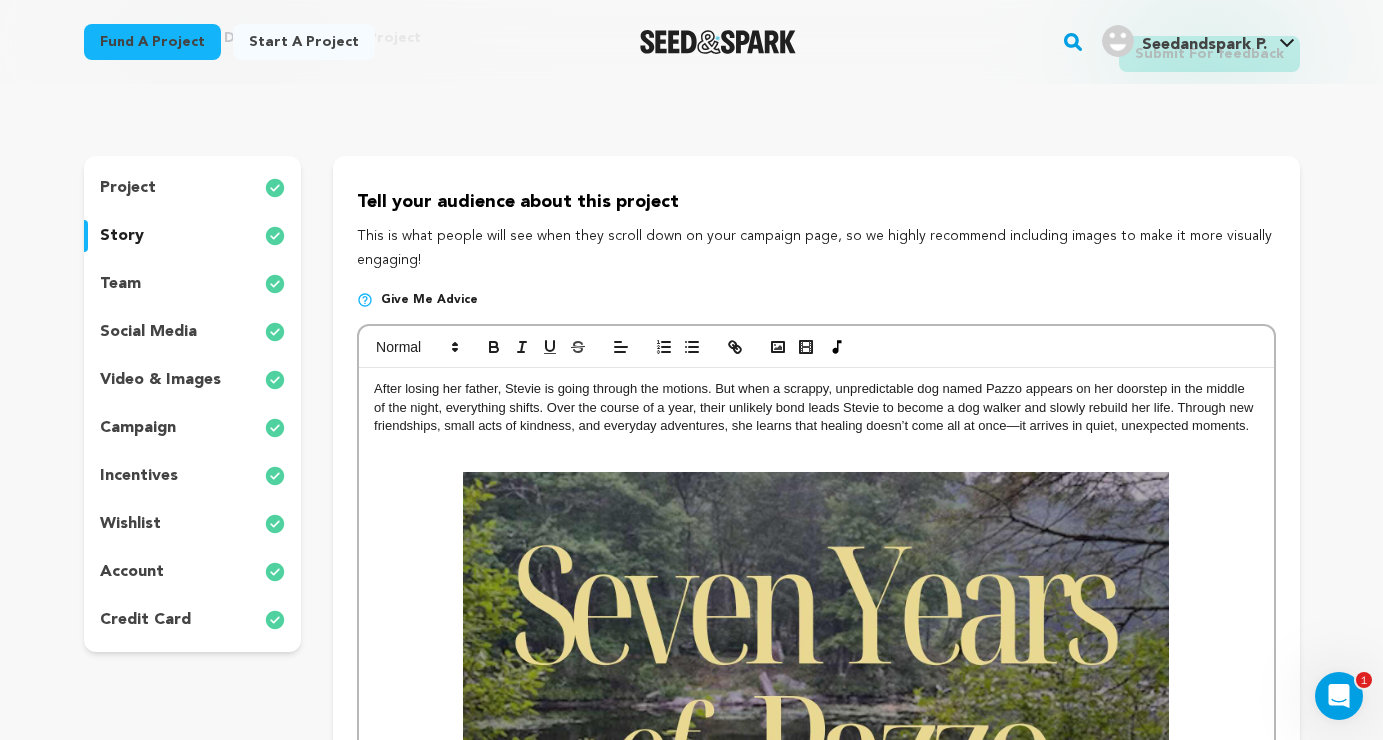 click on "team" at bounding box center [120, 284] 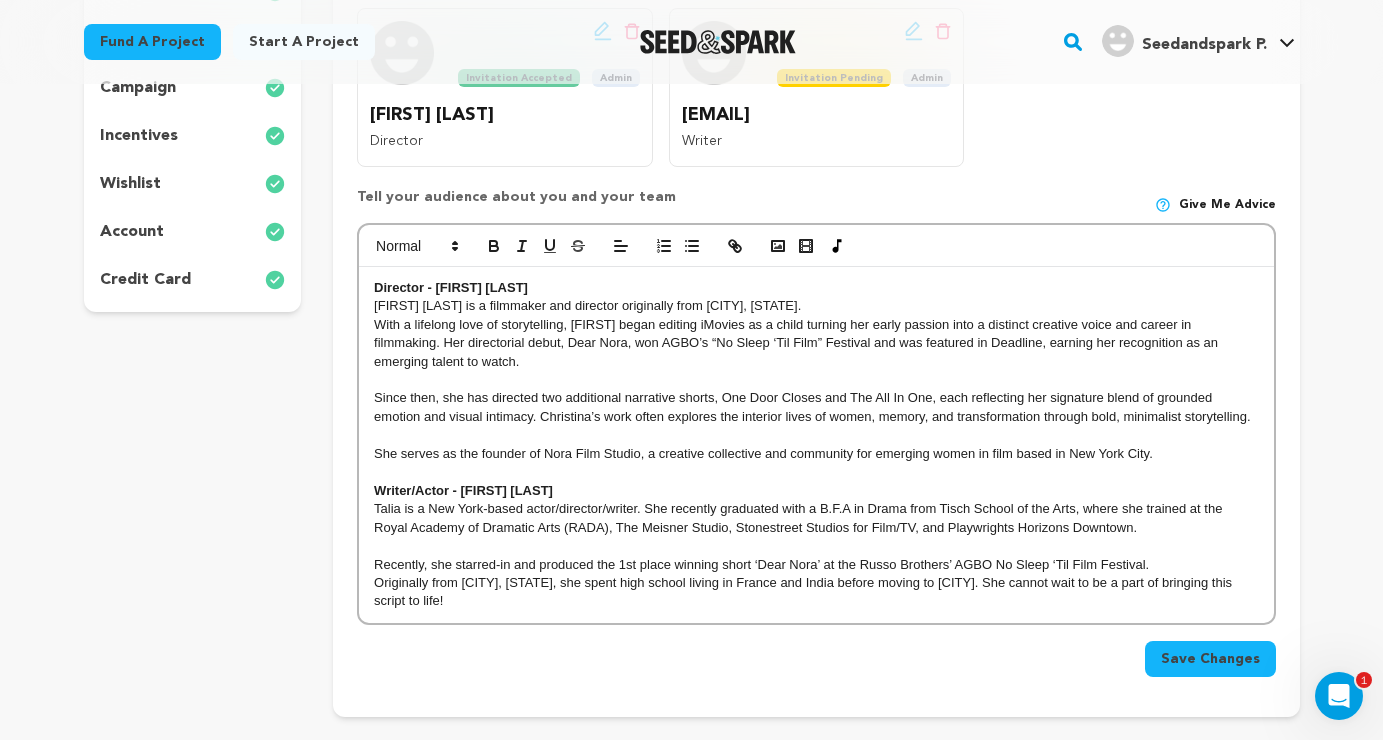 scroll, scrollTop: 448, scrollLeft: 0, axis: vertical 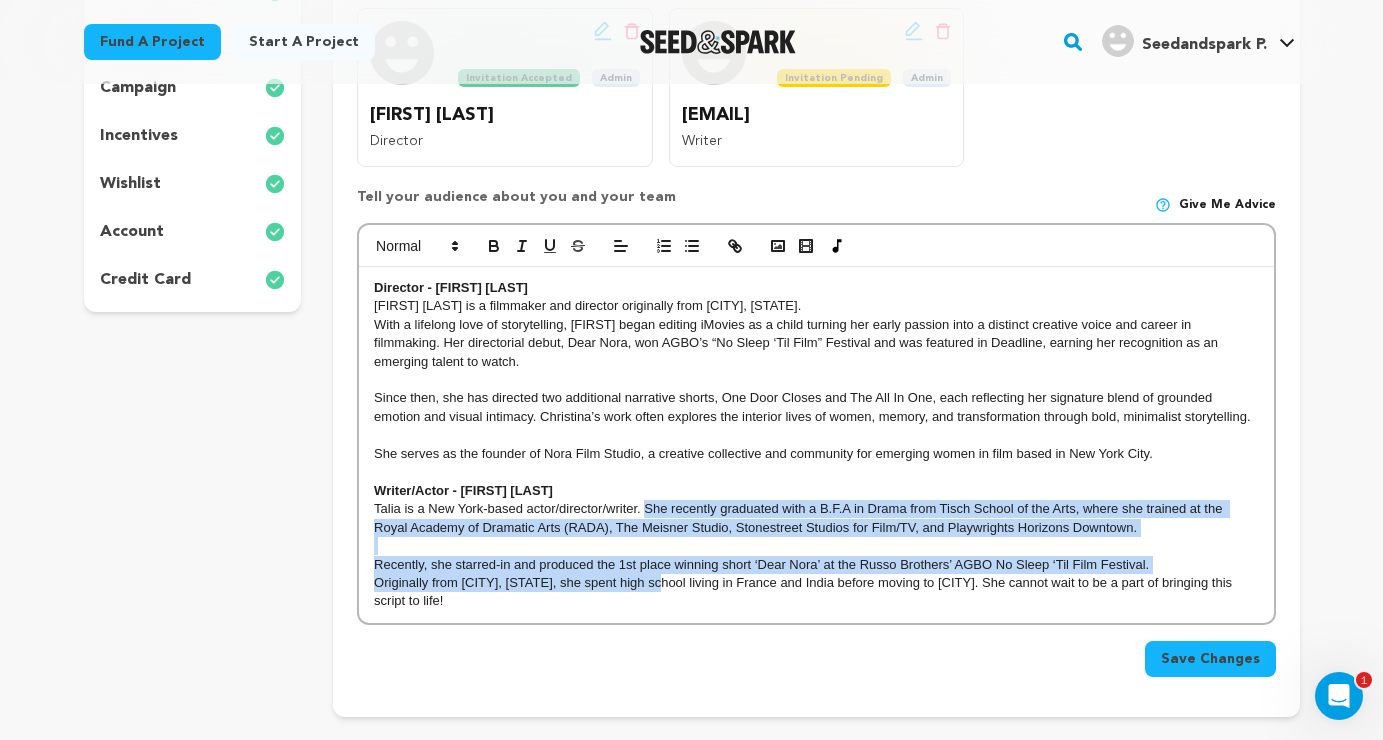 drag, startPoint x: 645, startPoint y: 499, endPoint x: 668, endPoint y: 578, distance: 82.28001 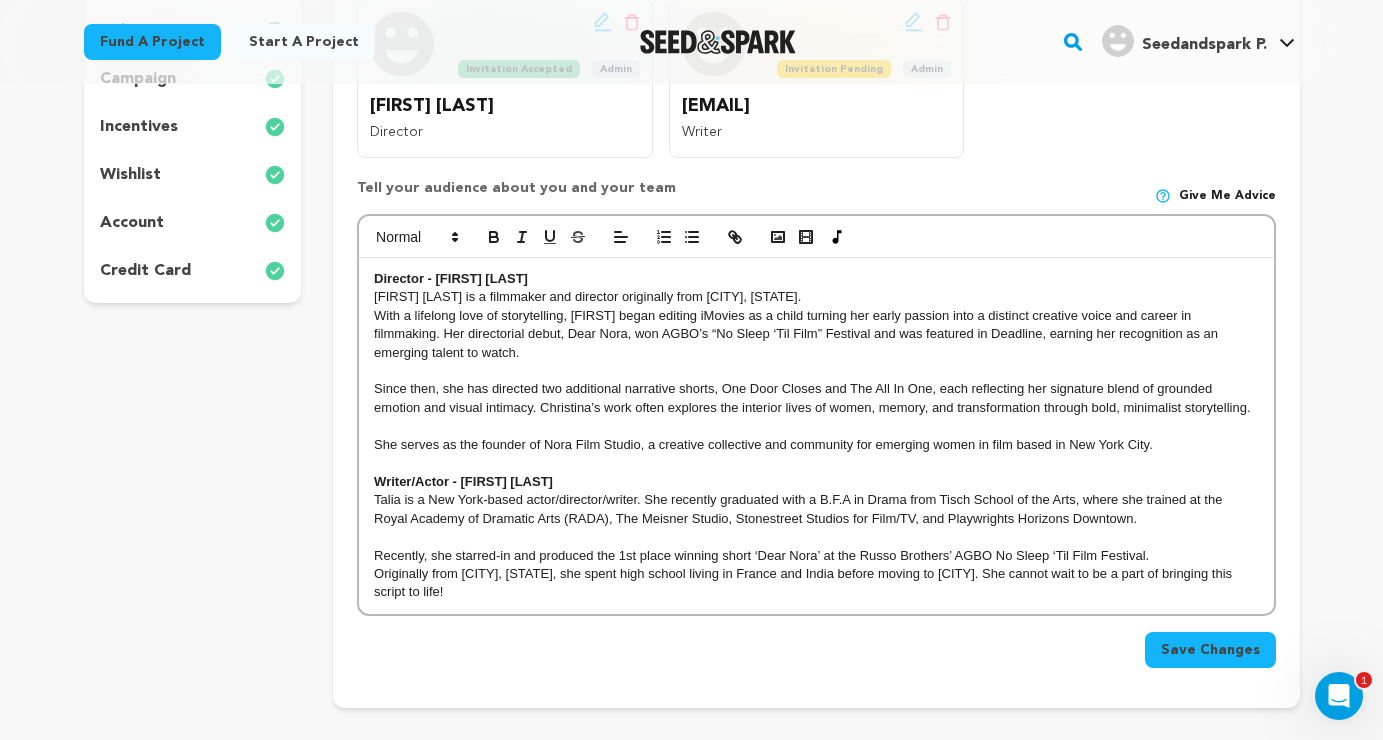 scroll, scrollTop: 467, scrollLeft: 0, axis: vertical 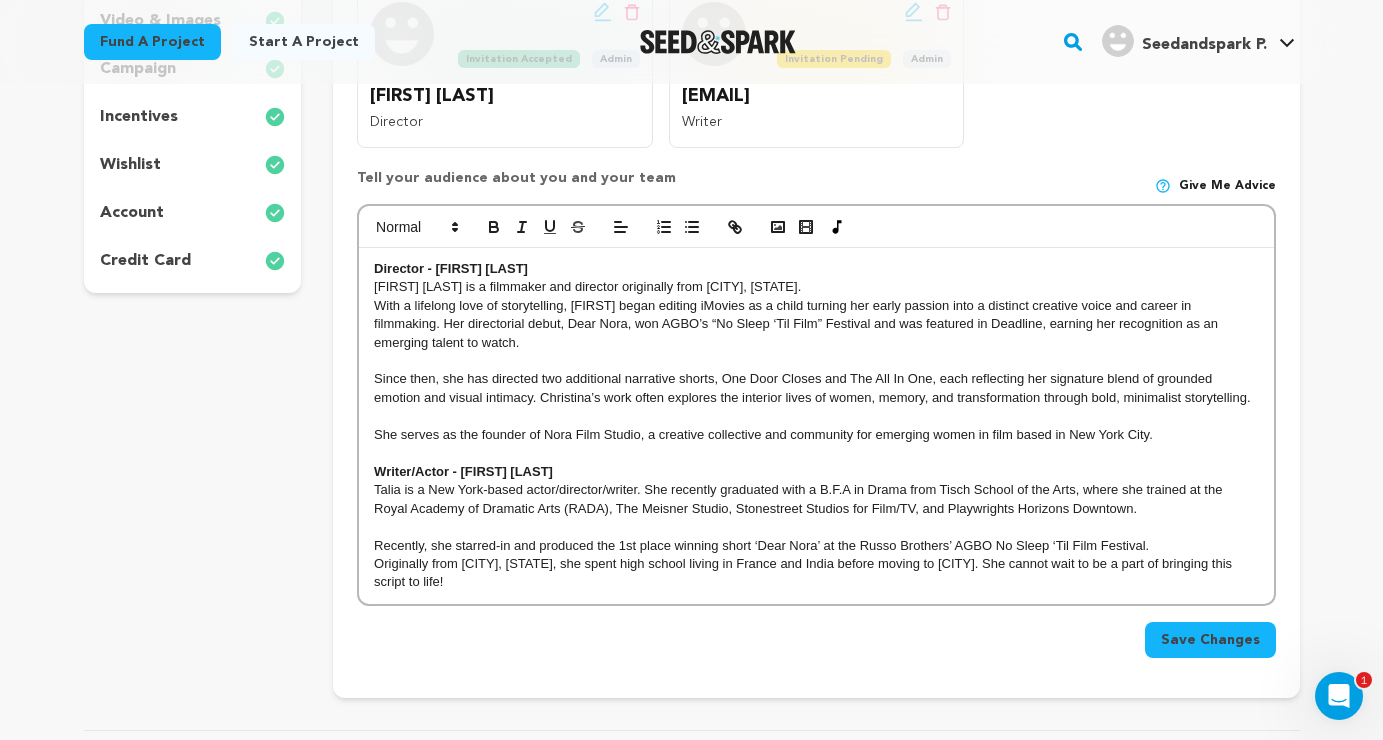 click at bounding box center [816, 527] 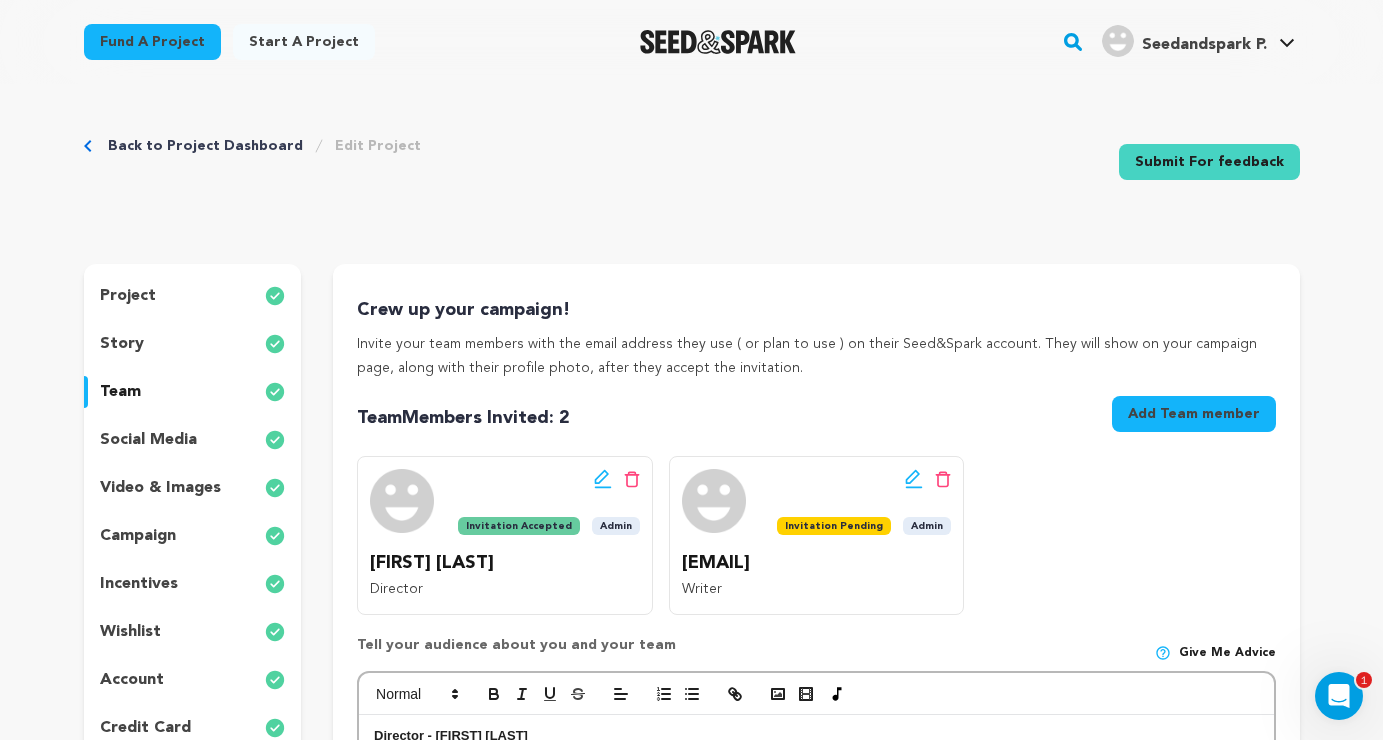 scroll, scrollTop: 0, scrollLeft: 0, axis: both 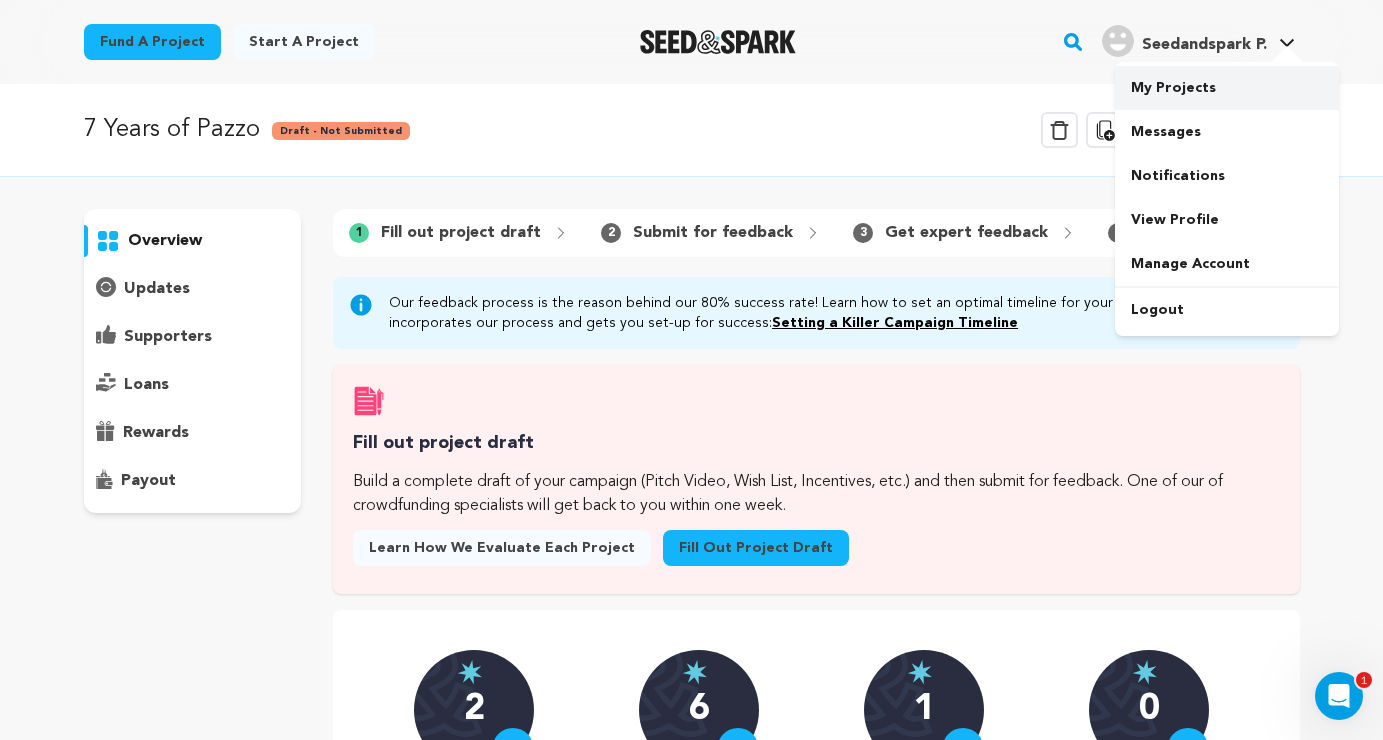 click on "My Projects" at bounding box center [1227, 88] 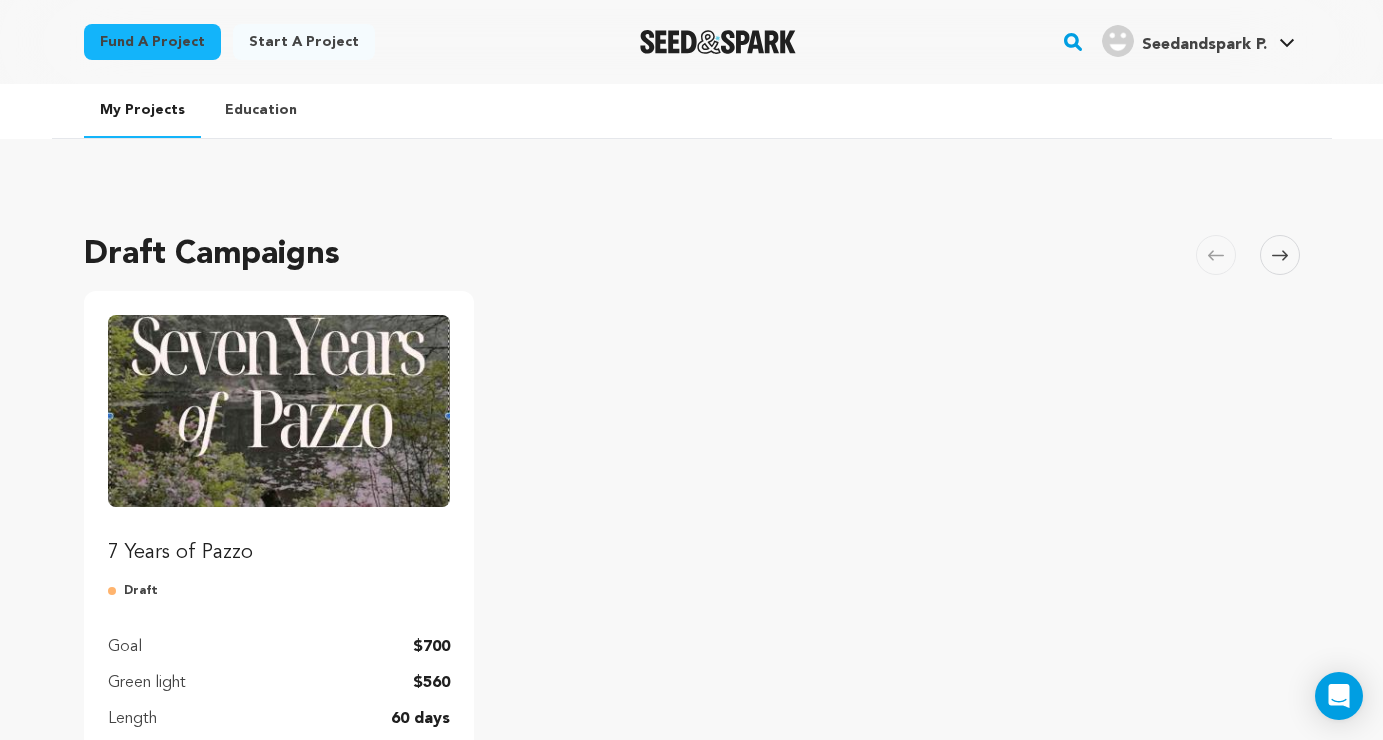 scroll, scrollTop: 0, scrollLeft: 0, axis: both 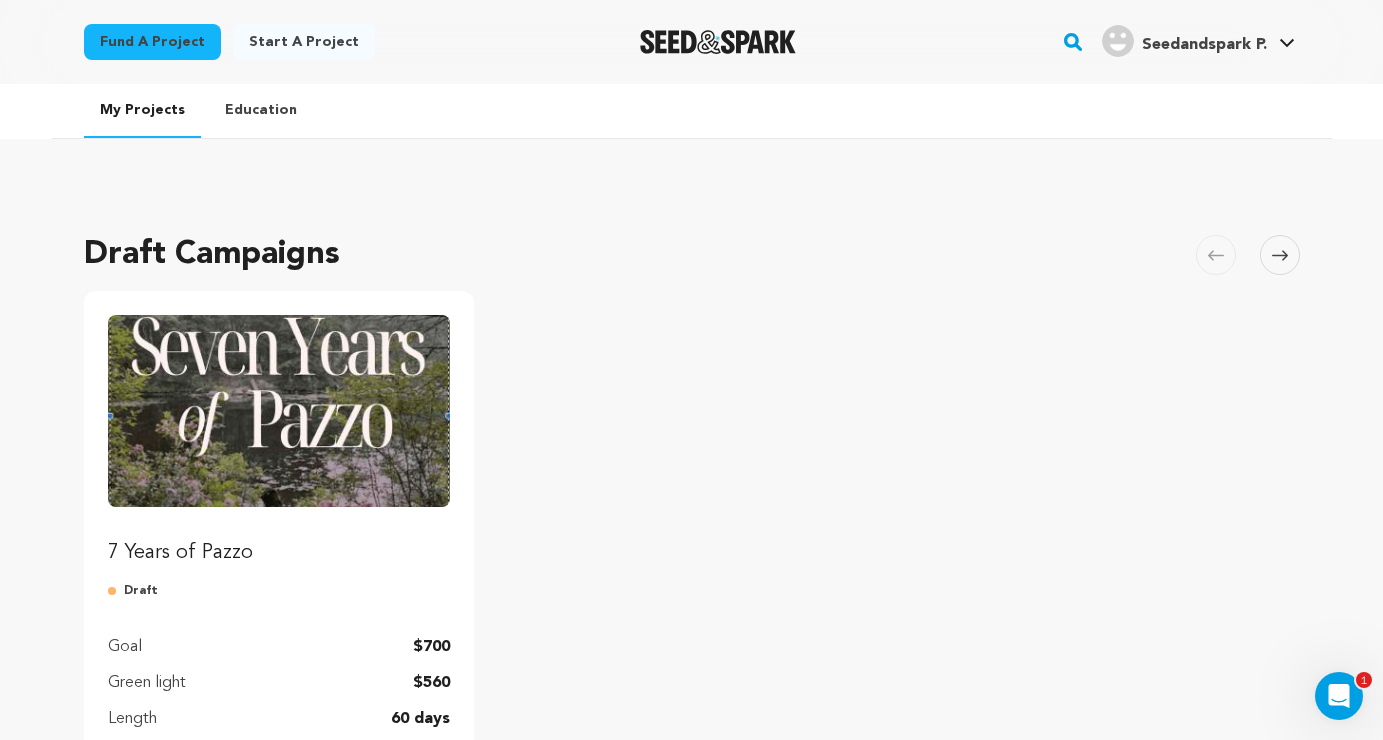click on "7 Years of Pazzo" at bounding box center [279, 553] 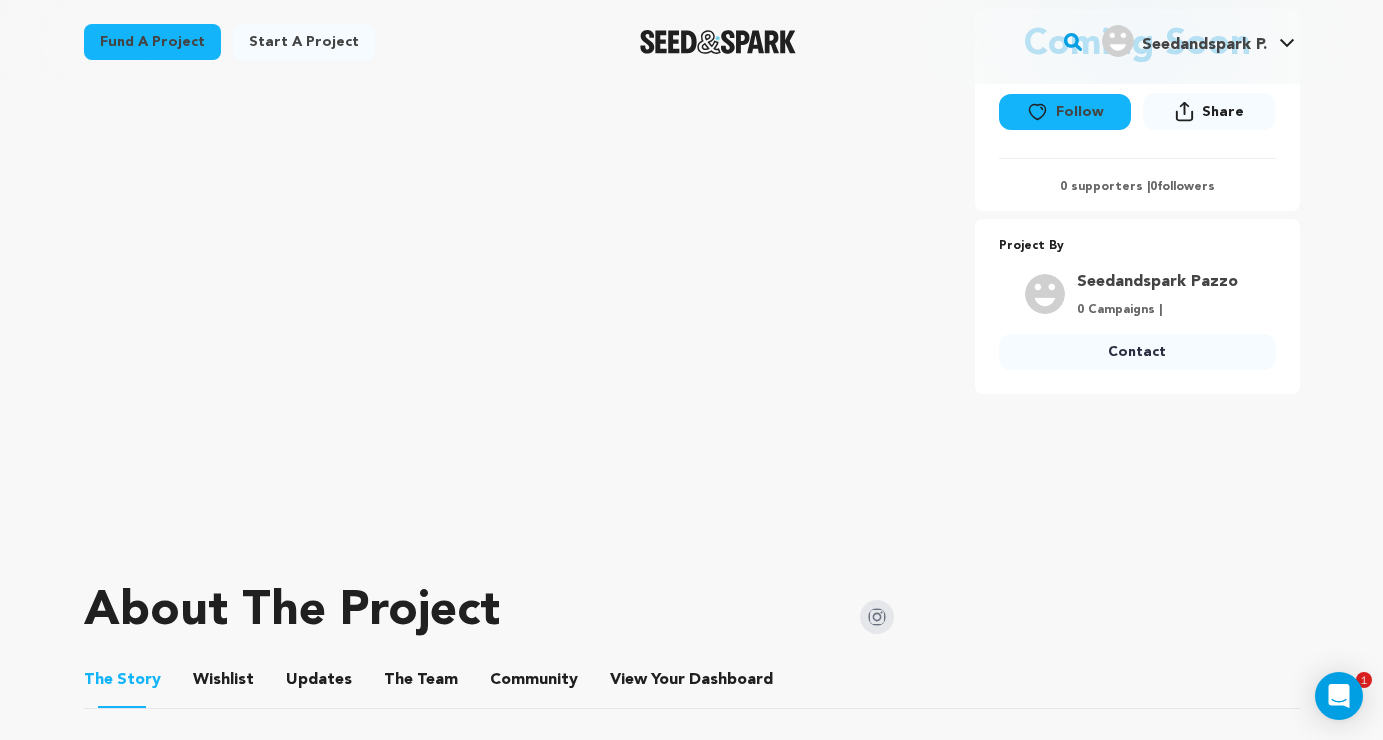 scroll, scrollTop: 653, scrollLeft: 0, axis: vertical 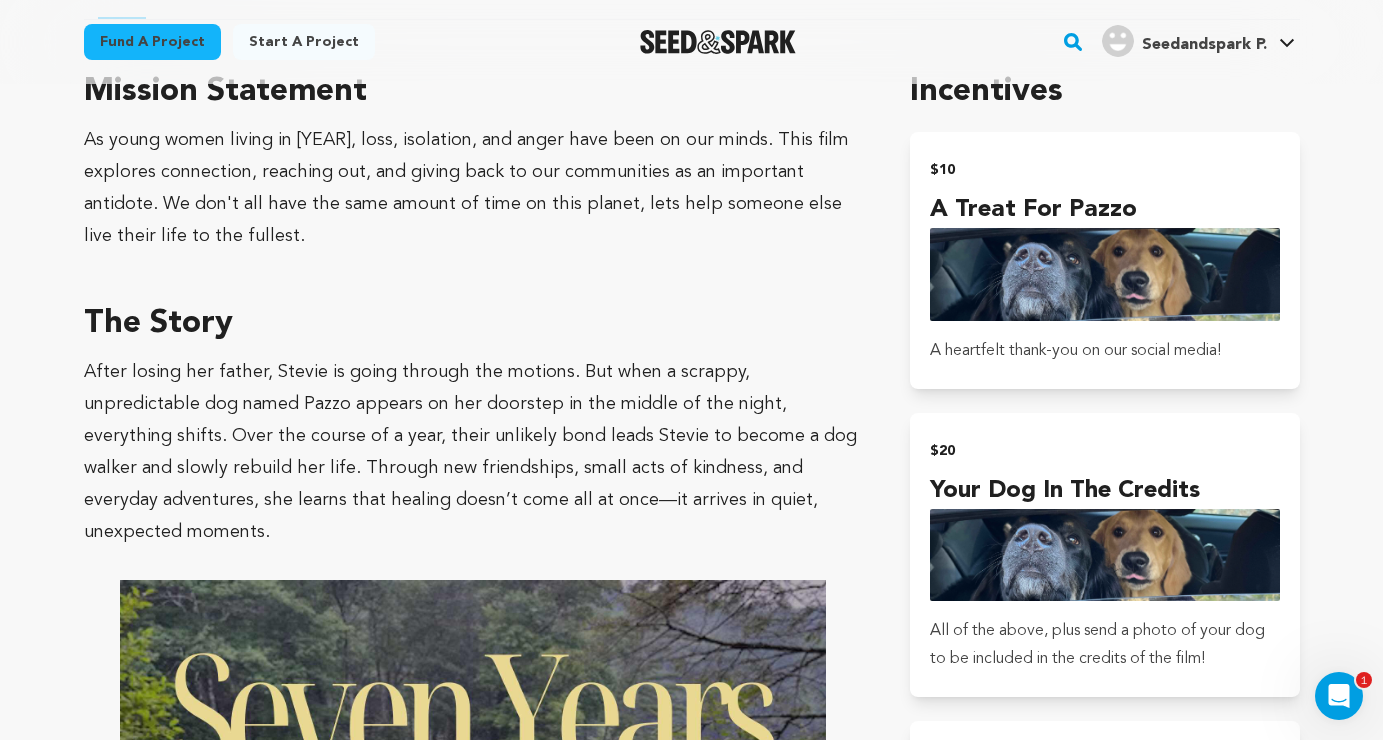 drag, startPoint x: 129, startPoint y: 298, endPoint x: 215, endPoint y: 518, distance: 236.21178 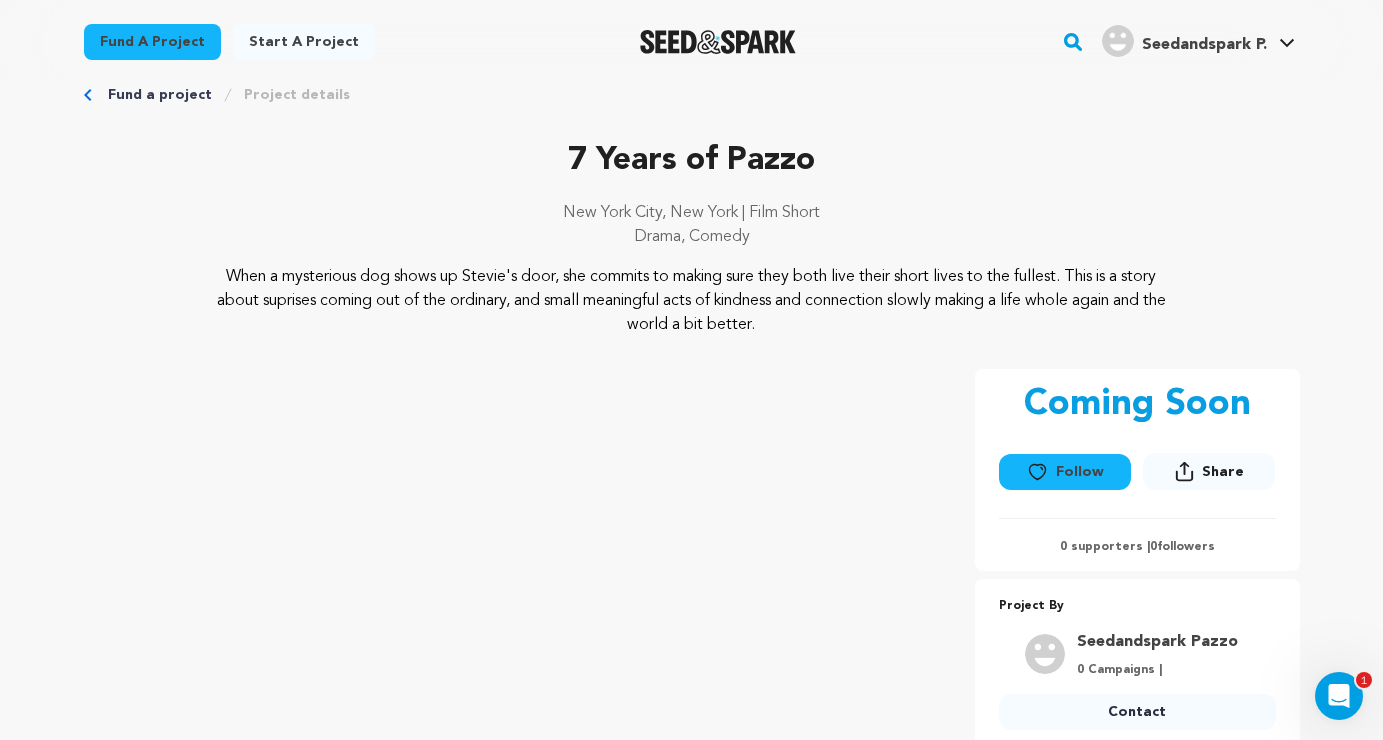 scroll, scrollTop: 0, scrollLeft: 0, axis: both 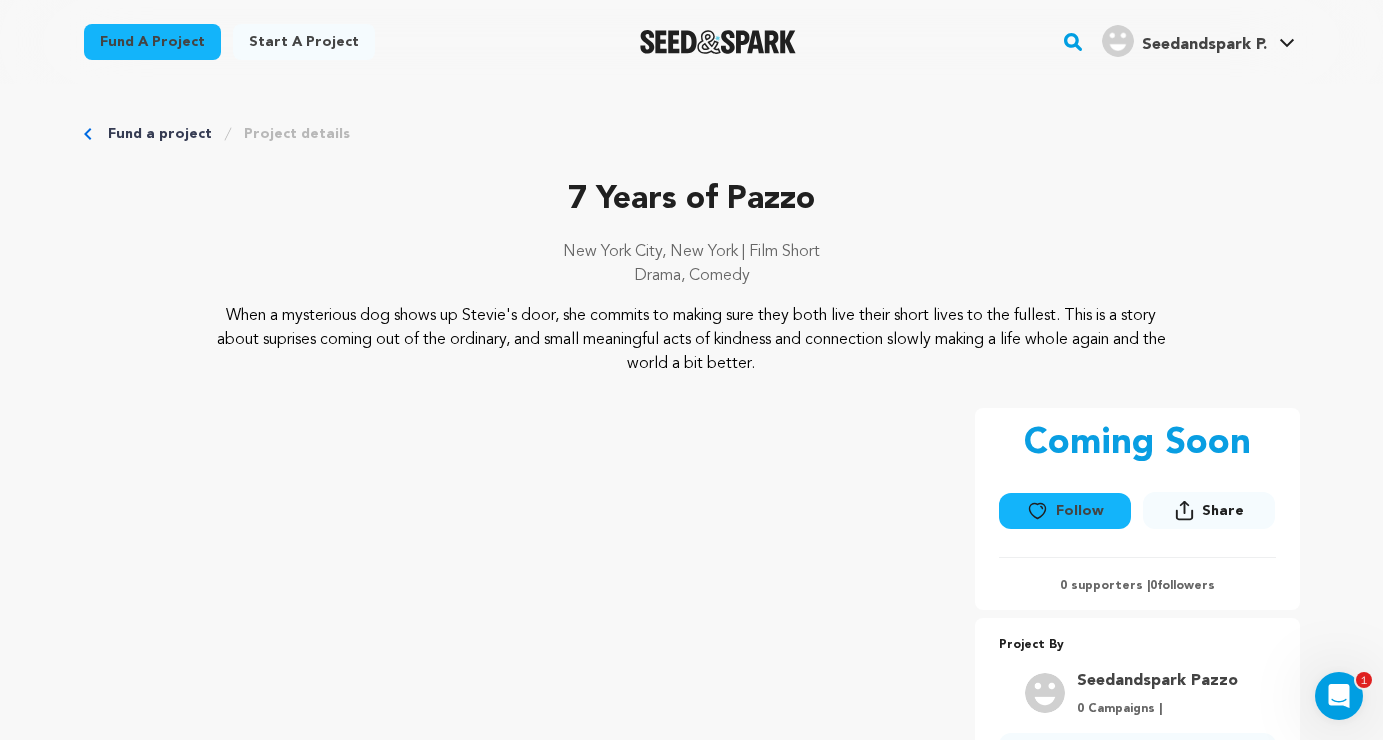 drag, startPoint x: 539, startPoint y: 187, endPoint x: 777, endPoint y: 368, distance: 299.00668 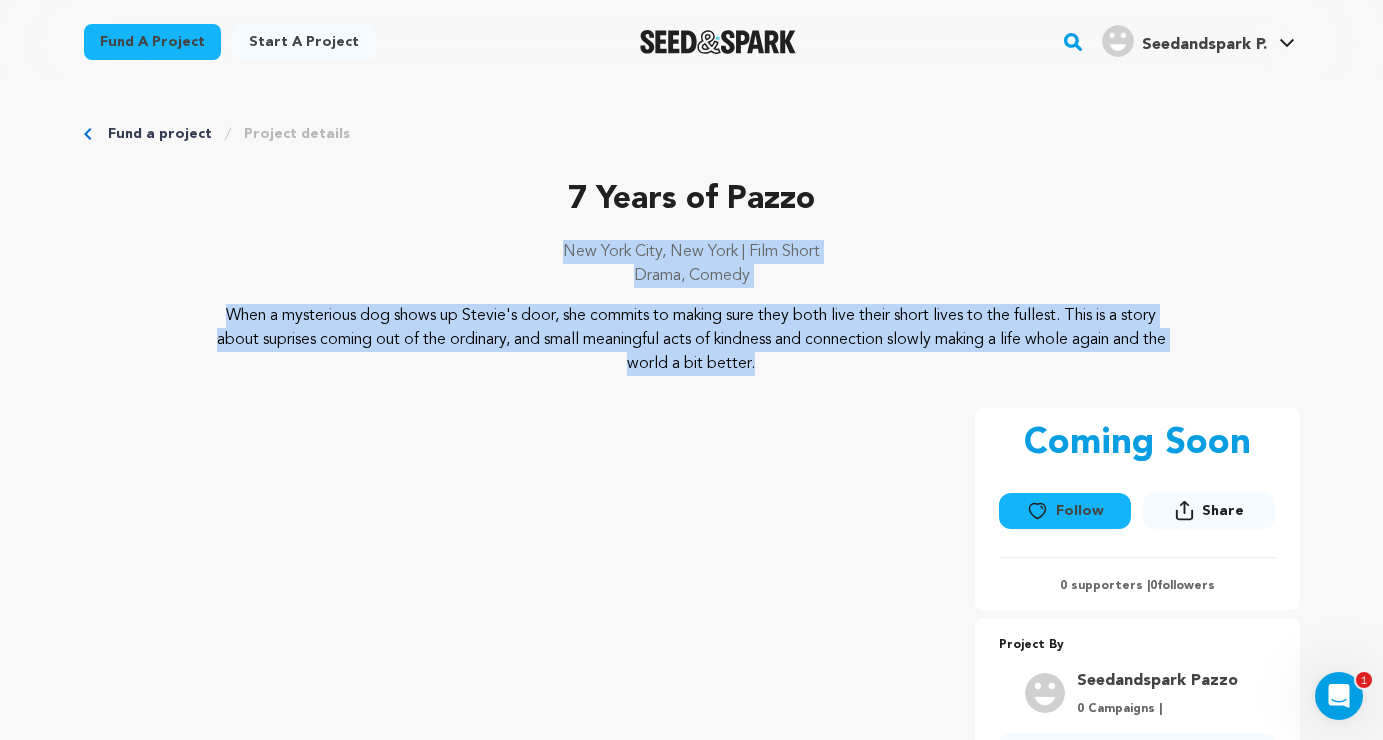 drag, startPoint x: 778, startPoint y: 368, endPoint x: 568, endPoint y: 230, distance: 251.2847 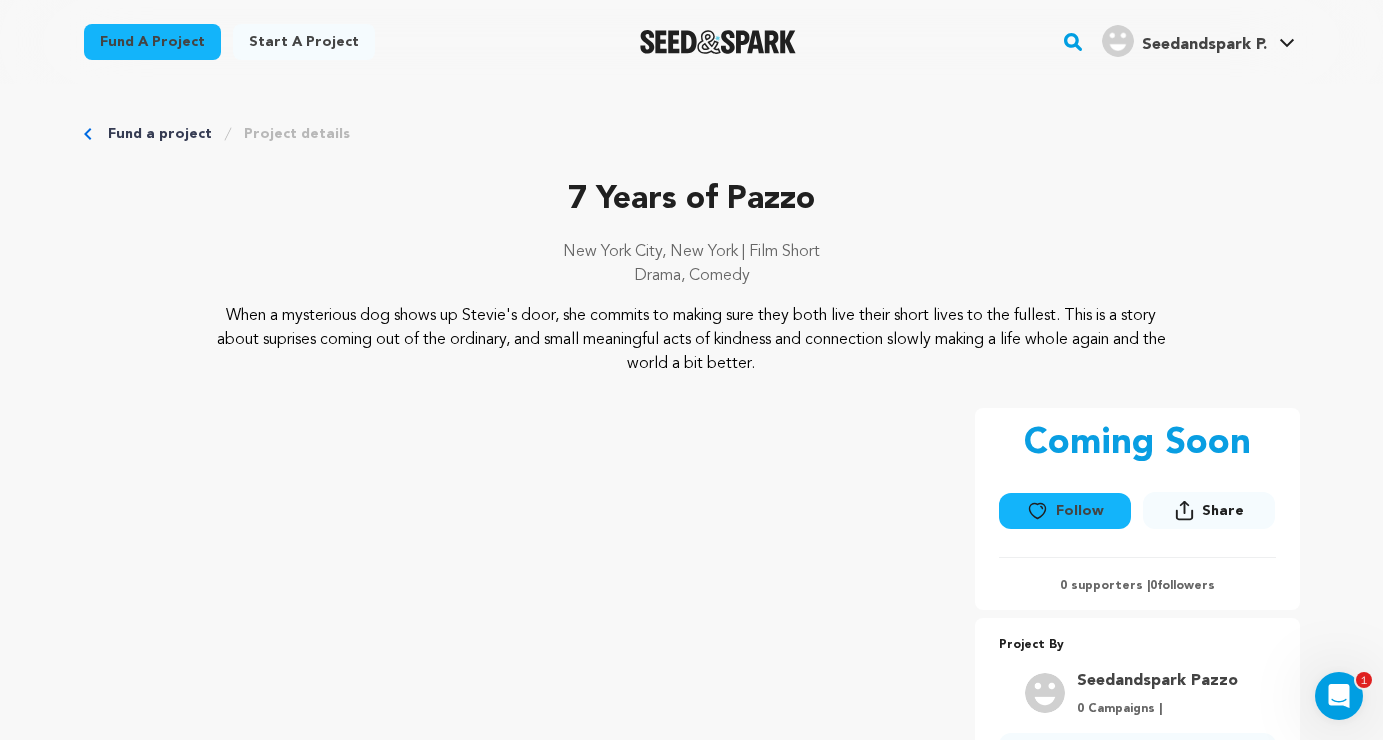 scroll, scrollTop: 0, scrollLeft: 0, axis: both 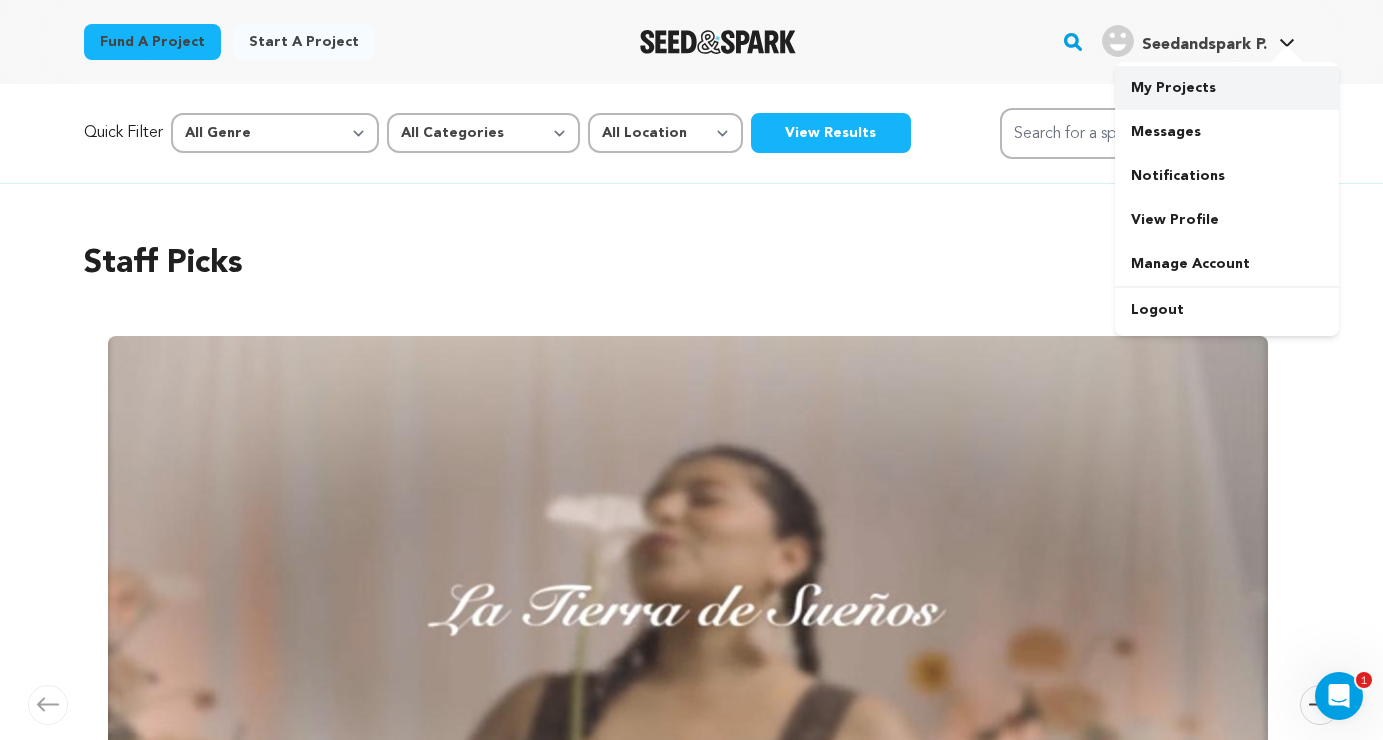 click on "My Projects" at bounding box center (1227, 88) 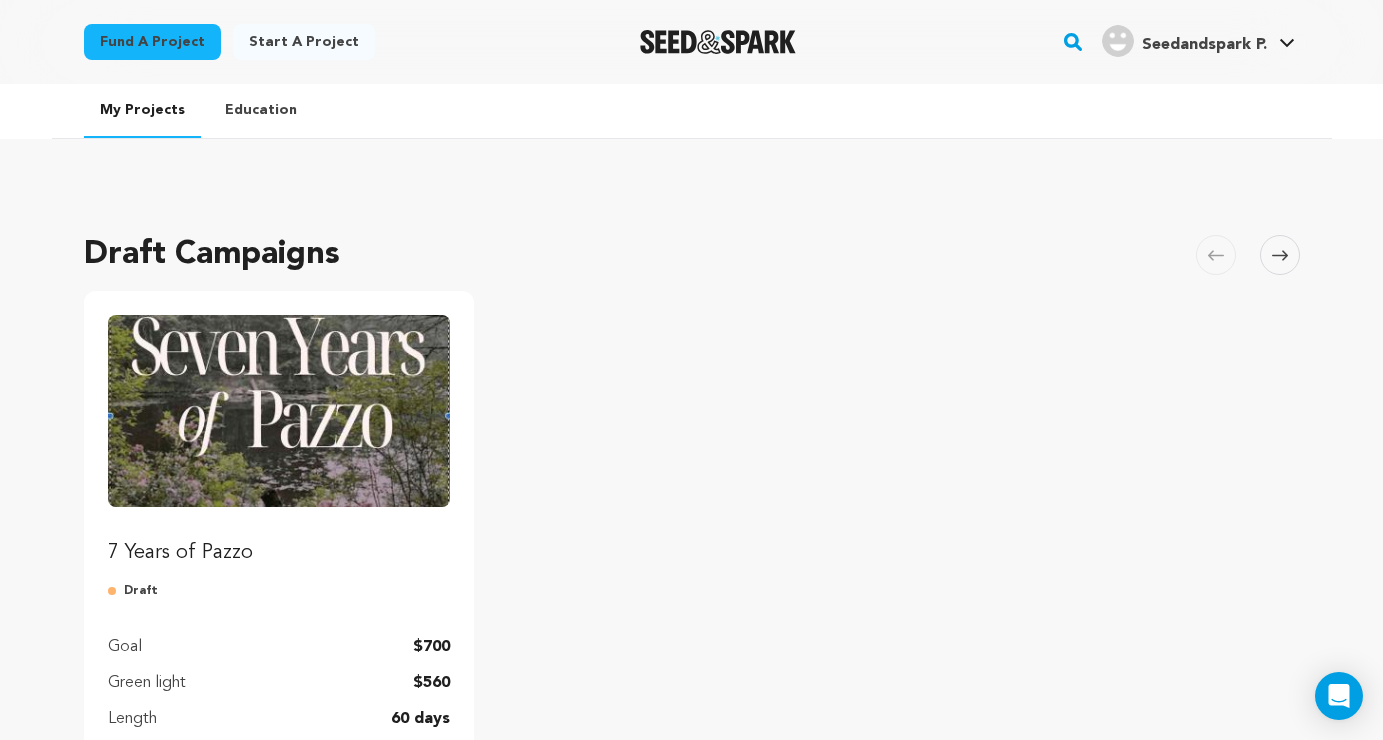scroll, scrollTop: 0, scrollLeft: 0, axis: both 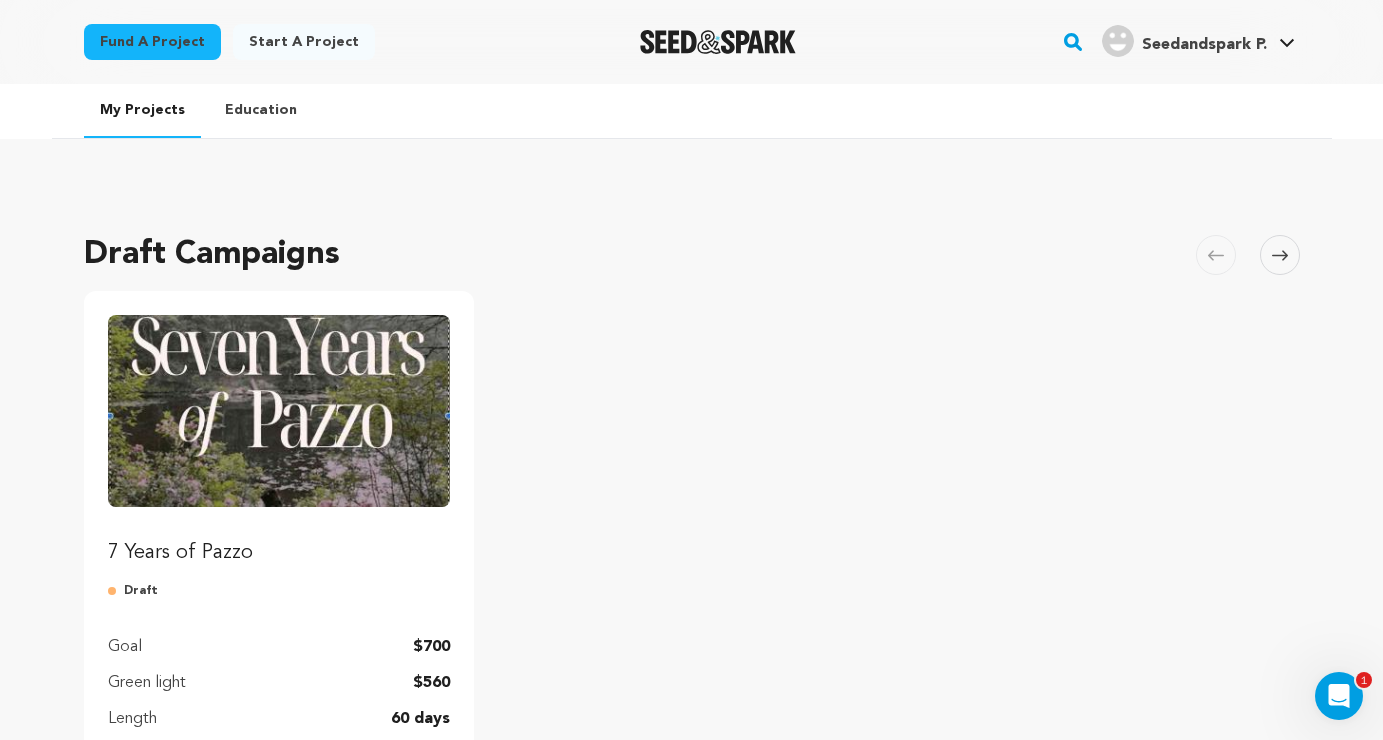 click on "7 Years of Pazzo" at bounding box center [279, 553] 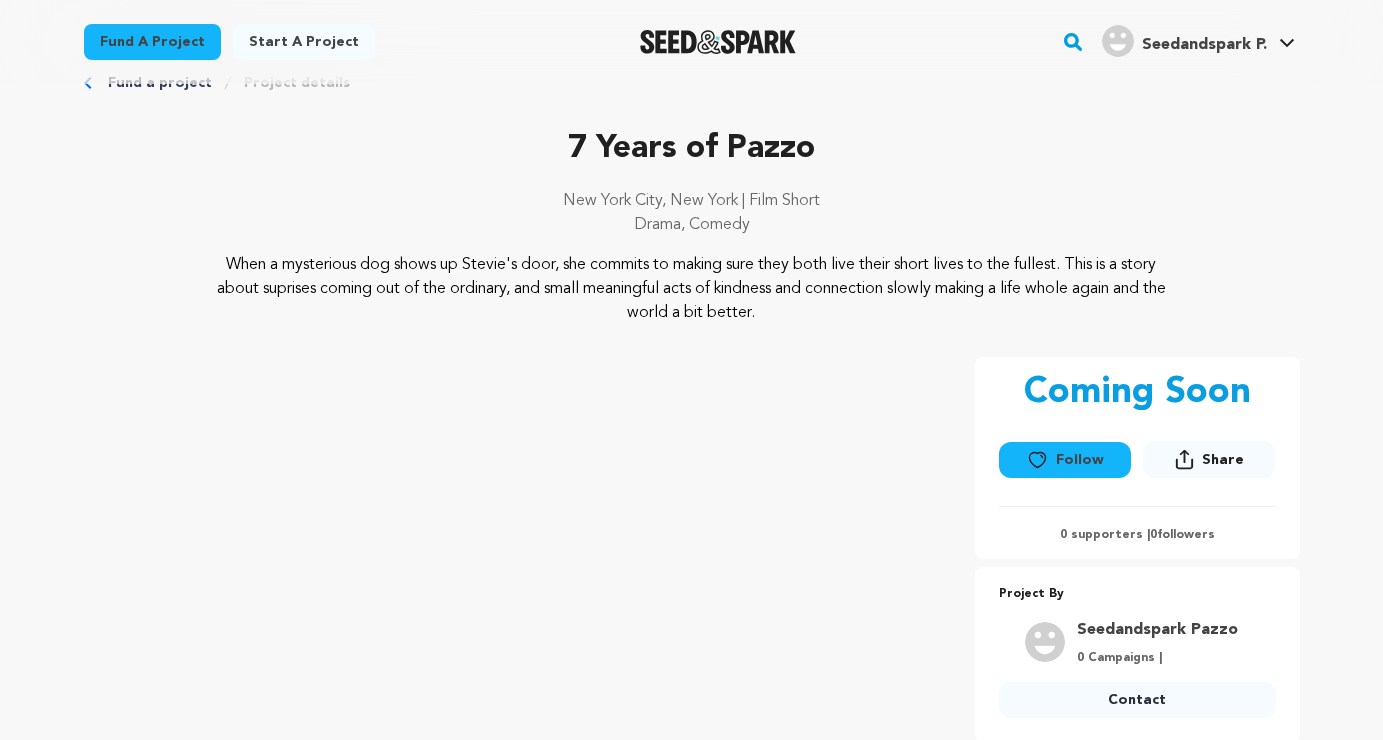 scroll, scrollTop: 51, scrollLeft: 0, axis: vertical 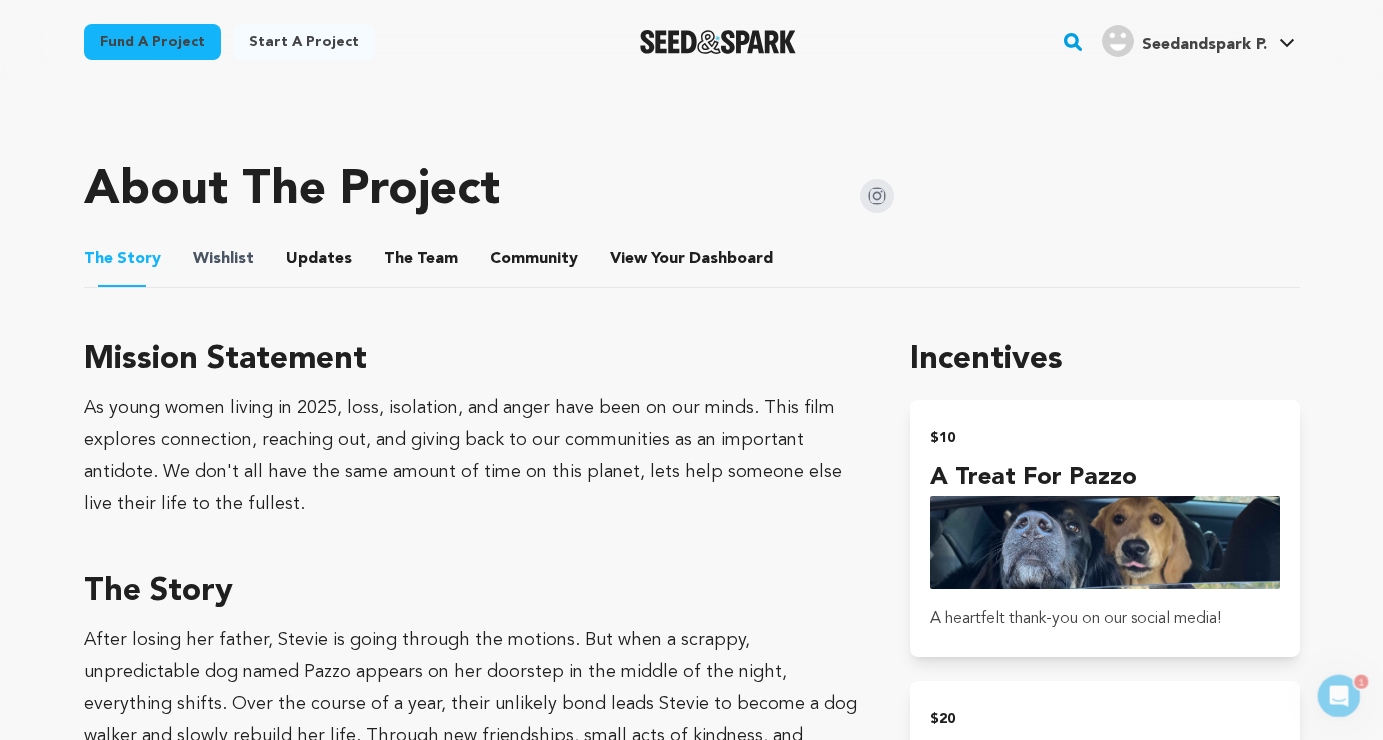 click on "Wishlist" at bounding box center [223, 259] 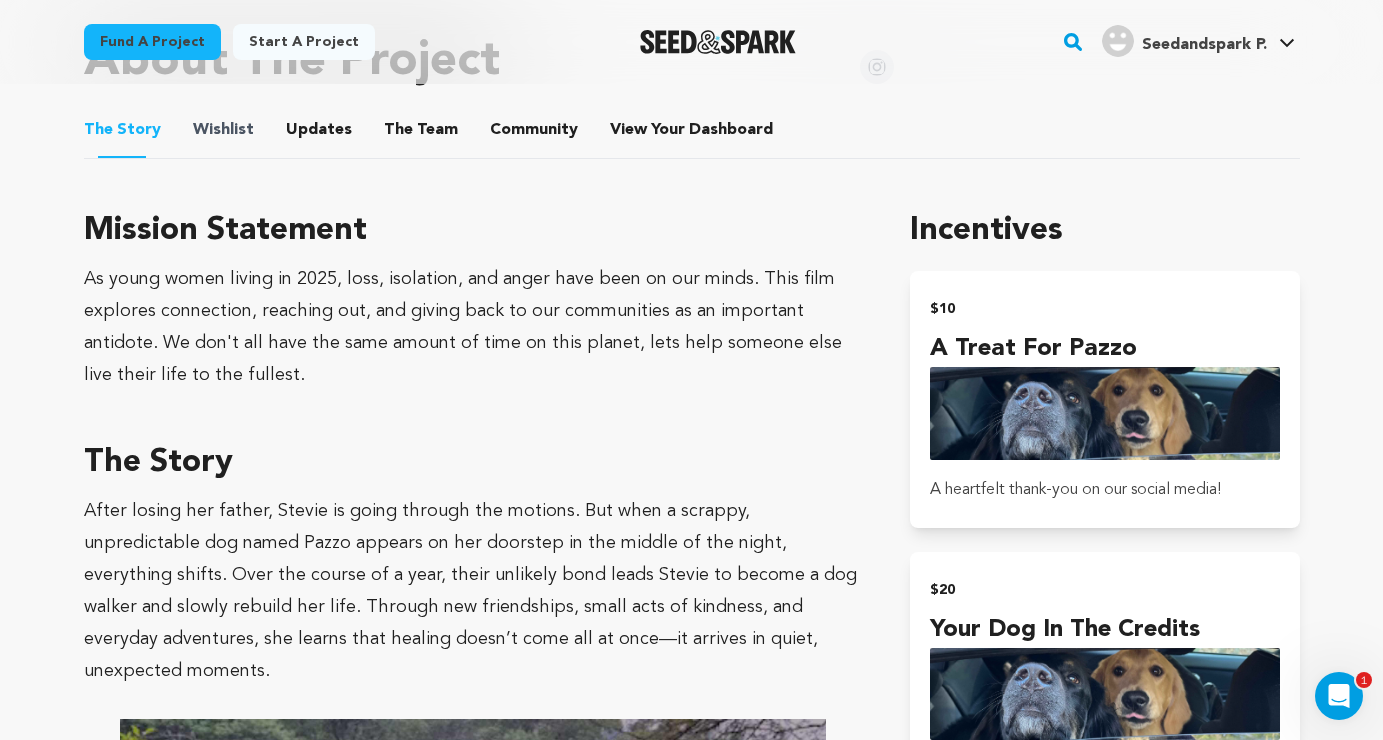 scroll, scrollTop: 952, scrollLeft: 0, axis: vertical 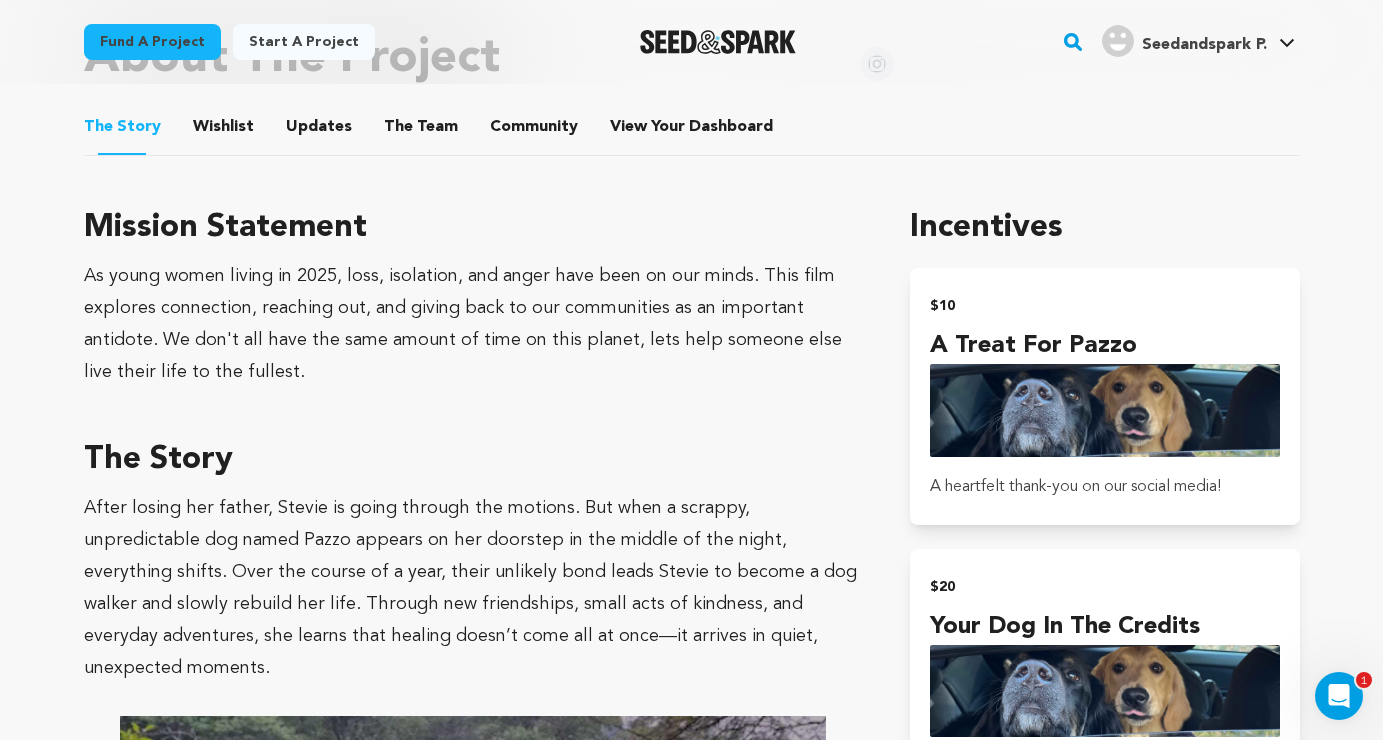 click on "Wishlist" at bounding box center (223, 131) 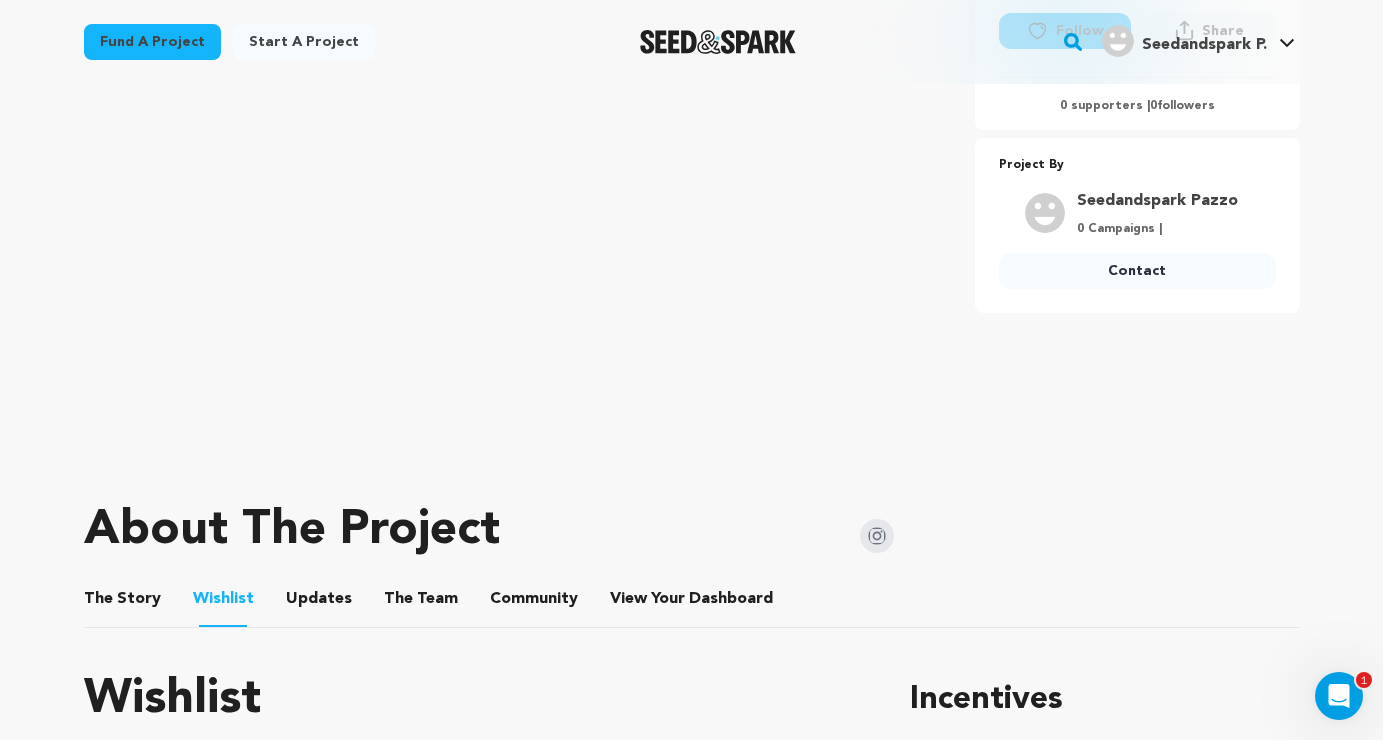 scroll, scrollTop: 553, scrollLeft: 0, axis: vertical 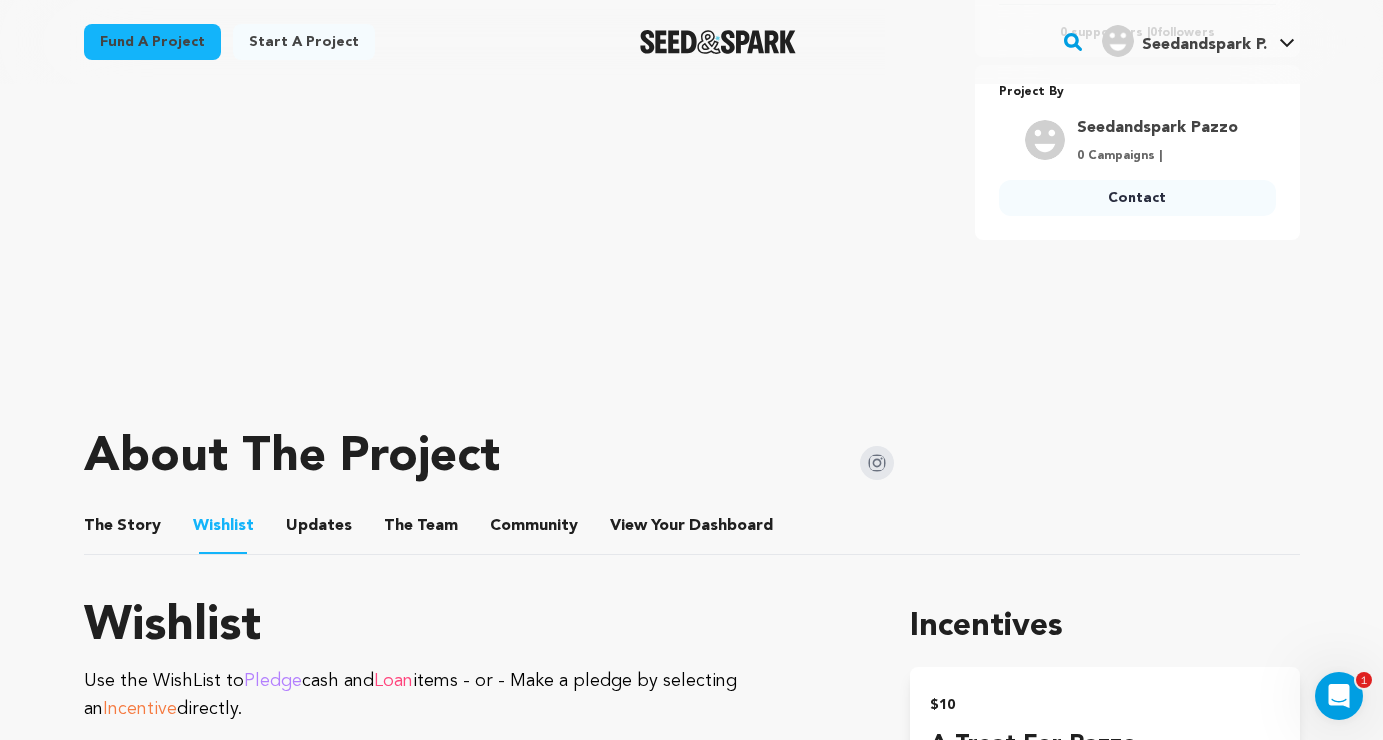 click on "Updates" at bounding box center (319, 530) 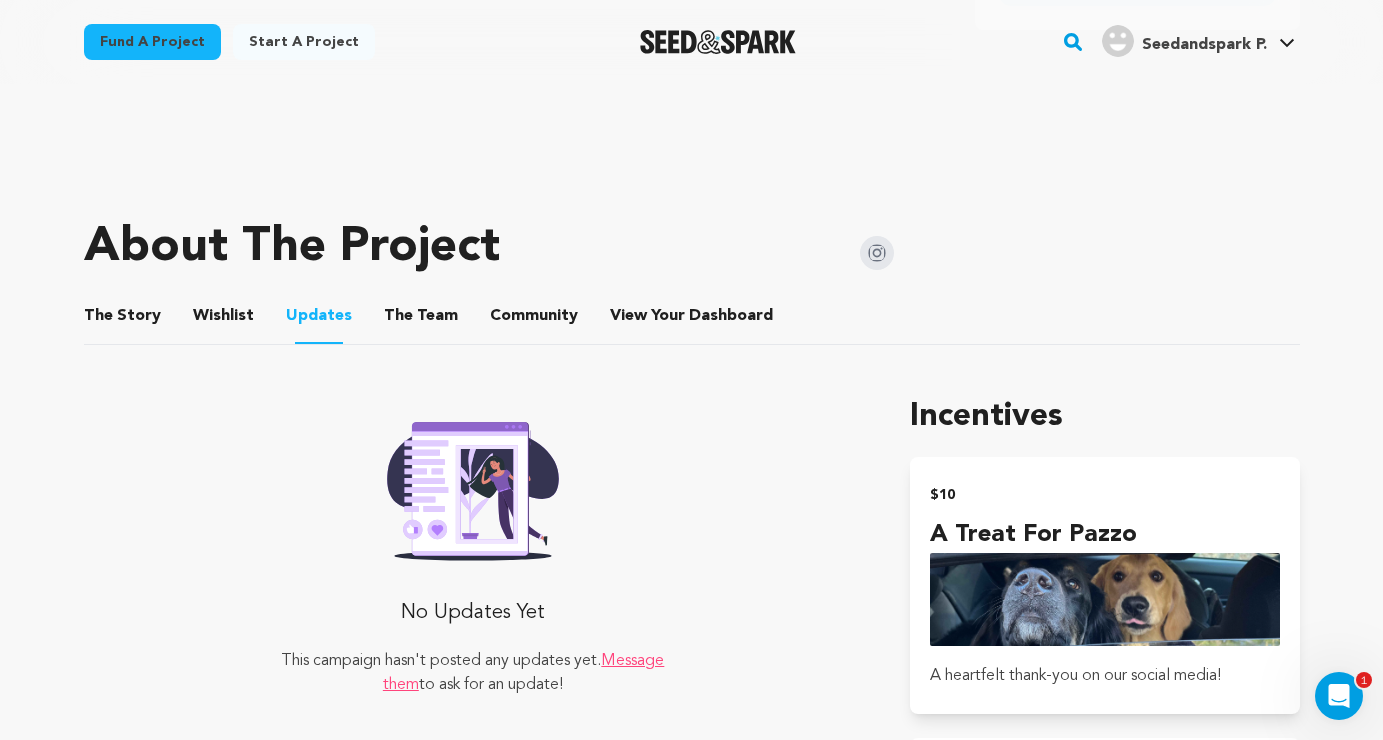 scroll, scrollTop: 886, scrollLeft: 0, axis: vertical 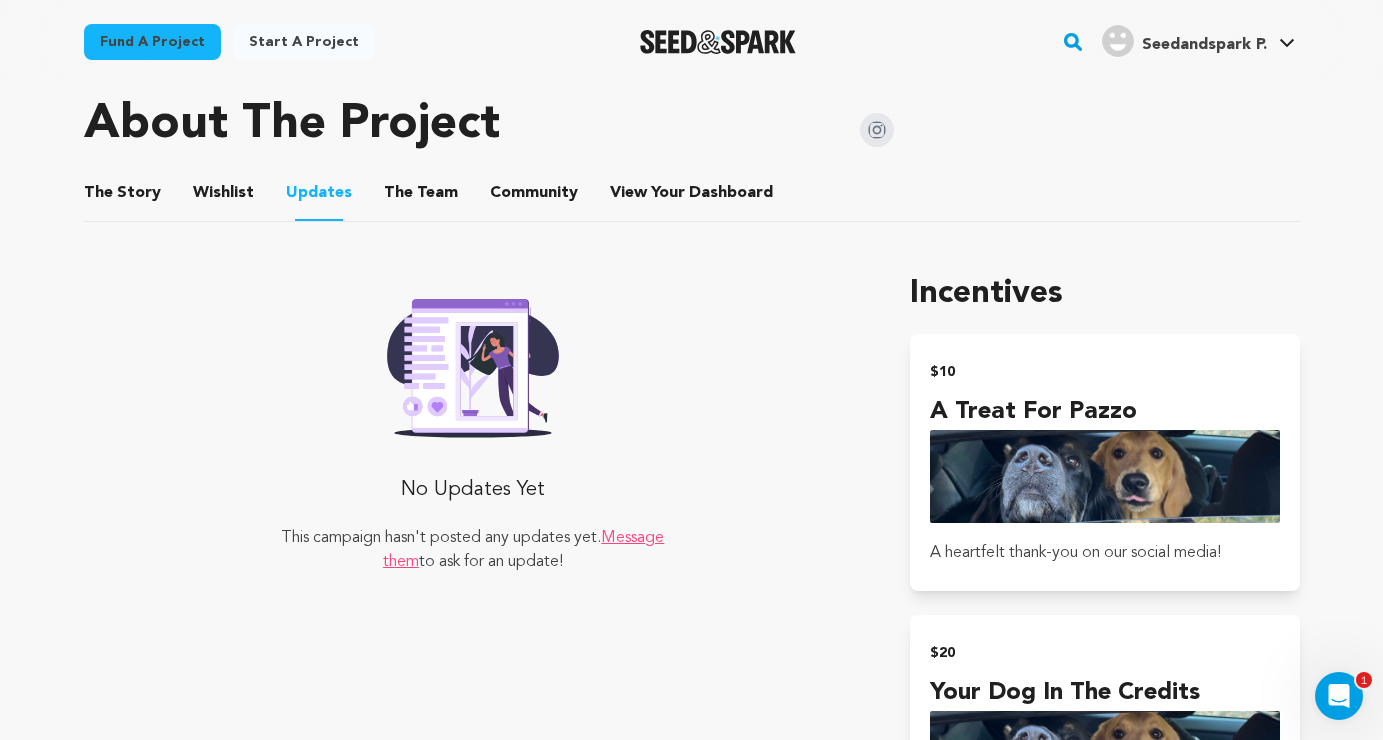 click on "The Team" at bounding box center (421, 197) 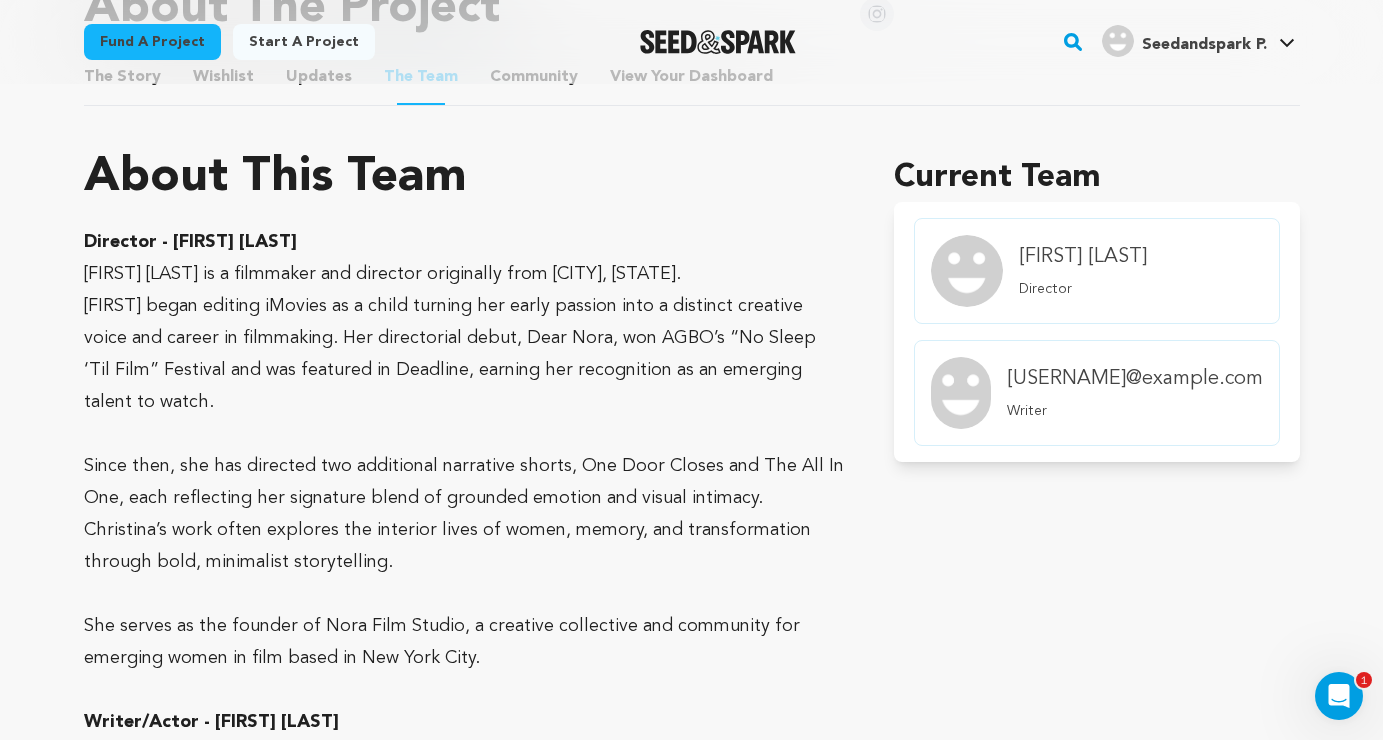 scroll, scrollTop: 812, scrollLeft: 0, axis: vertical 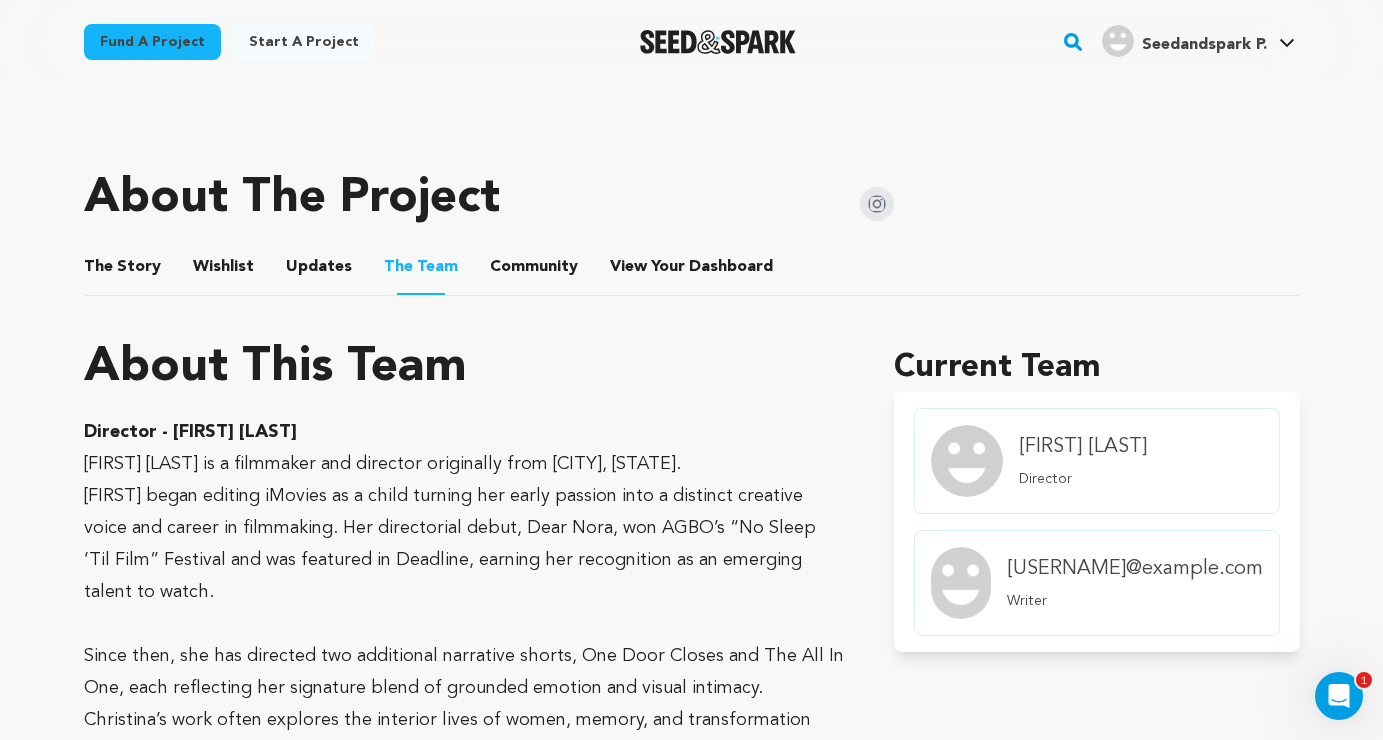 click on "Community" at bounding box center (534, 271) 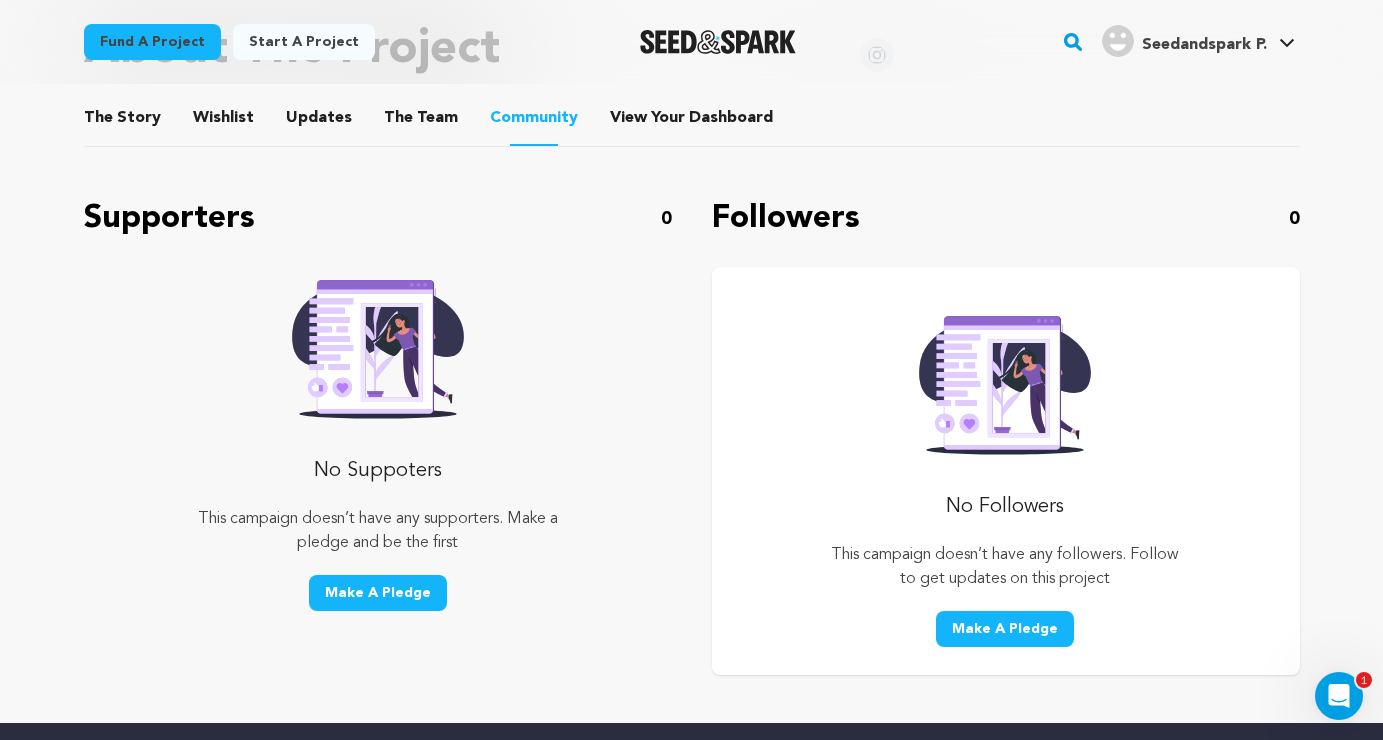 scroll, scrollTop: 964, scrollLeft: 0, axis: vertical 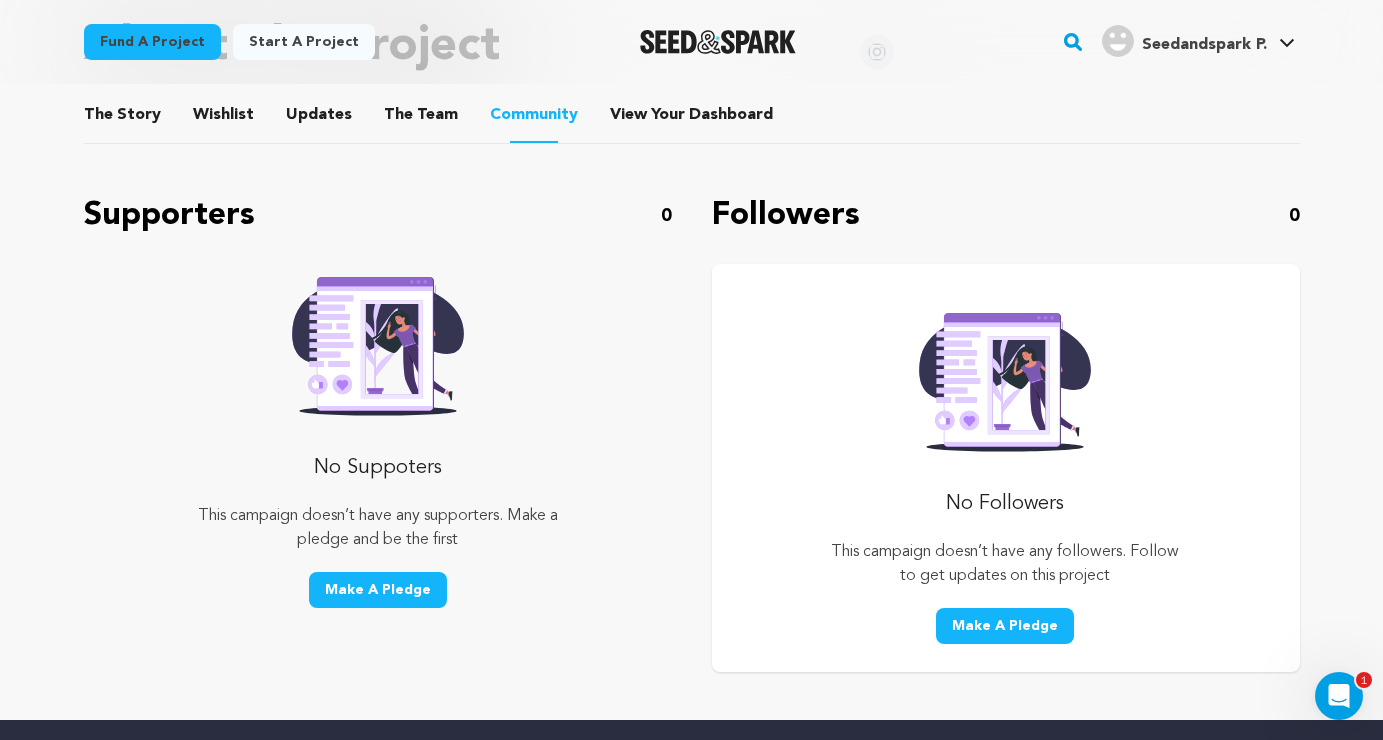 click on "View Your Dashboard" at bounding box center (634, 119) 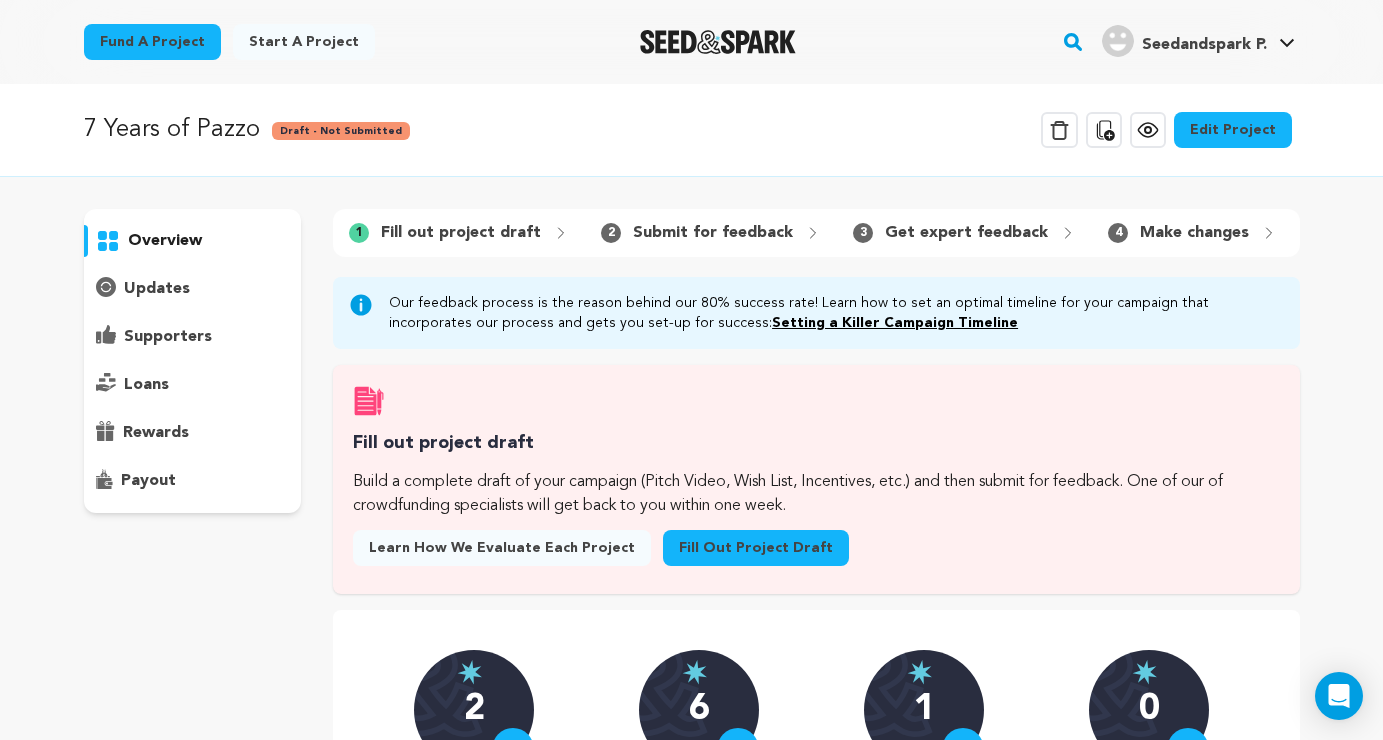 scroll, scrollTop: 0, scrollLeft: 0, axis: both 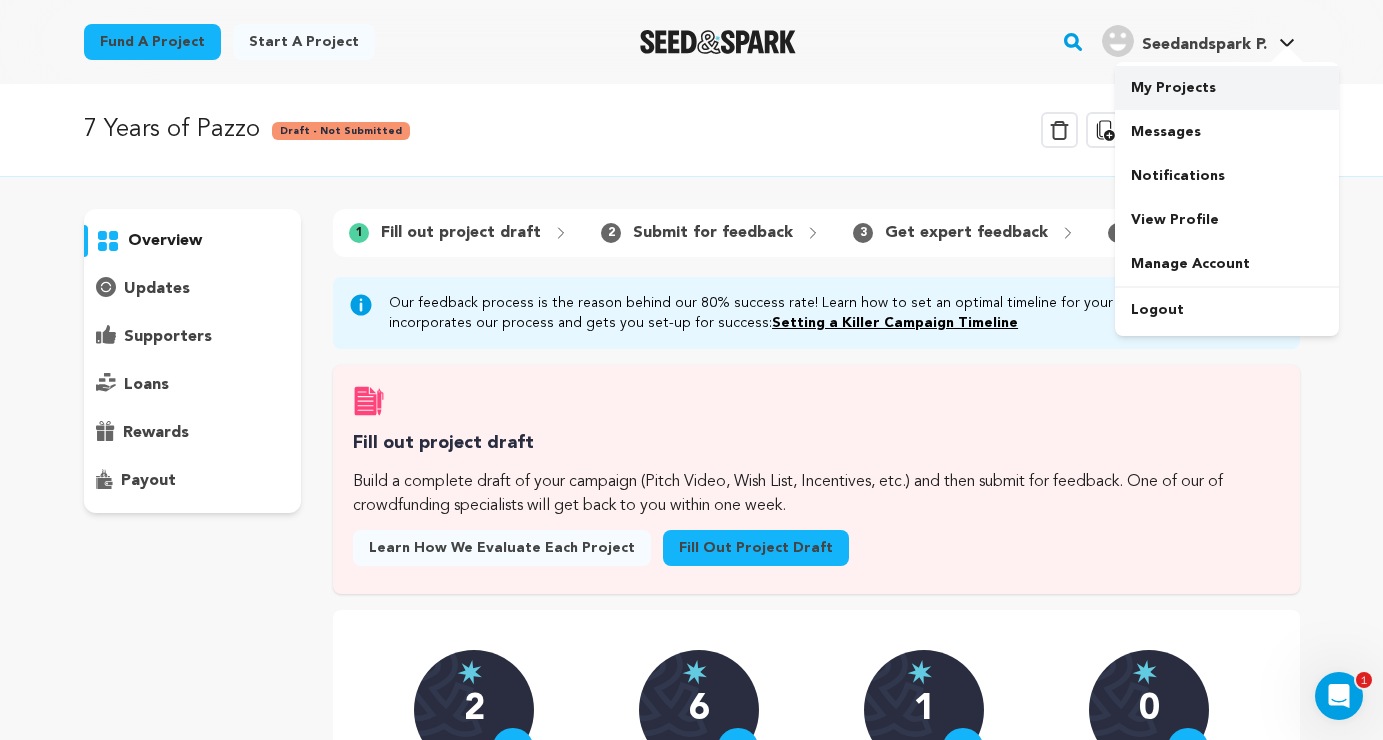 click on "My Projects" at bounding box center [1227, 88] 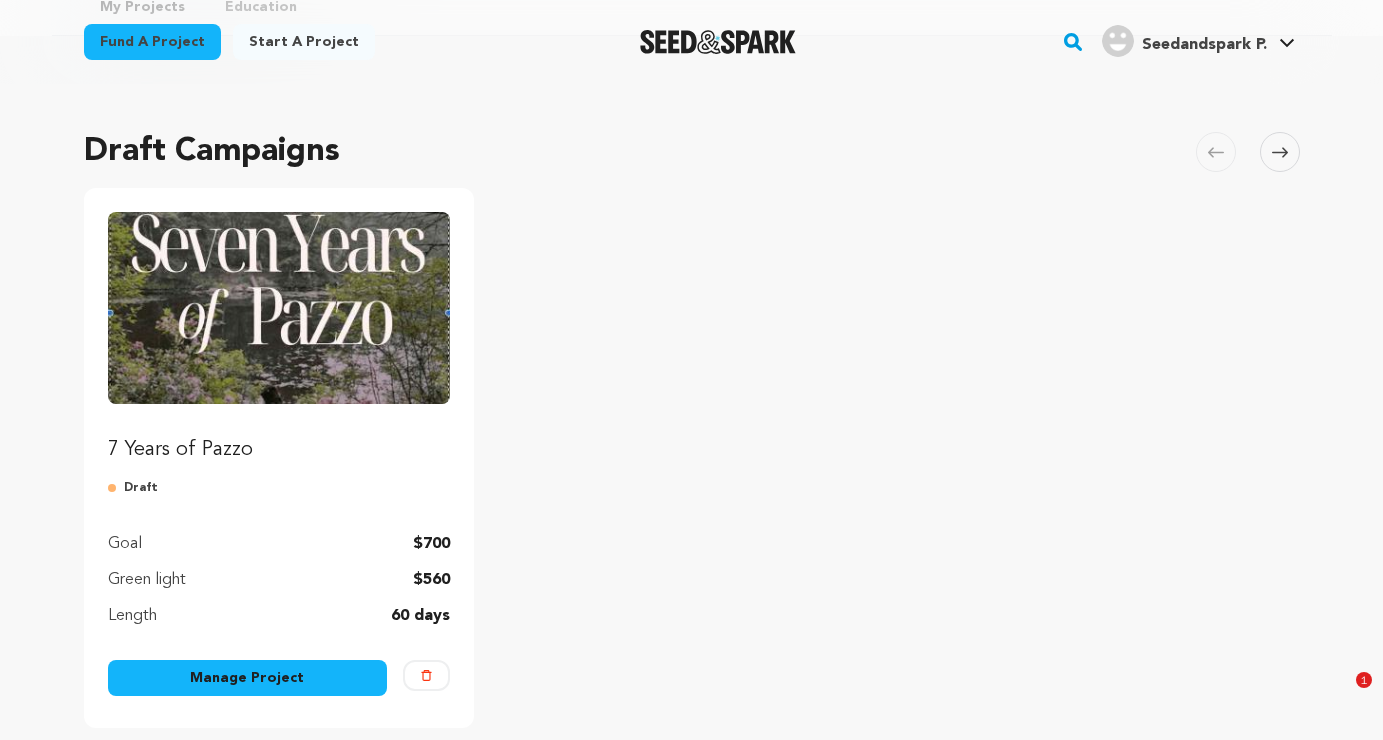 scroll, scrollTop: 155, scrollLeft: 0, axis: vertical 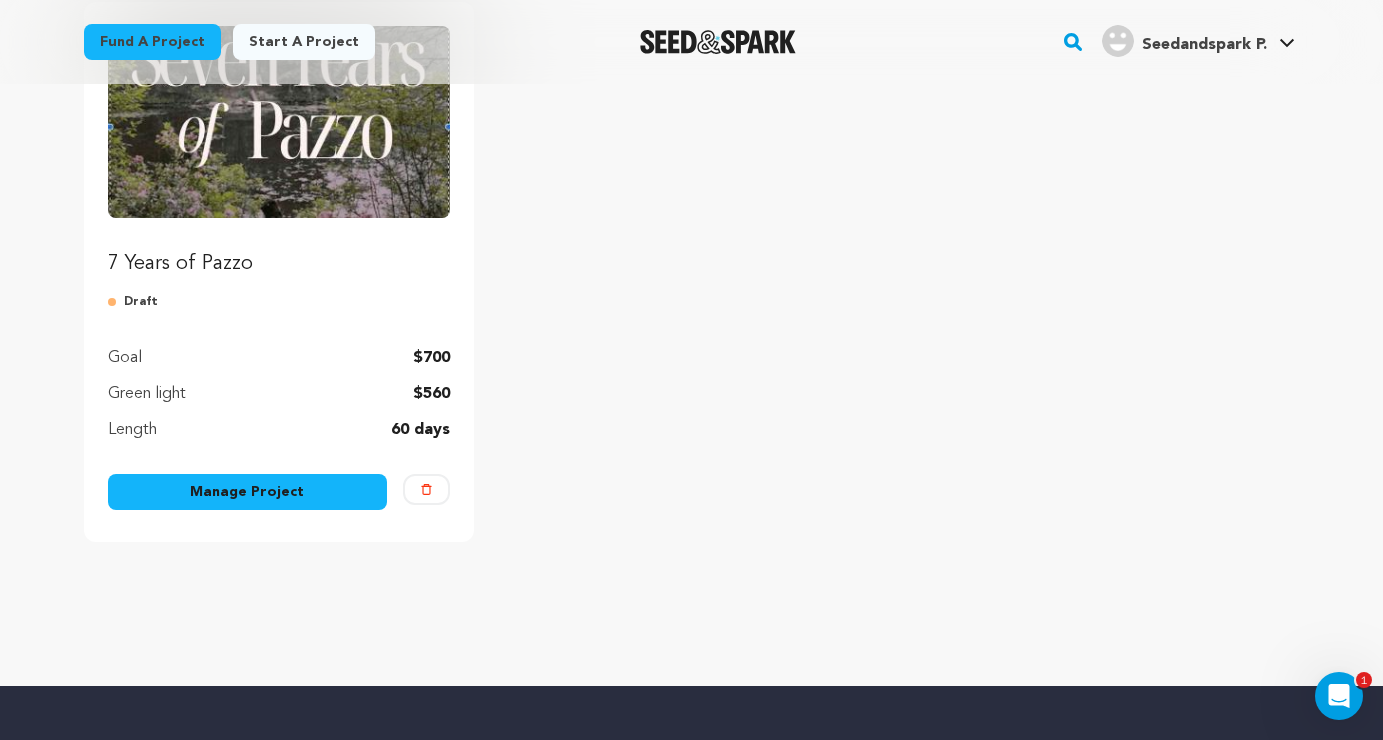 click on "Manage Project" at bounding box center (248, 492) 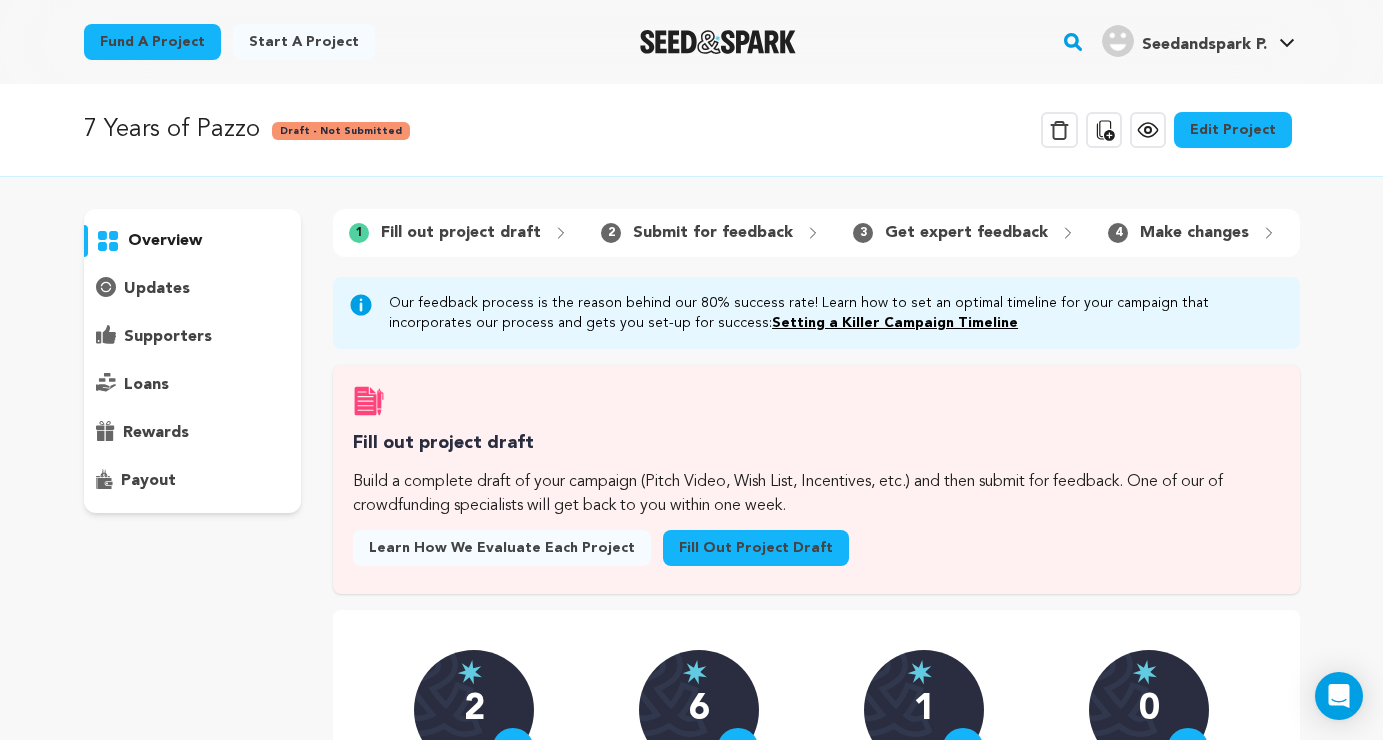 scroll, scrollTop: 0, scrollLeft: 0, axis: both 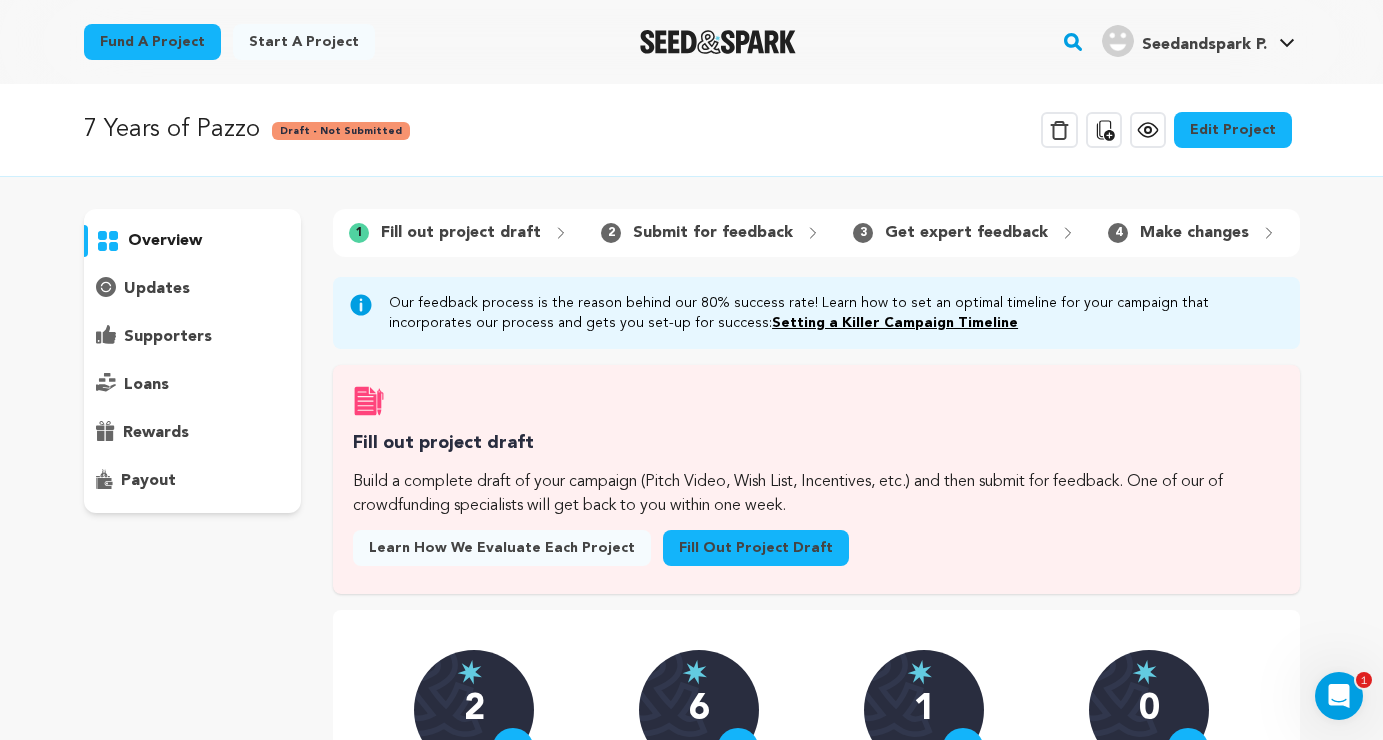 click on "Edit Project" at bounding box center (1233, 130) 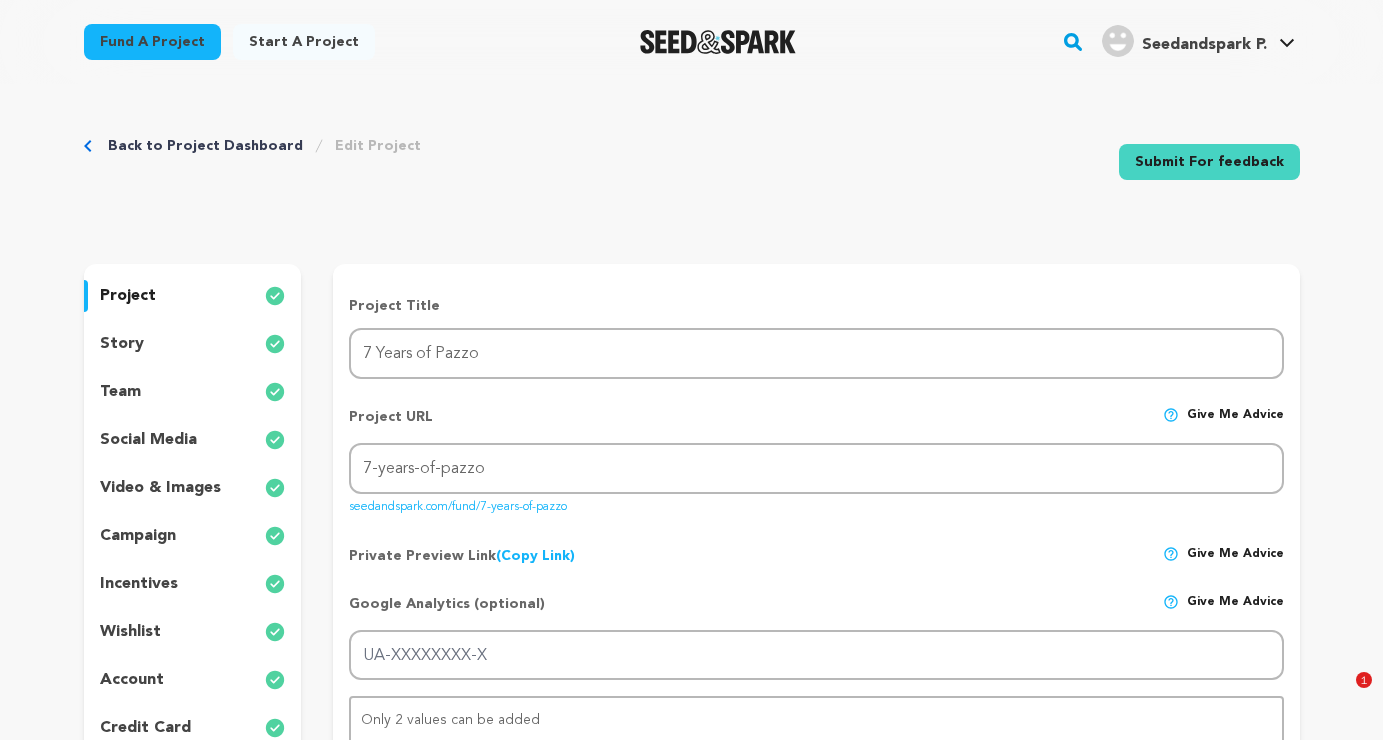 scroll, scrollTop: 211, scrollLeft: 0, axis: vertical 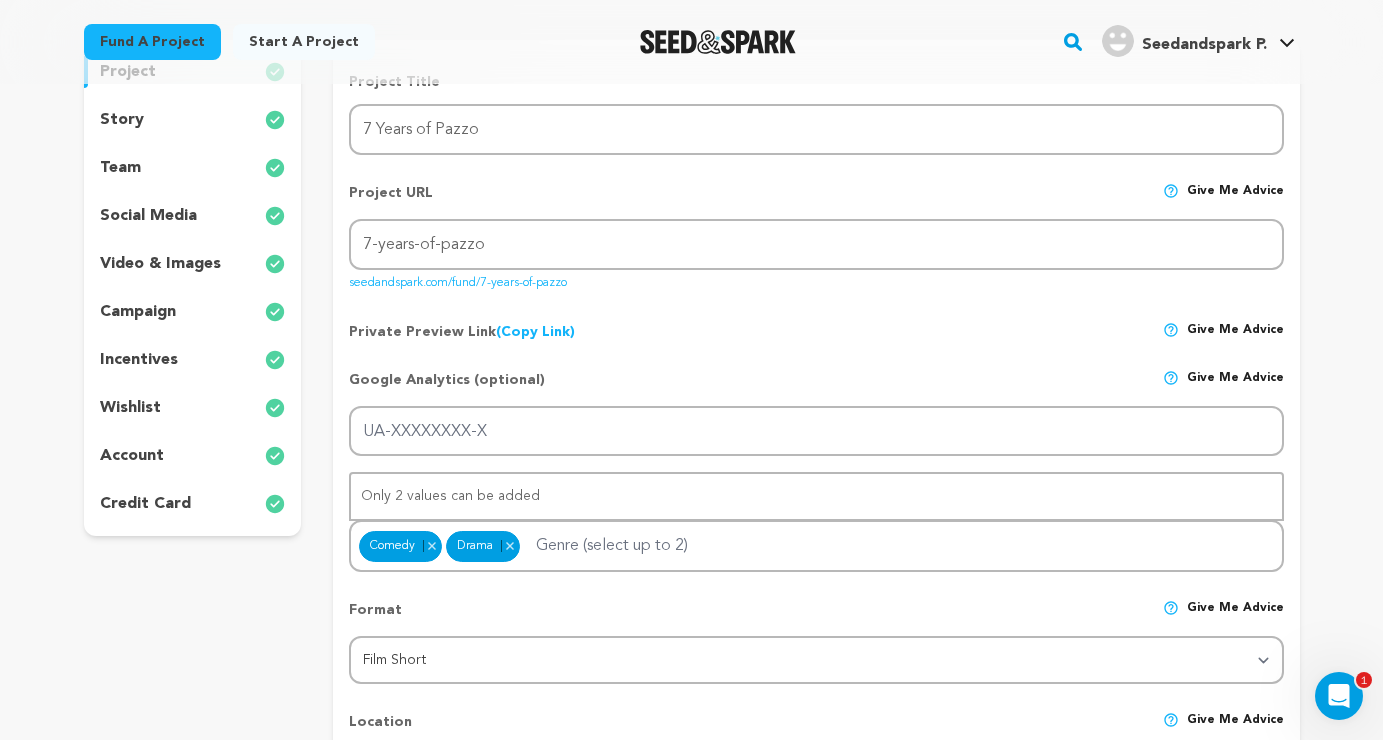 click on "campaign" at bounding box center [138, 312] 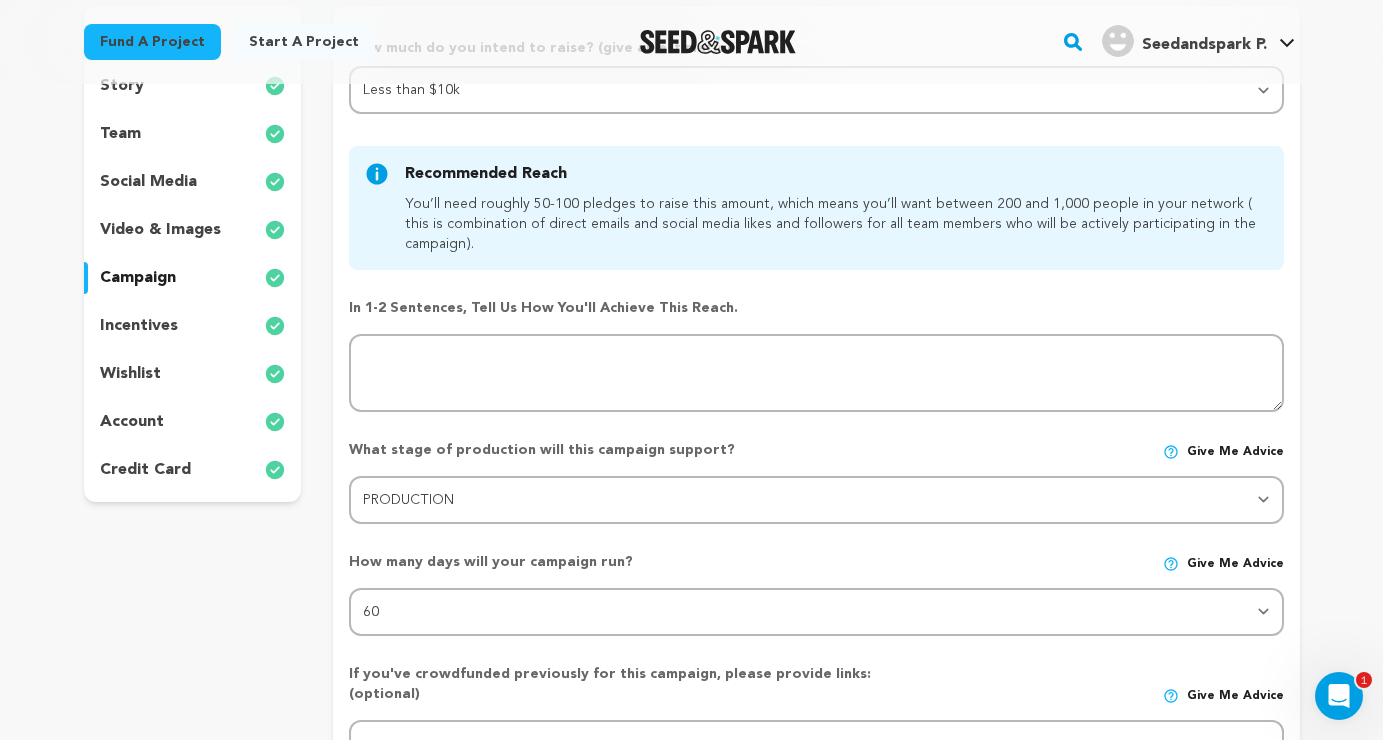 scroll, scrollTop: 201, scrollLeft: 0, axis: vertical 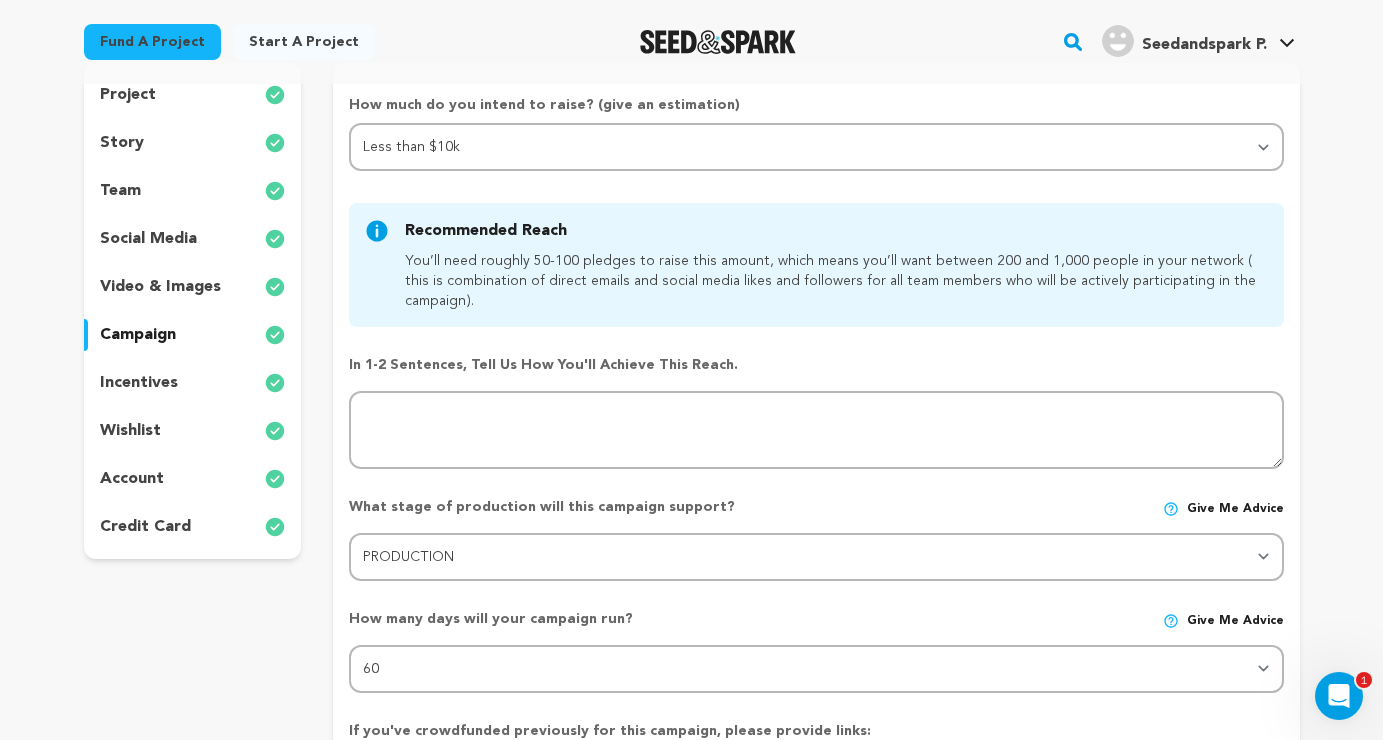 click on "wishlist" at bounding box center [130, 431] 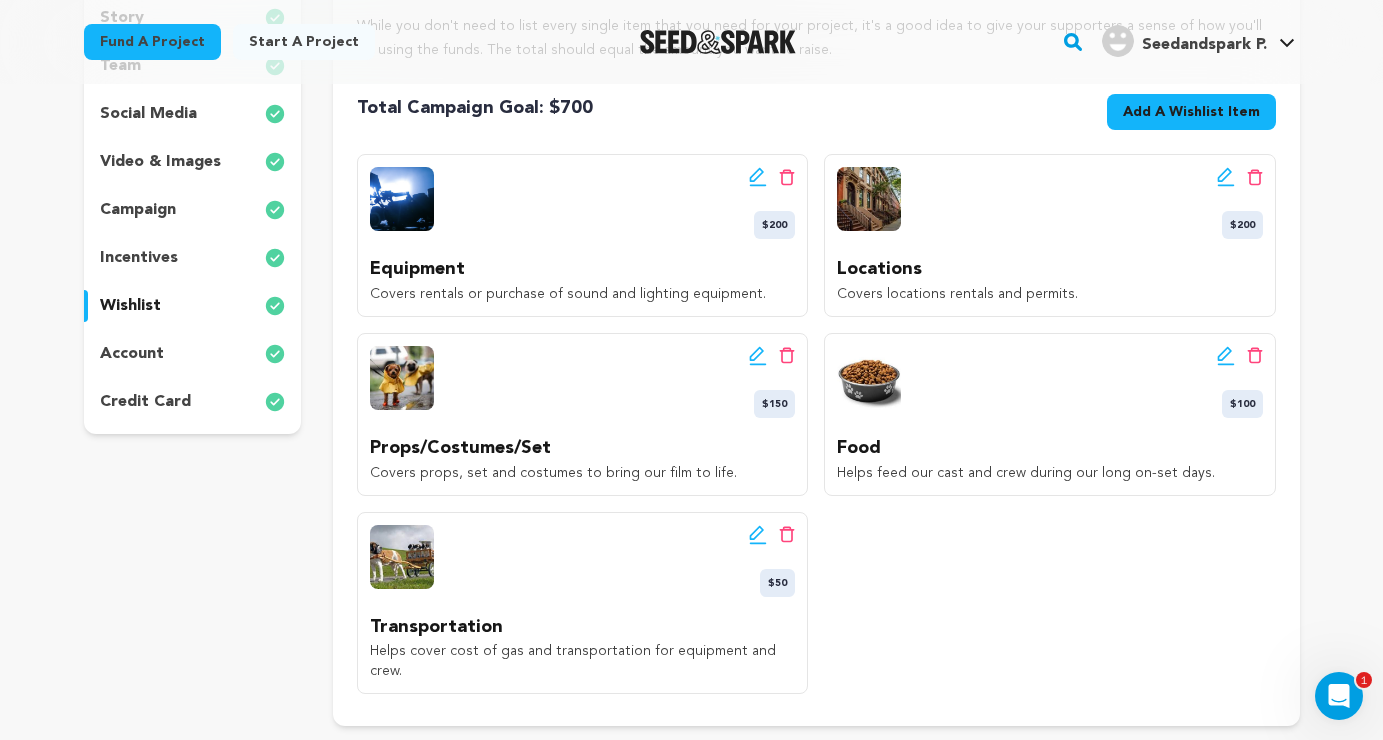 scroll, scrollTop: 323, scrollLeft: 0, axis: vertical 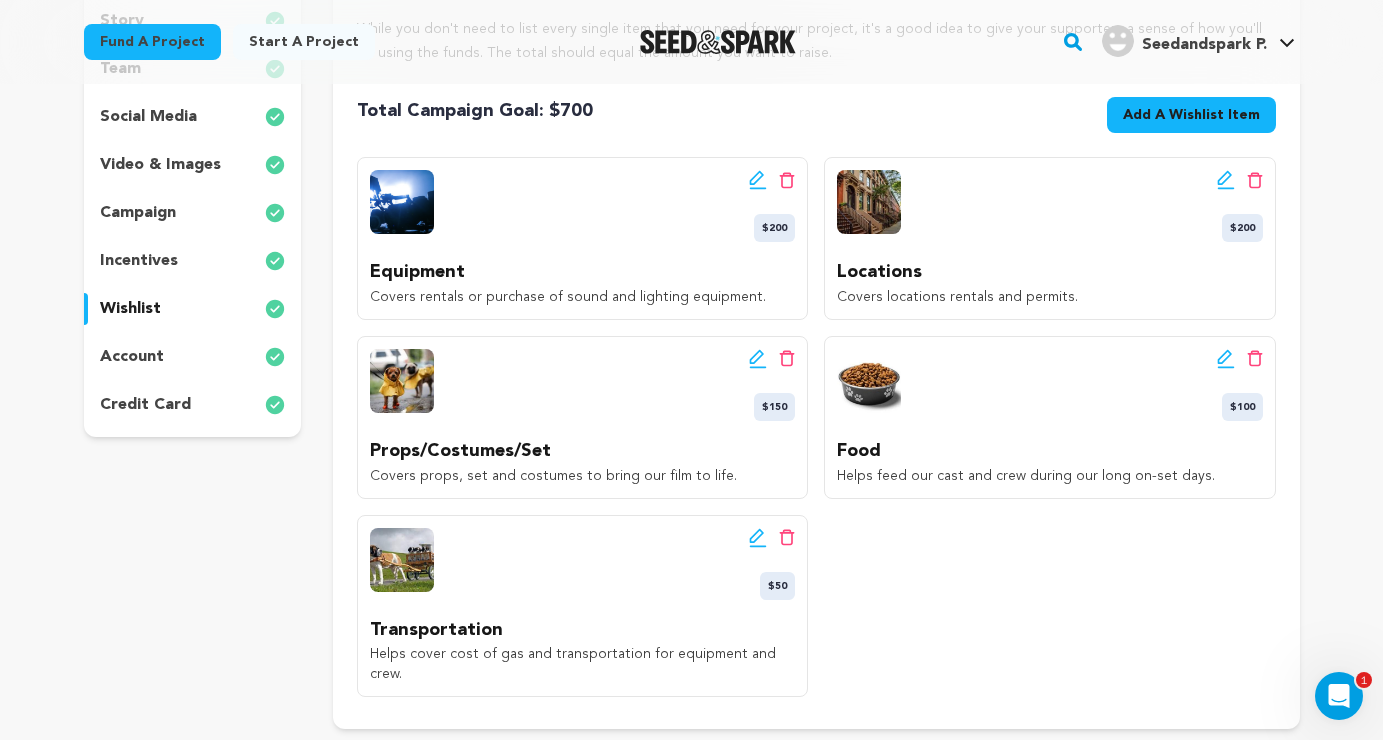 click 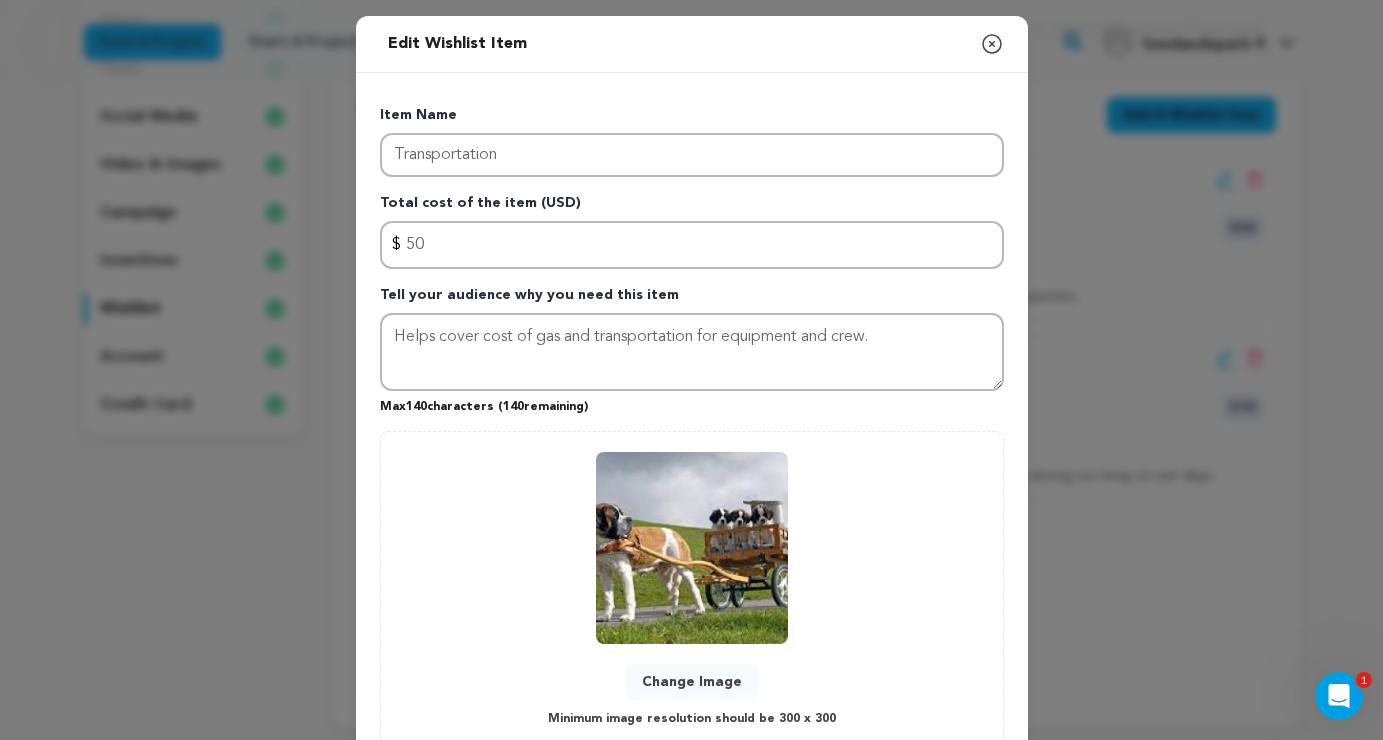 click 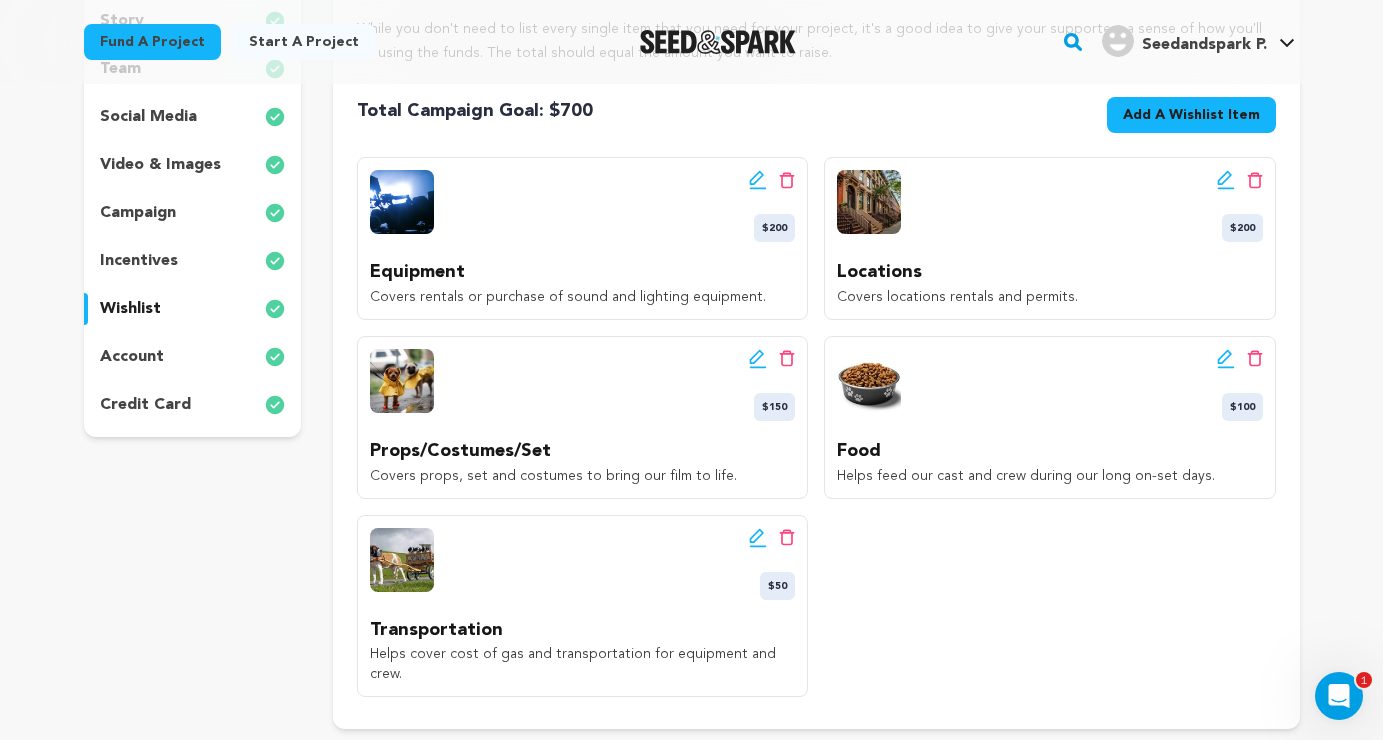 click 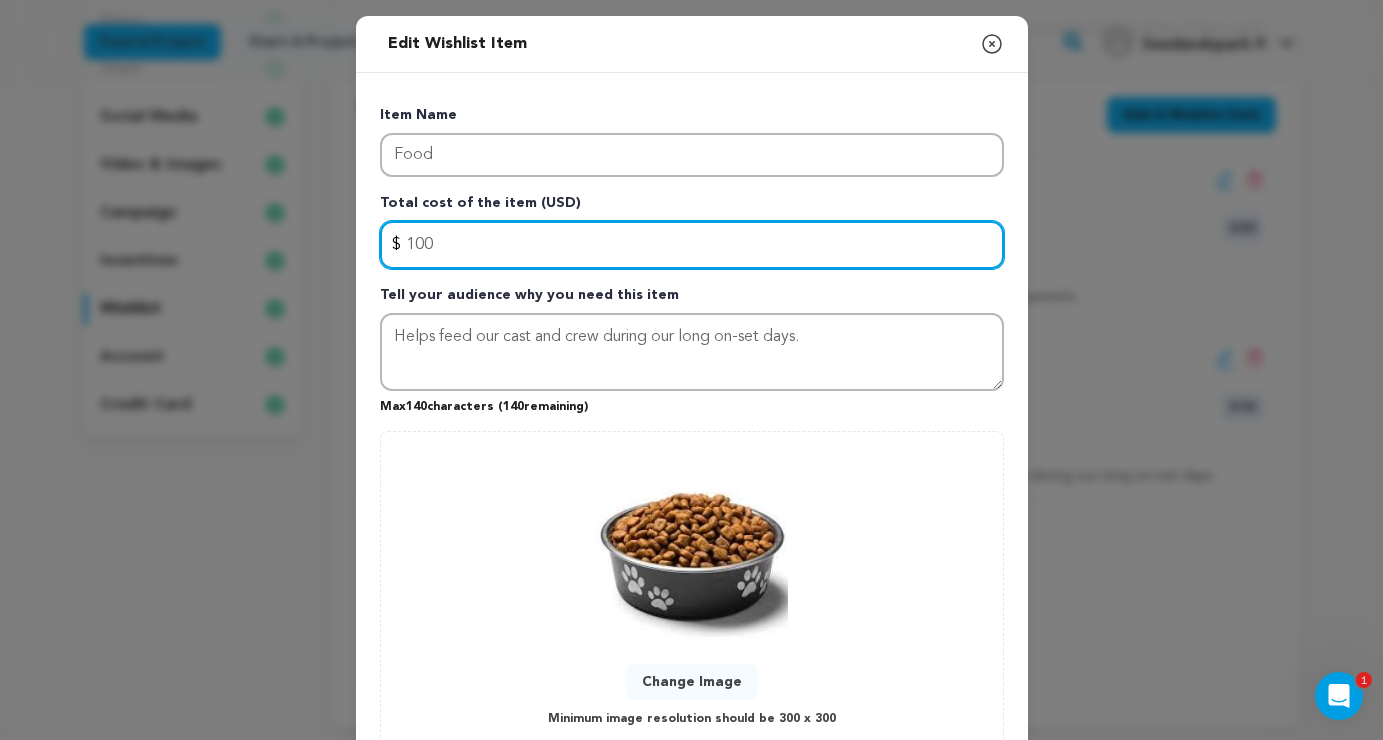 click on "100" at bounding box center [692, 245] 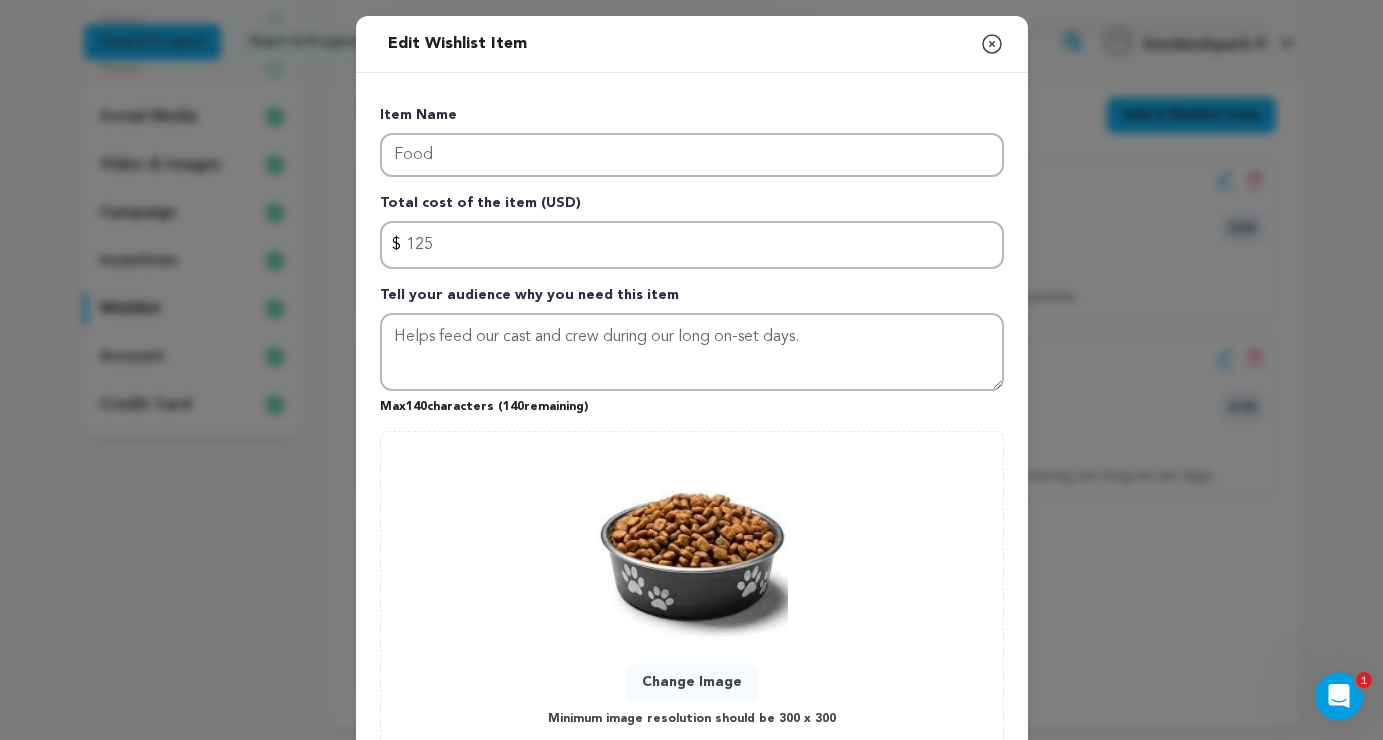 click on "Item Name
Food
Total cost of the item (USD)
$
Amount
125
Tell your audience why you need this item
Helps feed our cast and crew during our long on-set days.
Max  140  characters
( 140  remaining)
0 %
0" at bounding box center [692, 424] 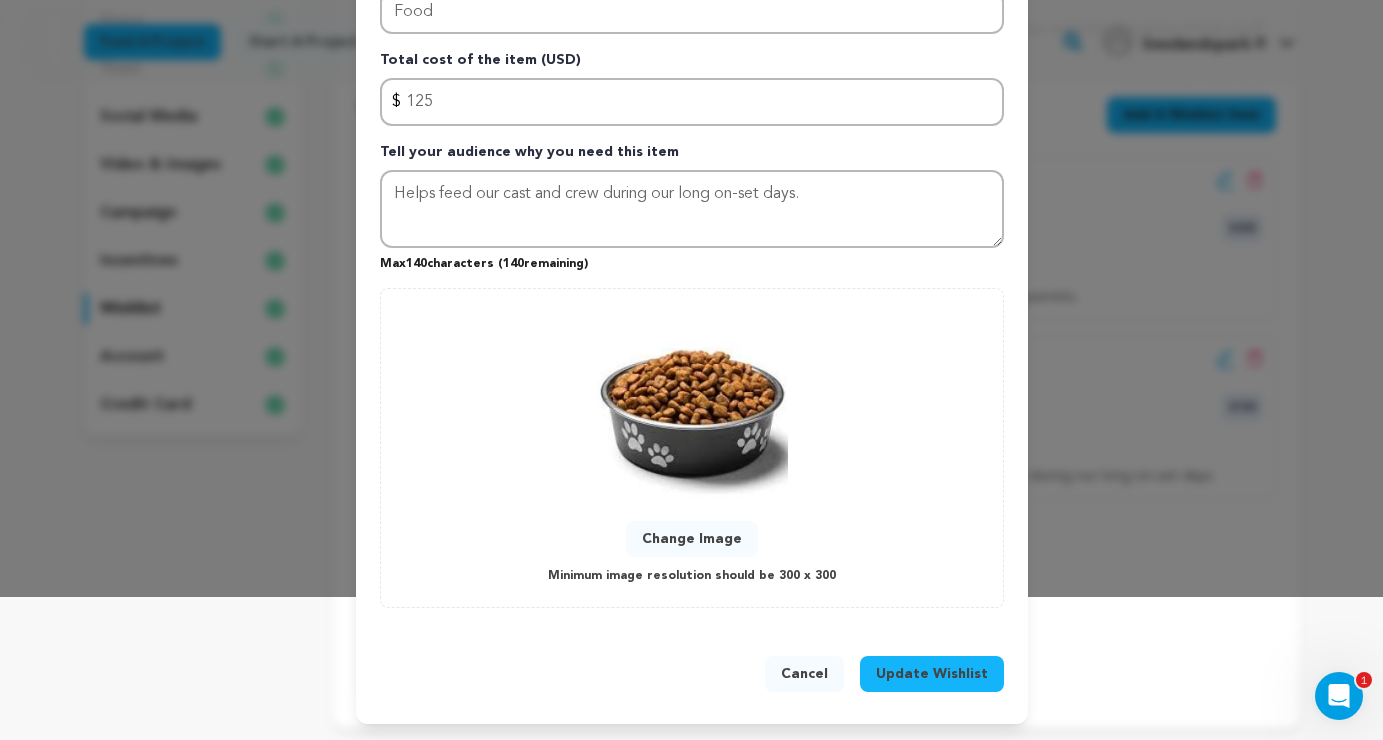 scroll, scrollTop: 141, scrollLeft: 0, axis: vertical 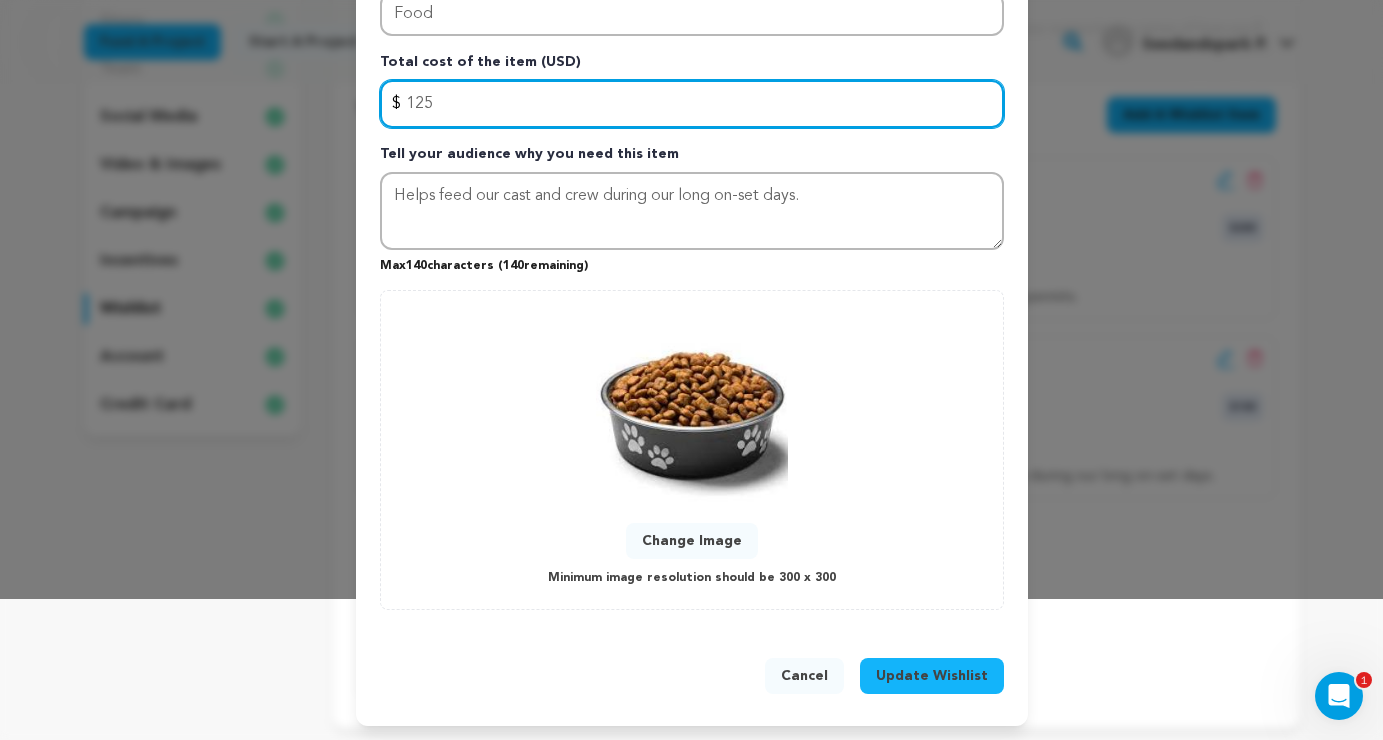 click on "125" at bounding box center (692, 104) 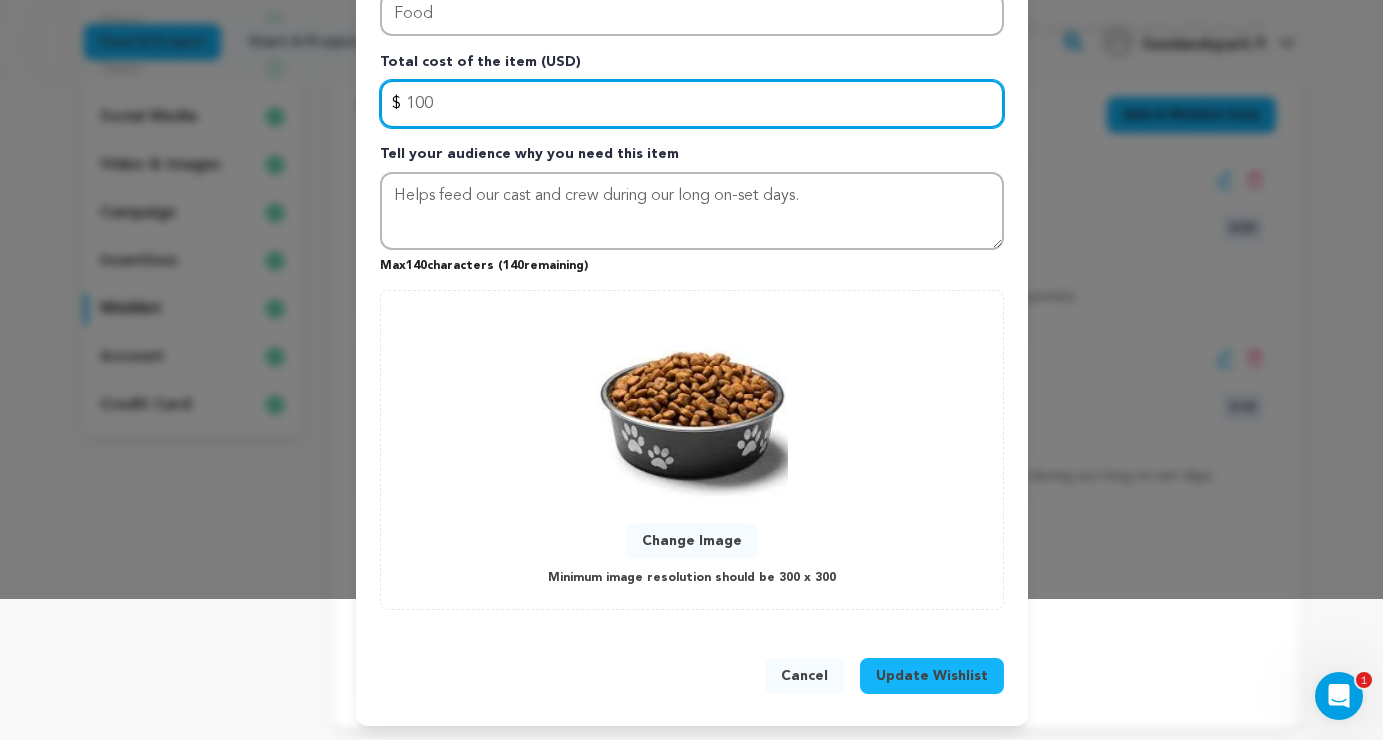 type on "100" 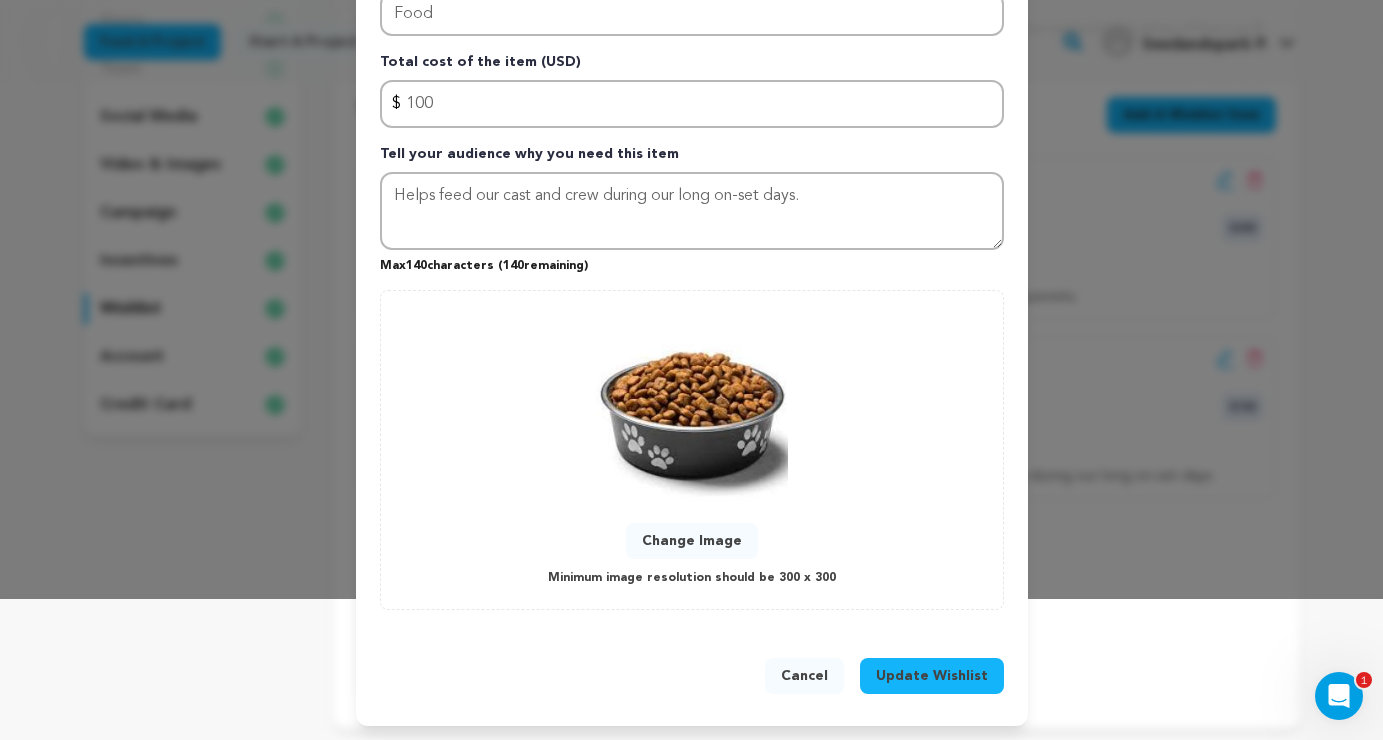click on "Update Wishlist" at bounding box center (932, 676) 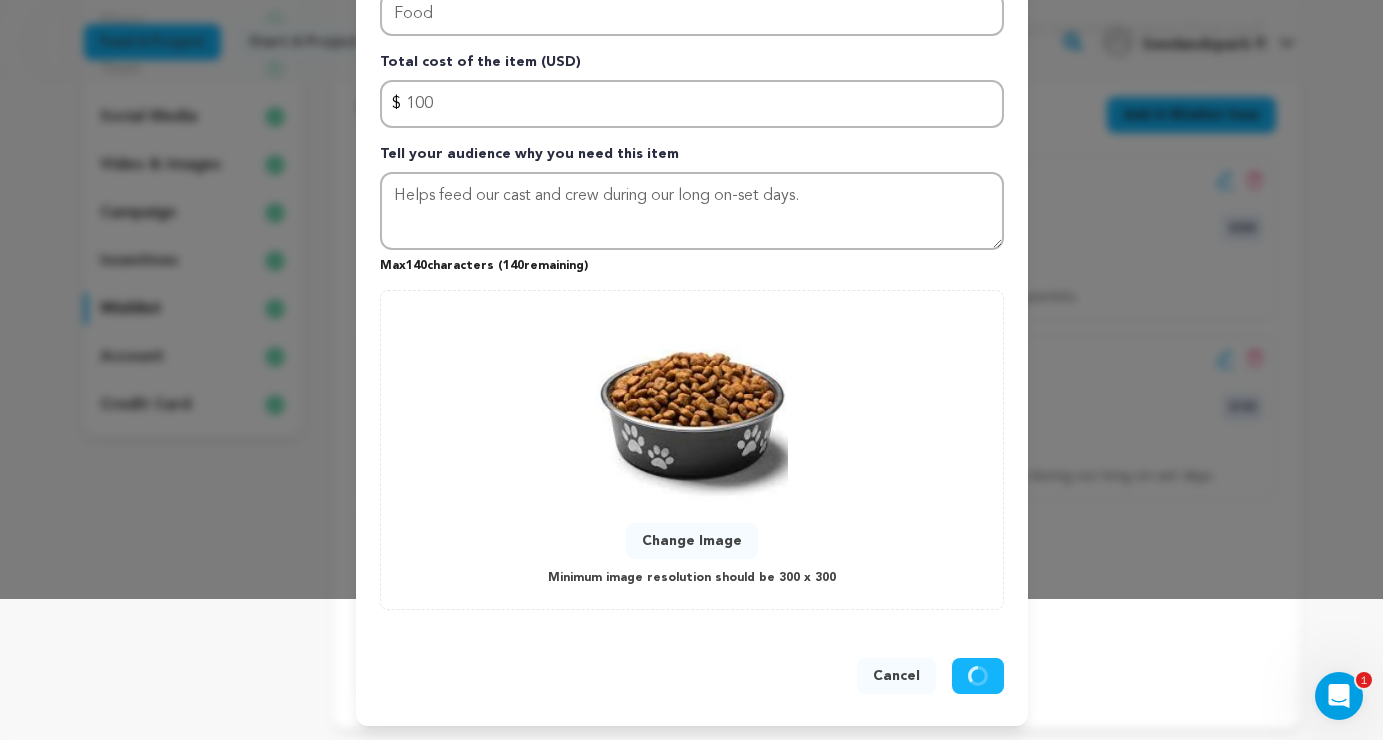 type 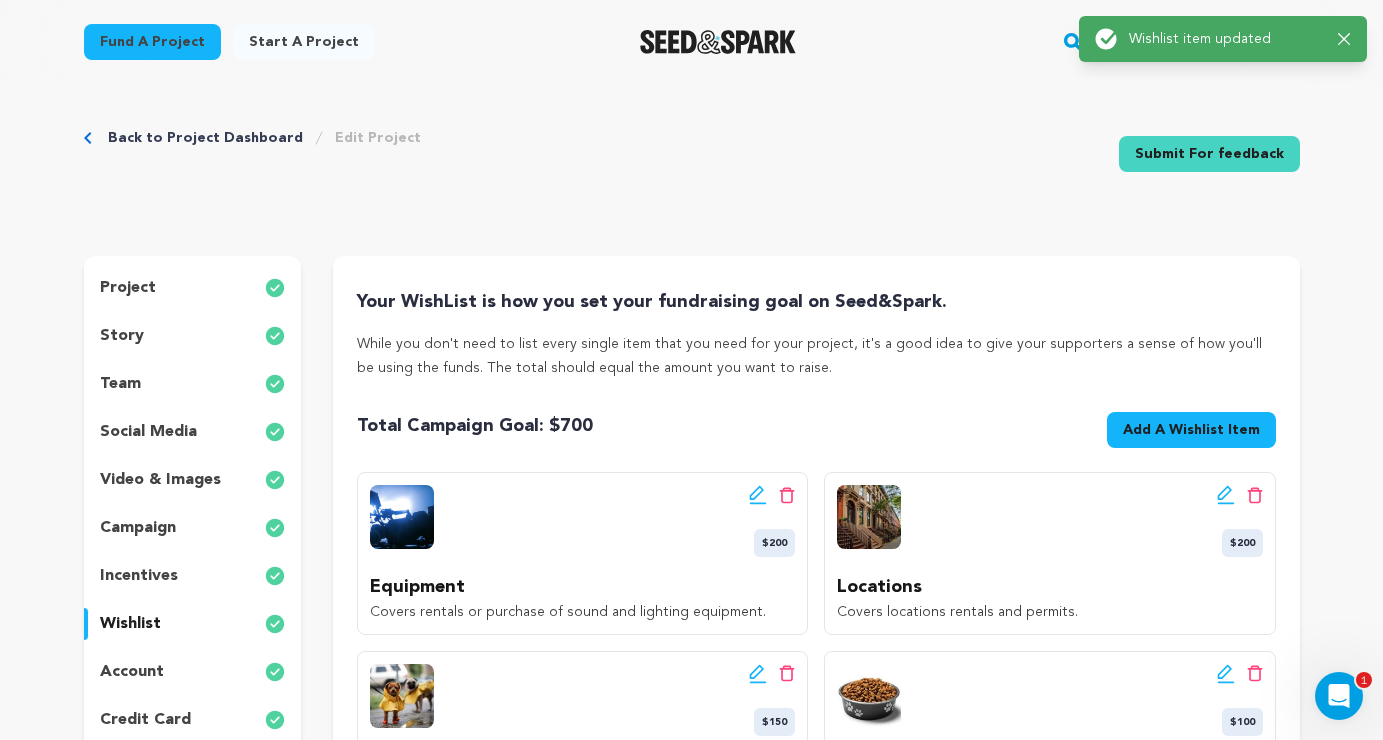 scroll, scrollTop: 0, scrollLeft: 0, axis: both 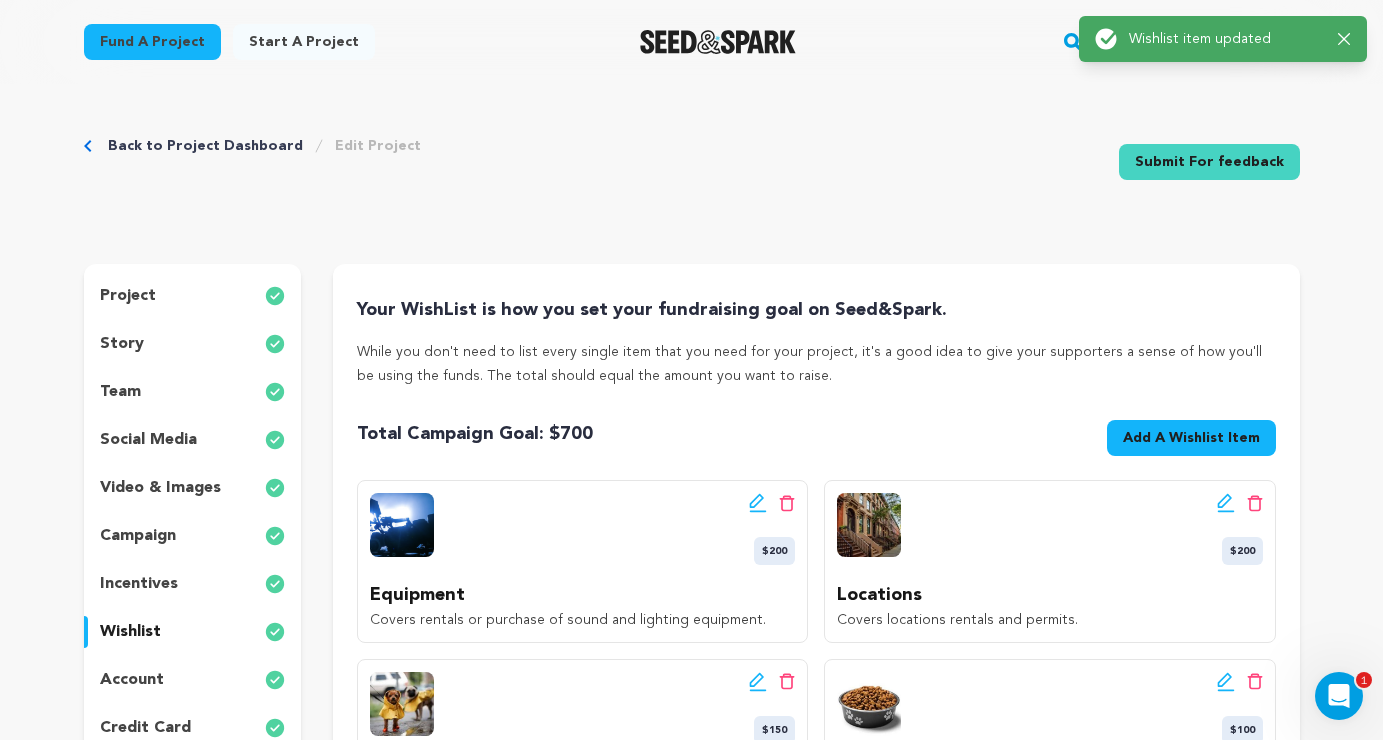 click 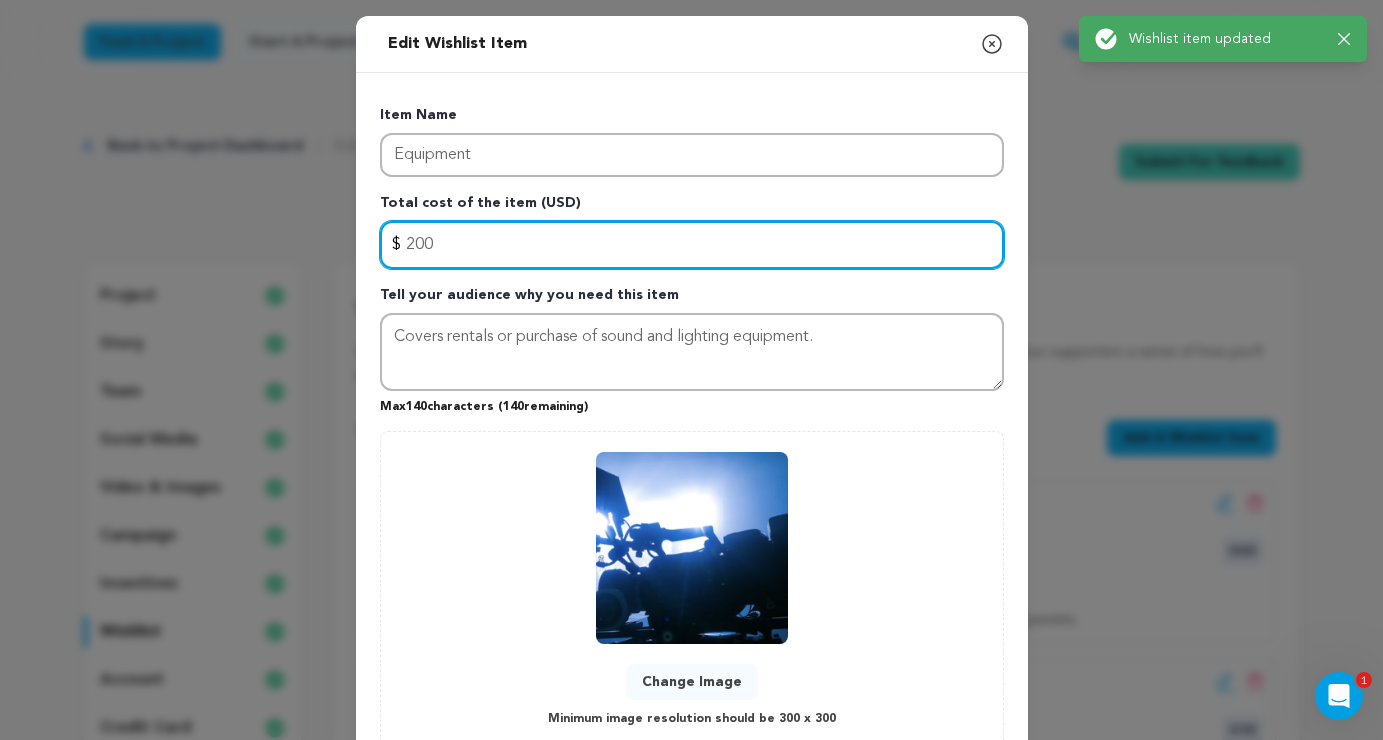 click on "200" at bounding box center (692, 245) 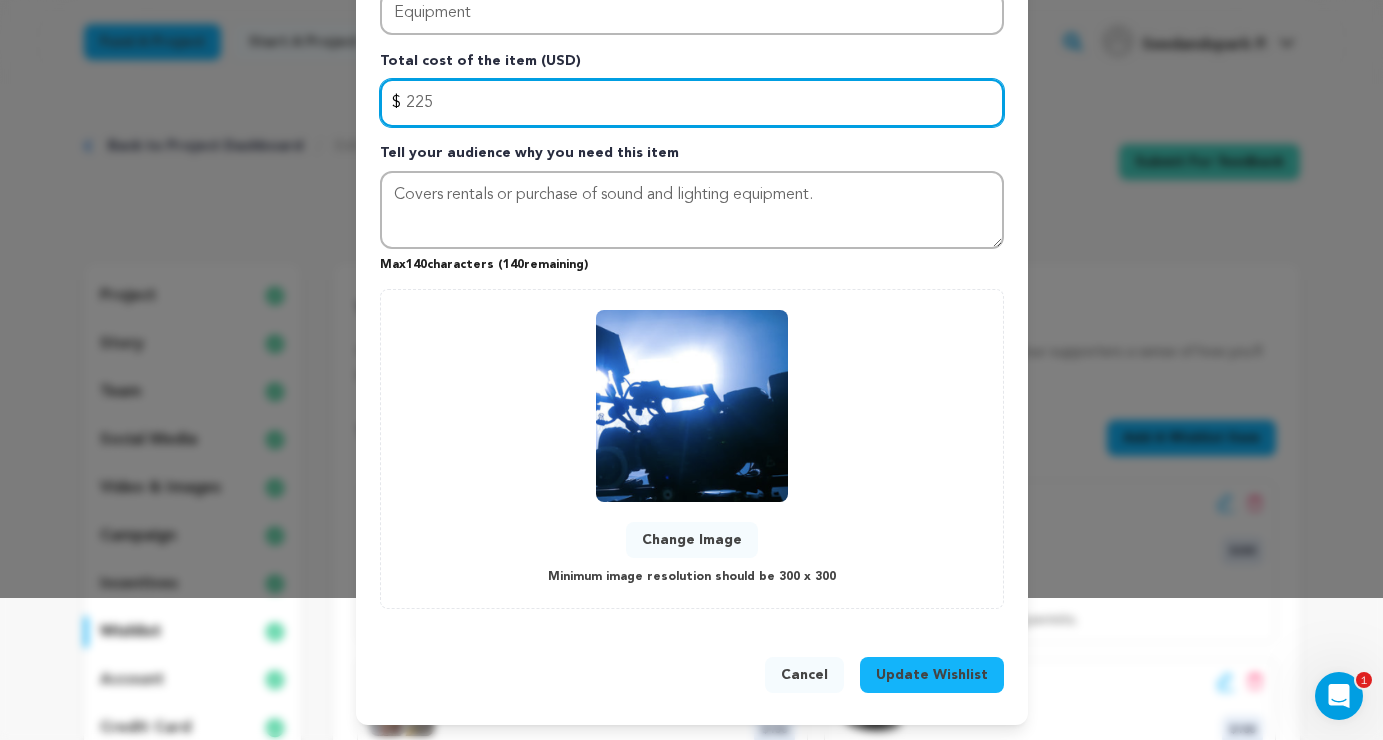scroll, scrollTop: 141, scrollLeft: 0, axis: vertical 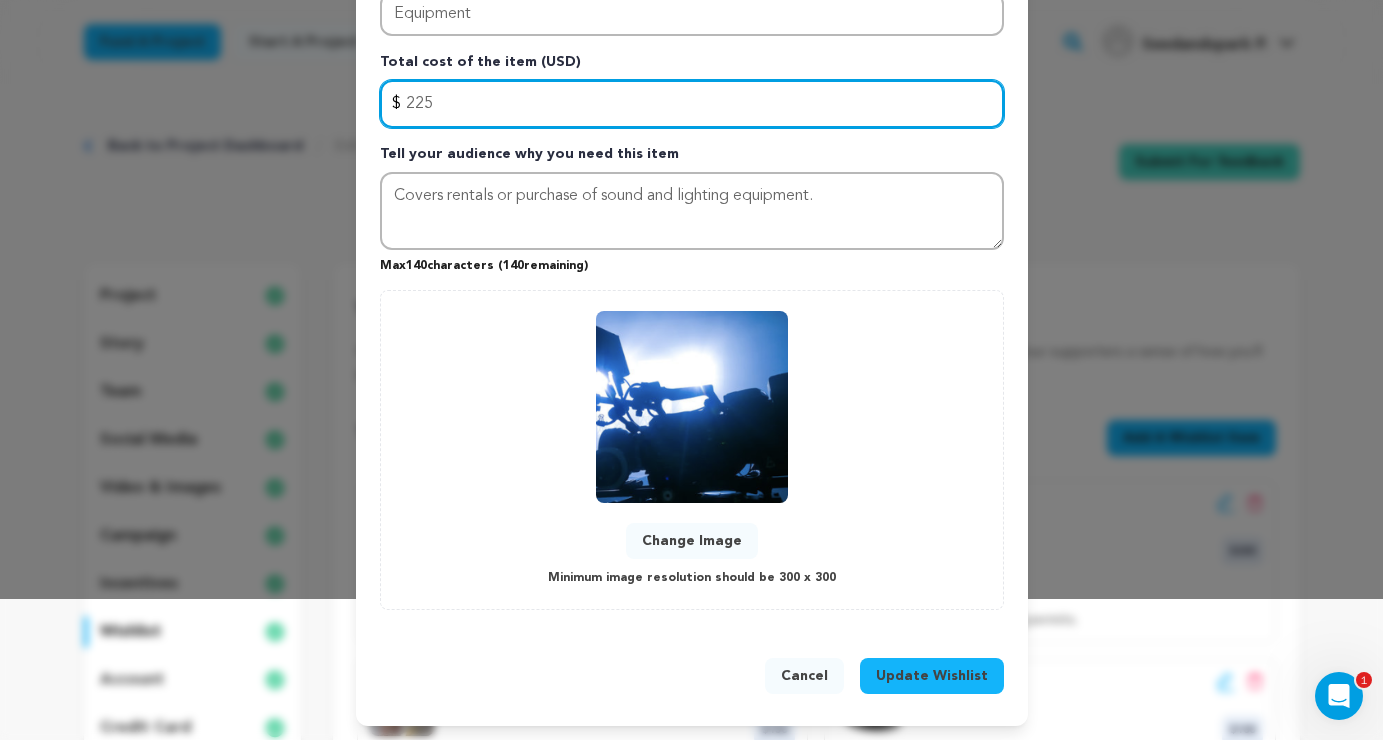 type on "225" 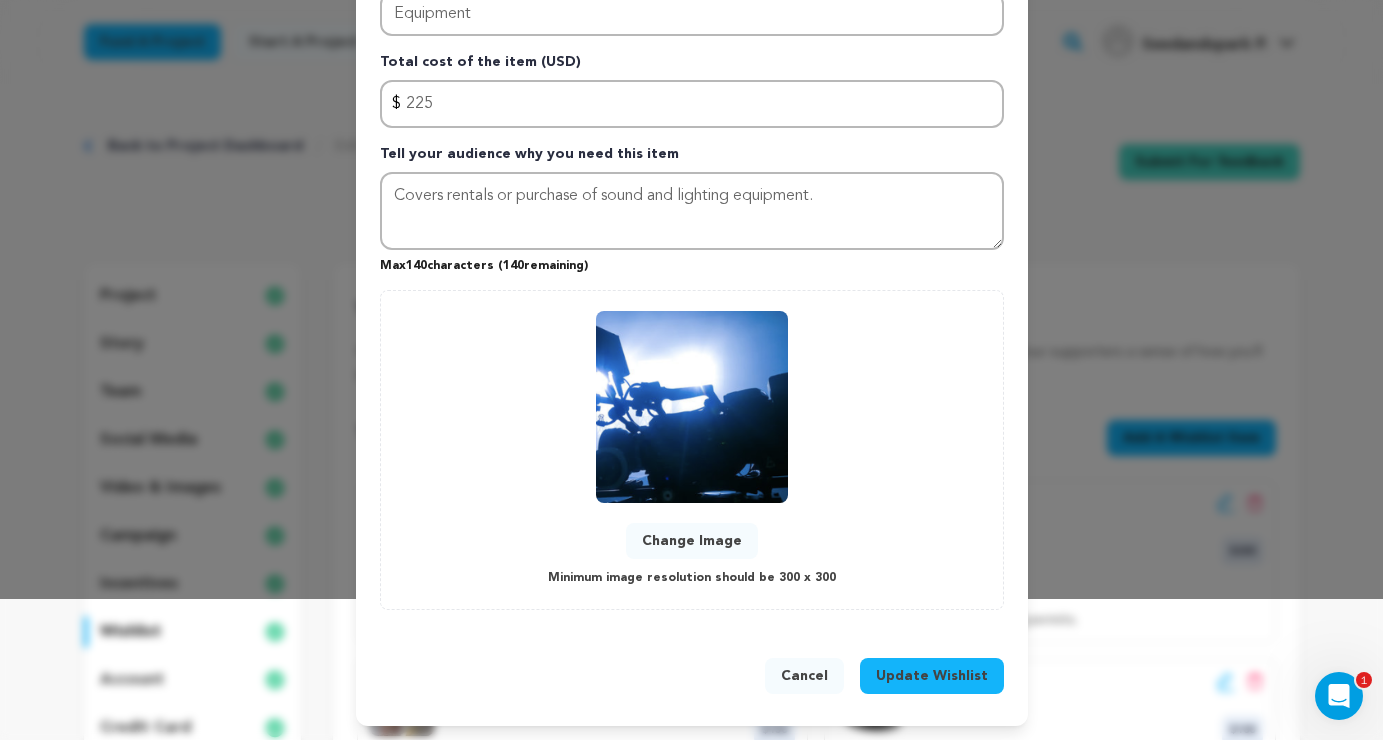 click on "Update Wishlist" at bounding box center (932, 676) 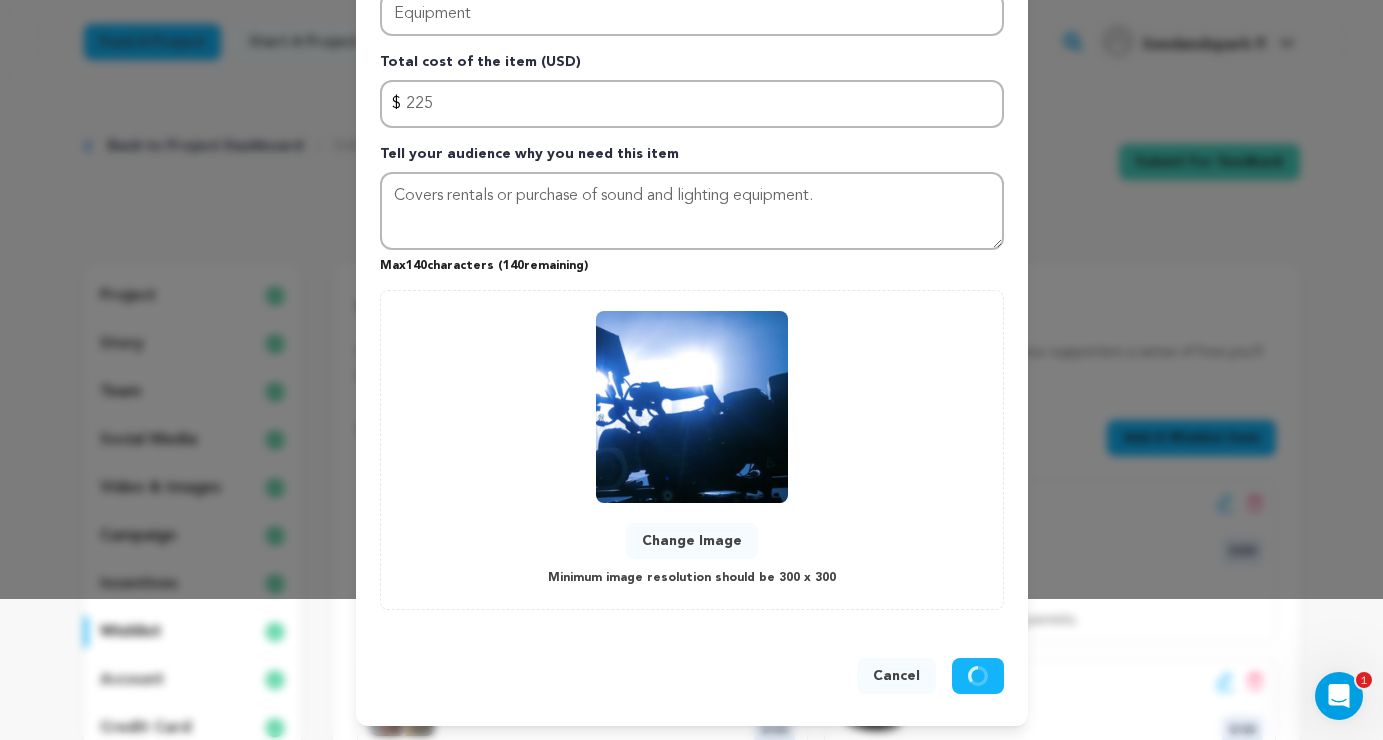 type 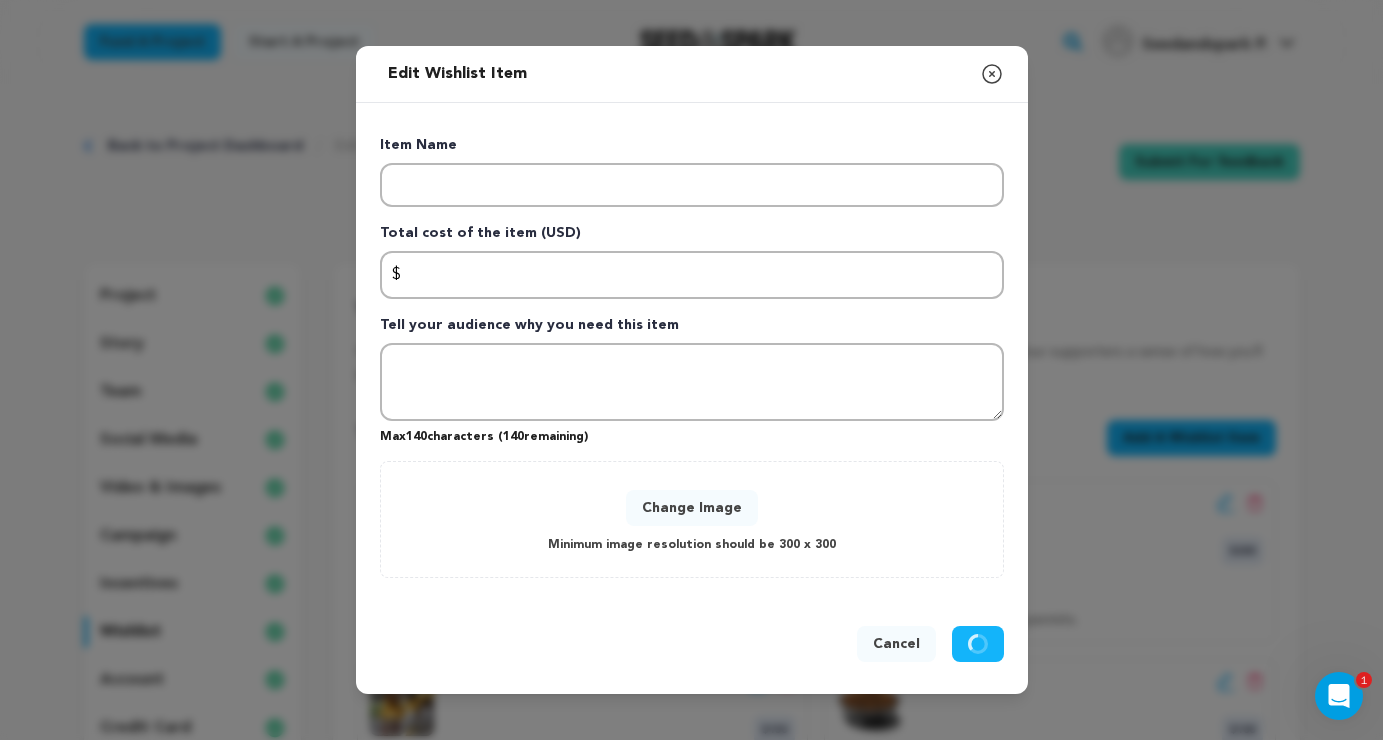 scroll, scrollTop: 0, scrollLeft: 0, axis: both 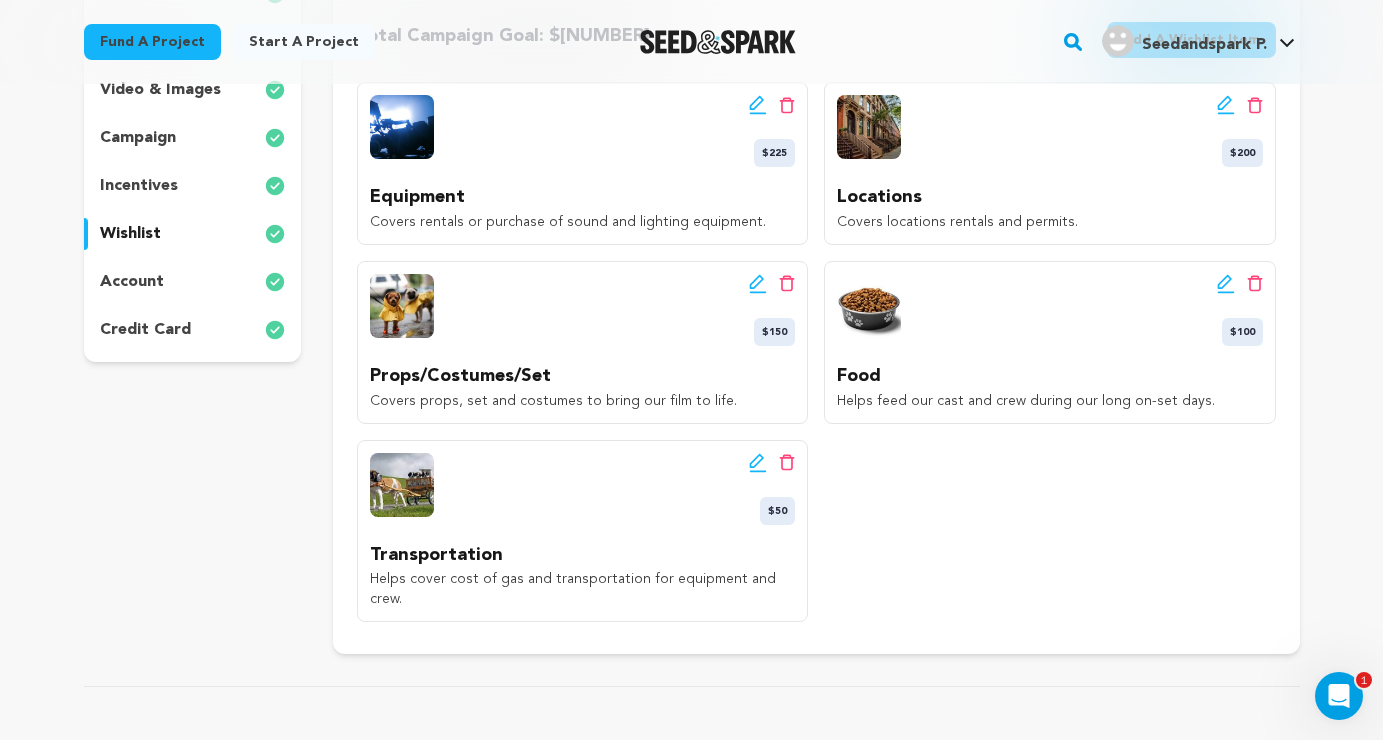 click 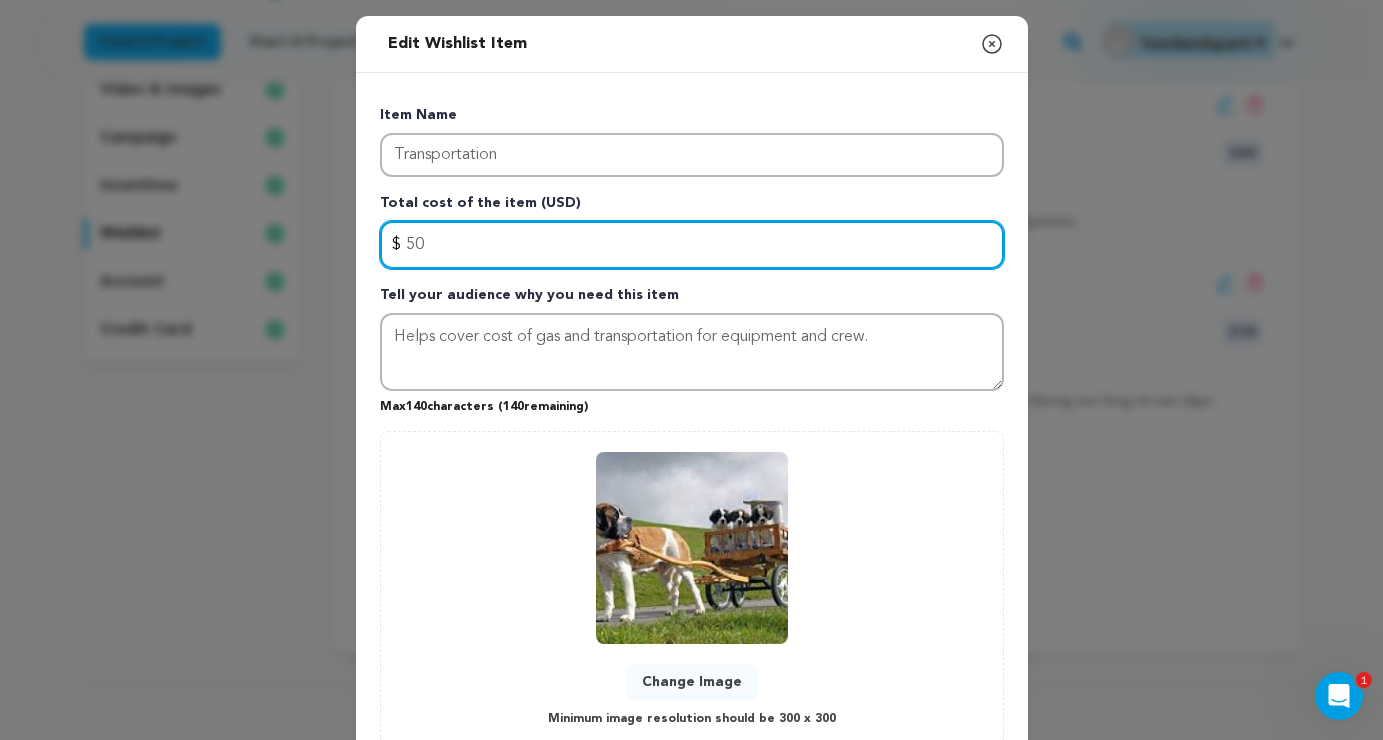 click on "50" at bounding box center [692, 245] 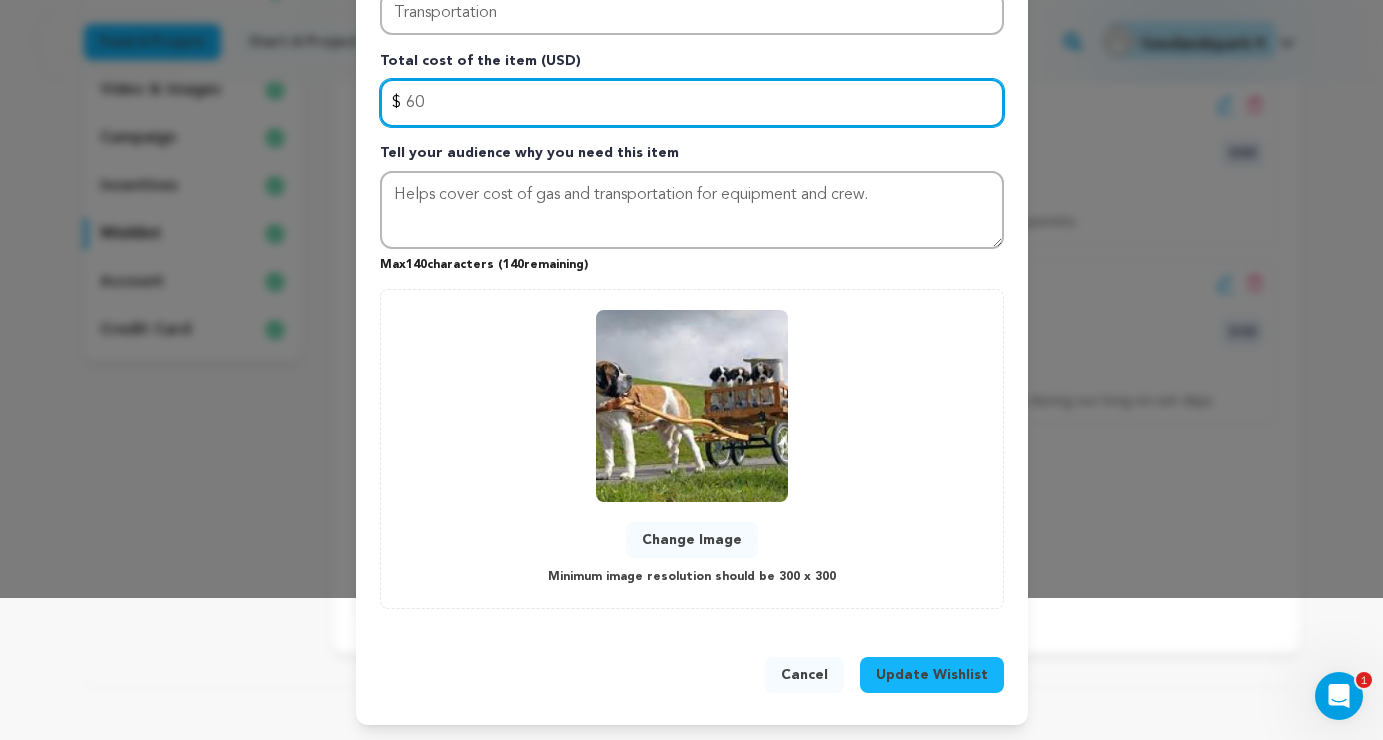 scroll, scrollTop: 141, scrollLeft: 0, axis: vertical 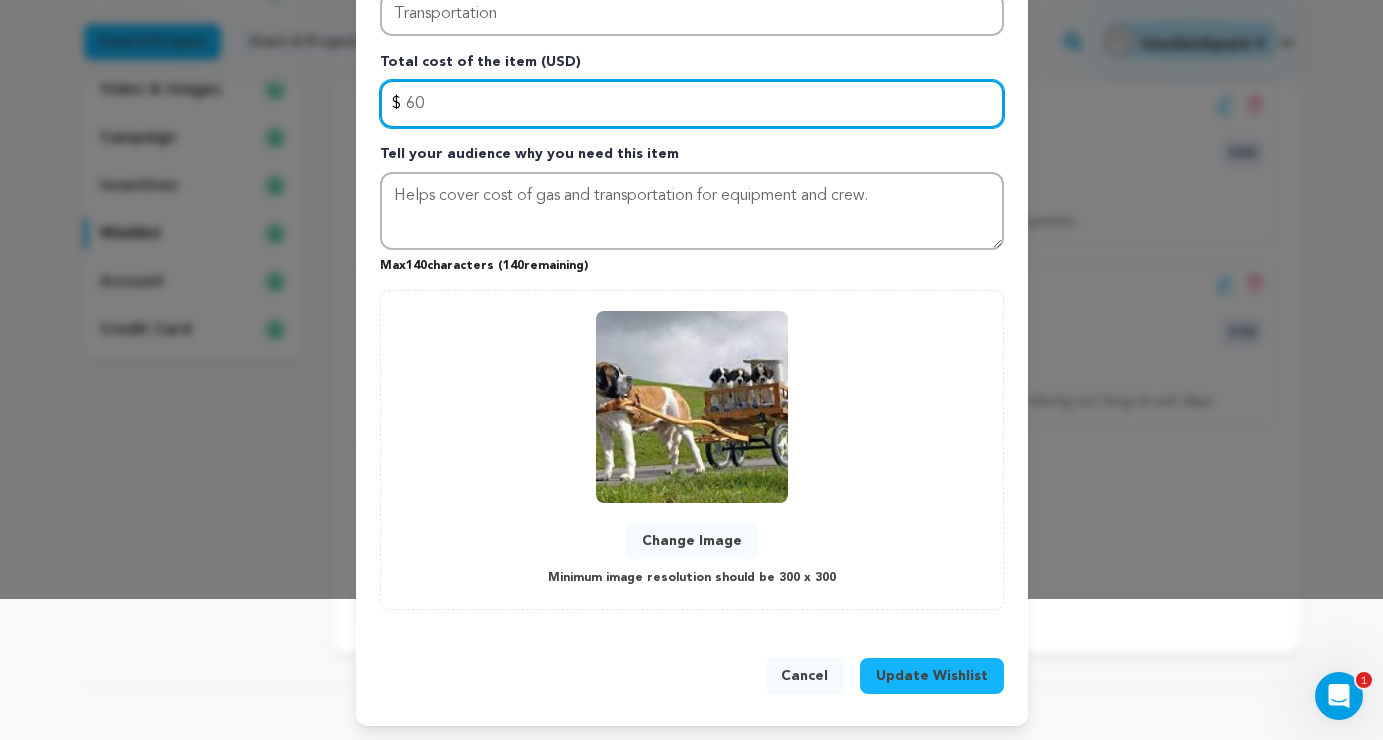 type on "60" 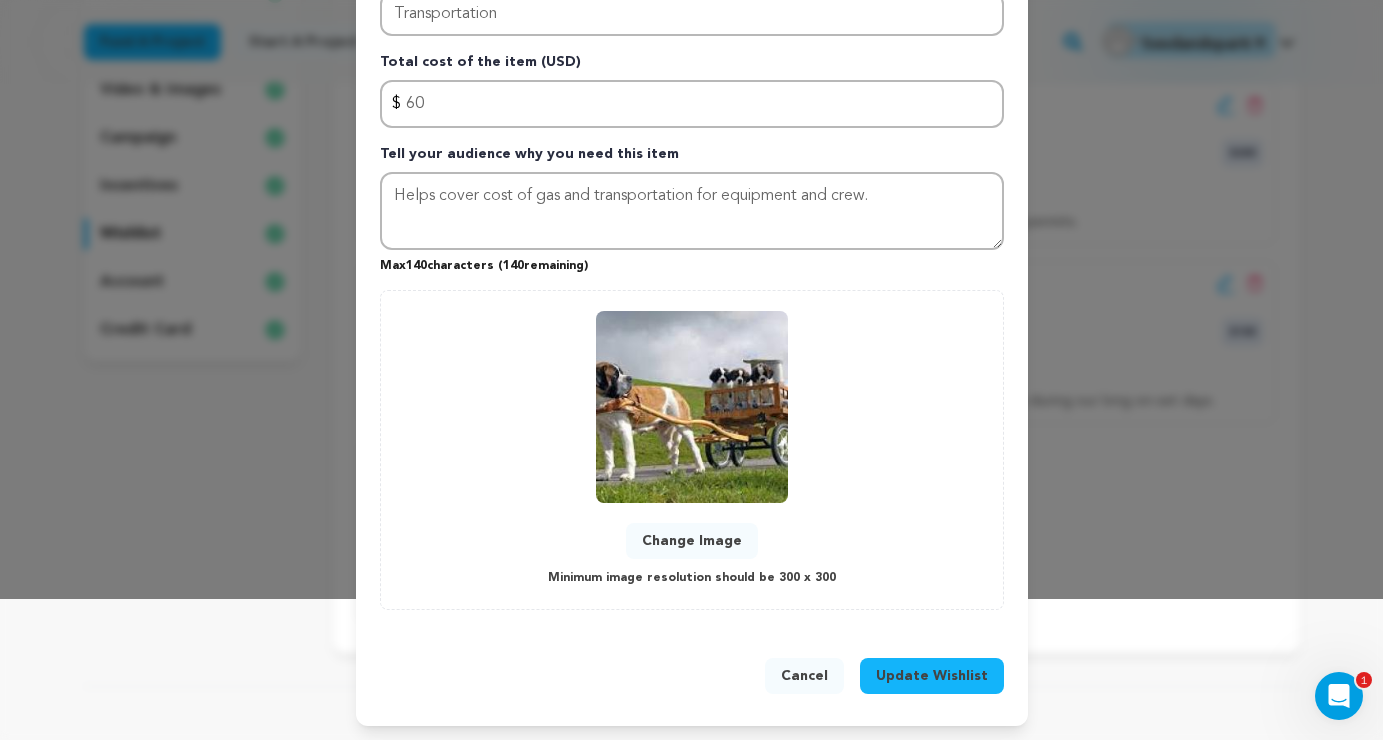 click on "Update Wishlist" at bounding box center (932, 676) 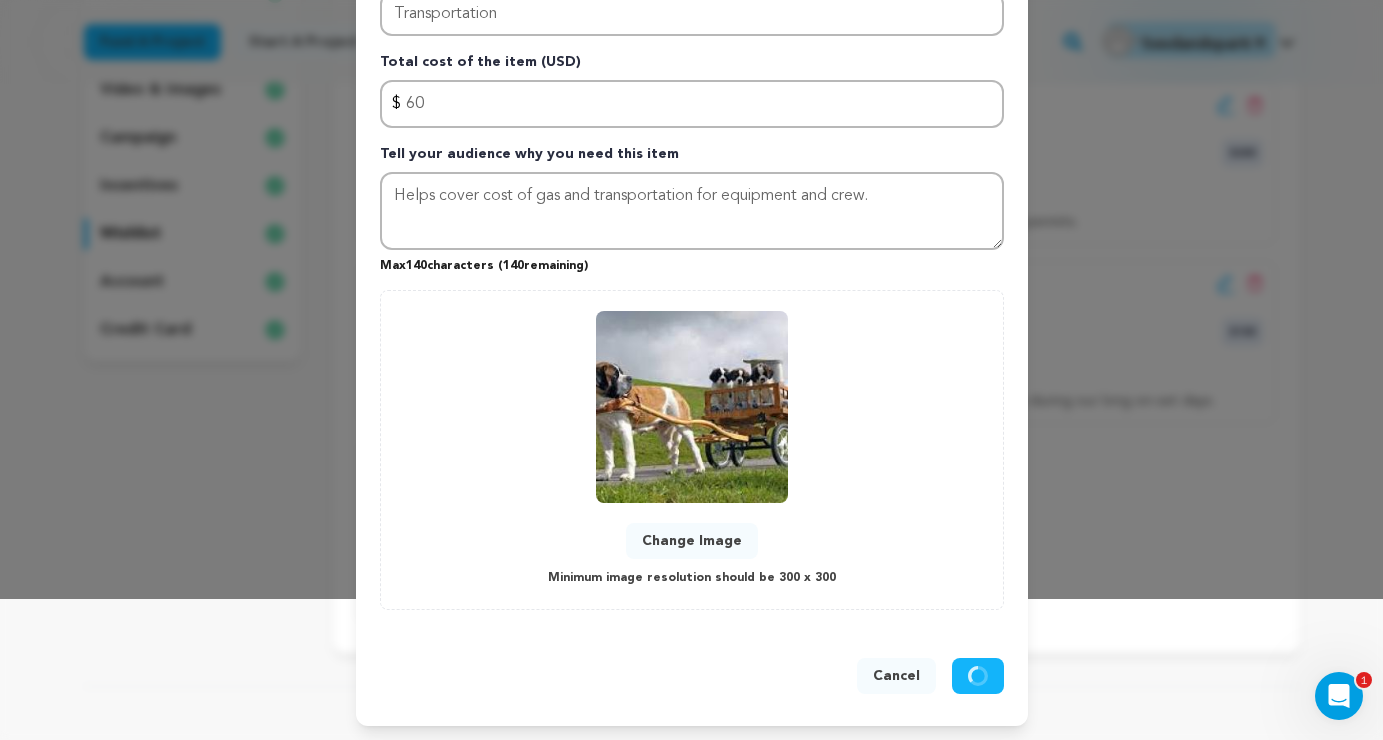 type 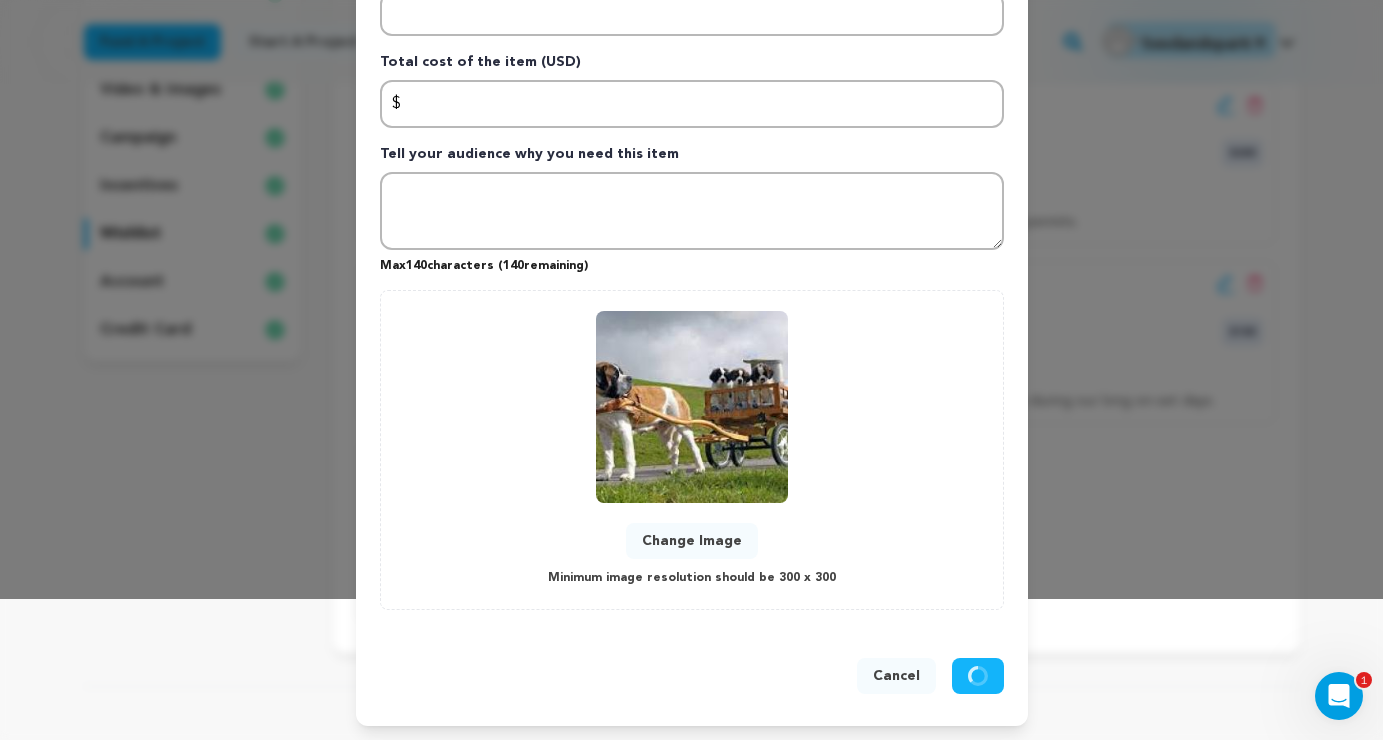 scroll, scrollTop: 0, scrollLeft: 0, axis: both 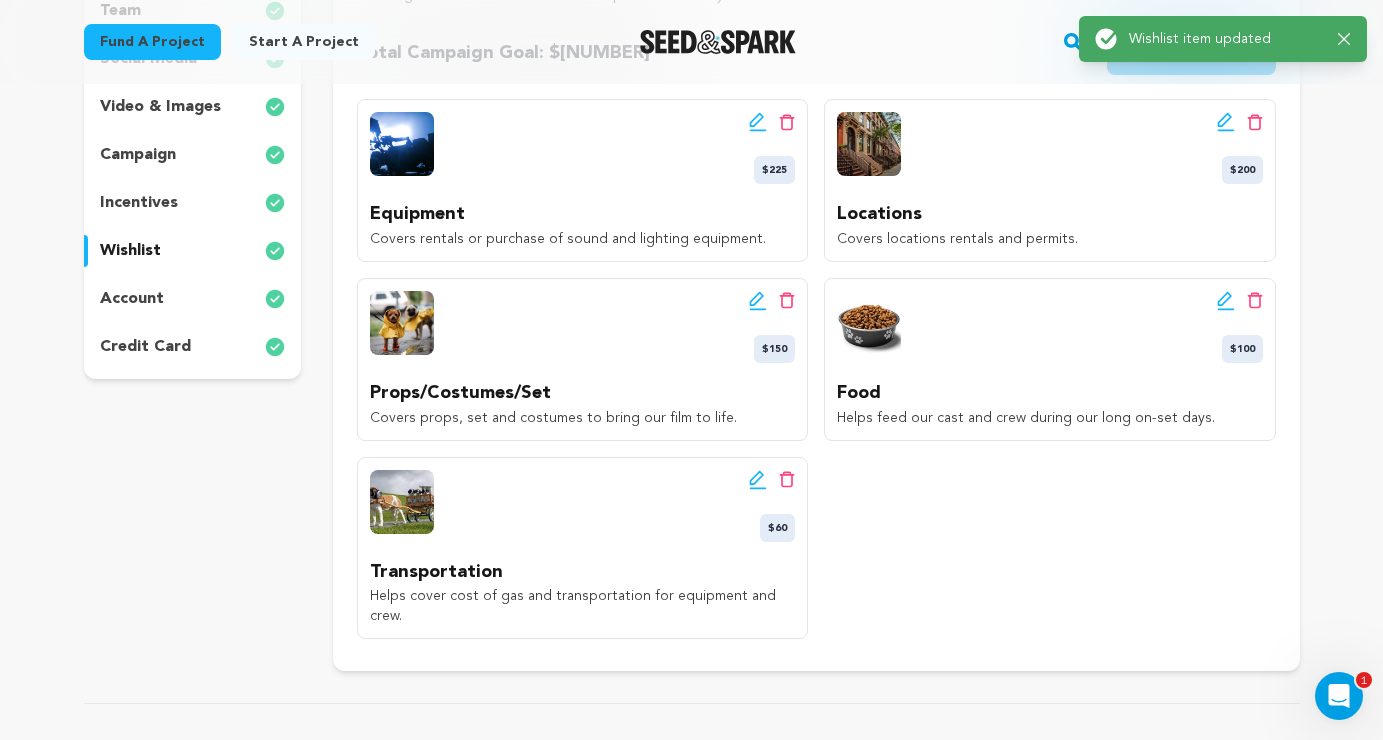 click 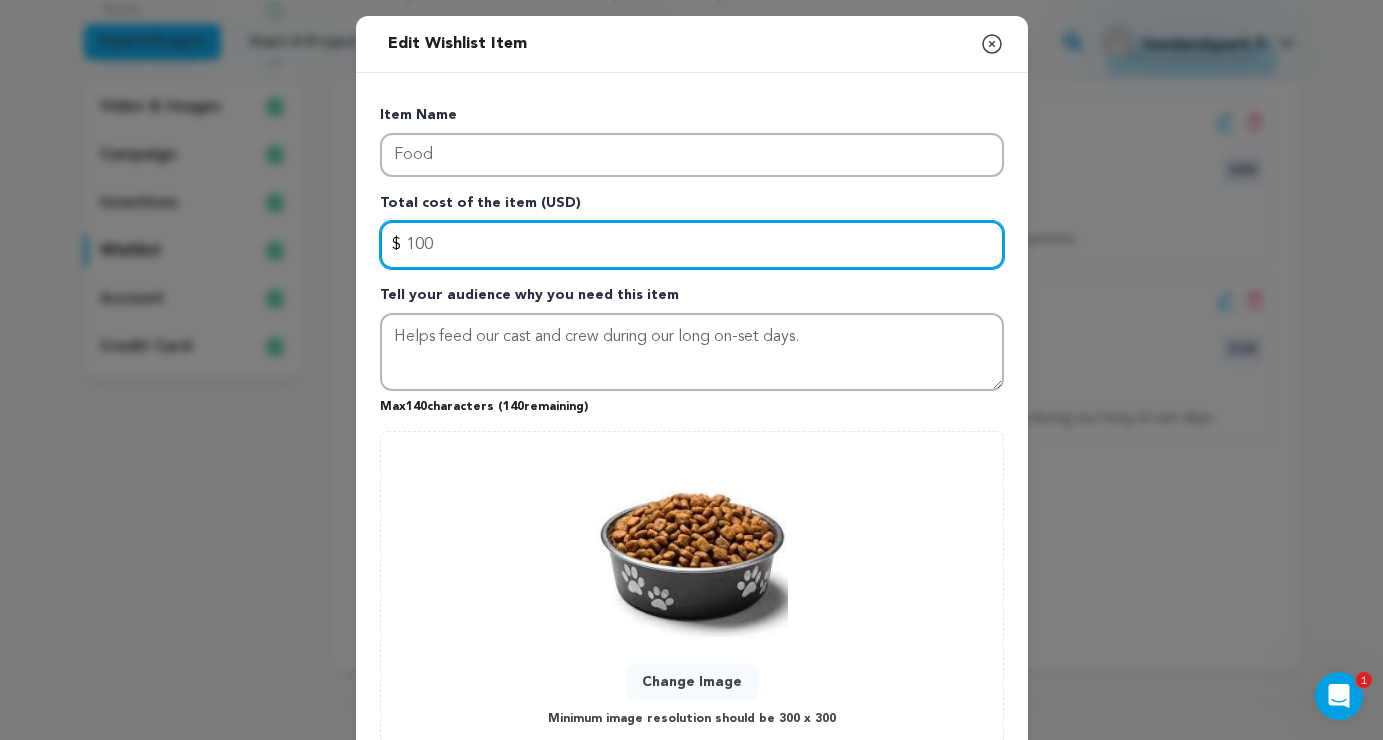 click on "100" at bounding box center (692, 245) 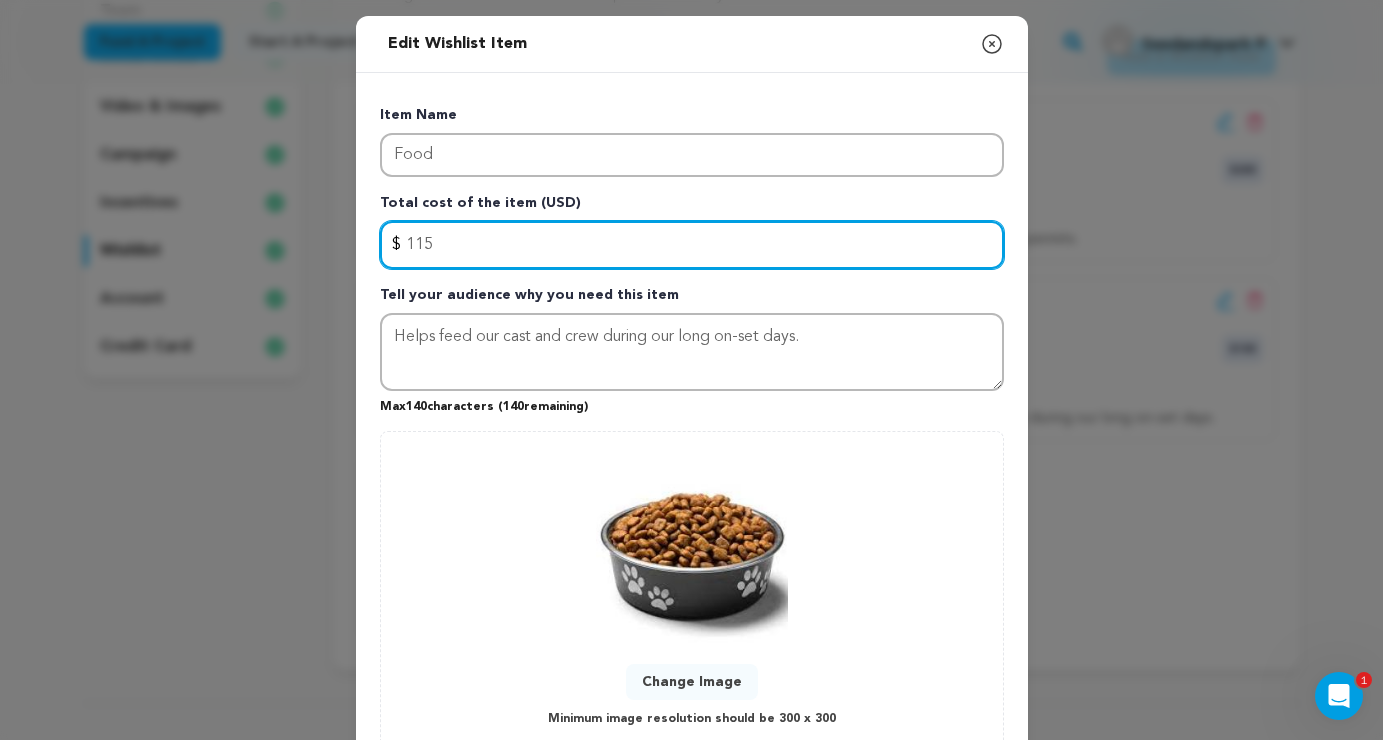 type on "115" 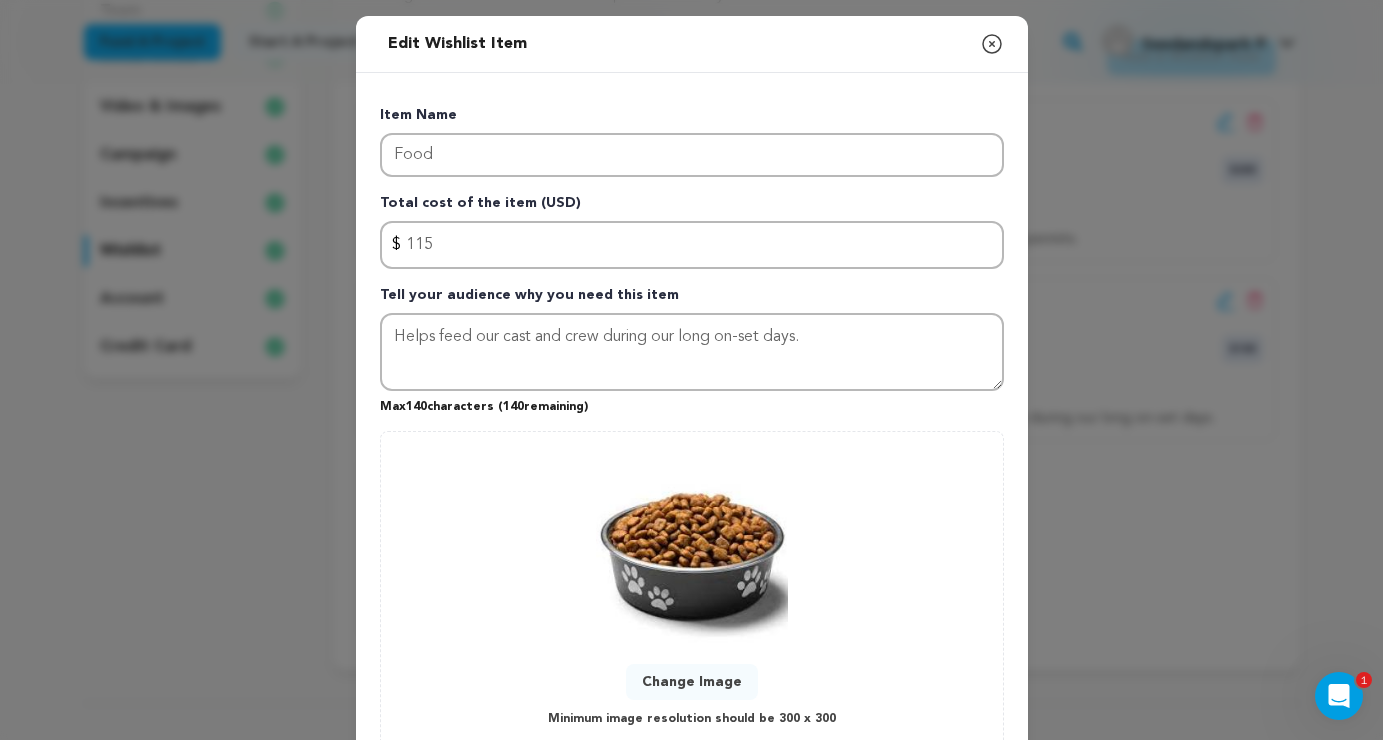 click on "Item Name" at bounding box center (692, 119) 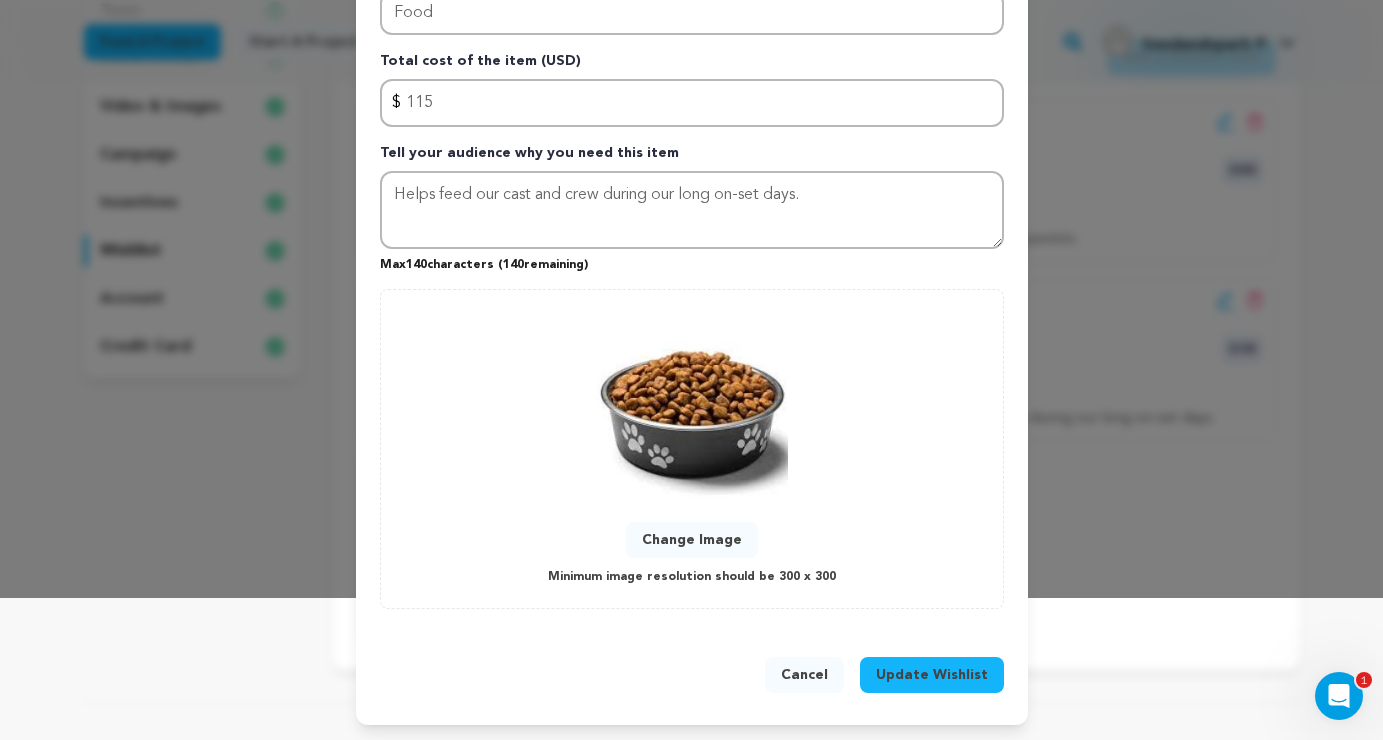 scroll, scrollTop: 141, scrollLeft: 0, axis: vertical 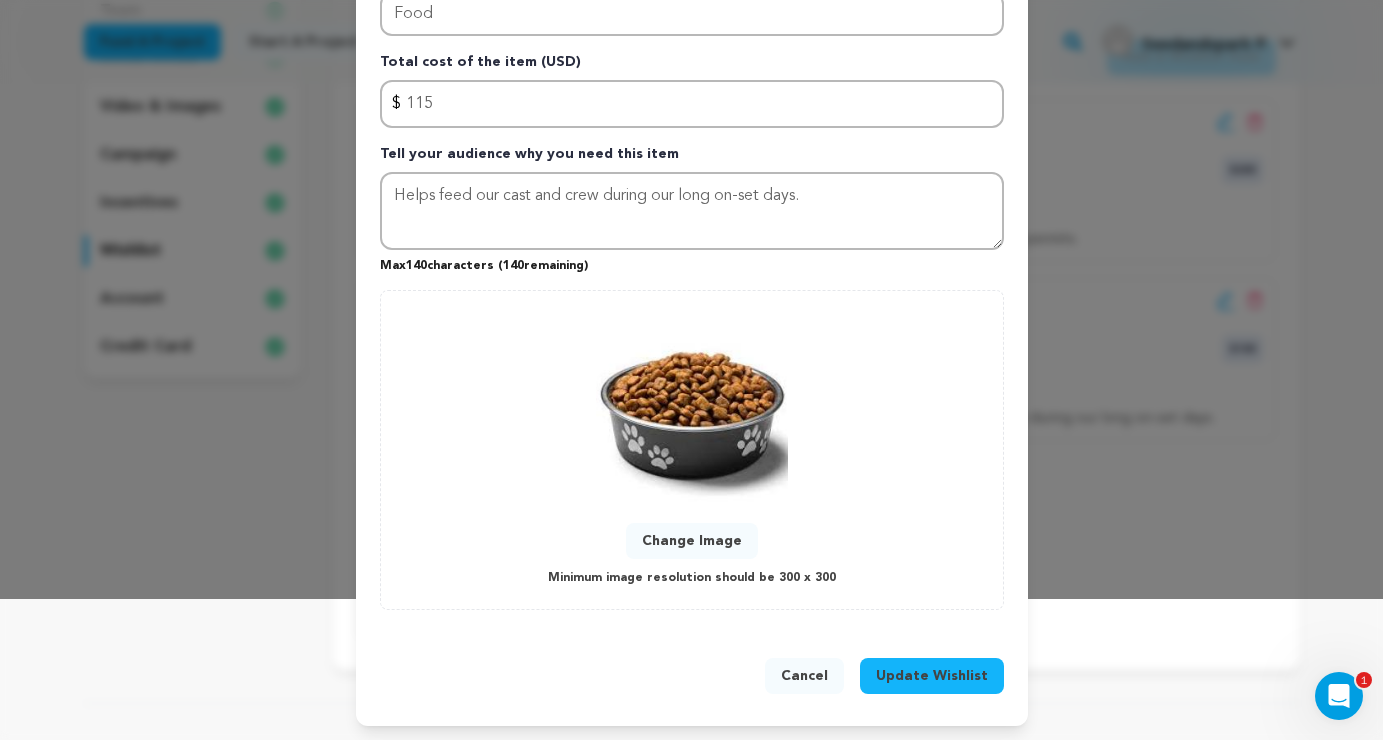 click on "Update Wishlist" at bounding box center (932, 676) 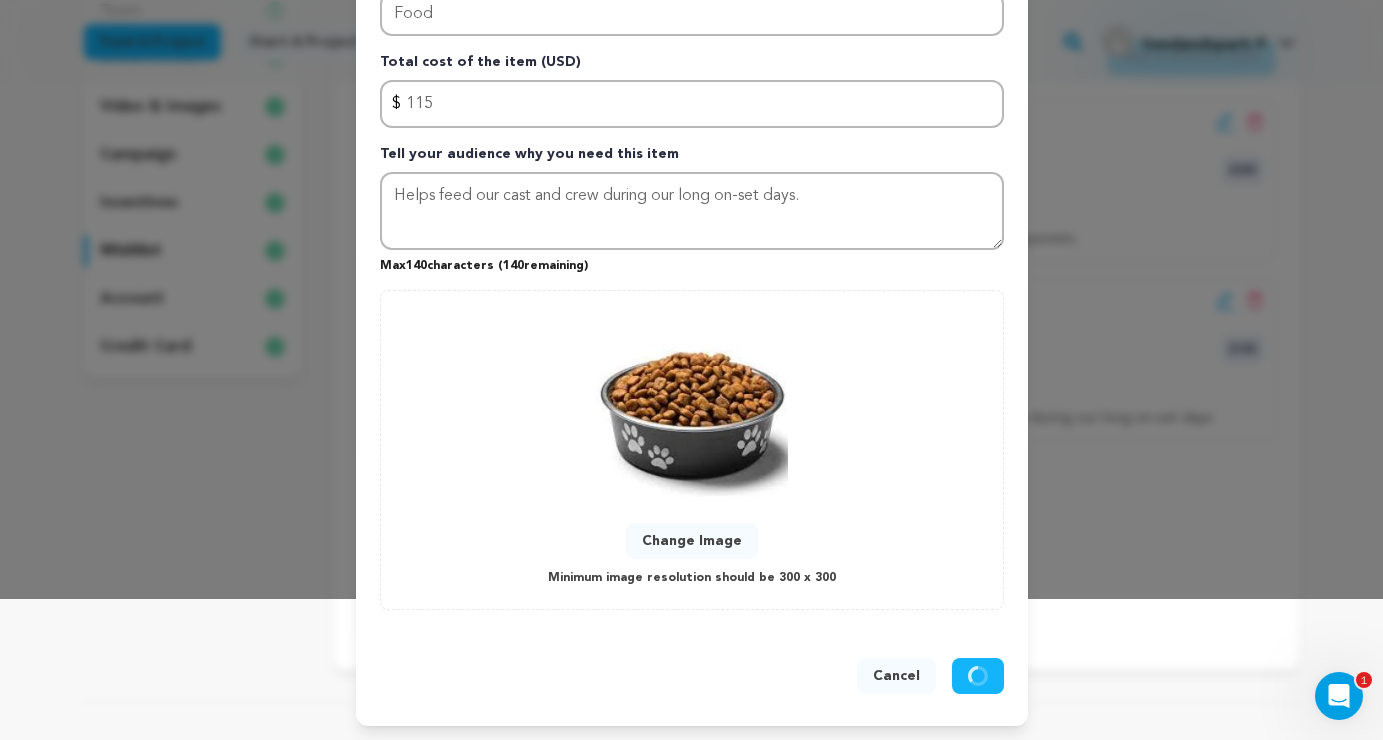 type 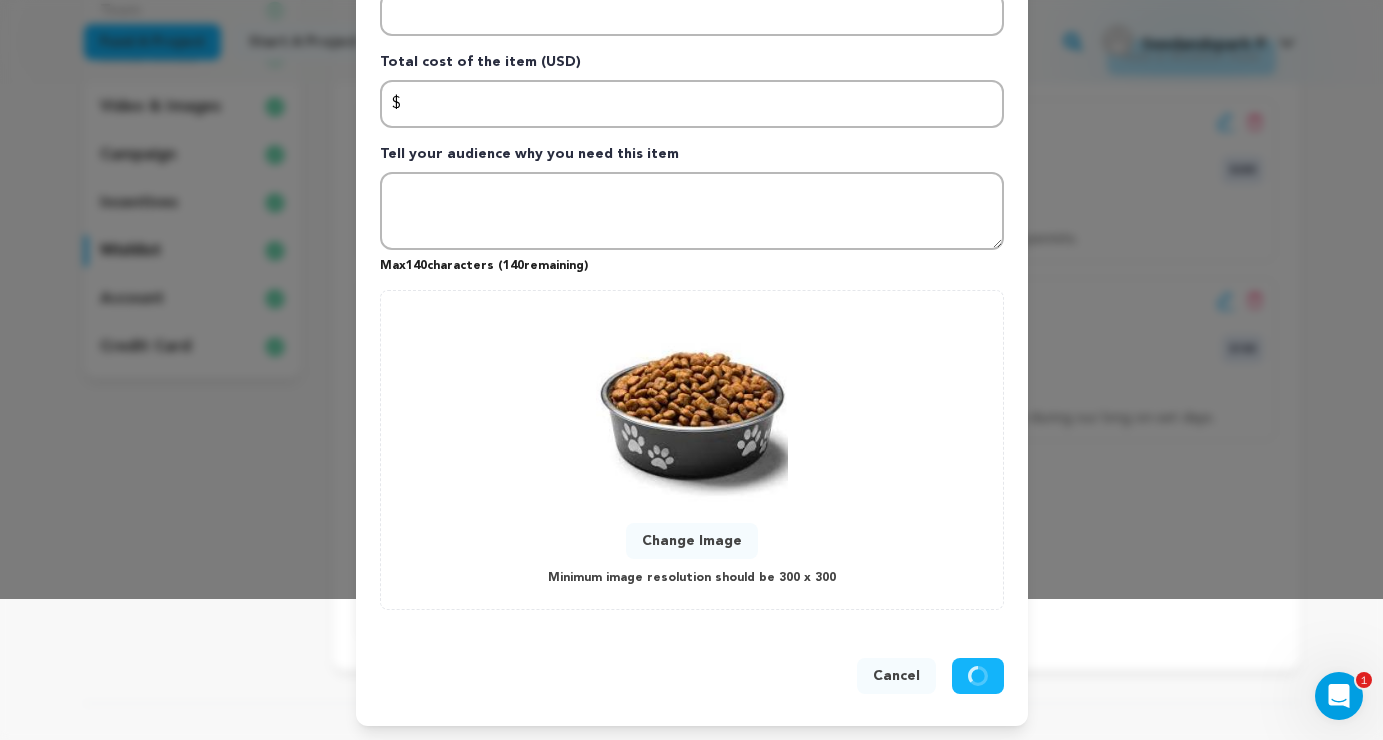 scroll, scrollTop: 0, scrollLeft: 0, axis: both 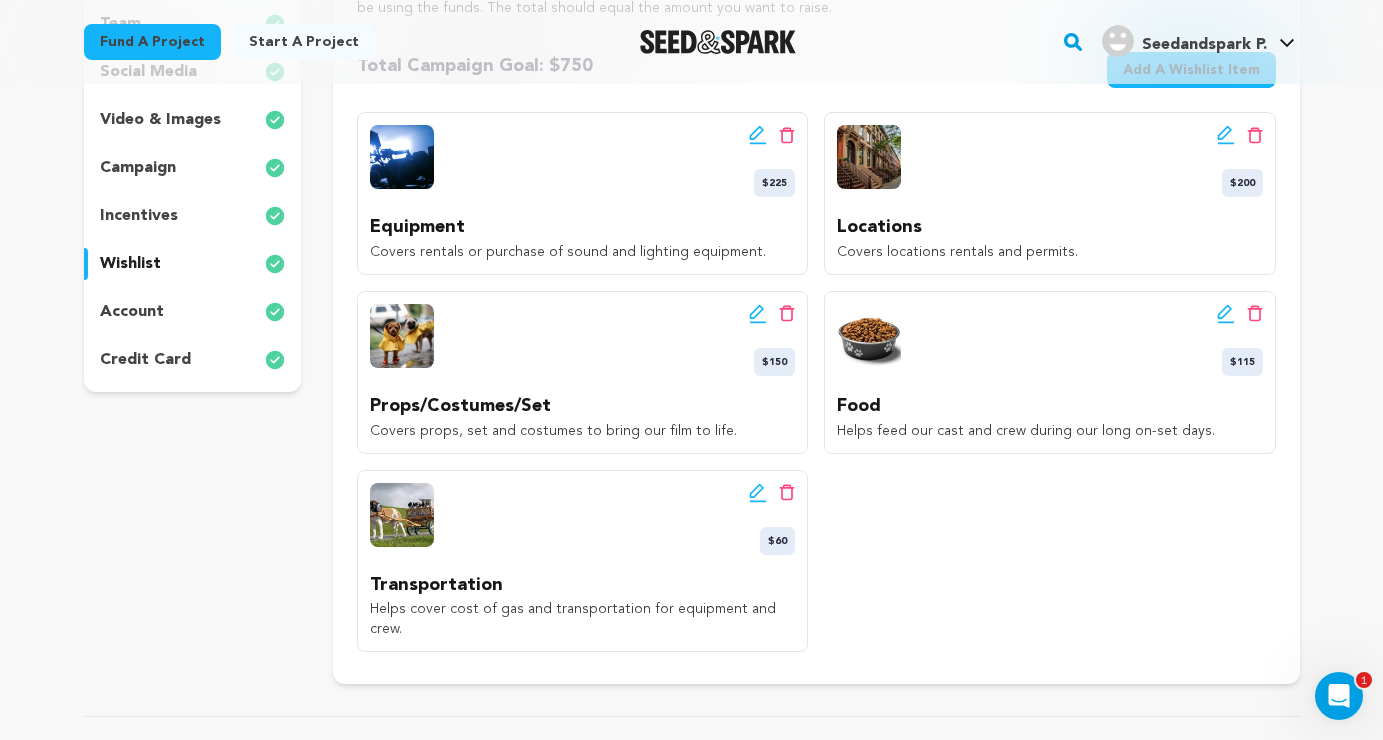 click 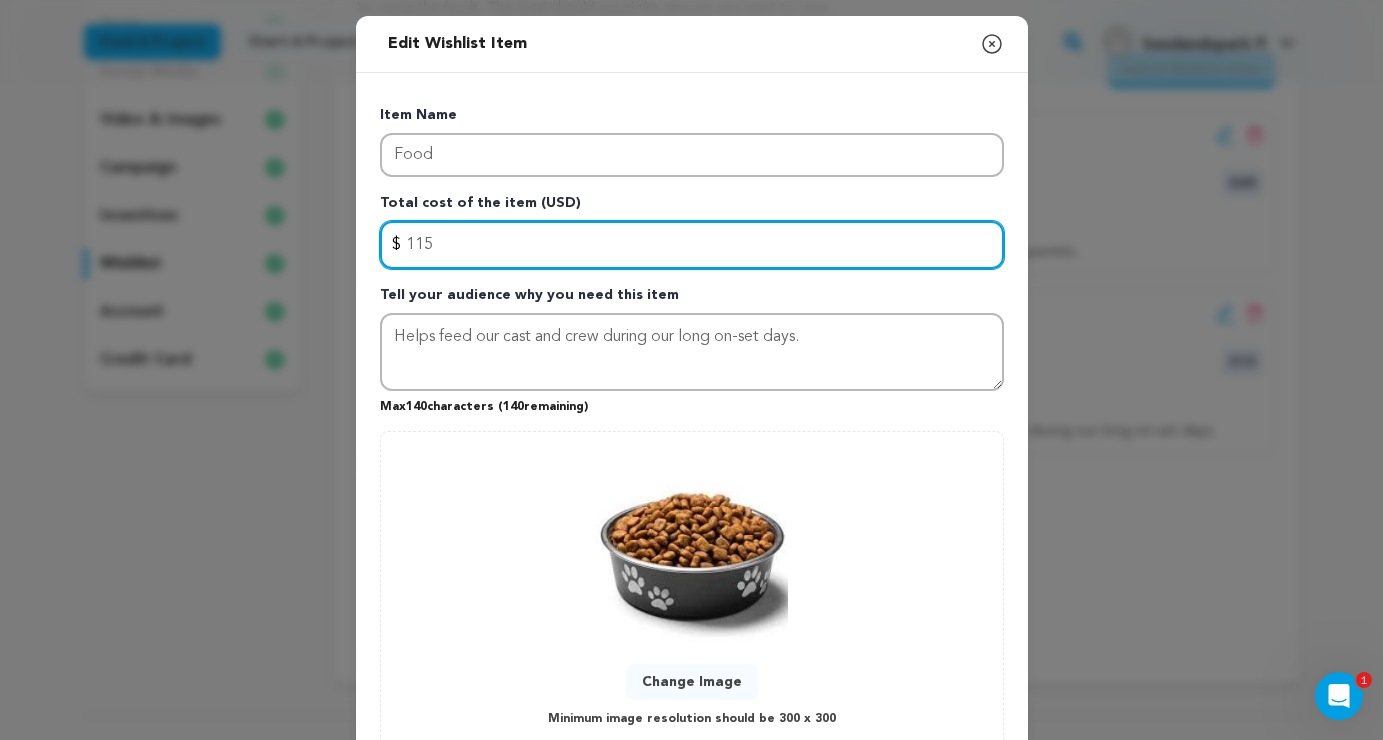 click on "115" at bounding box center (692, 245) 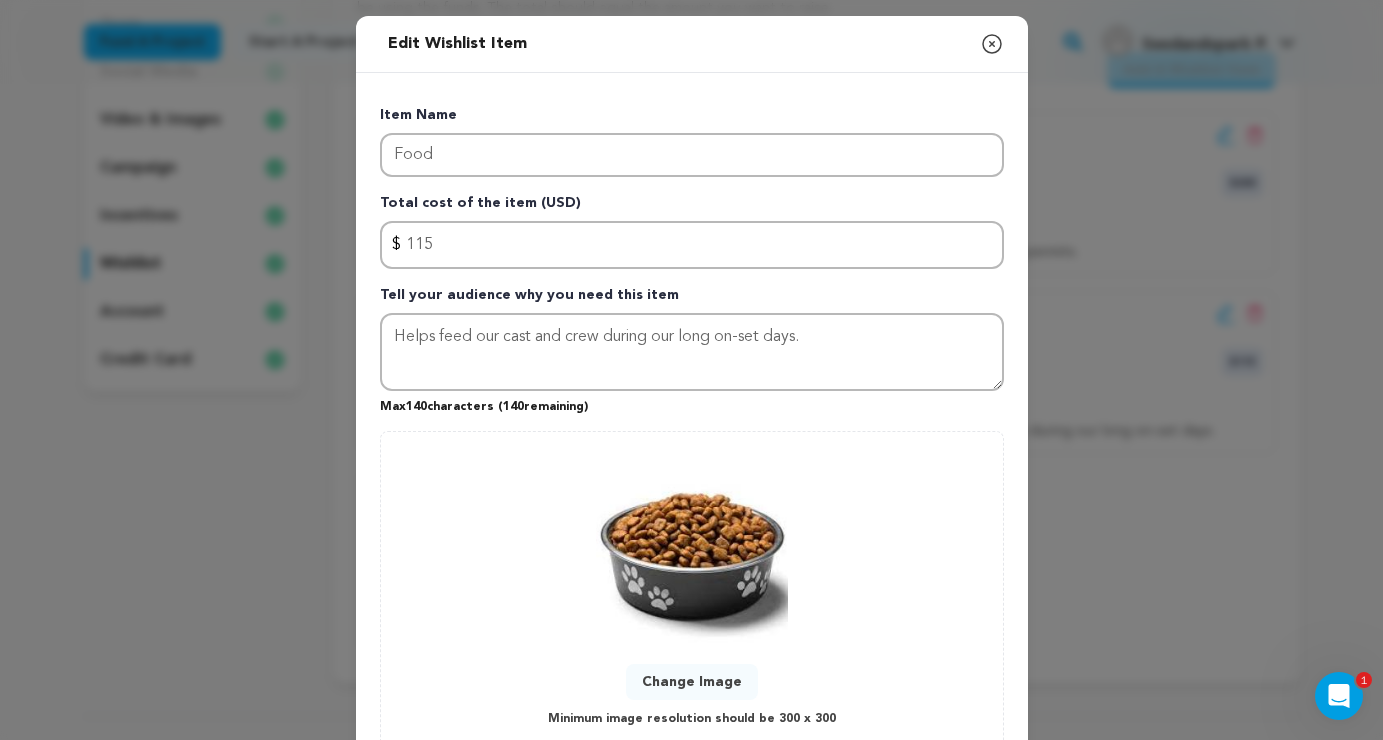 click on "Edit Wishlist Item" at bounding box center (457, 44) 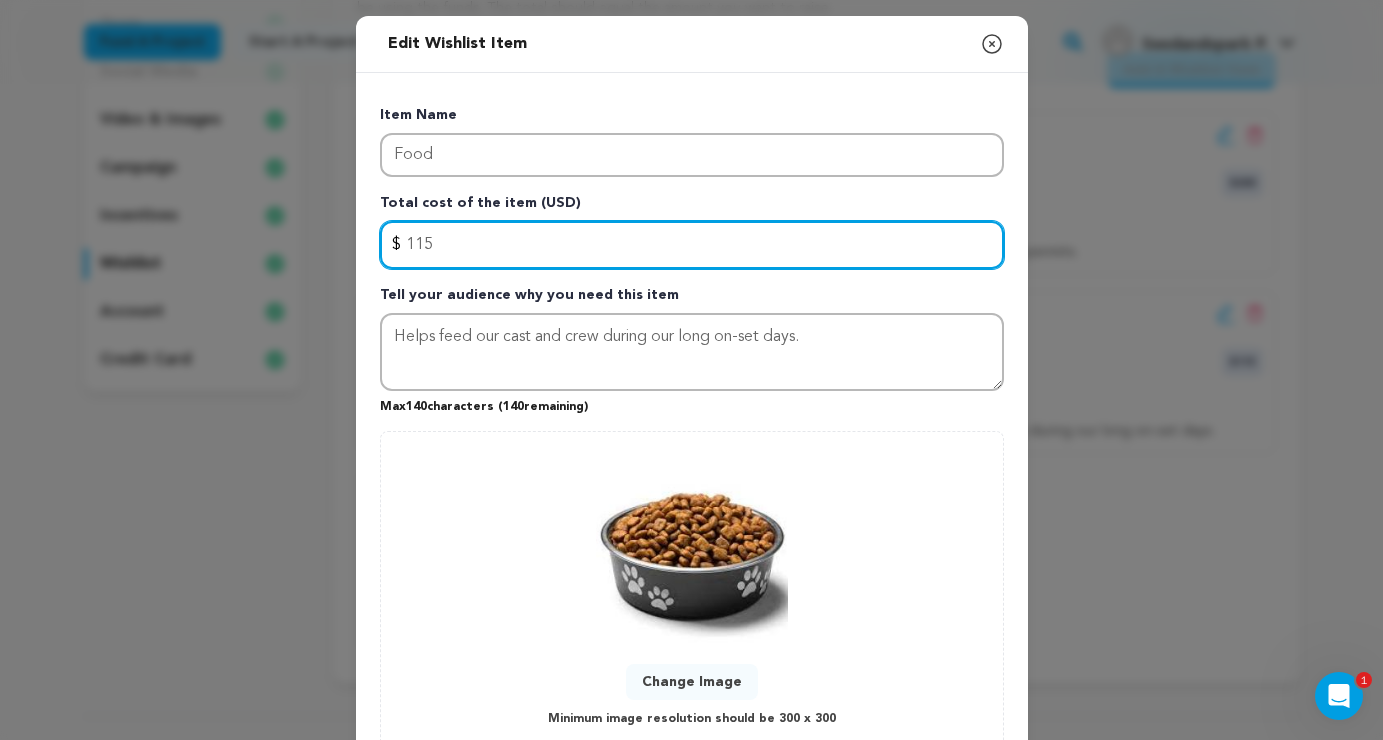 click on "115" at bounding box center (692, 245) 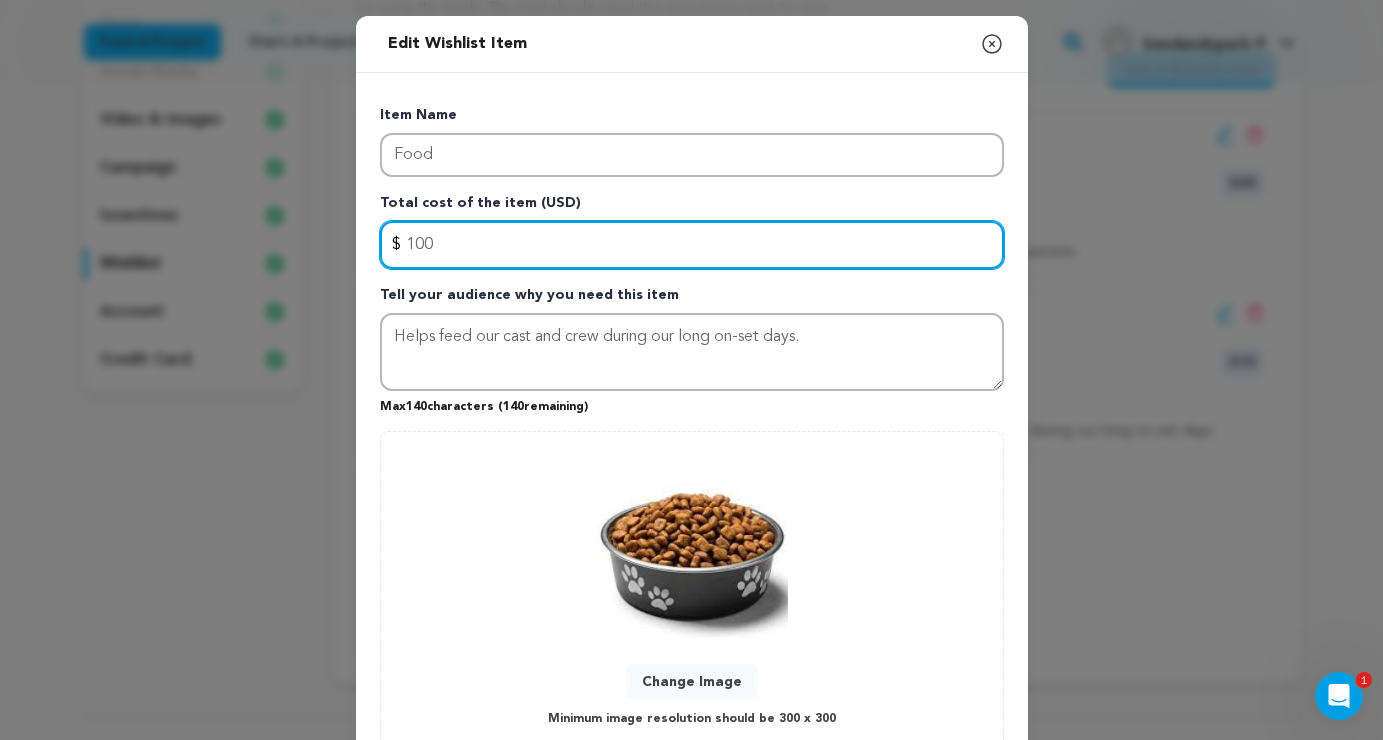 type on "100" 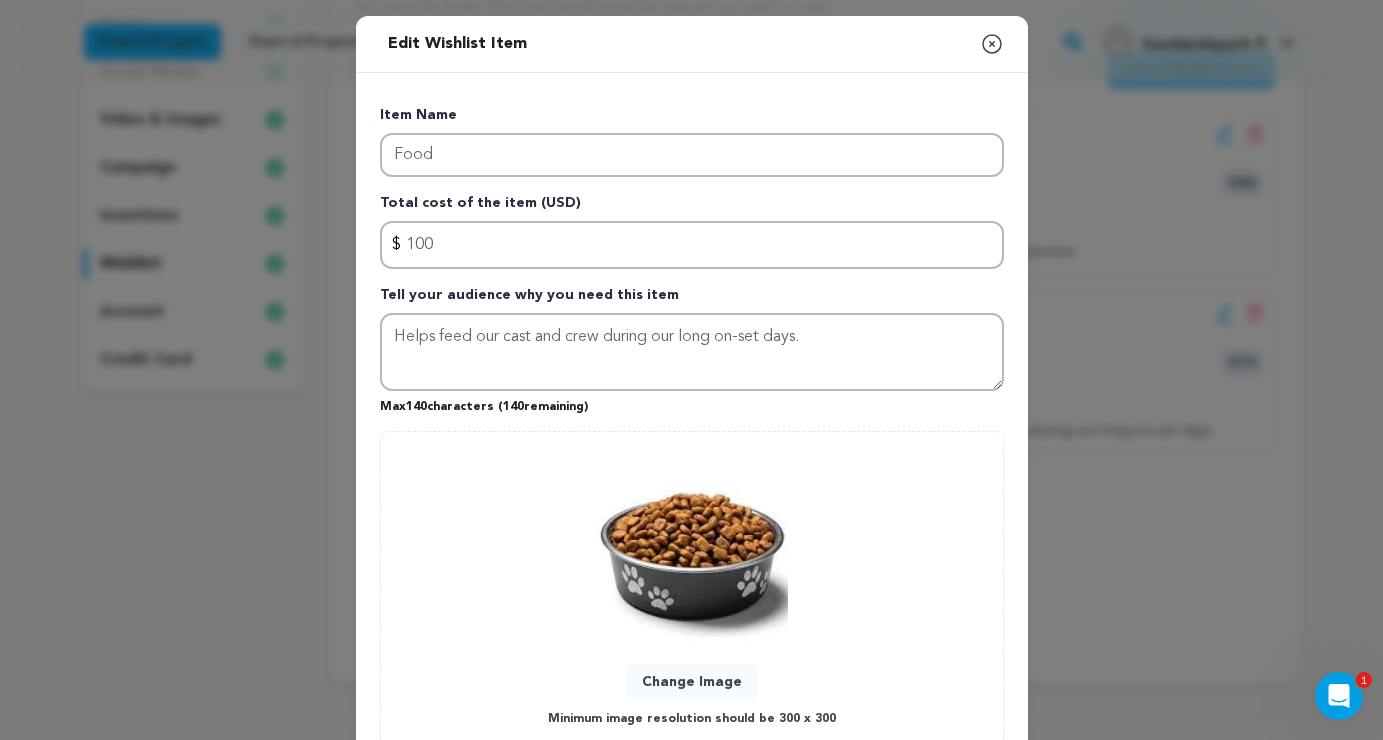 click on "Item Name
Food
Total cost of the item (USD)
$
Amount
100
Tell your audience why you need this item
Helps feed our cast and crew during our long on-set days.
Max  140  characters
( 140  remaining)
0 %
0" at bounding box center (692, 424) 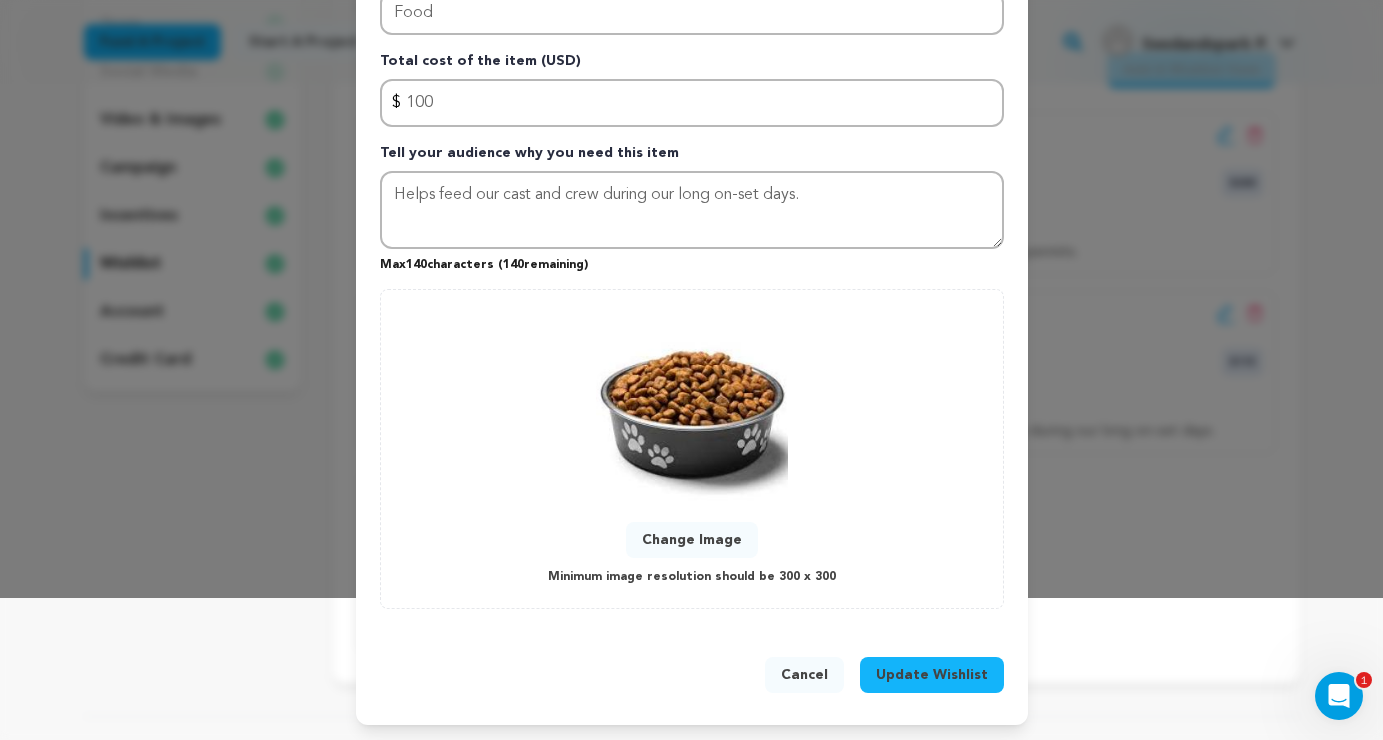 scroll, scrollTop: 141, scrollLeft: 0, axis: vertical 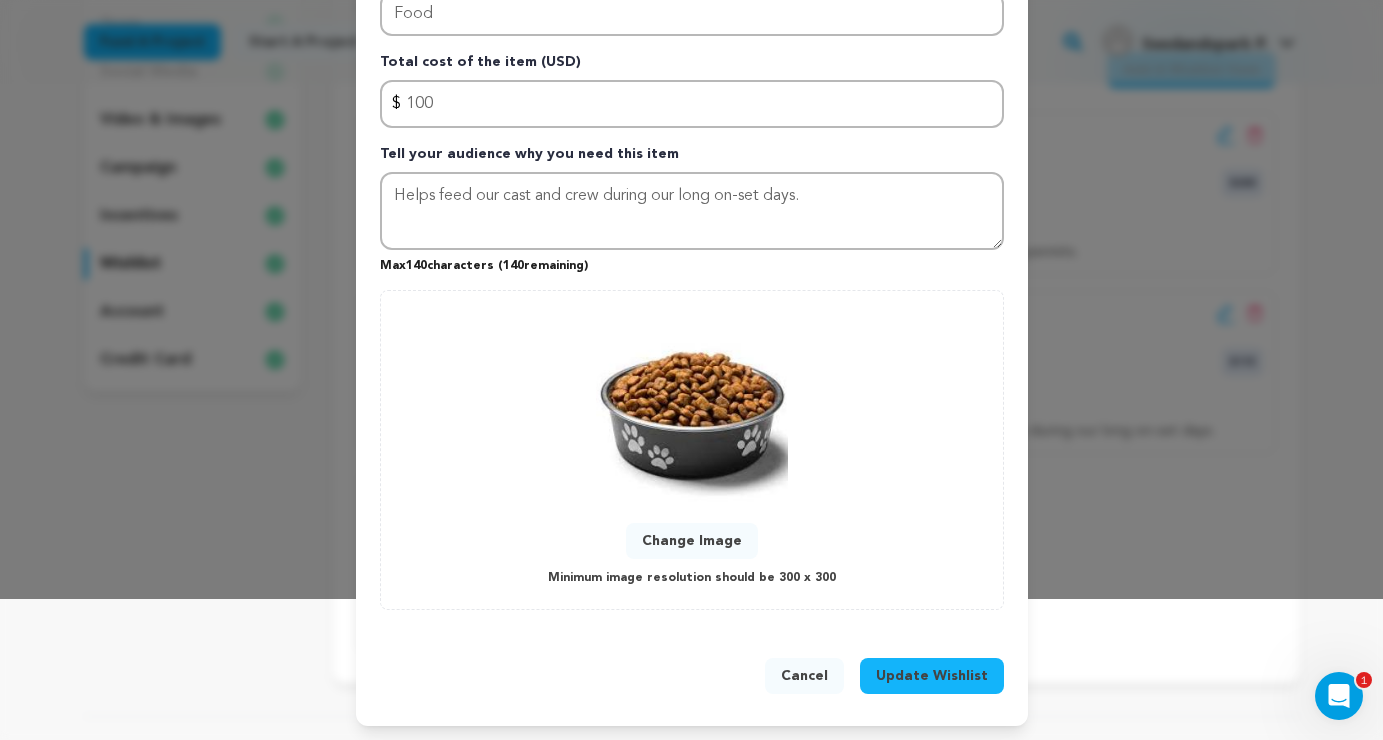 click on "Update Wishlist" at bounding box center (932, 676) 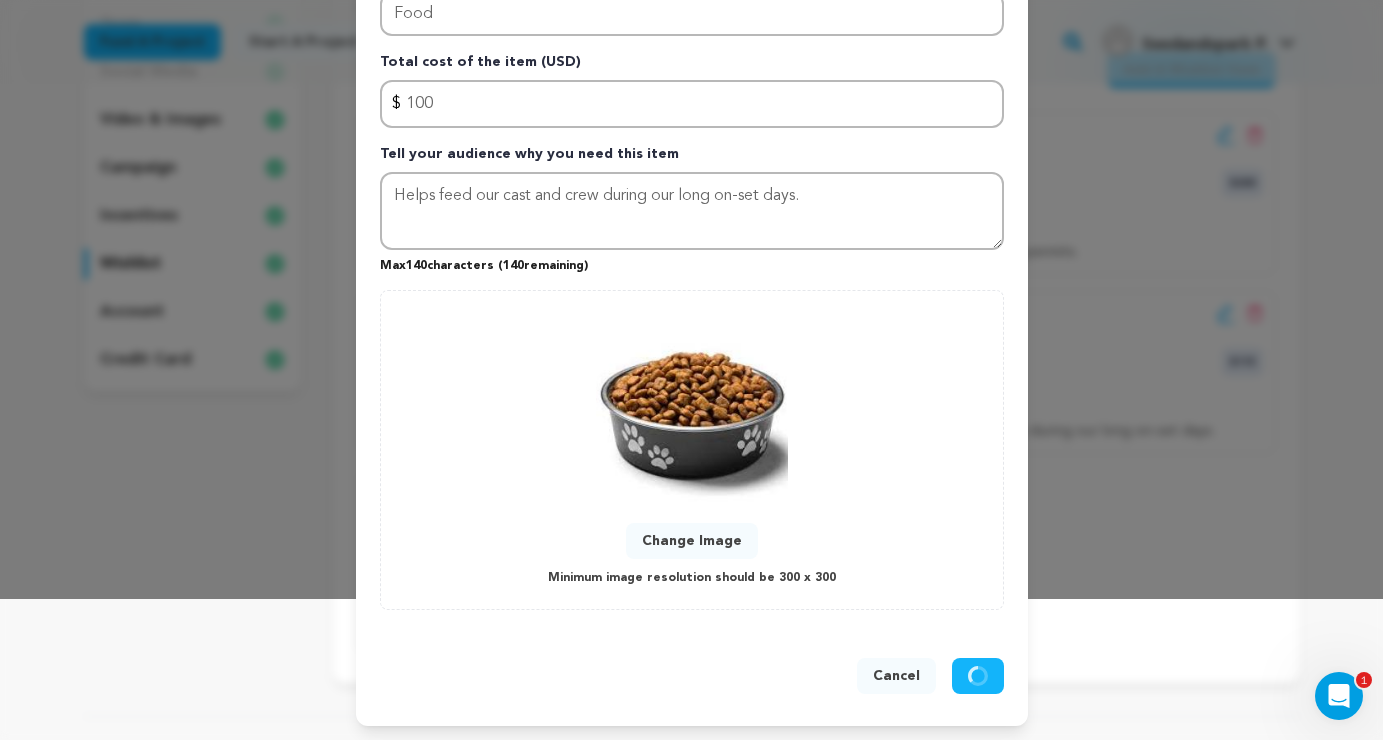 type 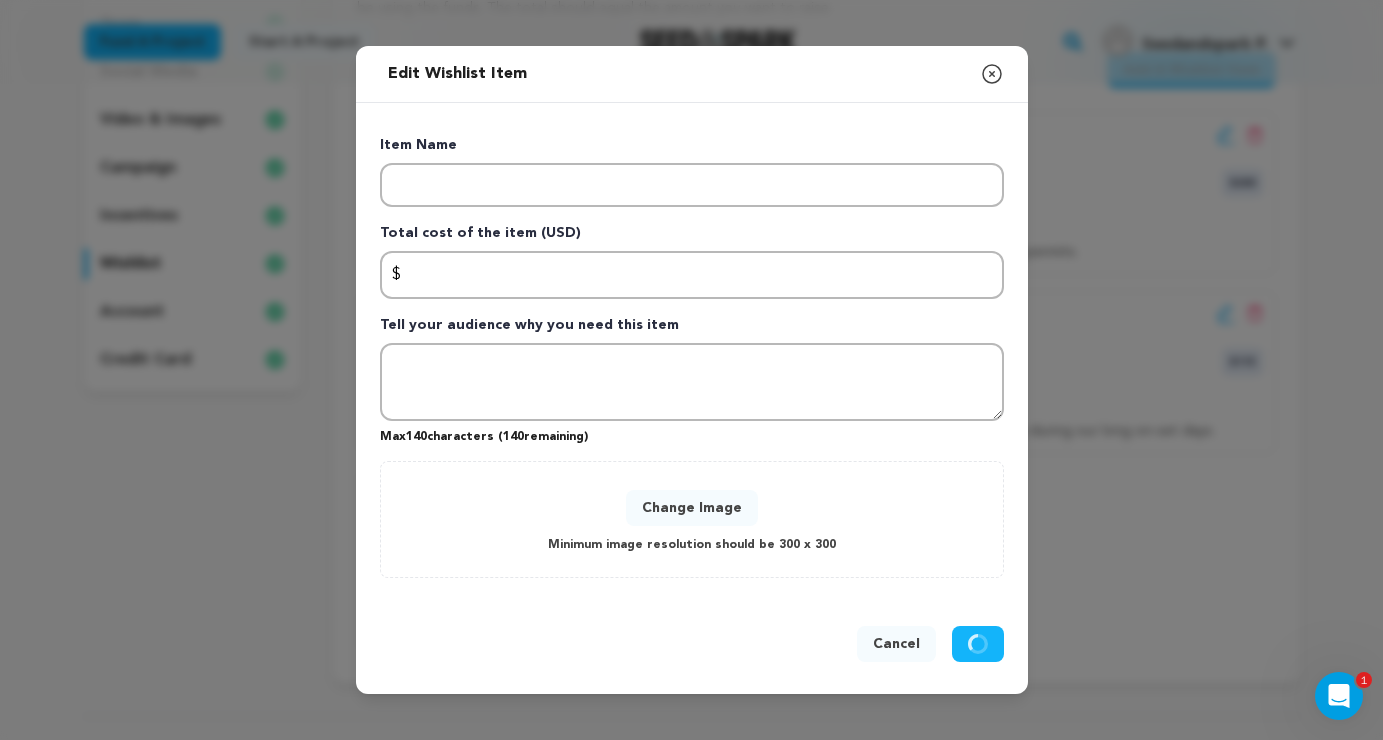 scroll, scrollTop: 0, scrollLeft: 0, axis: both 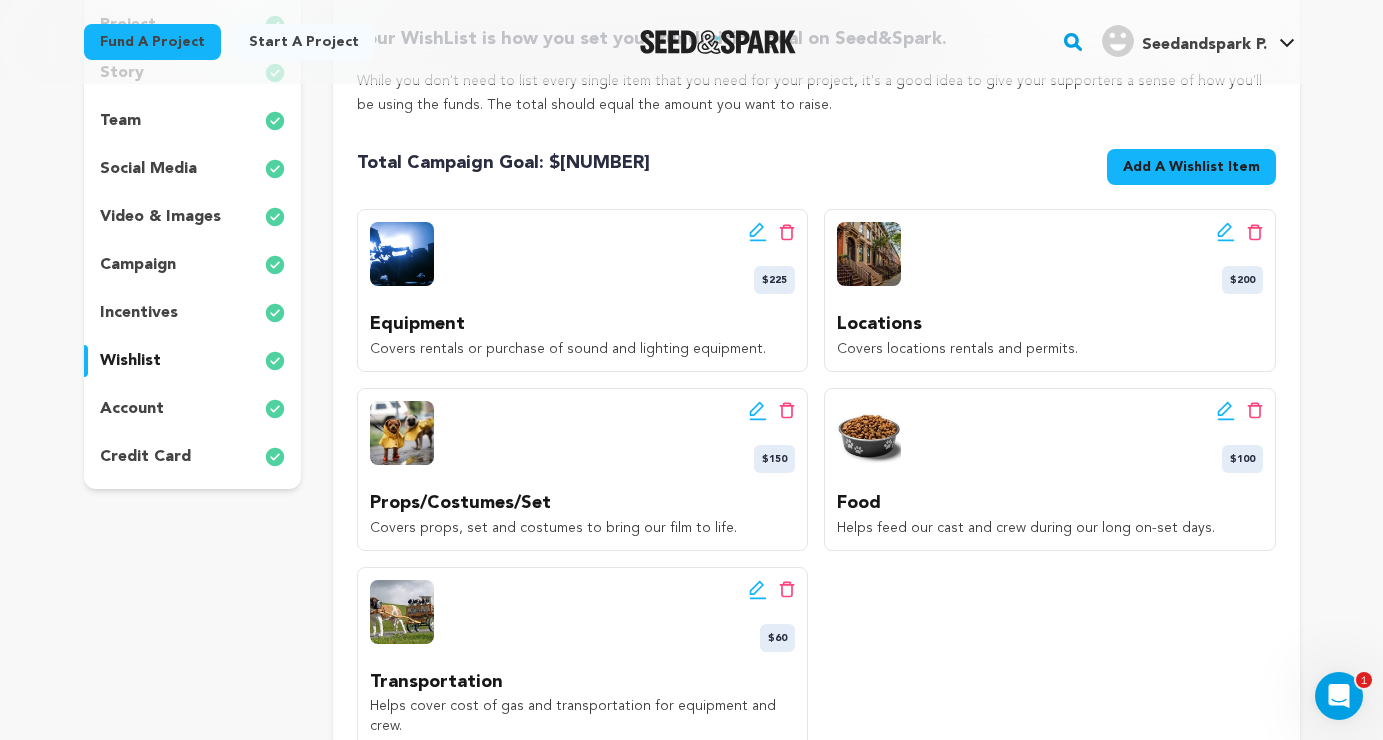 click 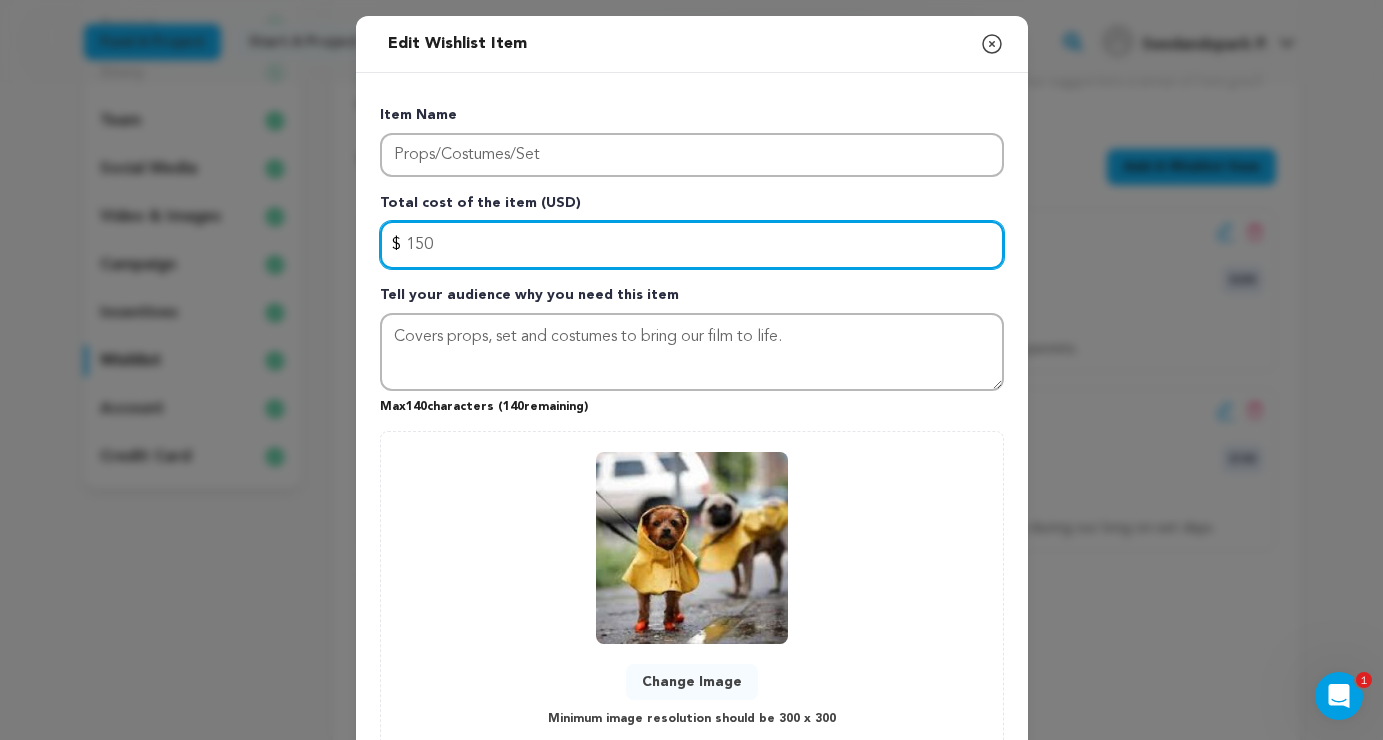 click on "150" at bounding box center (692, 245) 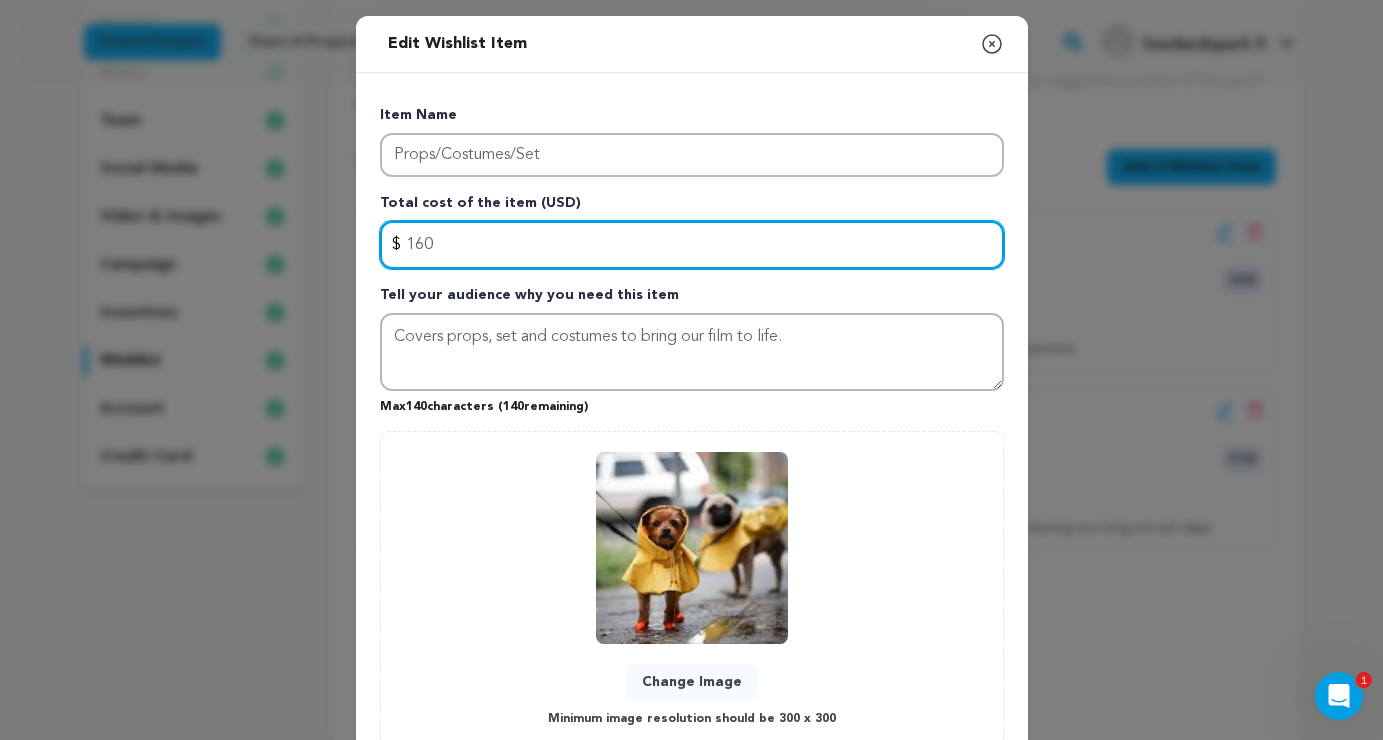 type on "160" 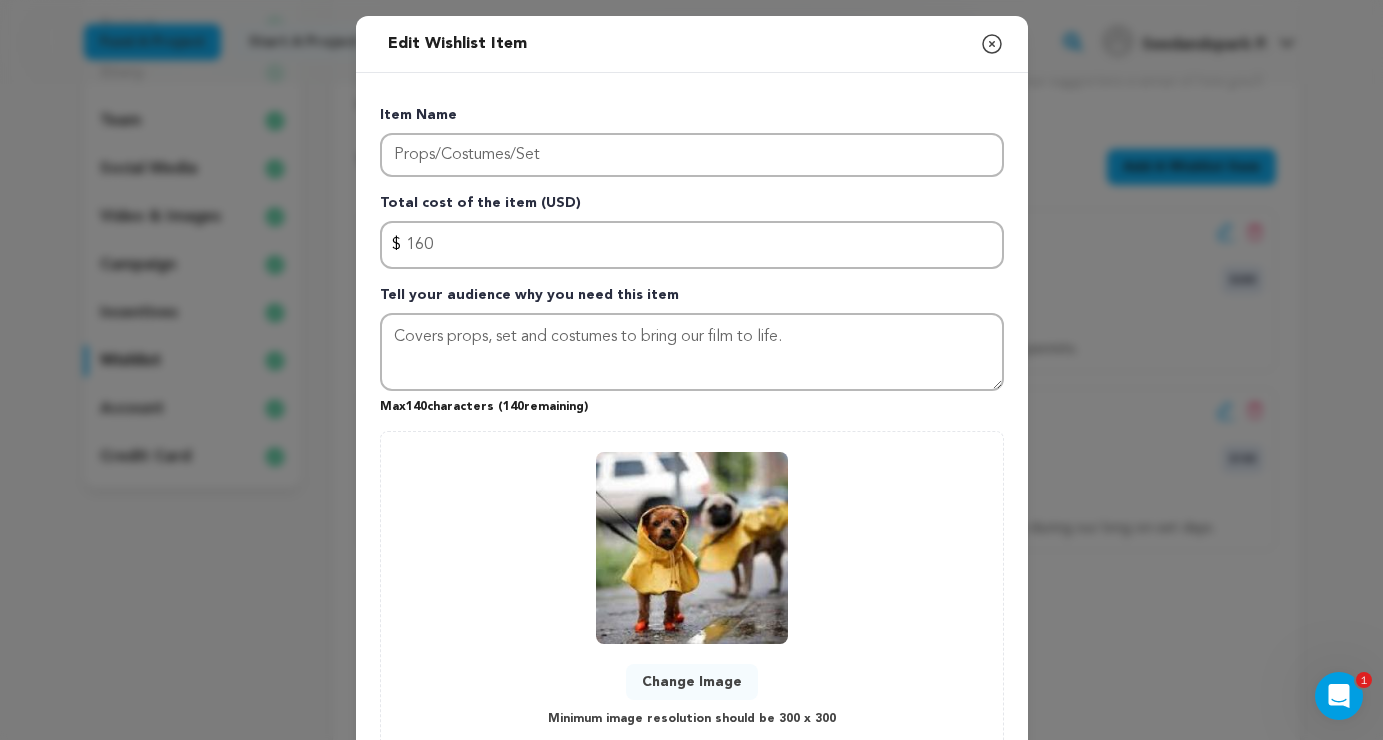 click on "Total cost of the item (USD)" at bounding box center (692, 207) 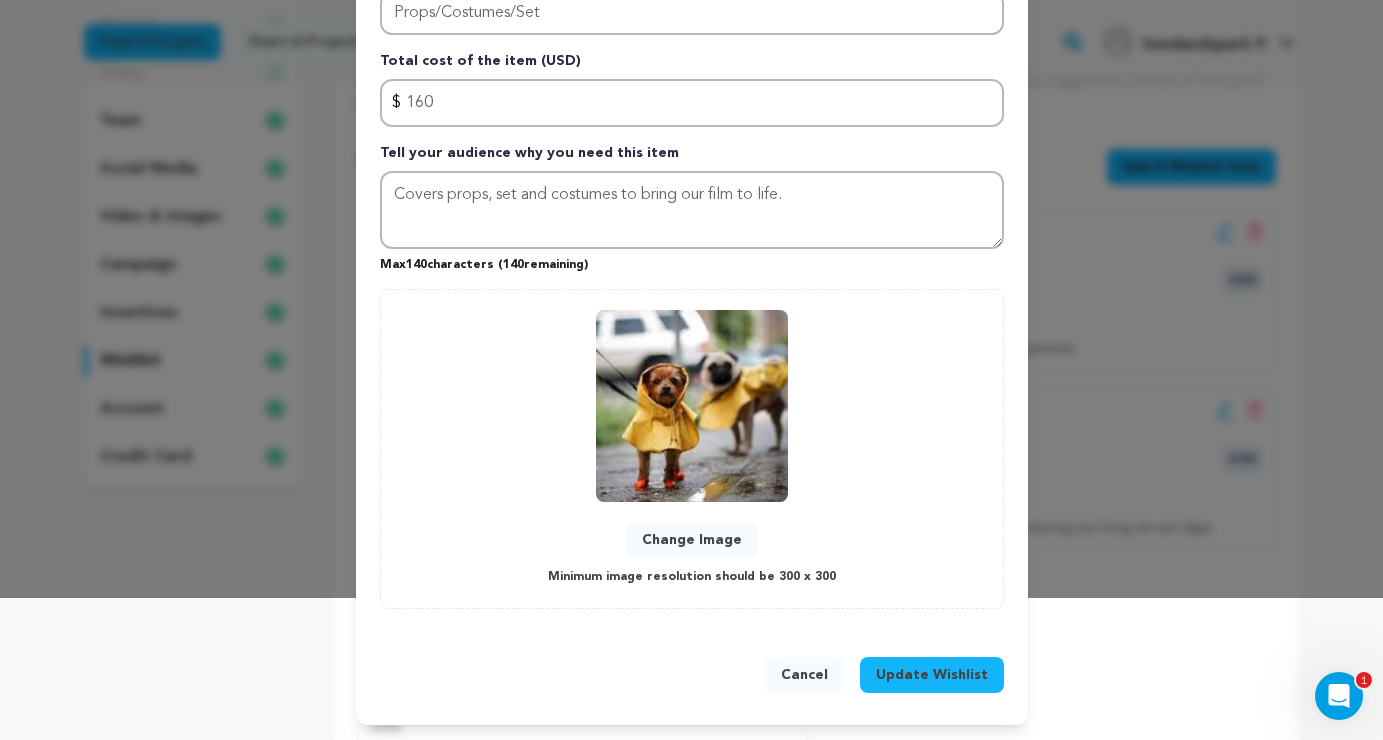 scroll, scrollTop: 141, scrollLeft: 0, axis: vertical 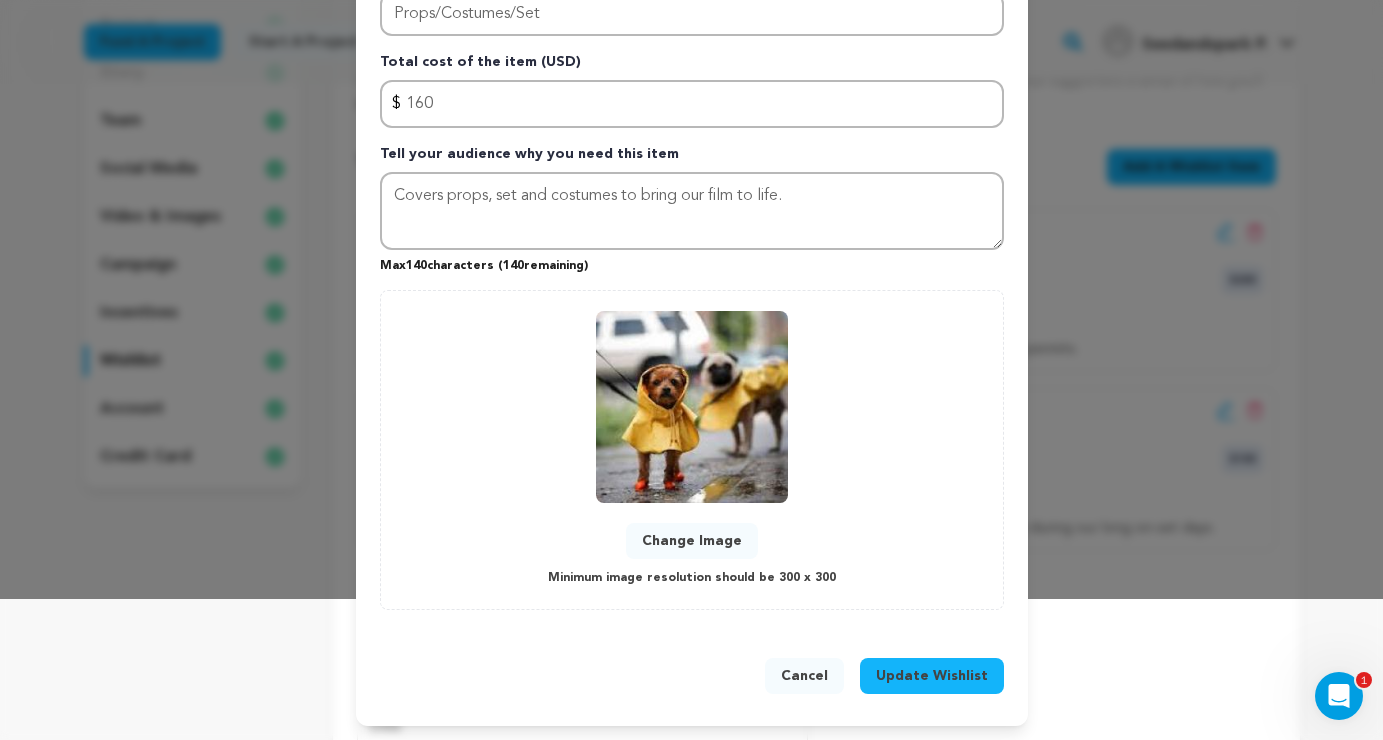 click on "Update Wishlist" at bounding box center [932, 676] 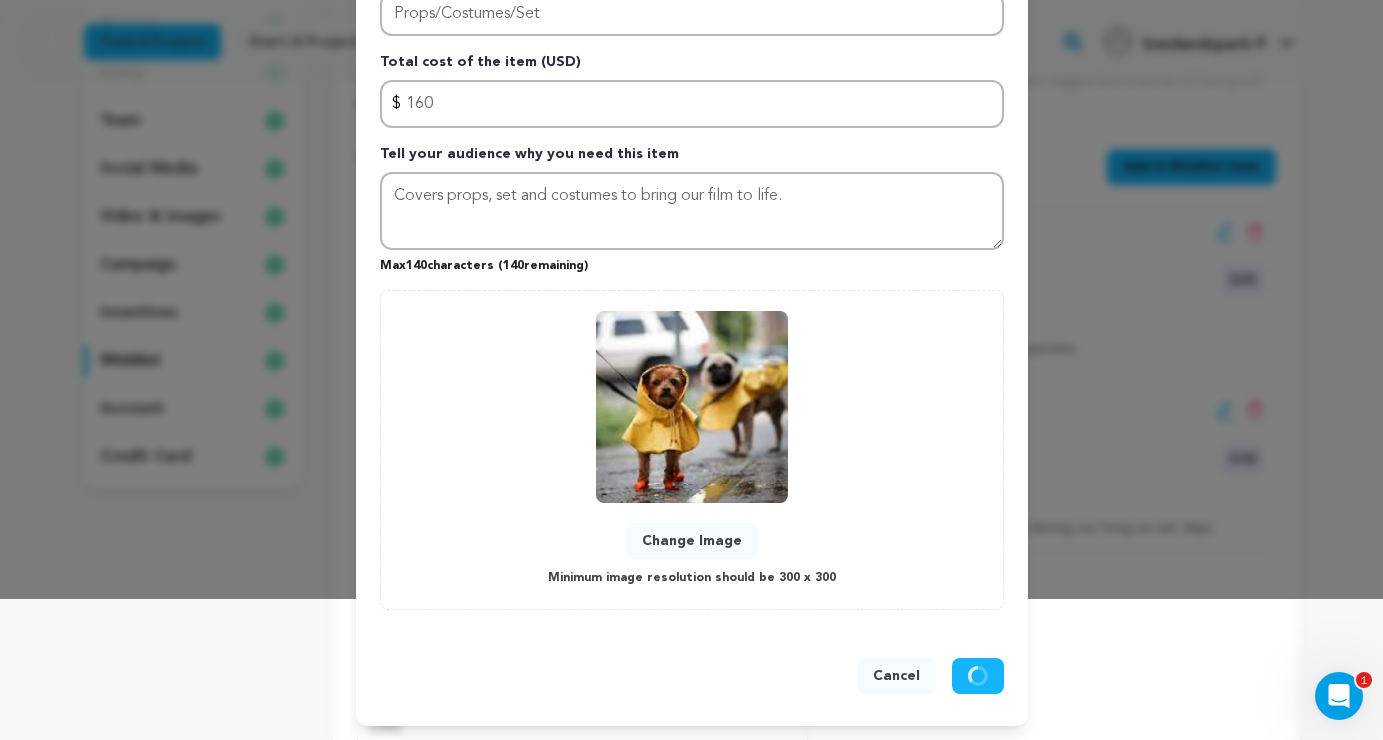 type 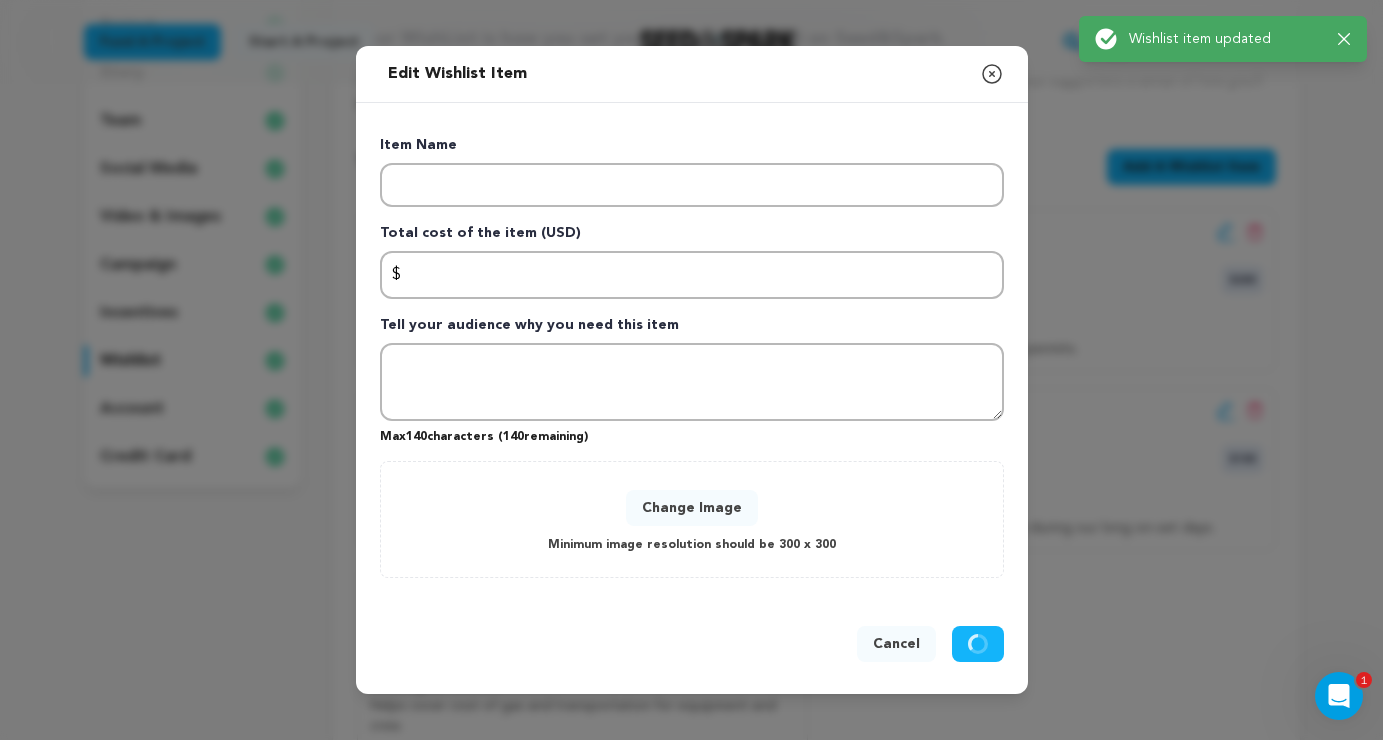 scroll, scrollTop: 0, scrollLeft: 0, axis: both 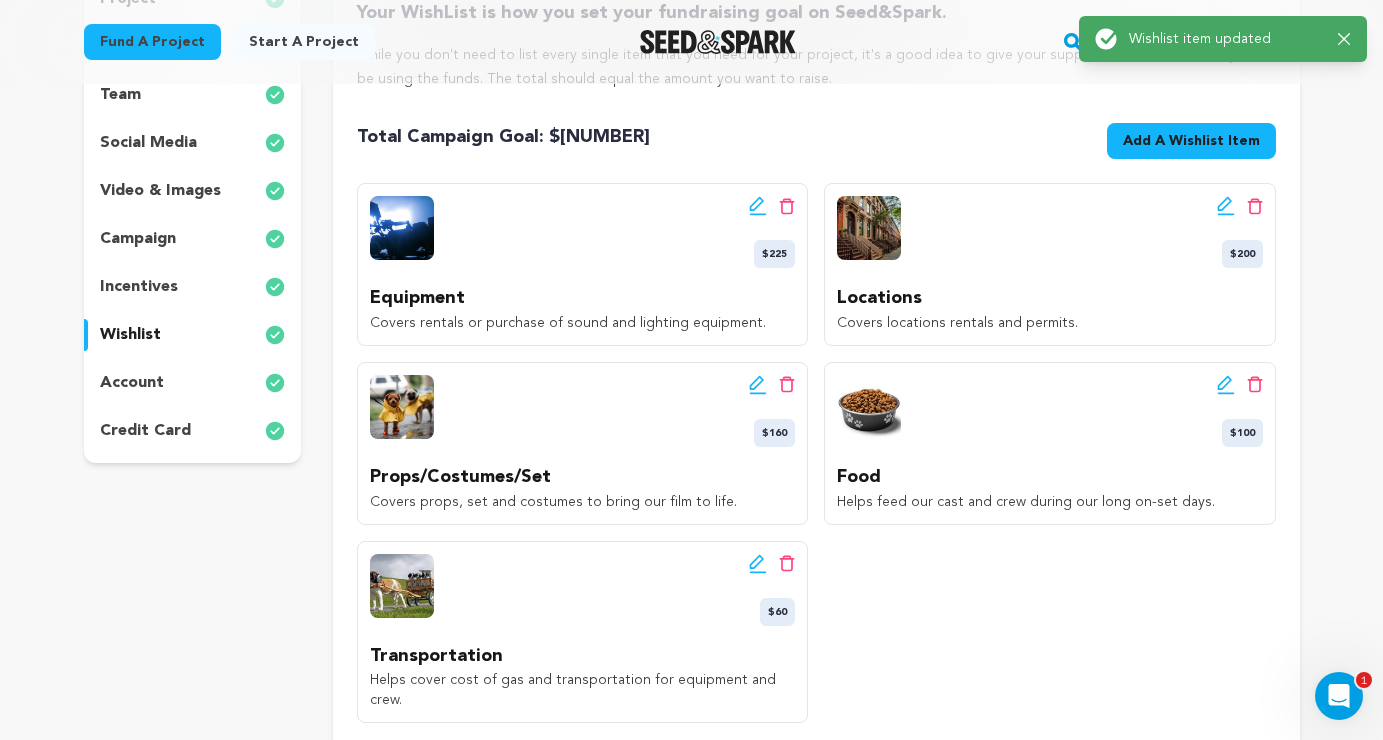 click 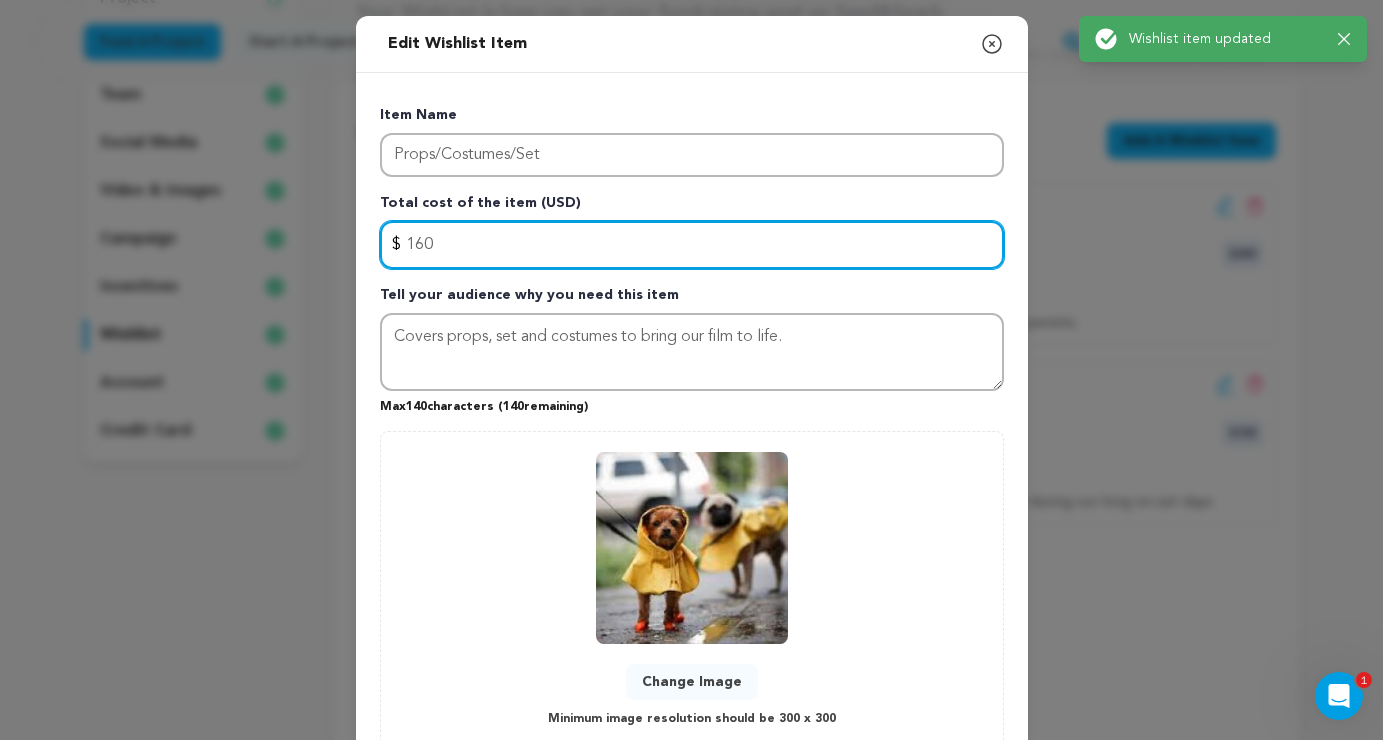 click on "160" at bounding box center [692, 245] 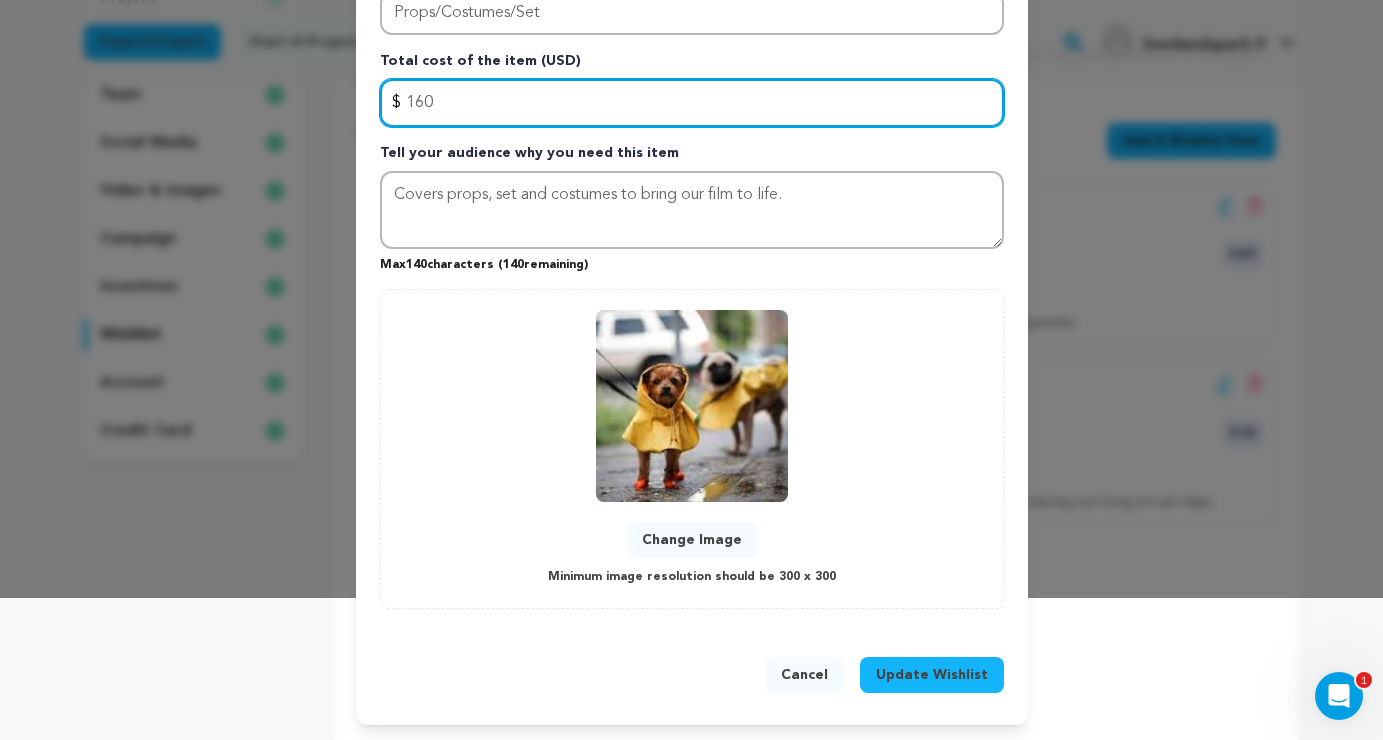scroll, scrollTop: 141, scrollLeft: 0, axis: vertical 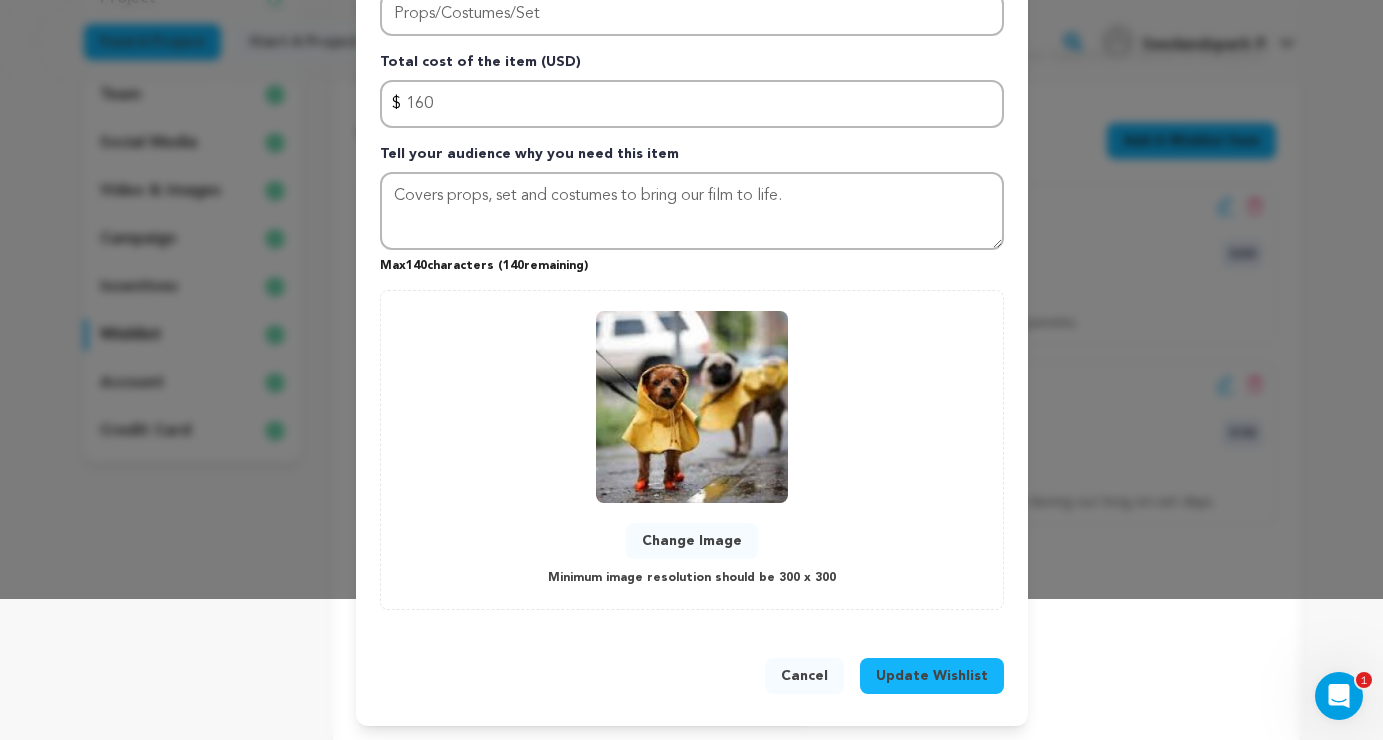 click on "Update Wishlist" at bounding box center [932, 676] 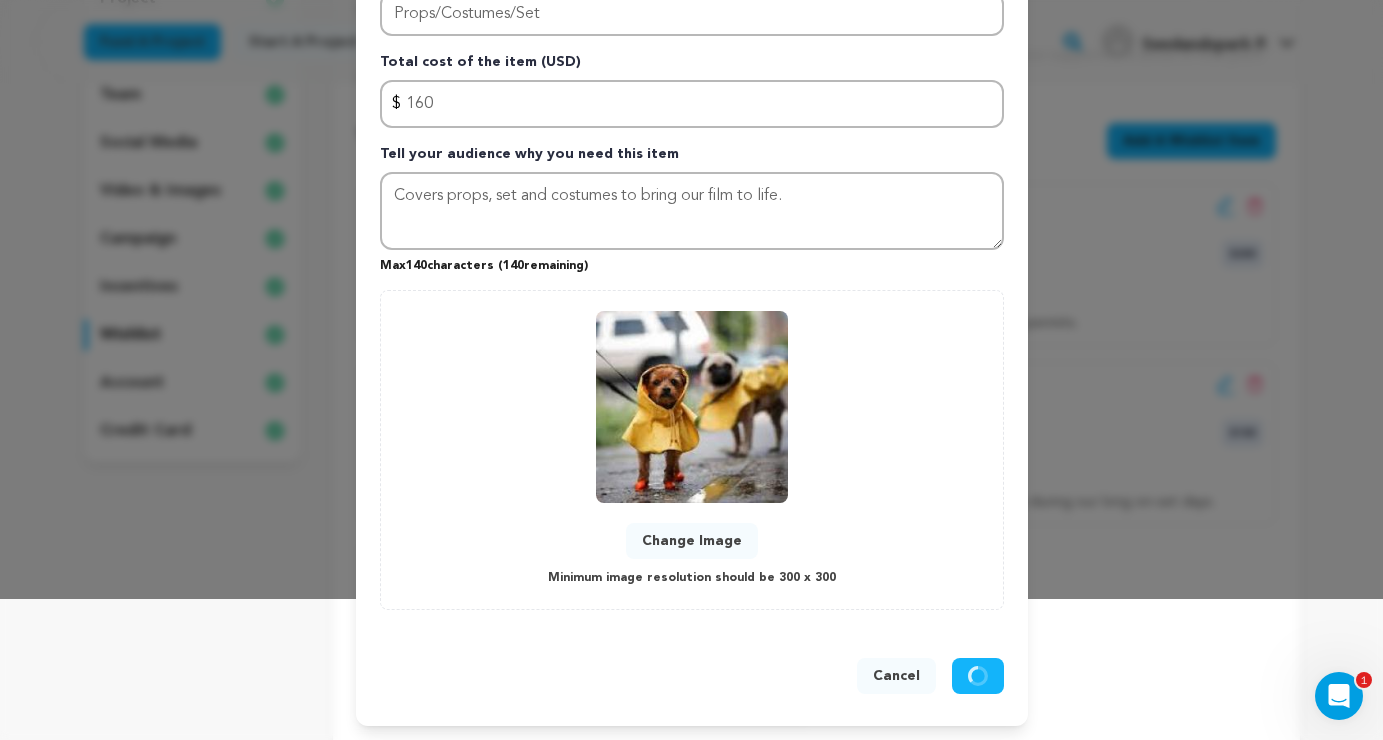 type 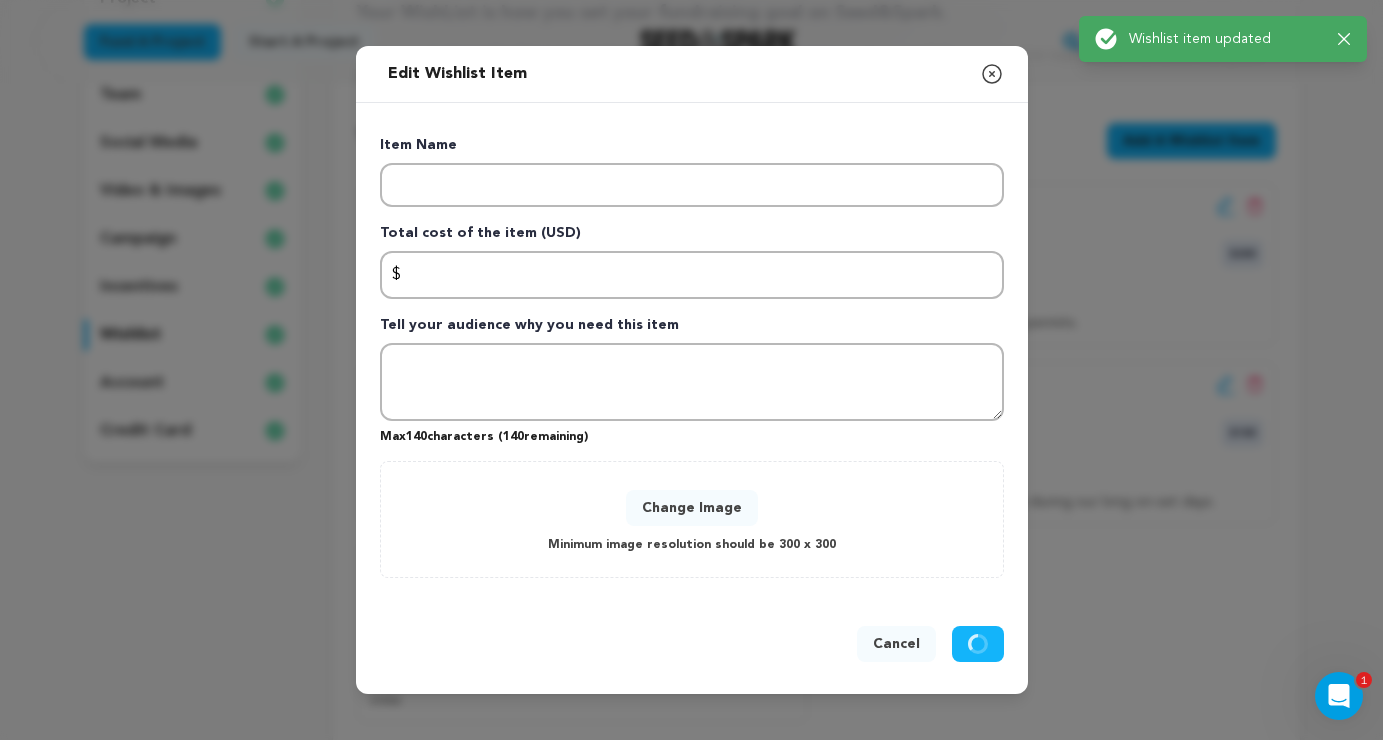 scroll, scrollTop: 0, scrollLeft: 0, axis: both 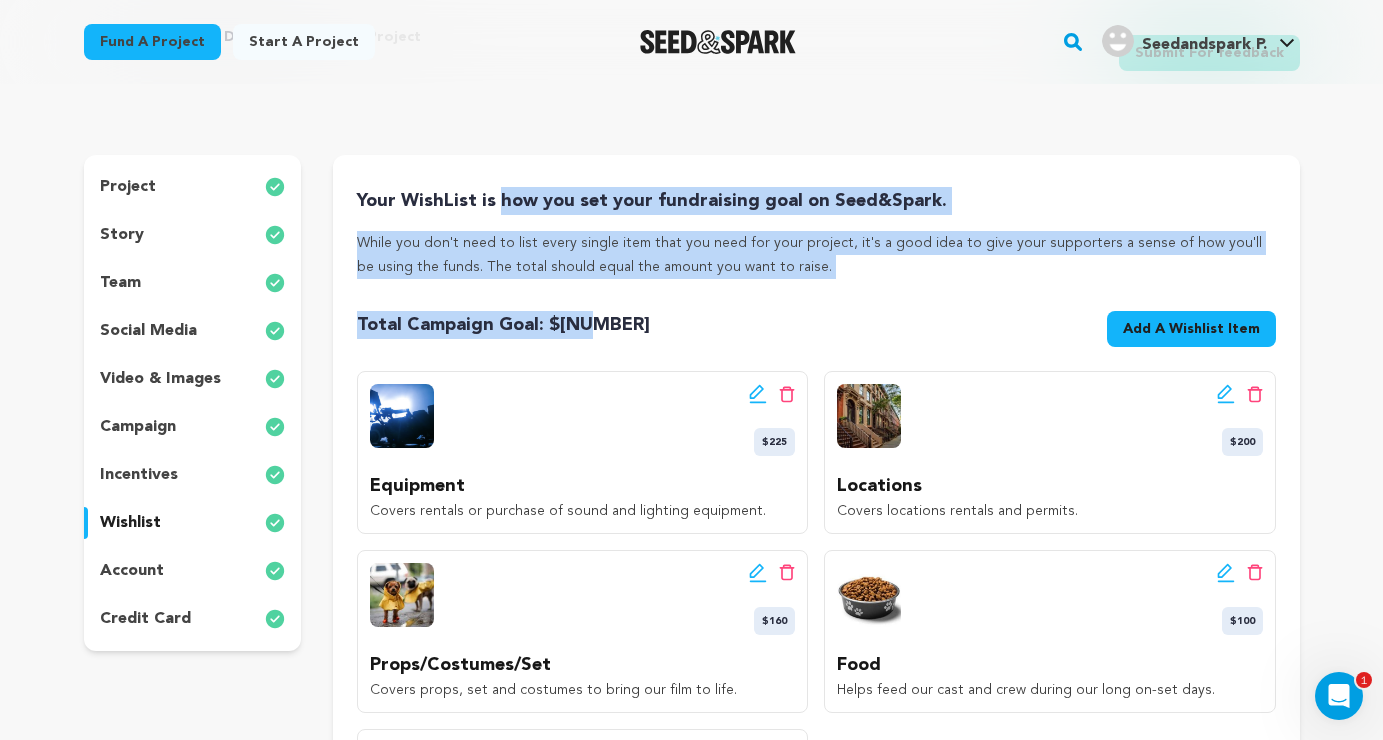 drag, startPoint x: 354, startPoint y: 190, endPoint x: 640, endPoint y: 347, distance: 326.2591 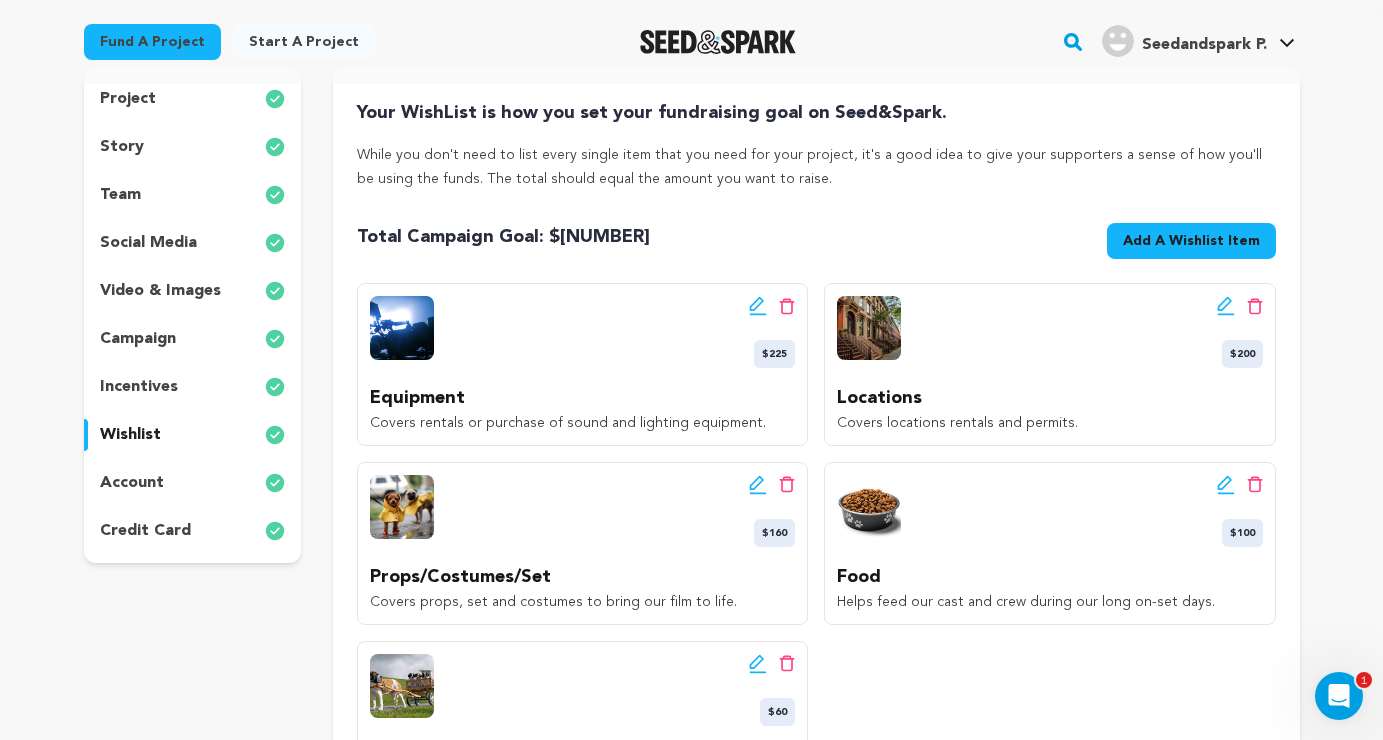 scroll, scrollTop: 205, scrollLeft: 0, axis: vertical 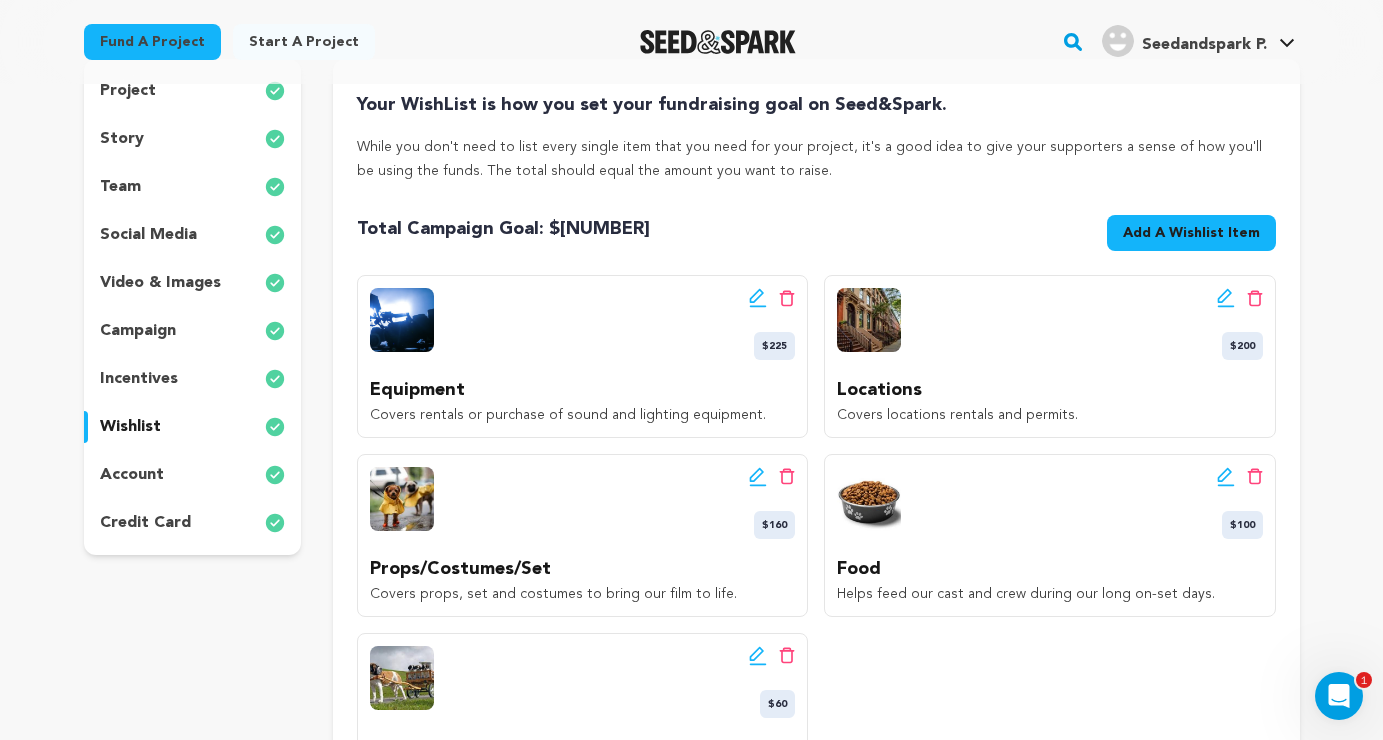 click 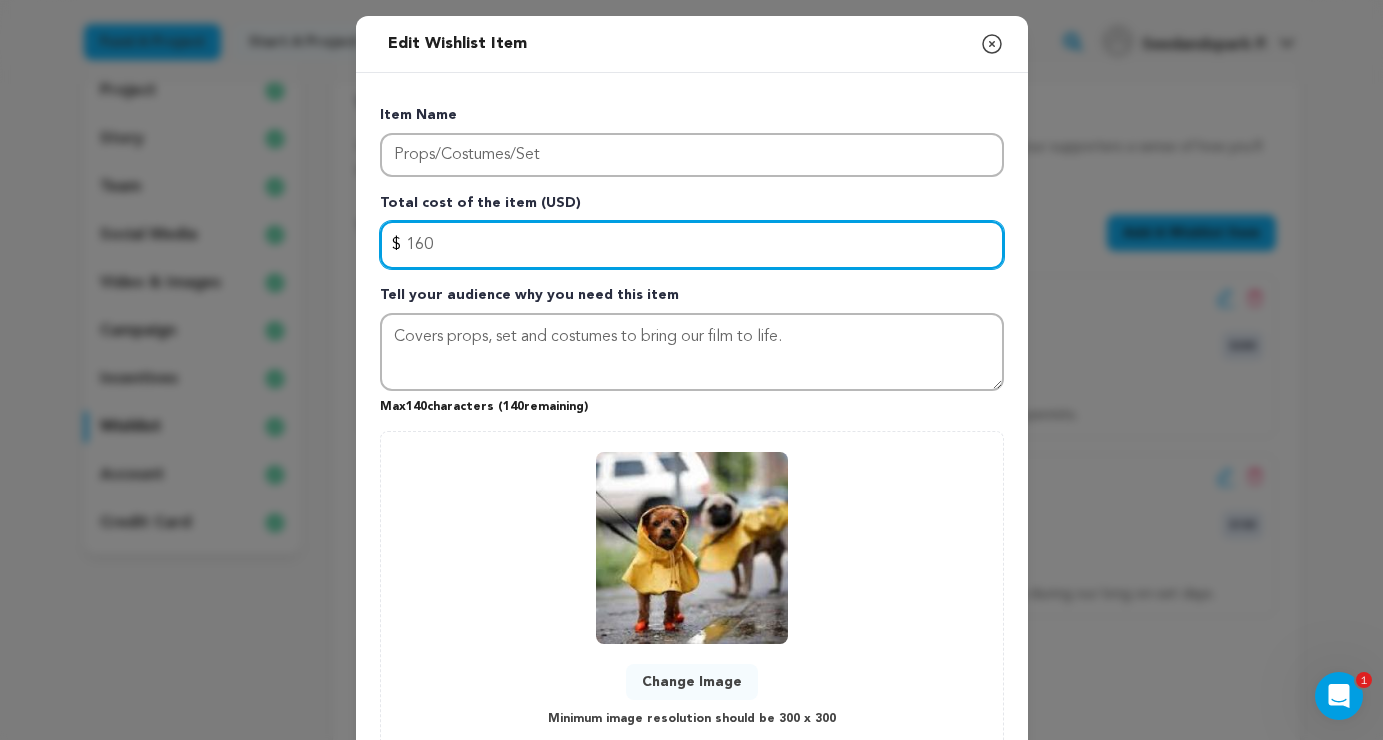 click on "160" at bounding box center (692, 245) 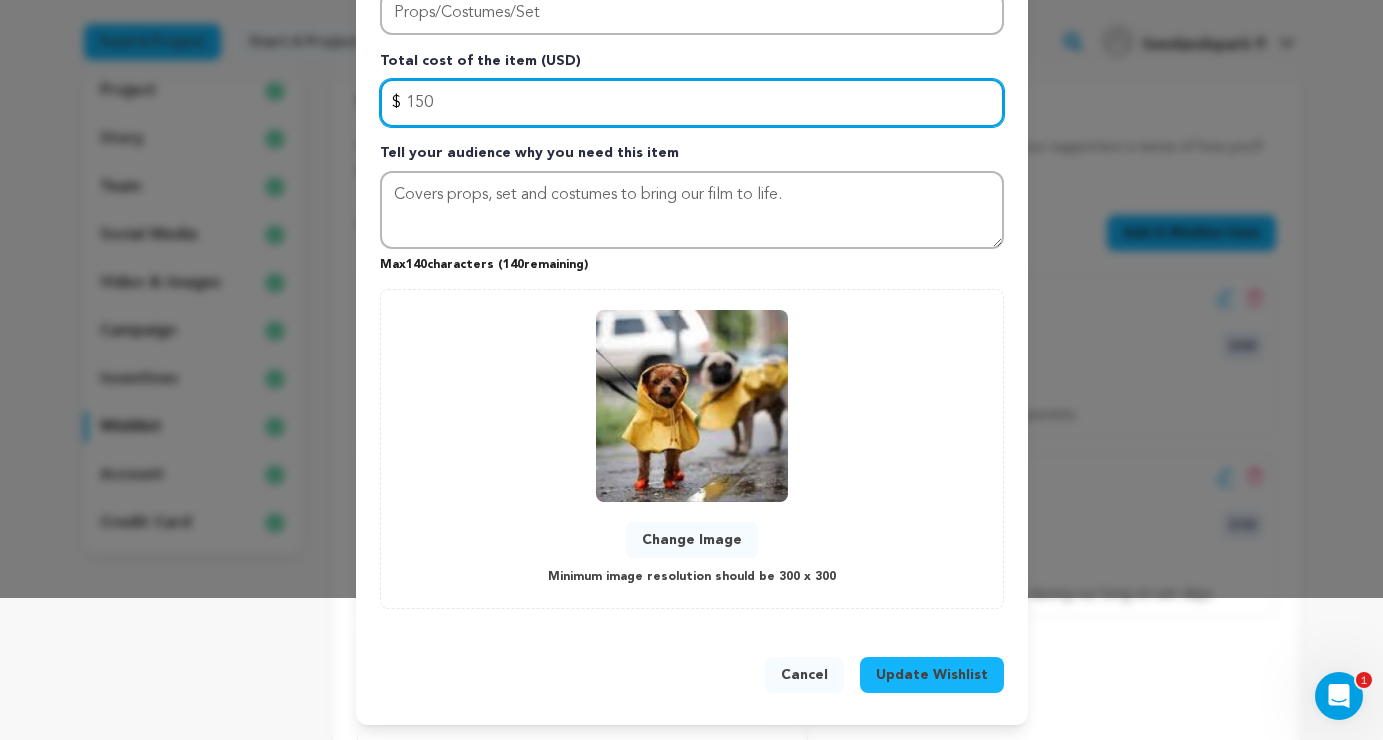 scroll, scrollTop: 141, scrollLeft: 0, axis: vertical 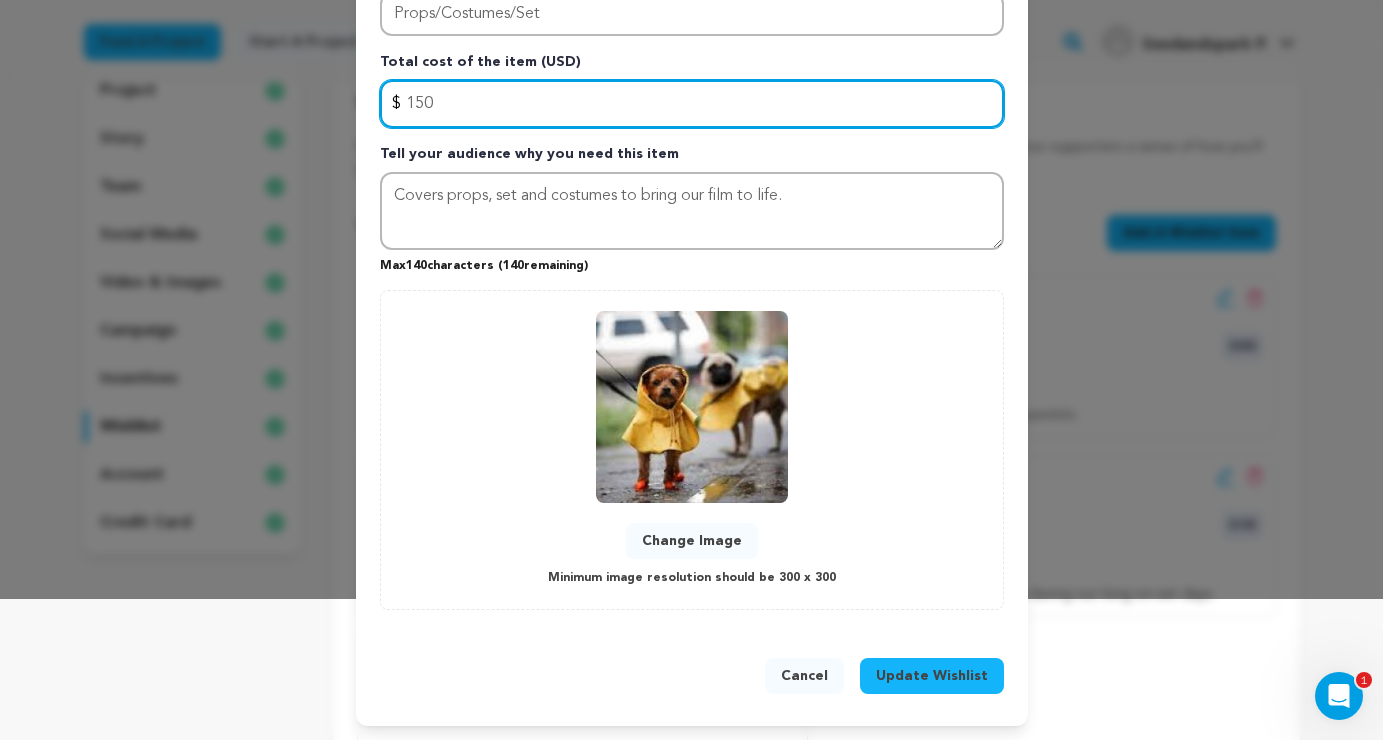 type on "150" 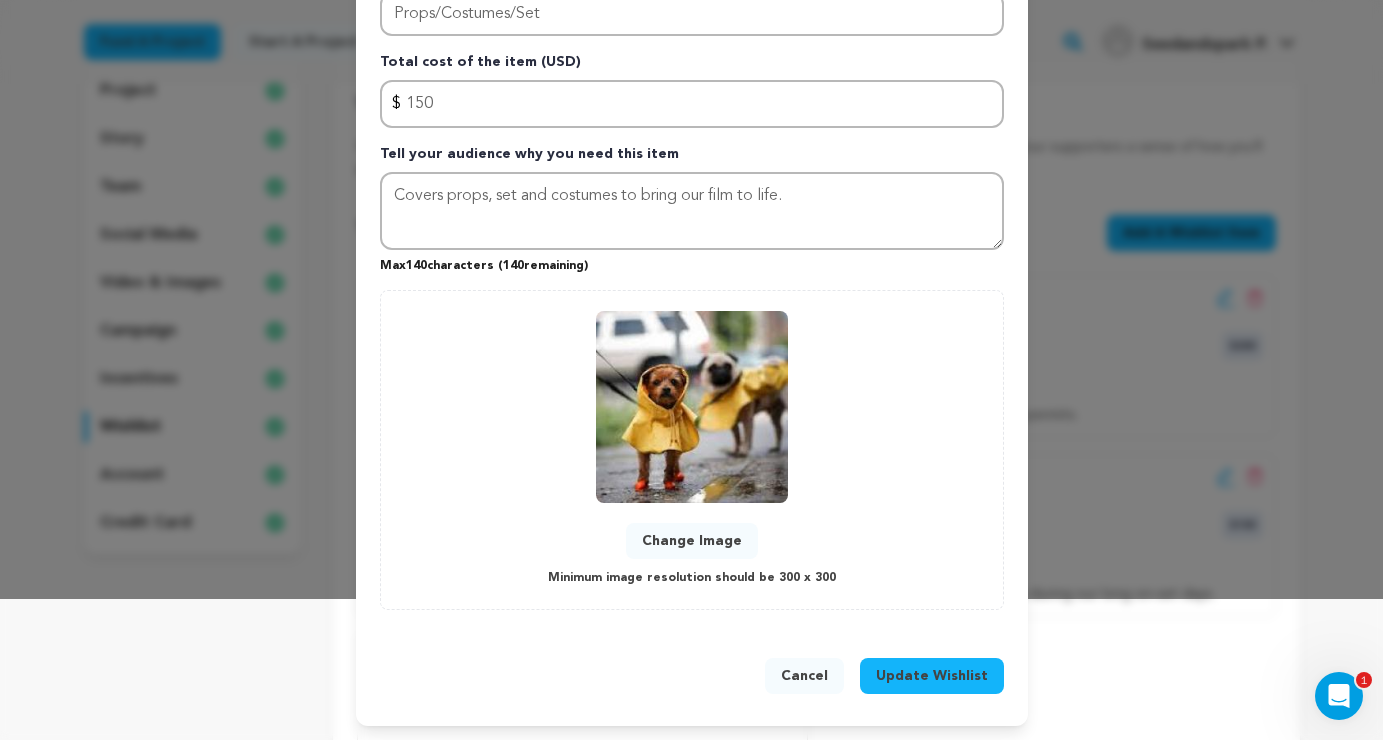 click on "Update Wishlist" at bounding box center (932, 676) 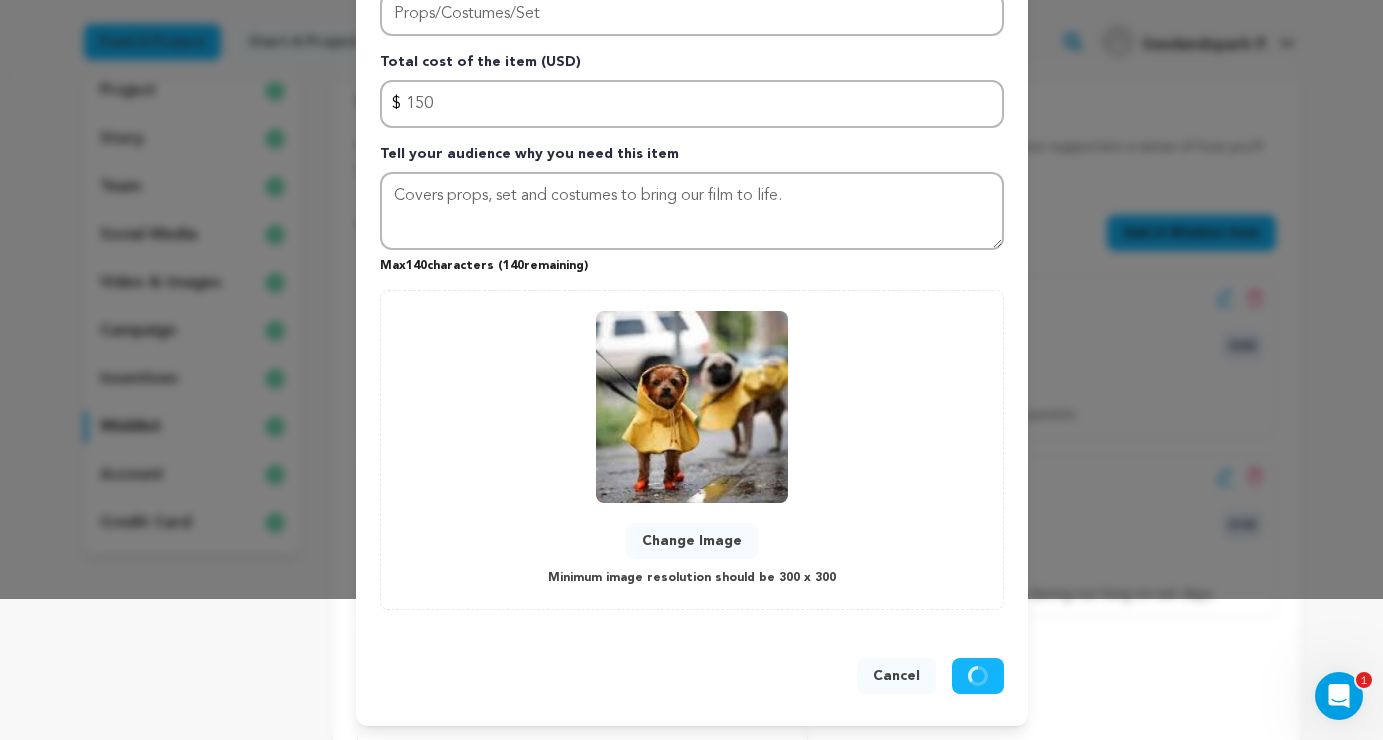 type 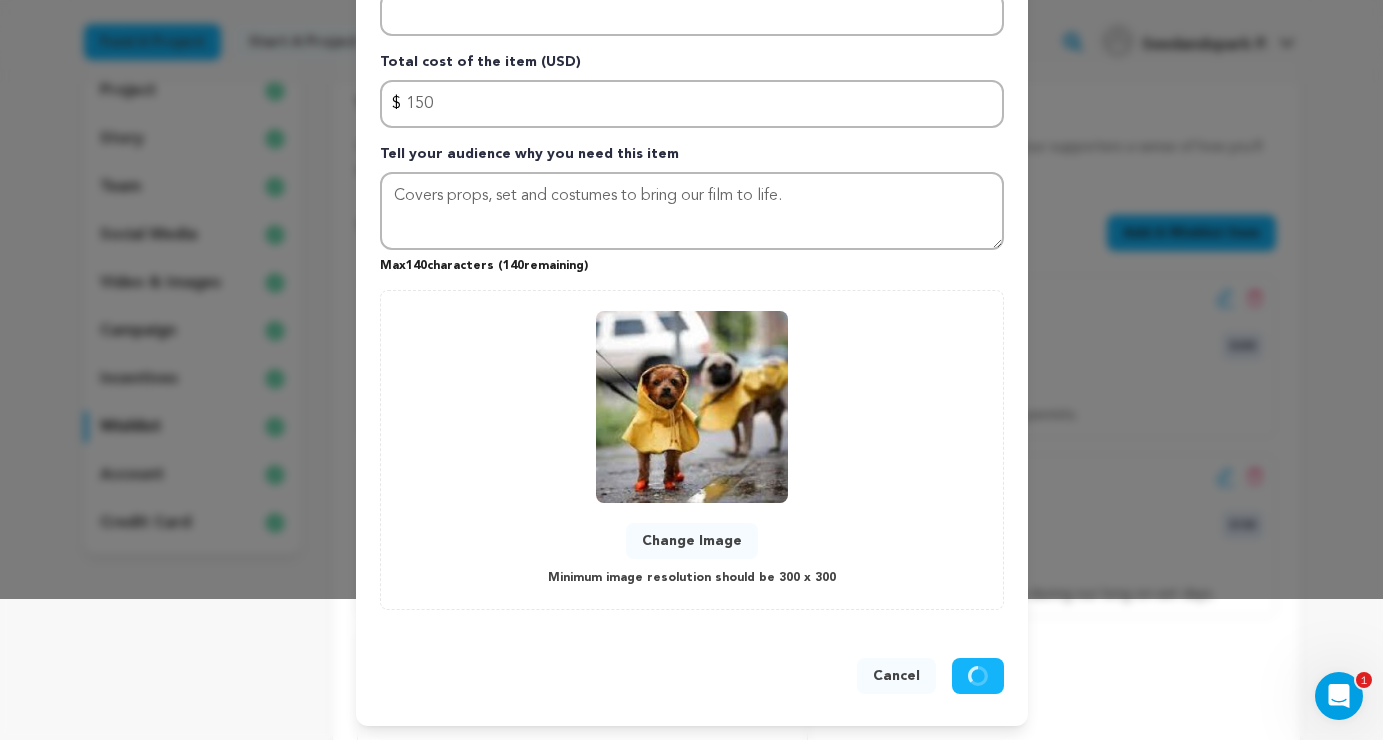 type 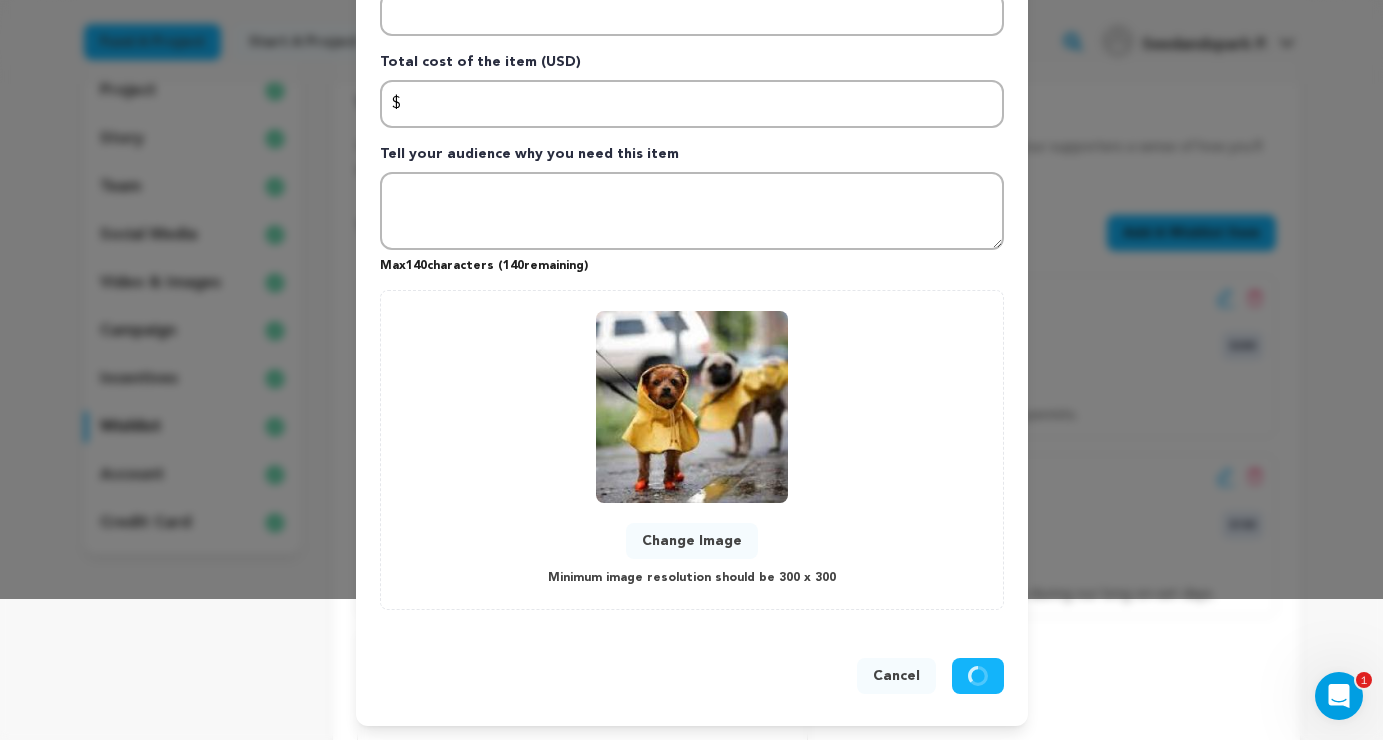 scroll, scrollTop: 0, scrollLeft: 0, axis: both 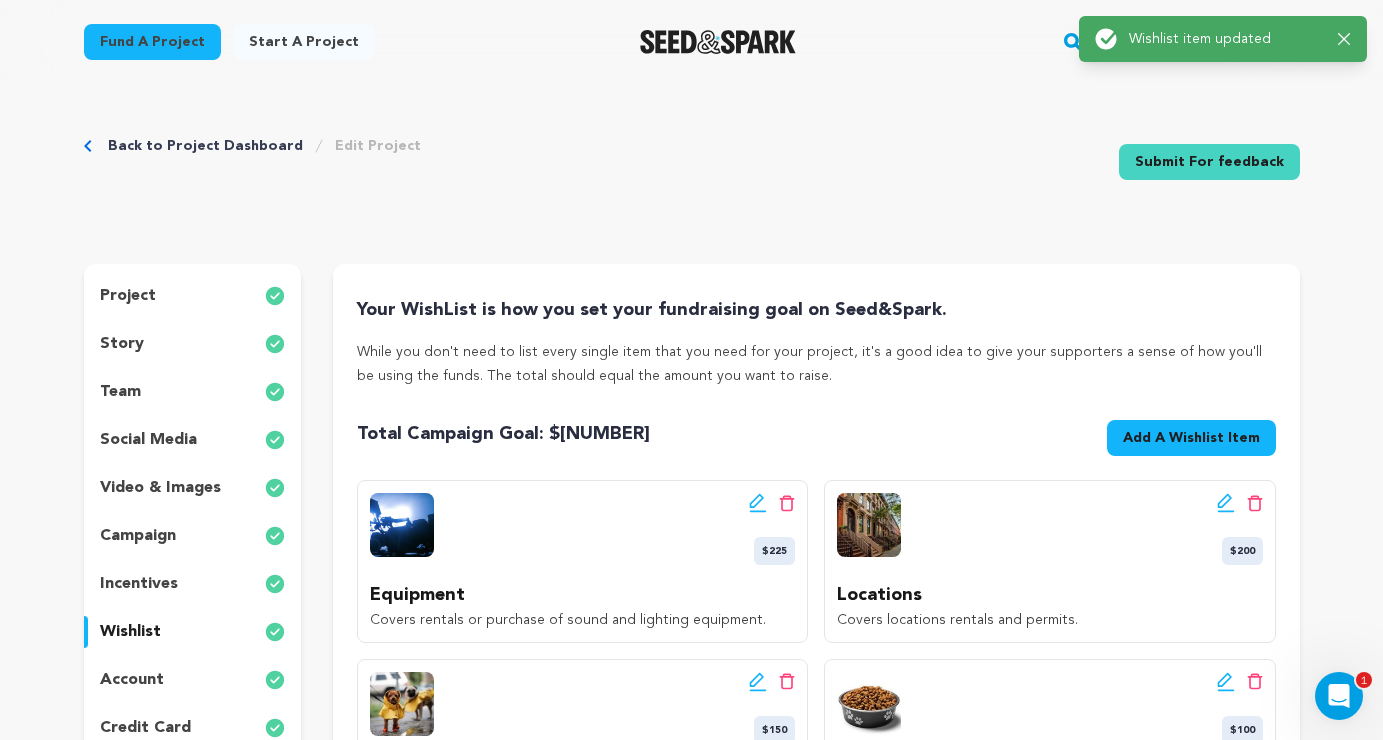 click 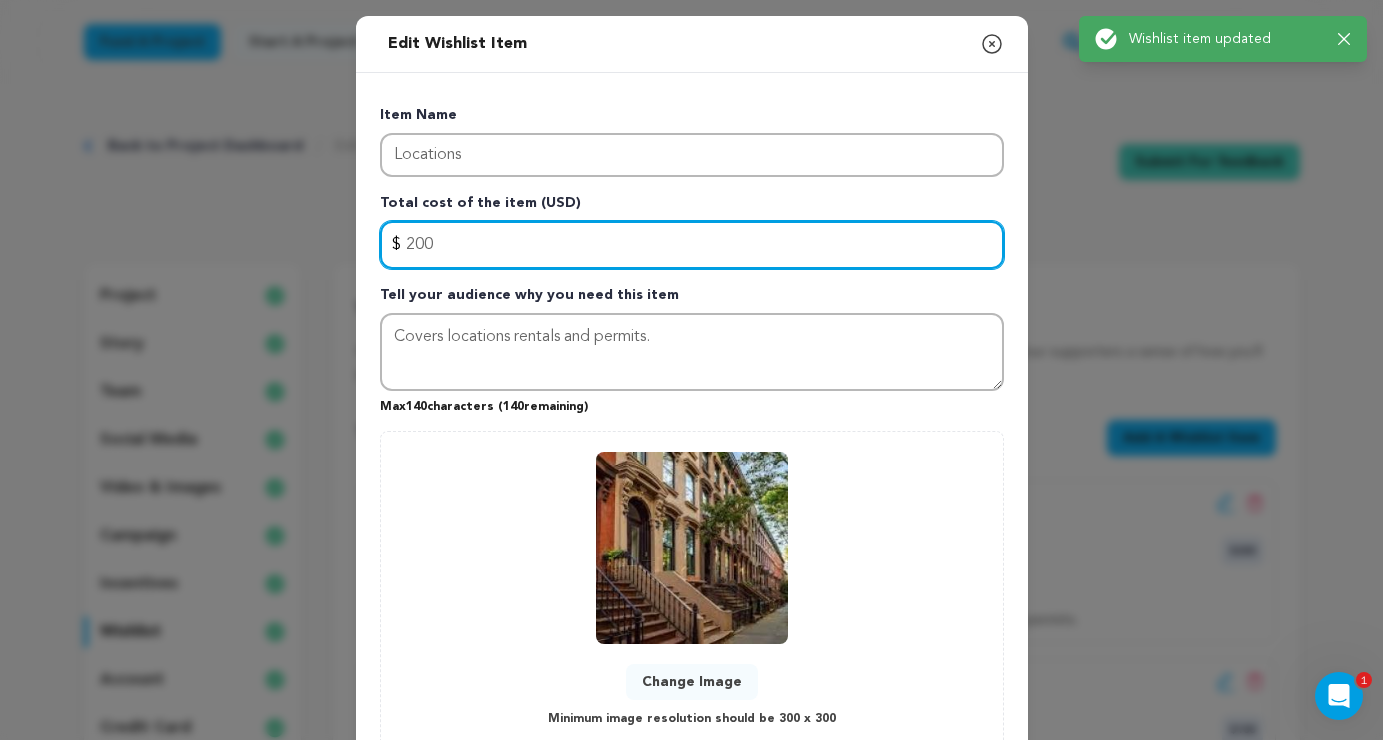 click on "200" at bounding box center [692, 245] 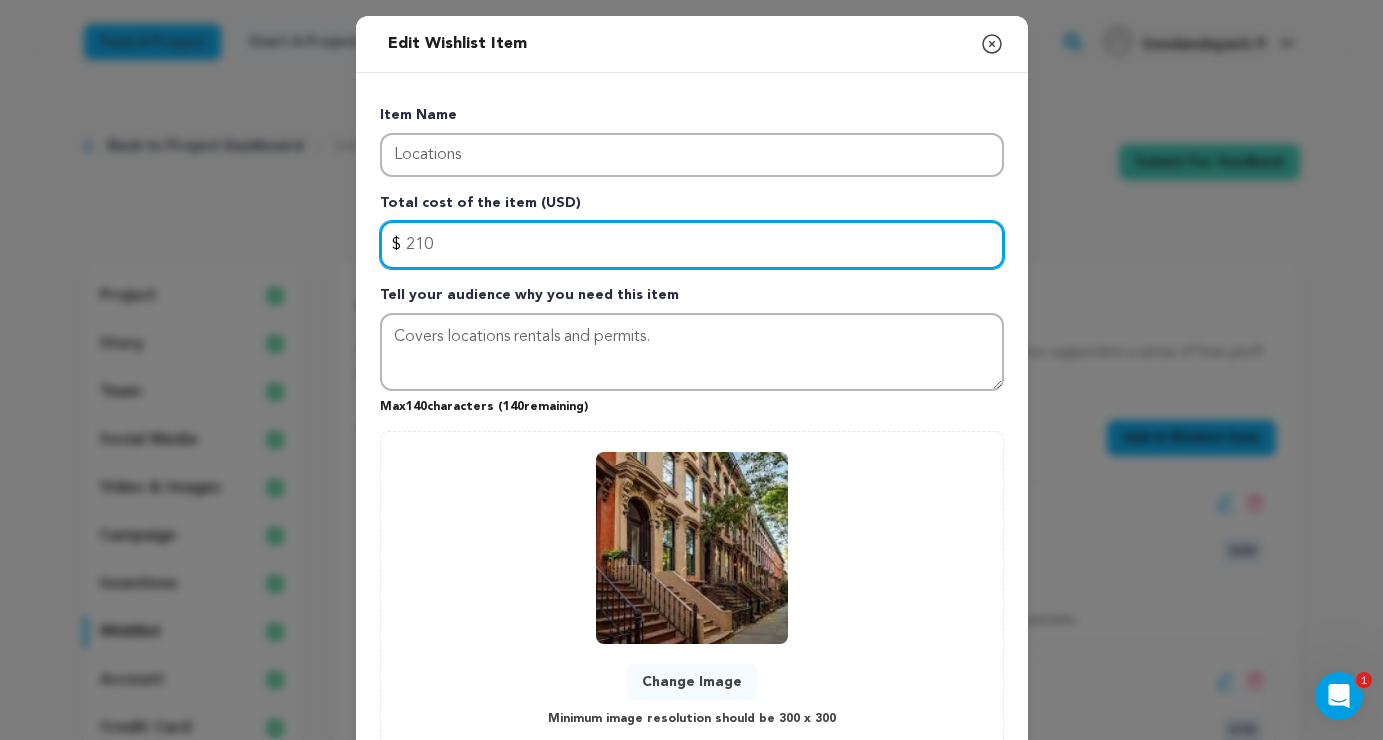 type on "210" 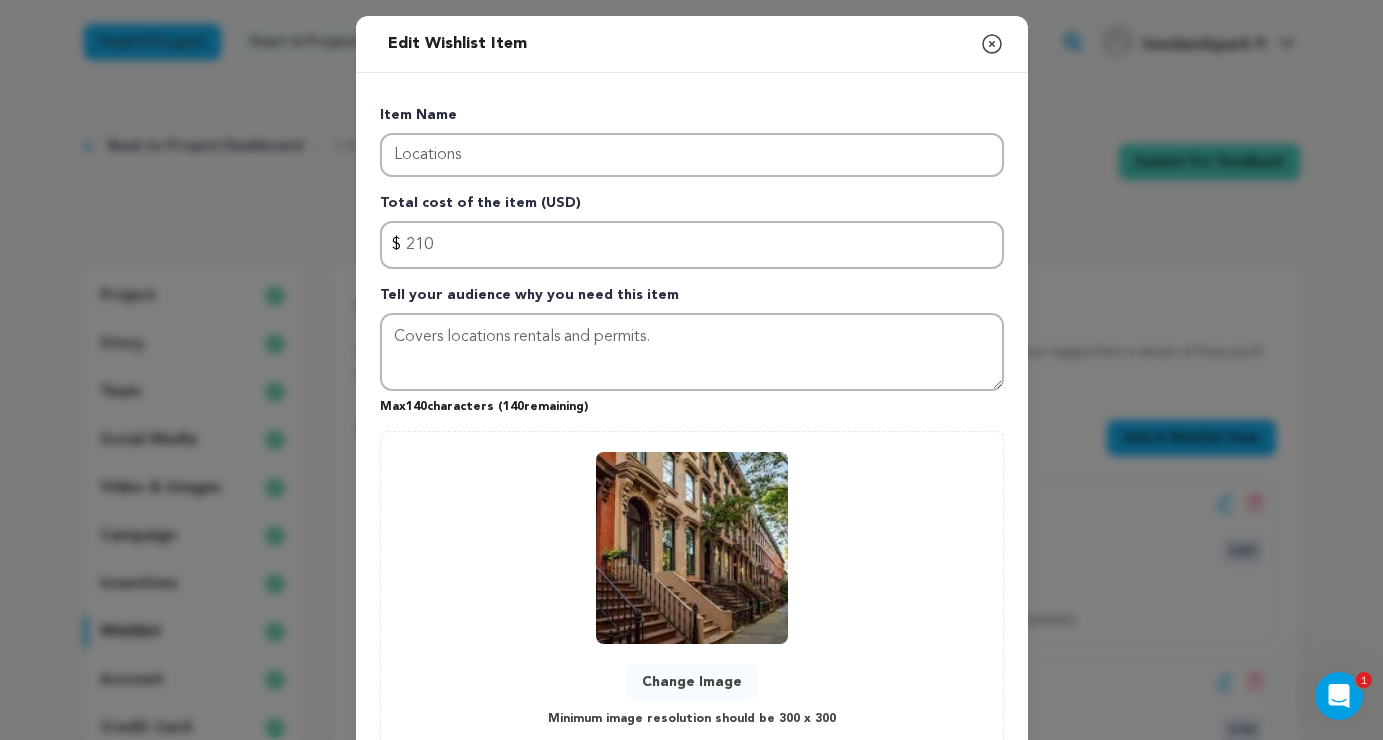 click on "Item Name" at bounding box center [692, 119] 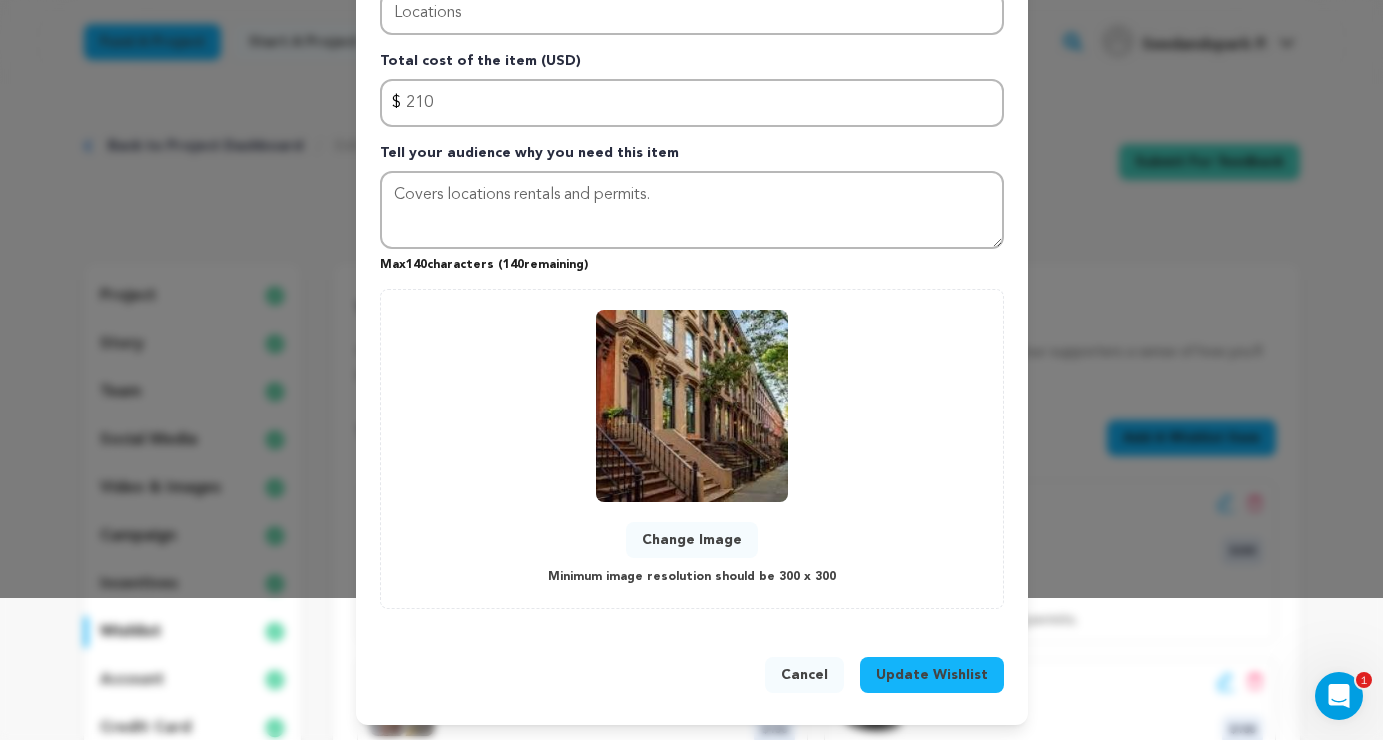 scroll, scrollTop: 141, scrollLeft: 0, axis: vertical 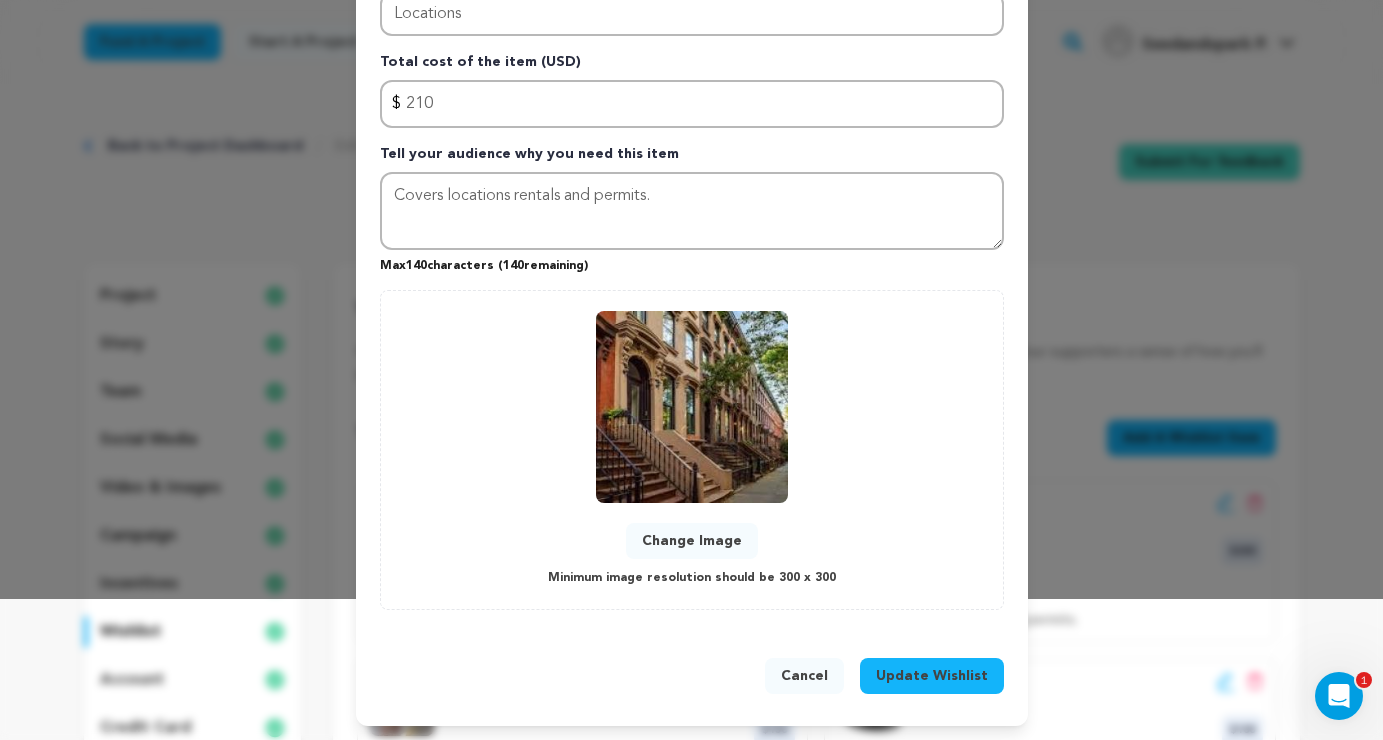 click on "Update Wishlist" at bounding box center (932, 676) 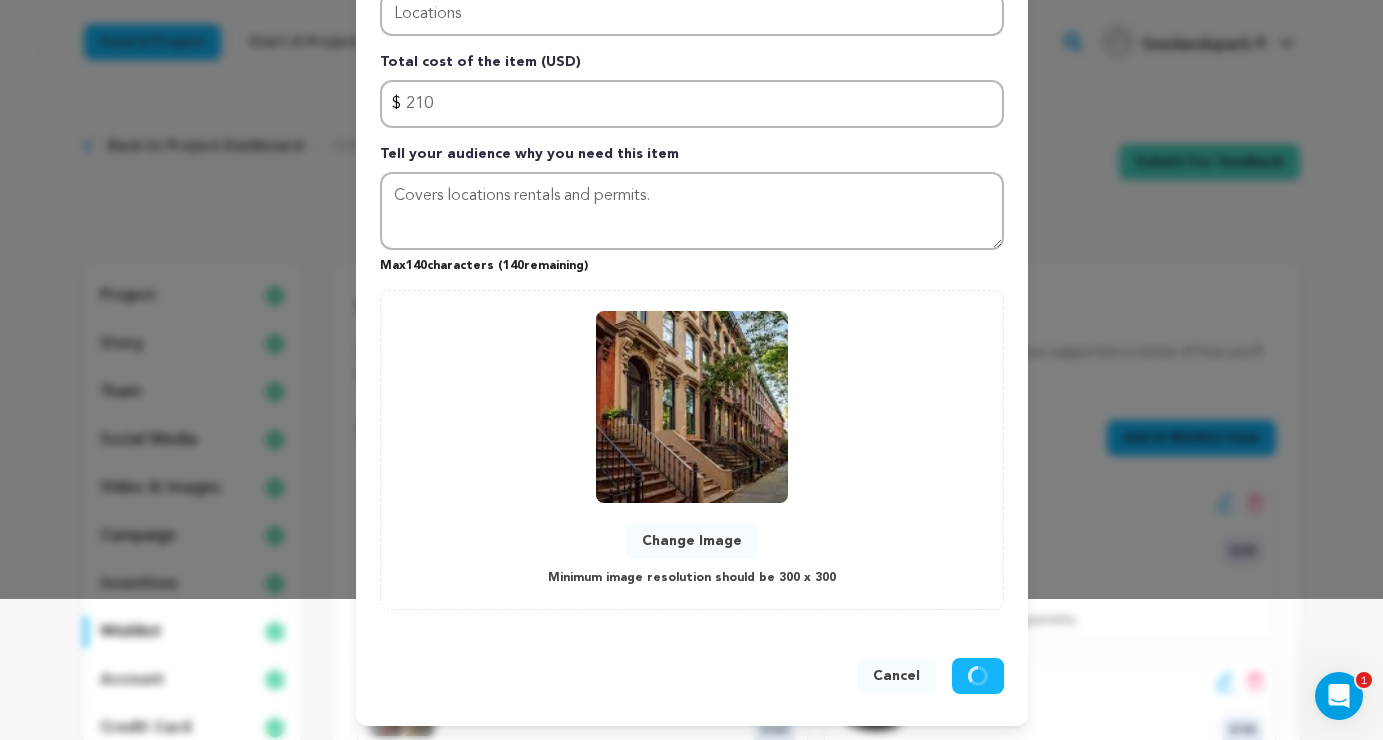 type 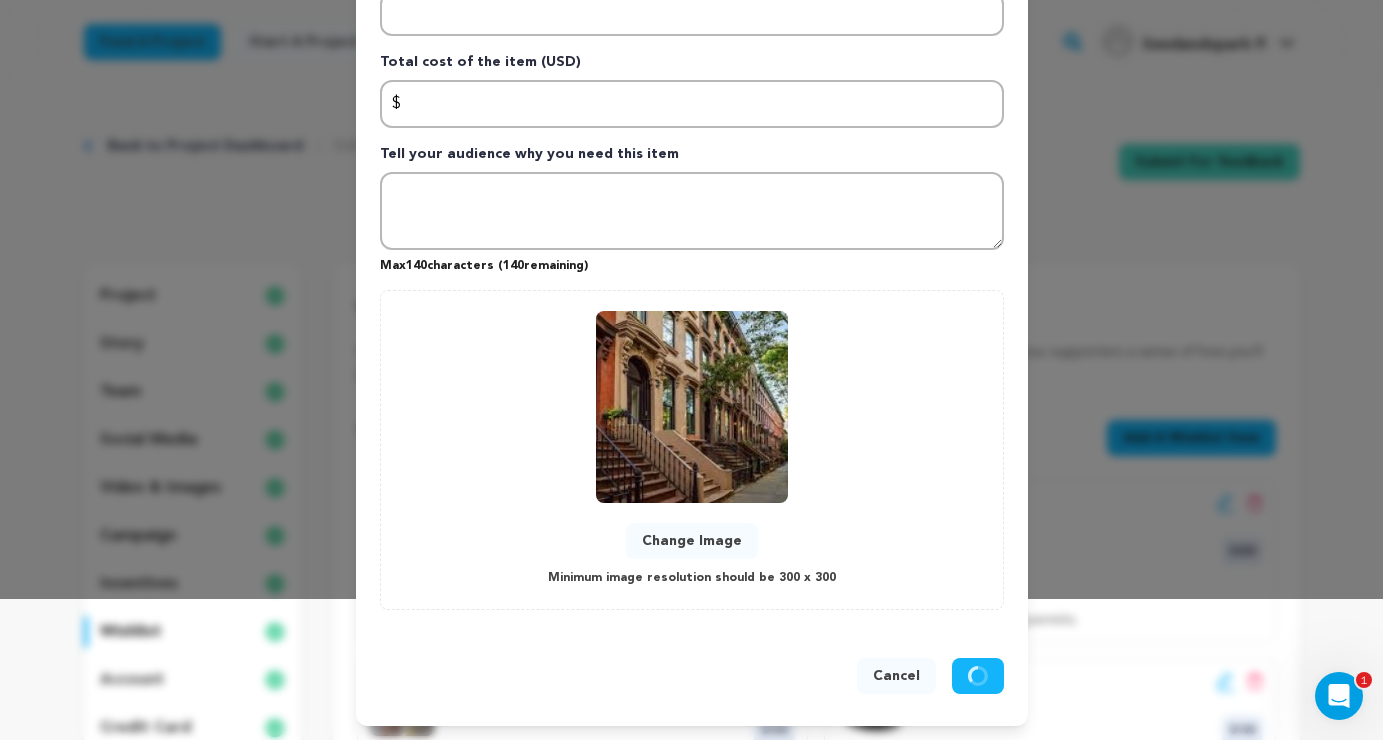 scroll, scrollTop: 0, scrollLeft: 0, axis: both 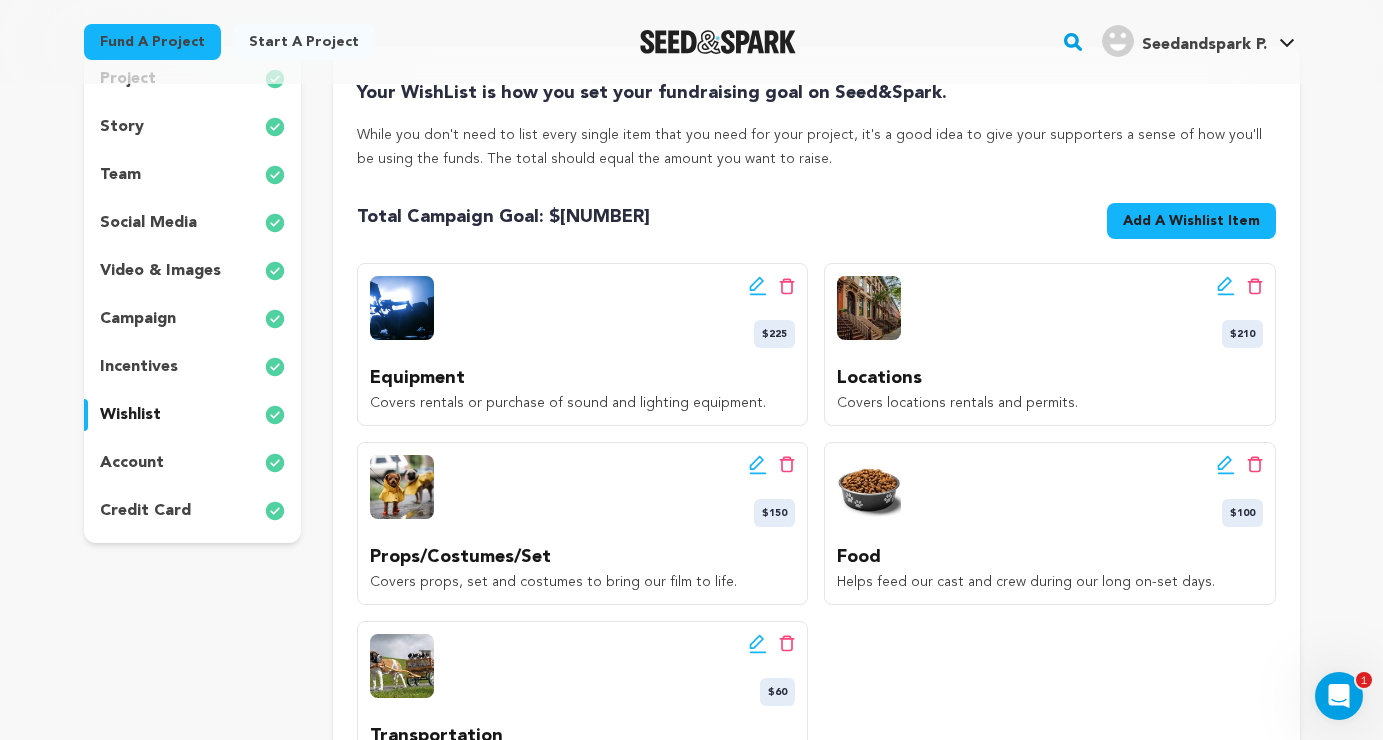 click 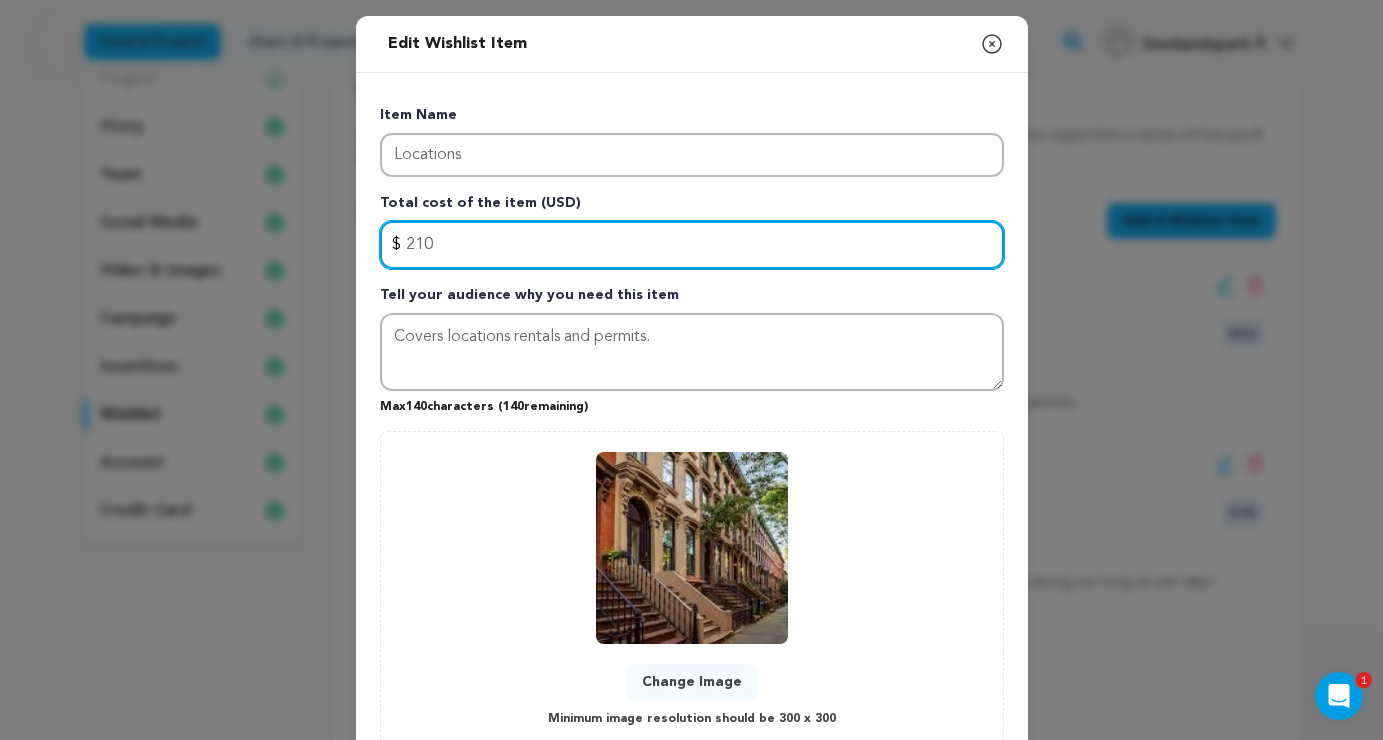 click on "210" at bounding box center (692, 245) 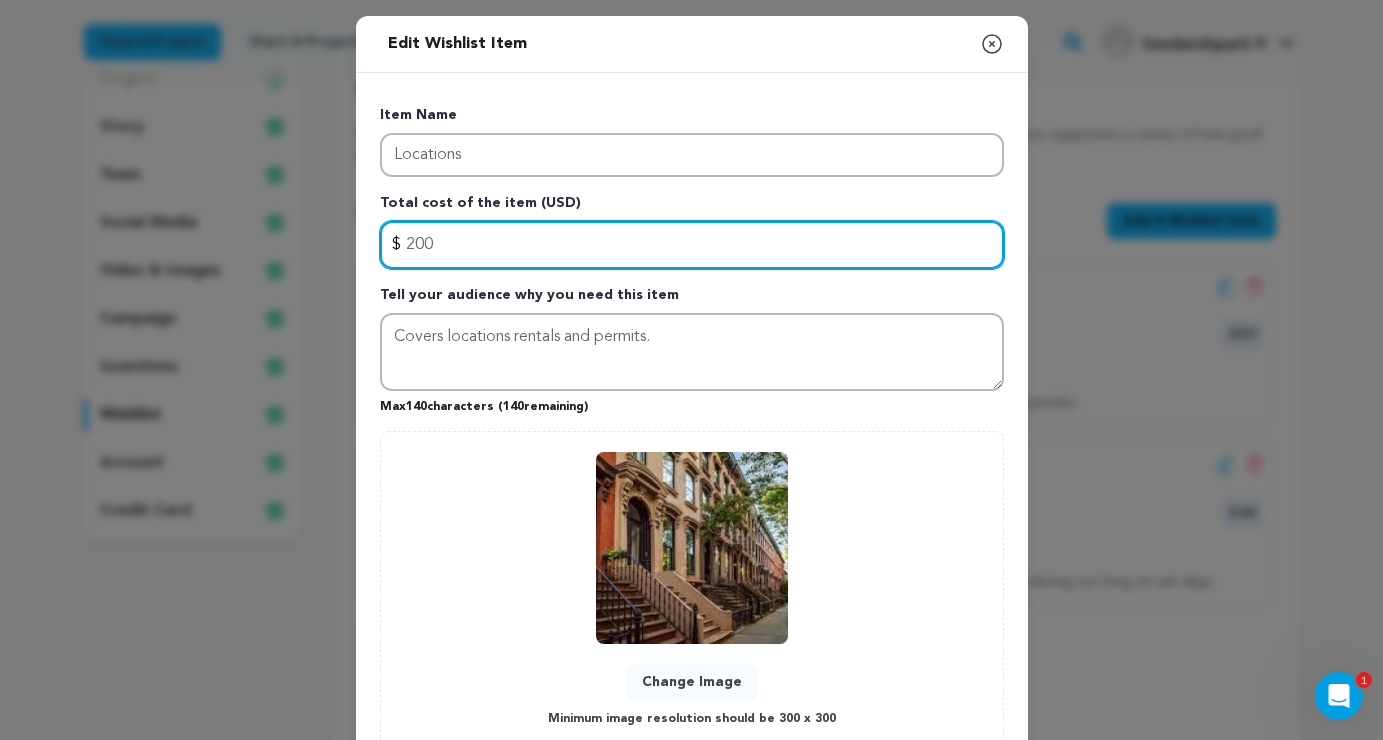 type on "200" 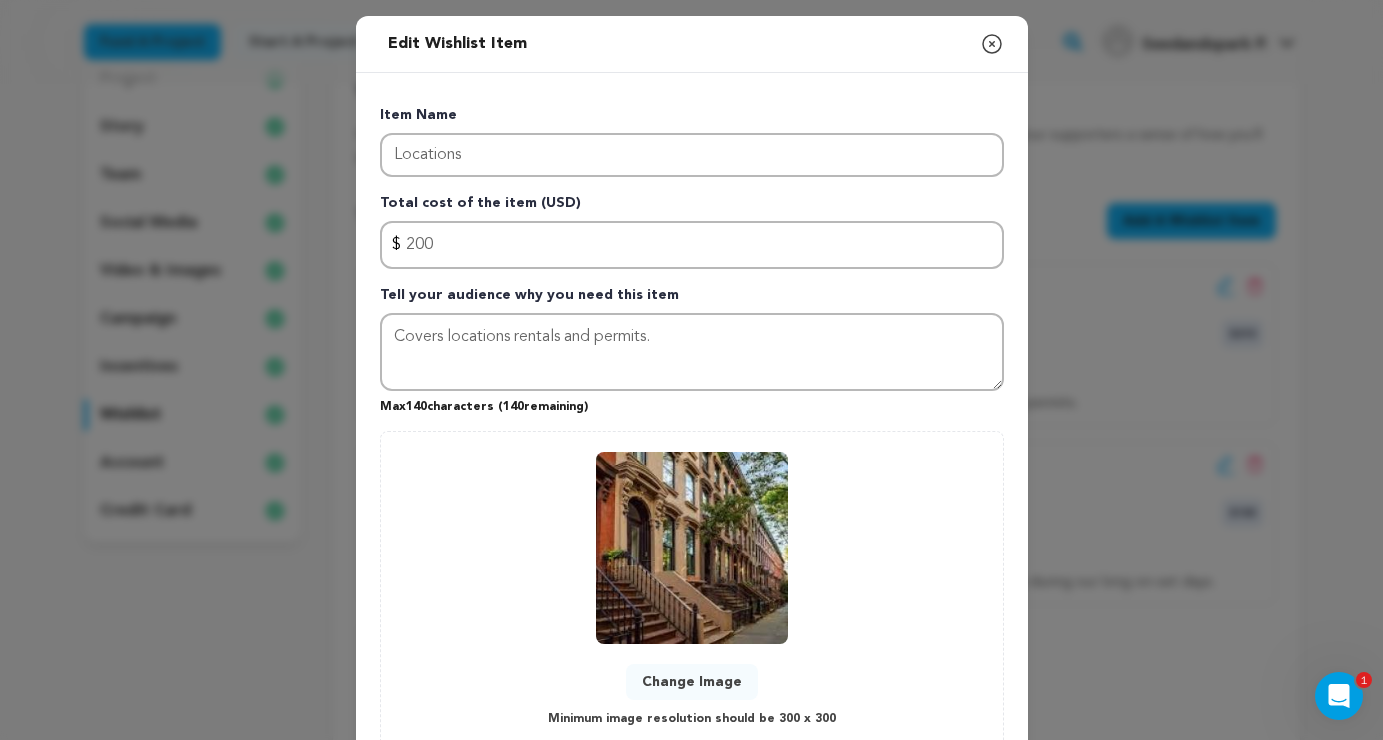 click on "Edit Wishlist Item
Close modal" at bounding box center [692, 44] 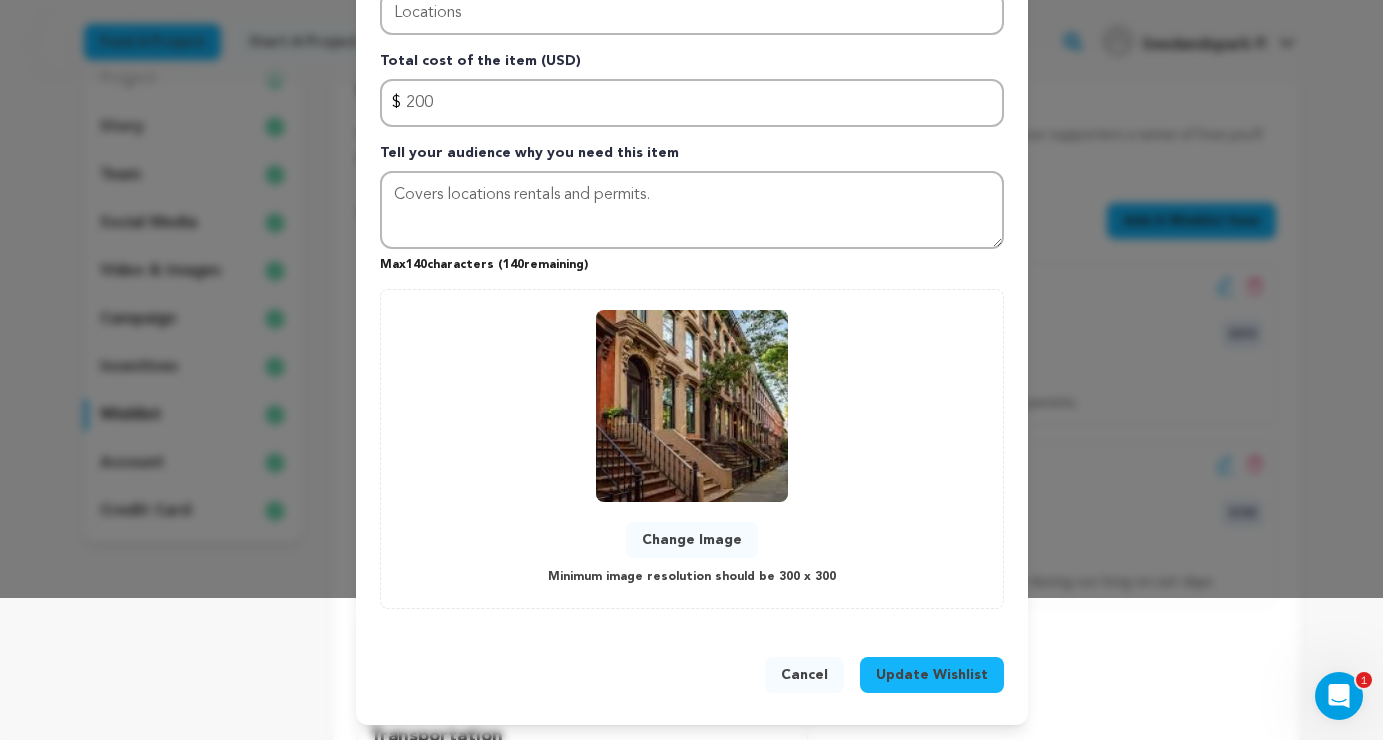 scroll, scrollTop: 141, scrollLeft: 0, axis: vertical 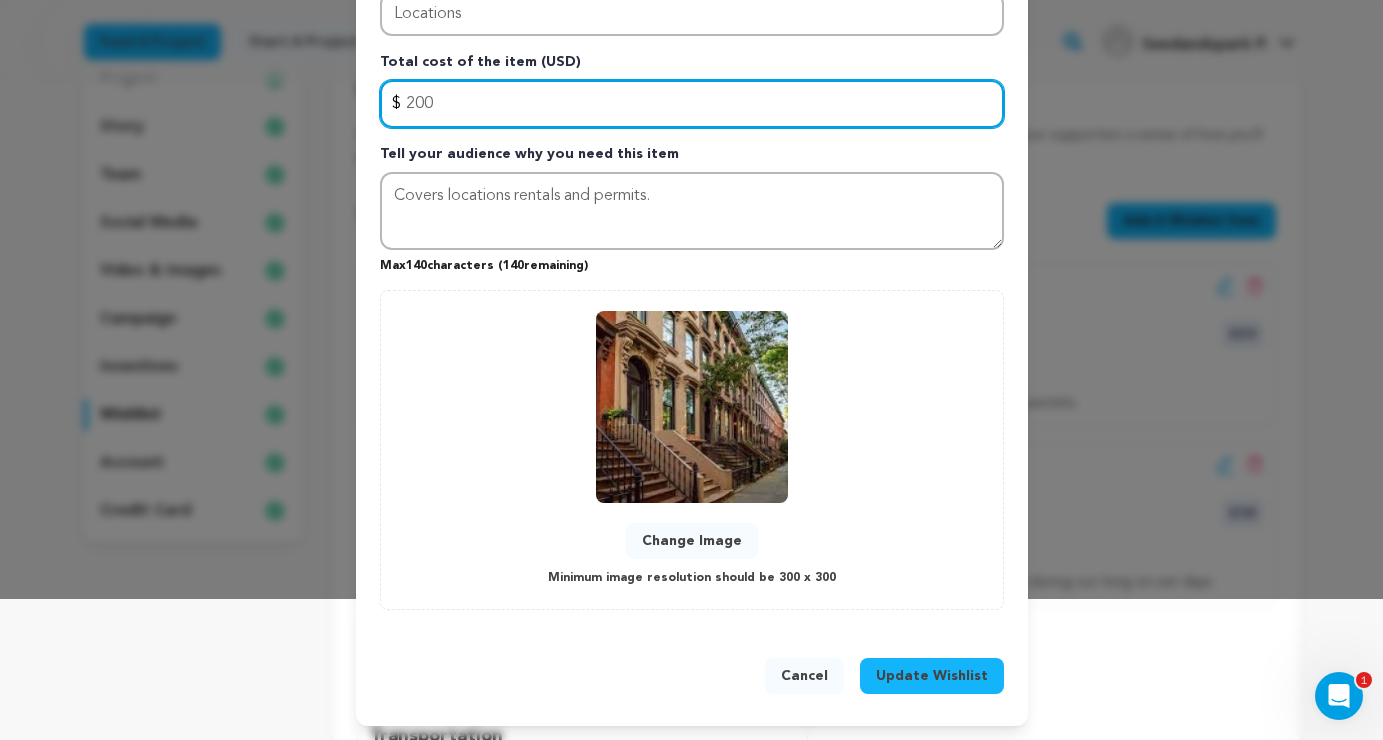 click on "200" at bounding box center [692, 104] 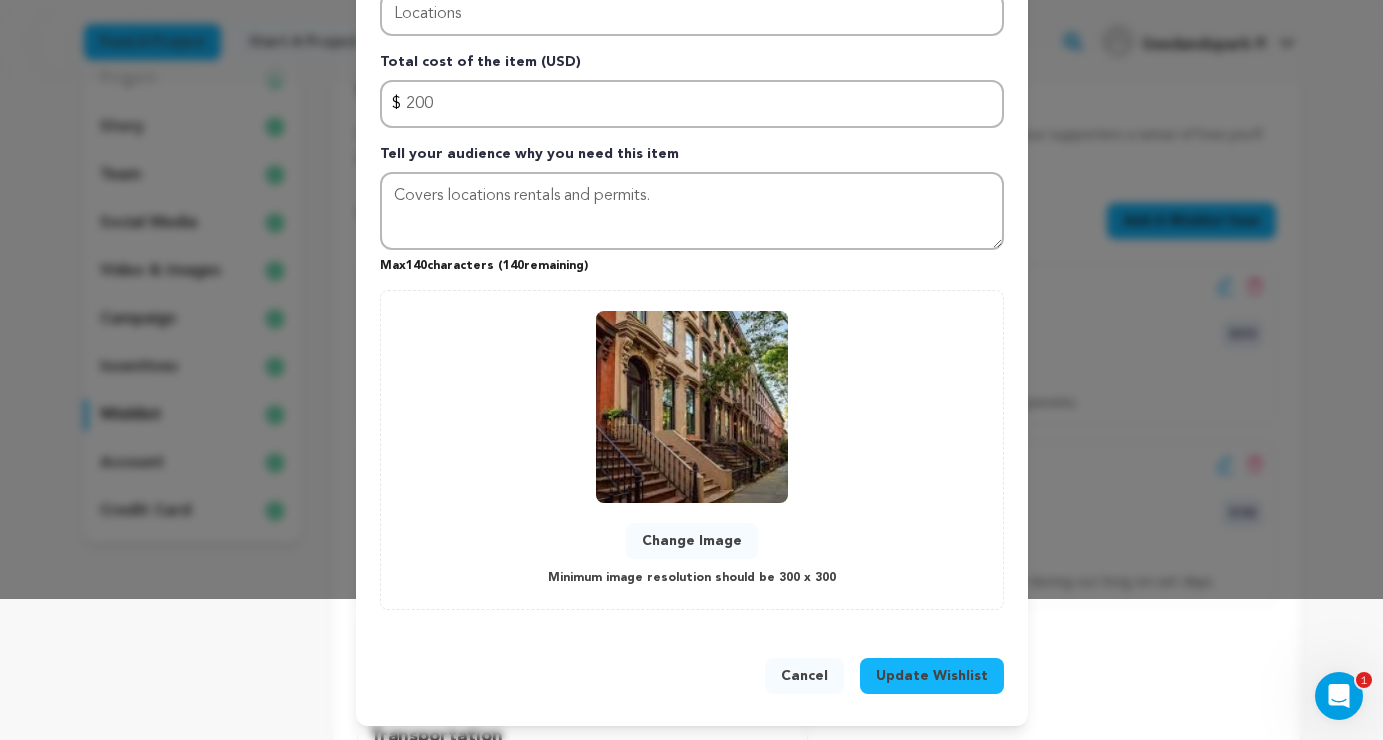 click on "Total cost of the item (USD)" at bounding box center (692, 66) 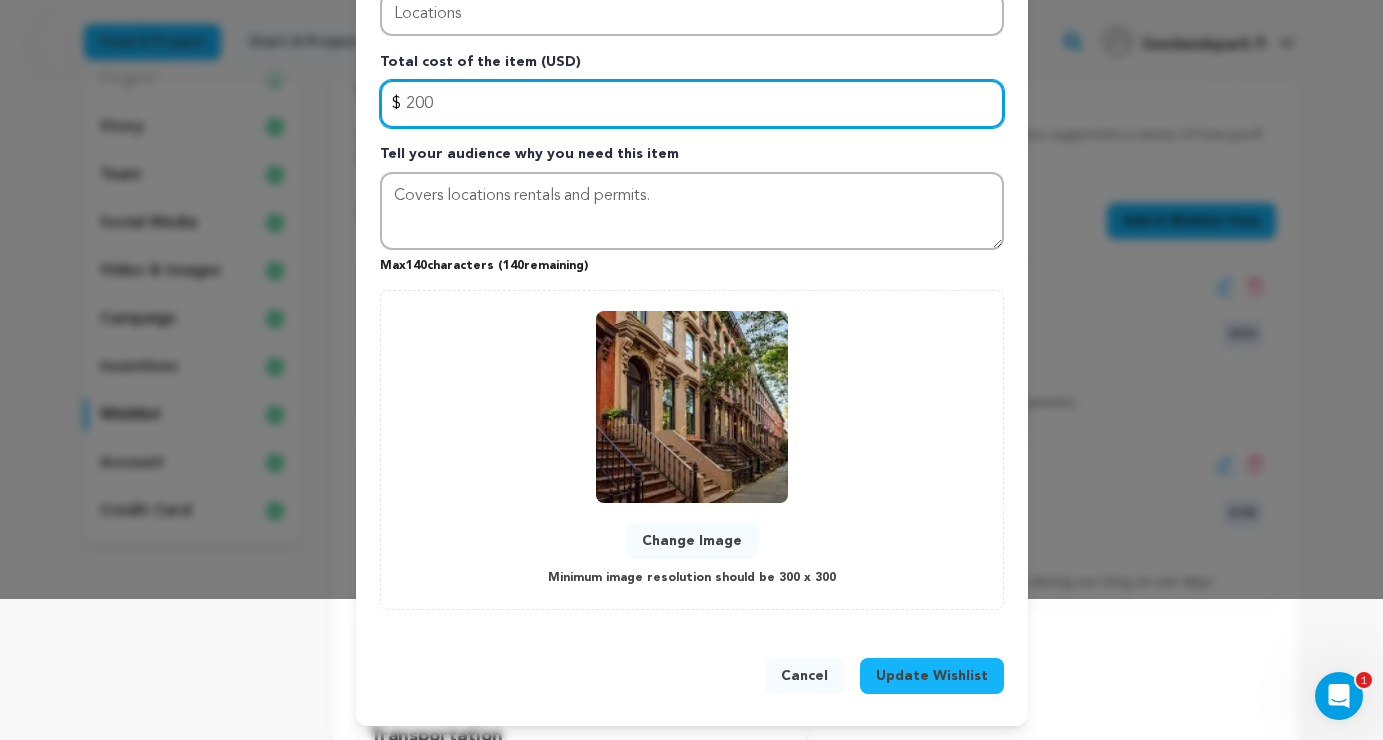 click on "200" at bounding box center (692, 104) 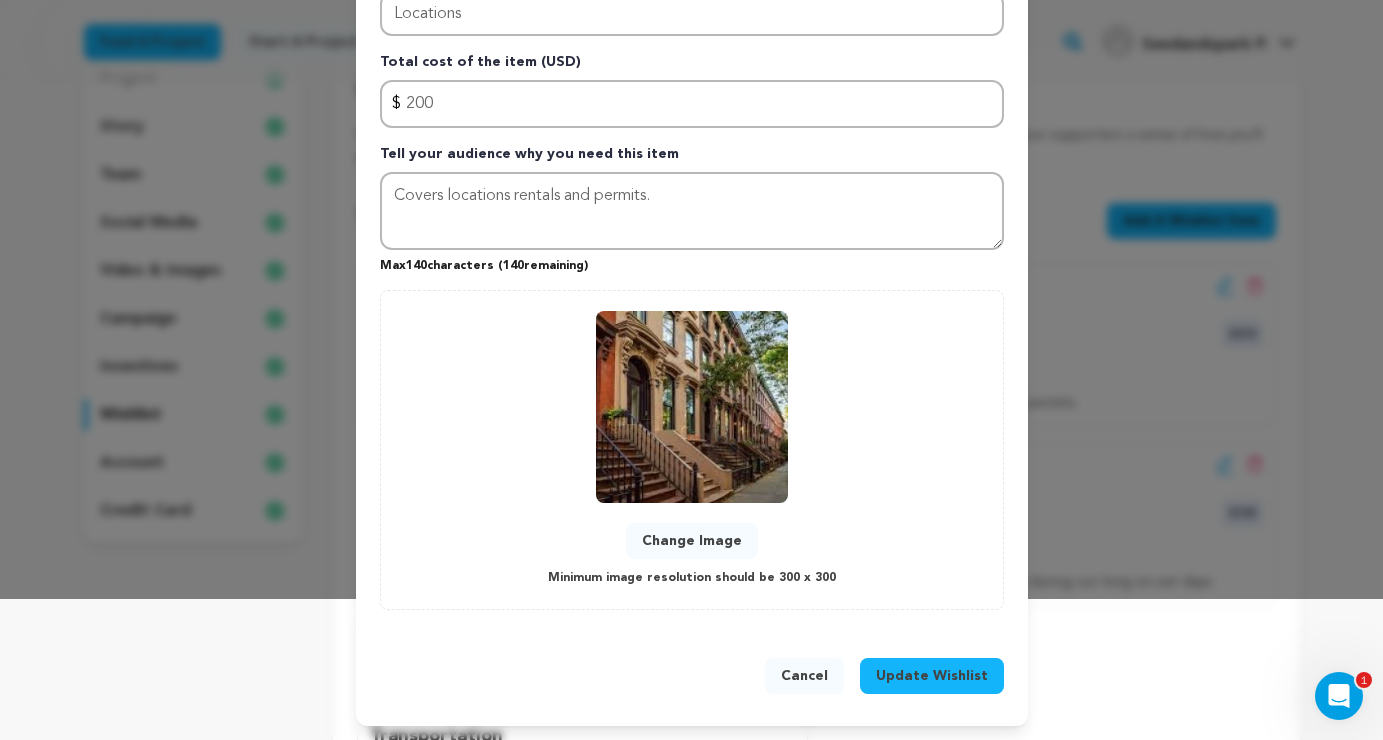 click on "Update Wishlist" at bounding box center (932, 676) 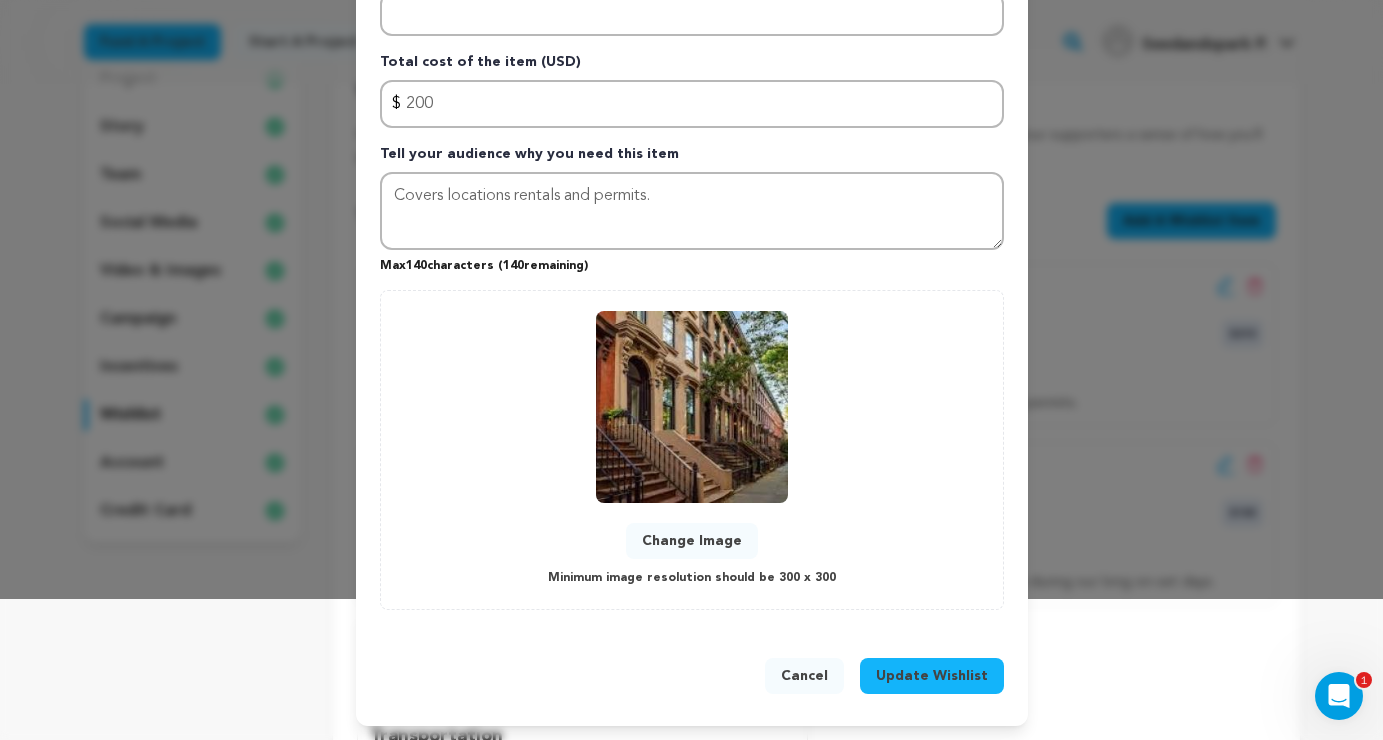 type 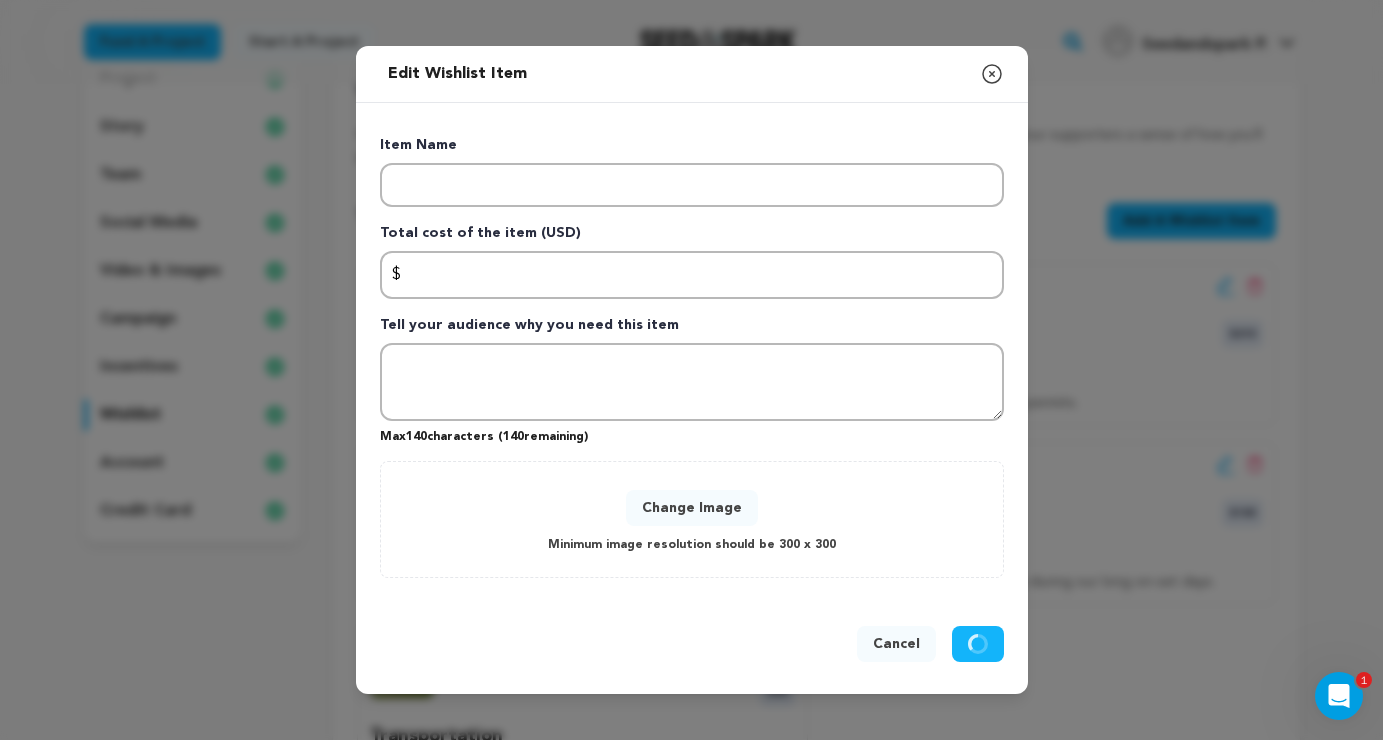 scroll, scrollTop: 0, scrollLeft: 0, axis: both 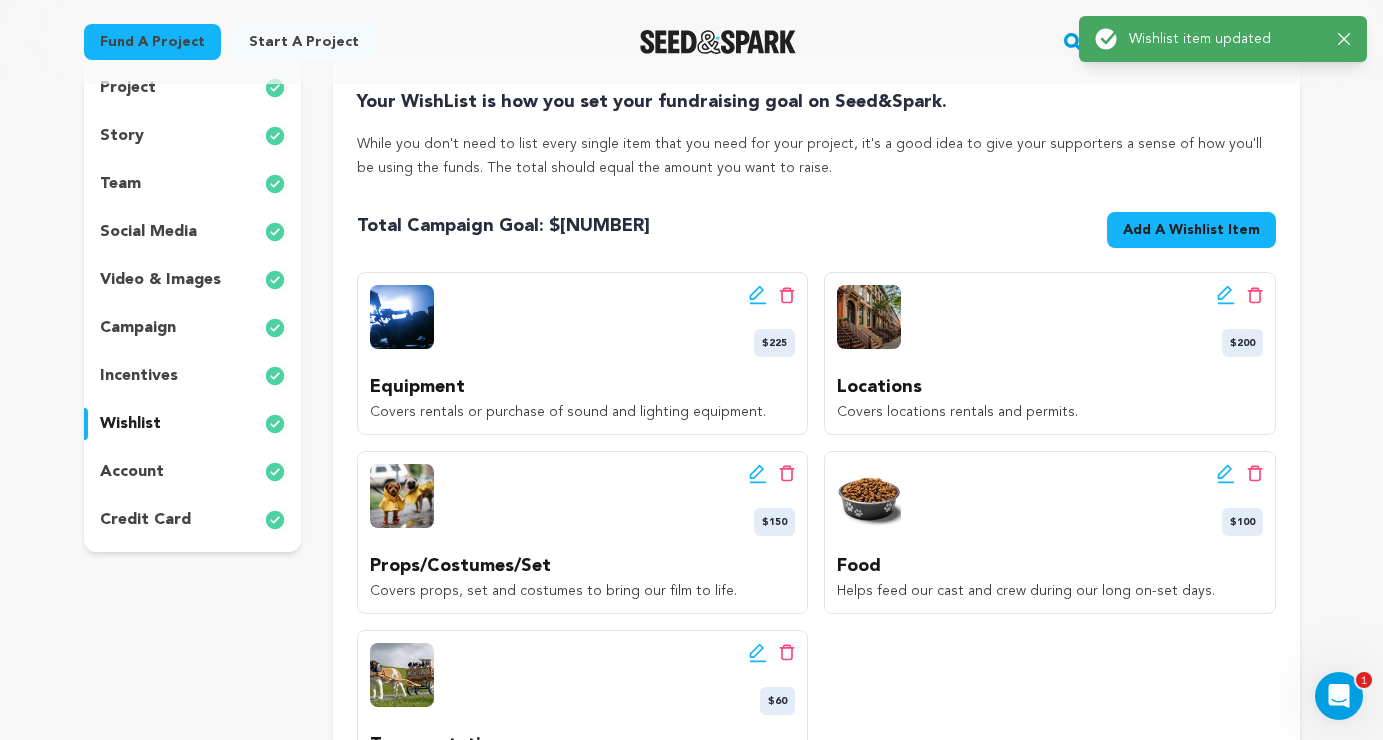 click 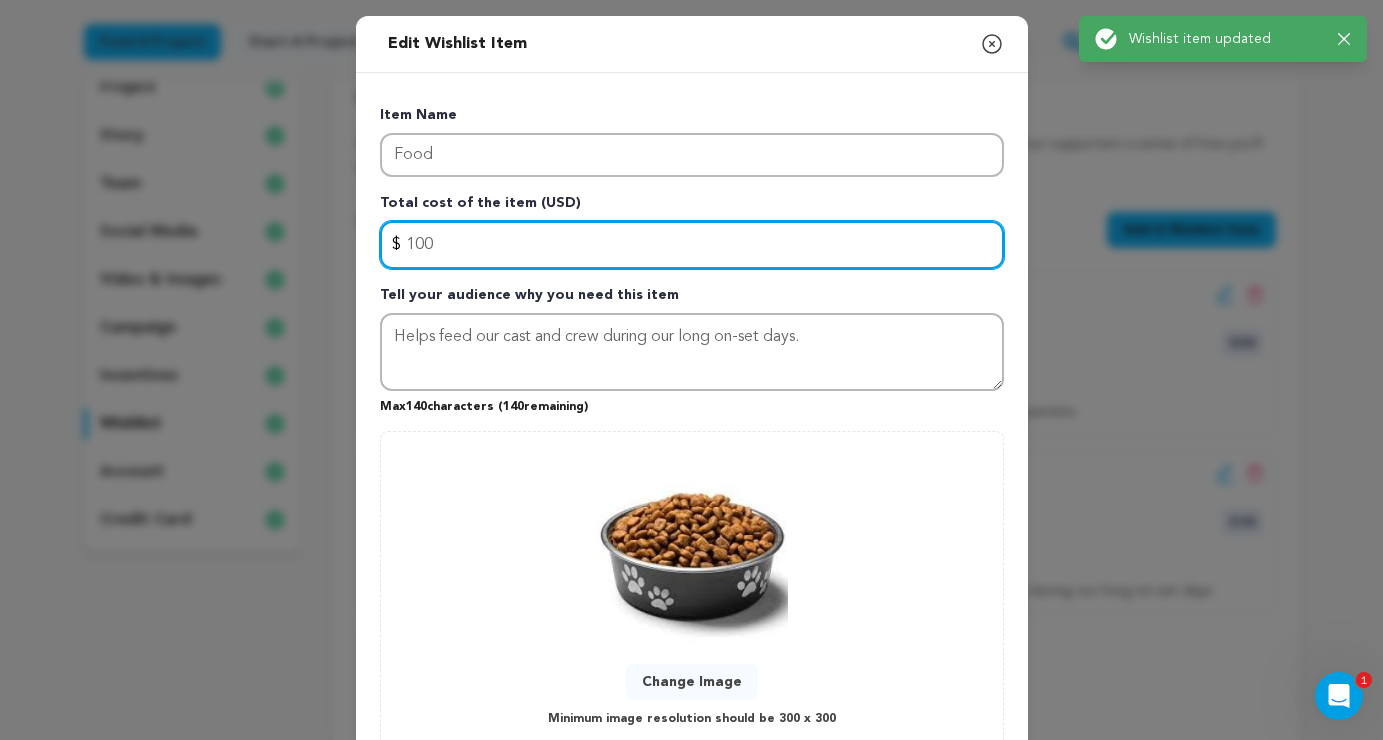 click on "100" at bounding box center [692, 245] 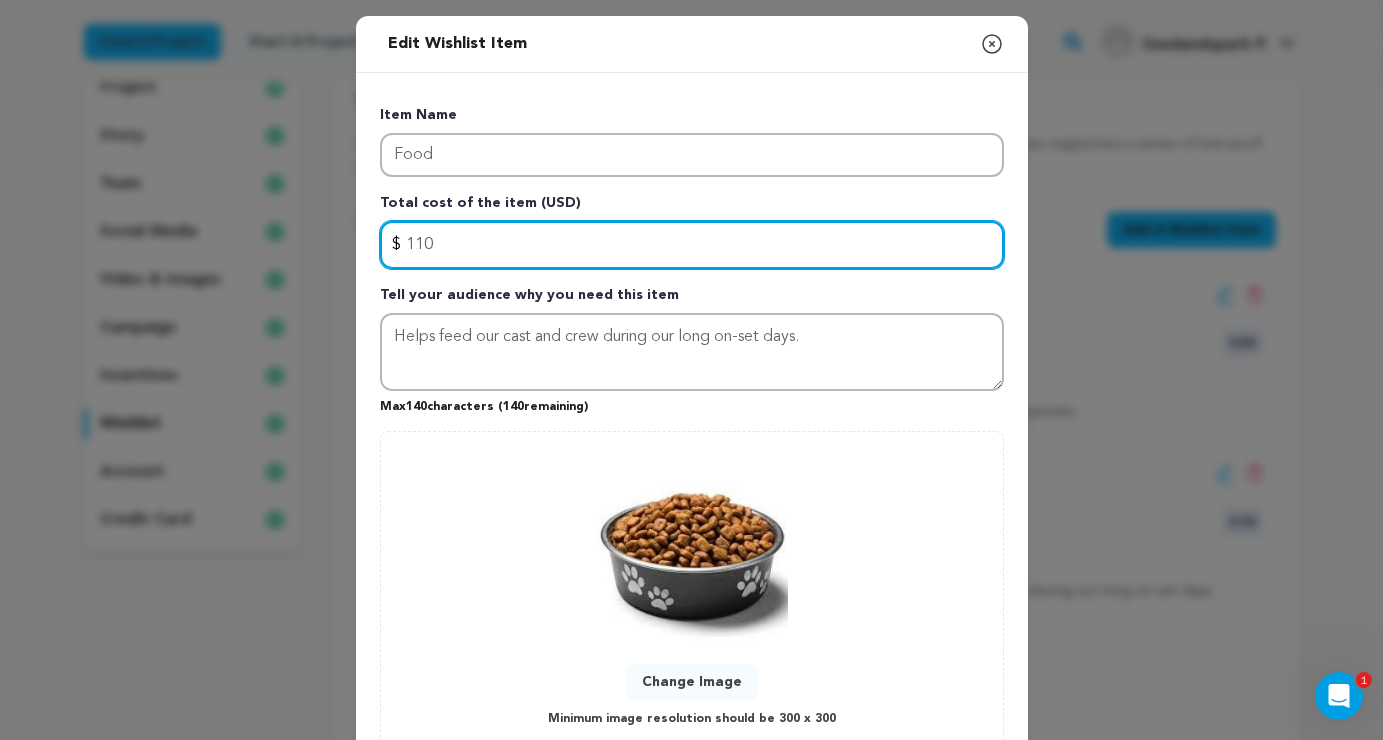 type on "110" 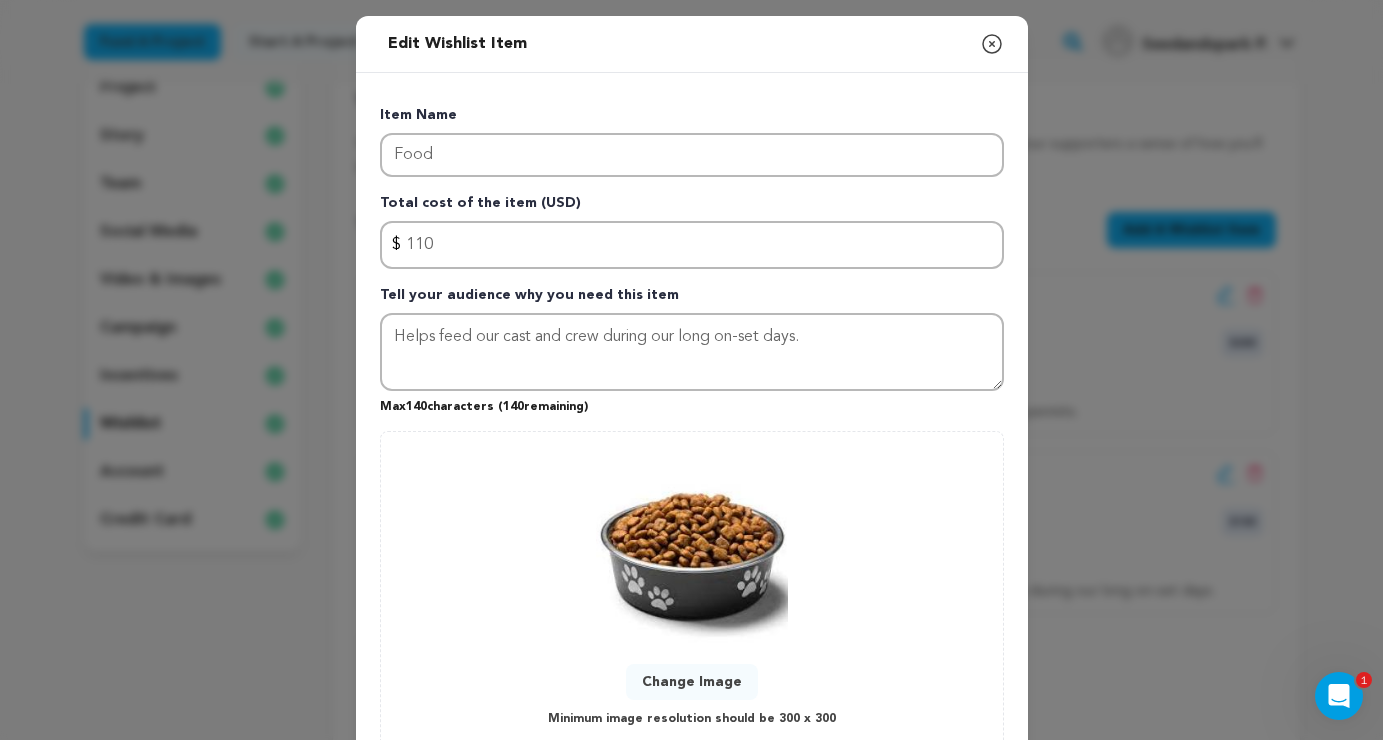 click on "Total cost of the item (USD)" at bounding box center [692, 207] 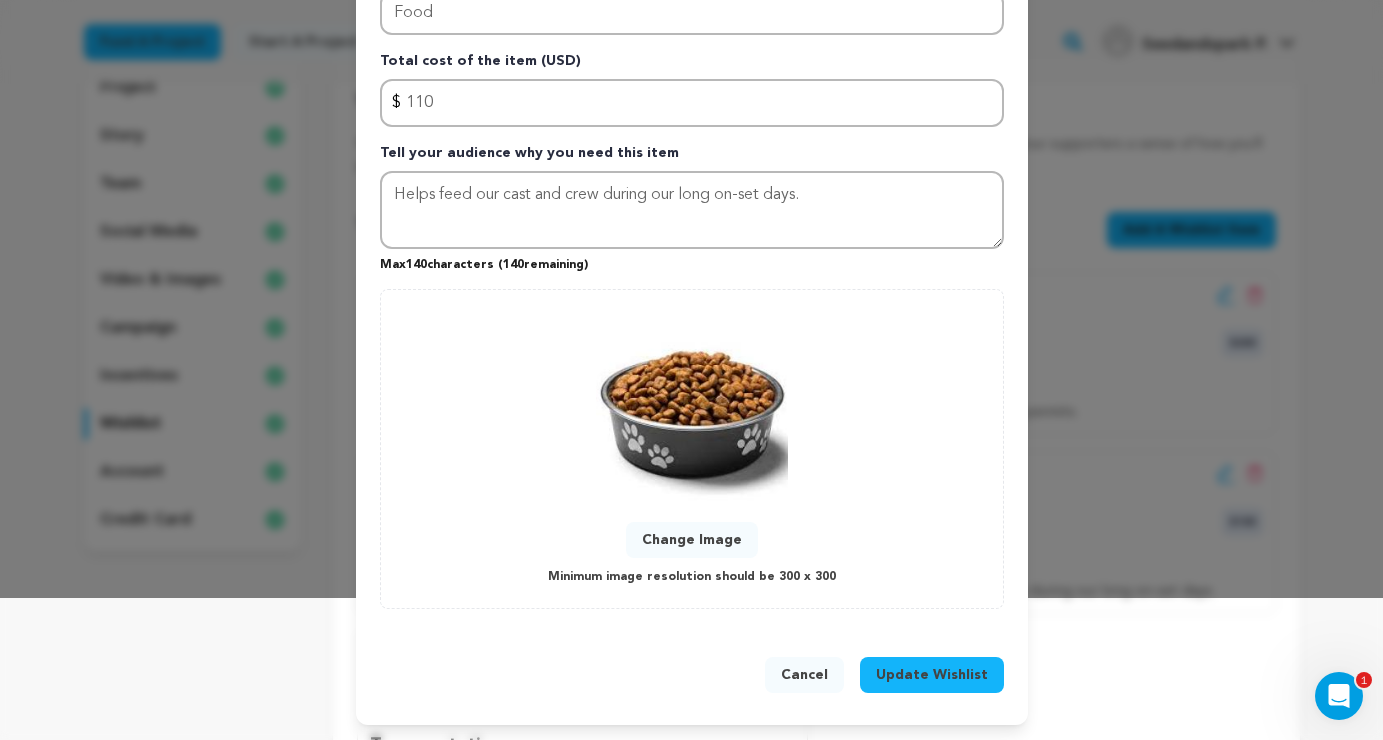 scroll, scrollTop: 141, scrollLeft: 0, axis: vertical 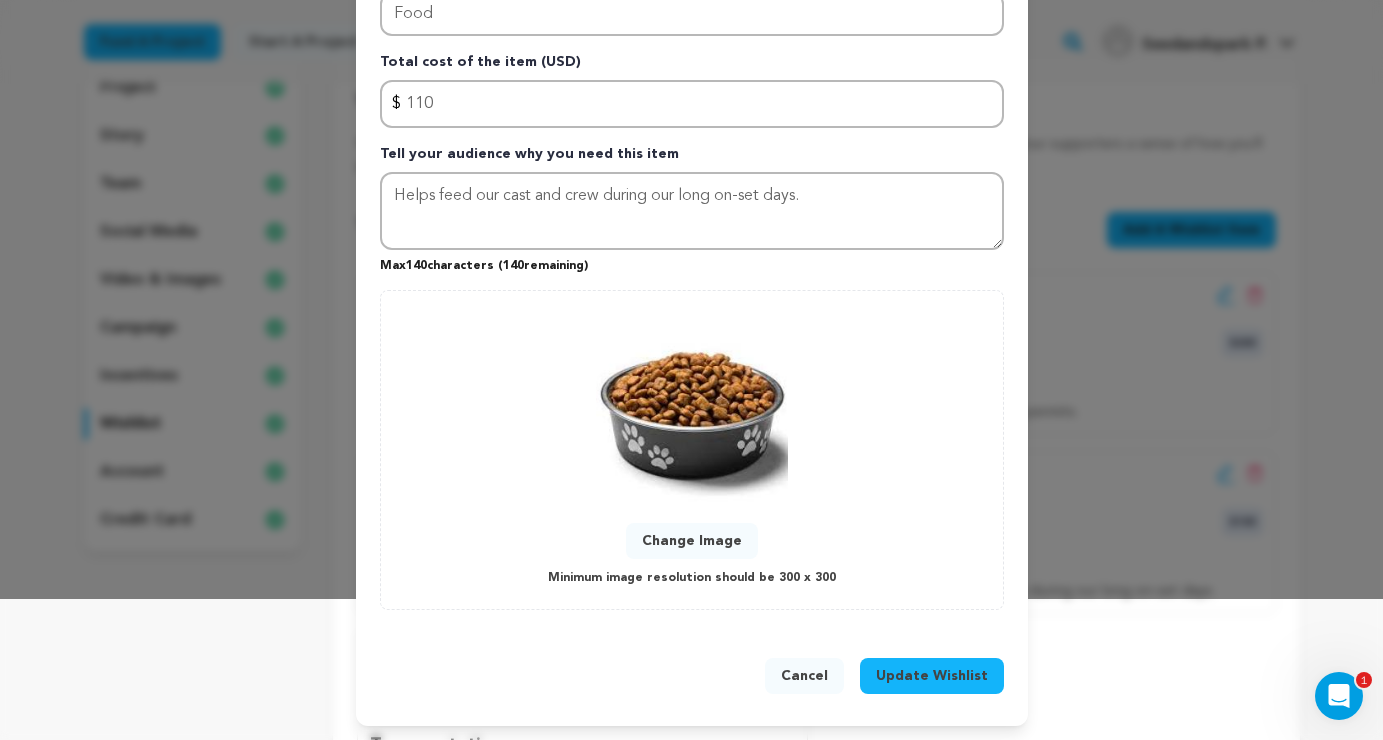 click on "Update Wishlist" at bounding box center [932, 676] 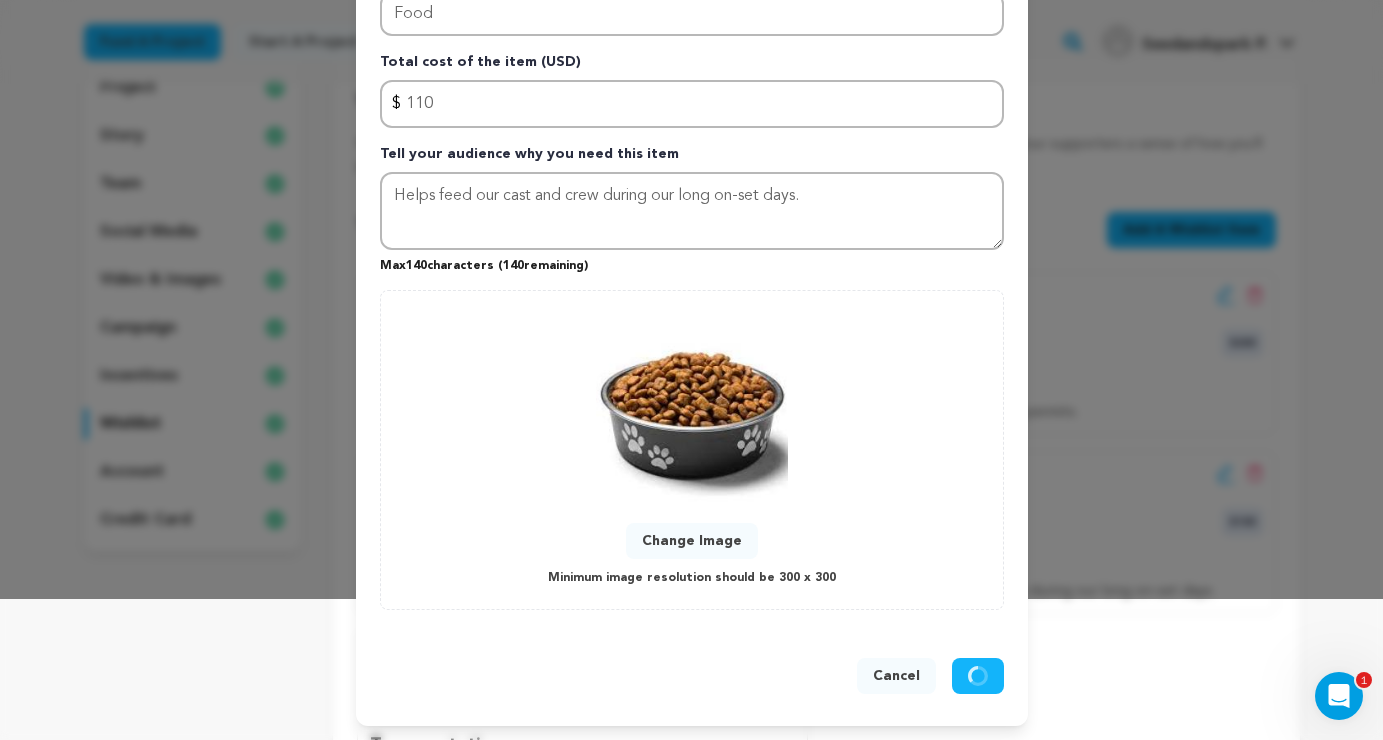 type 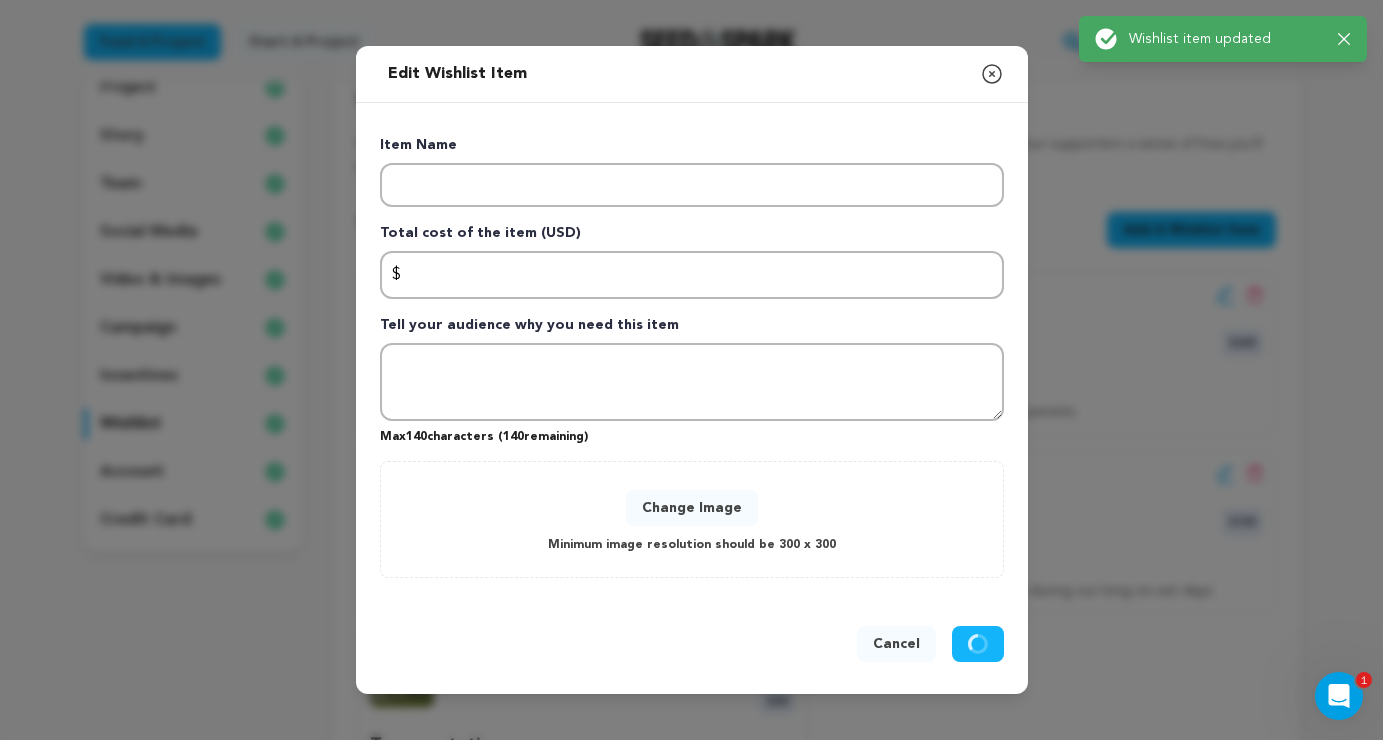 scroll, scrollTop: 0, scrollLeft: 0, axis: both 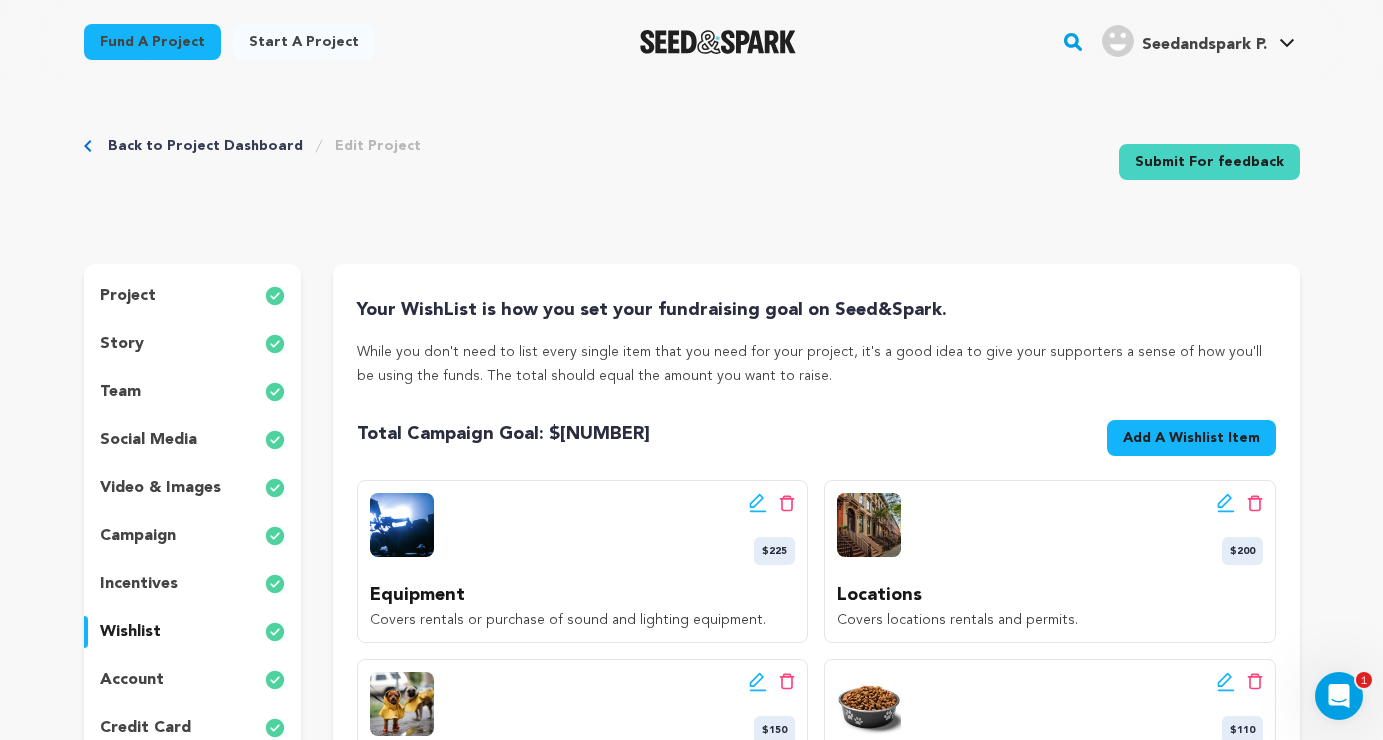 click on "Submit For feedback" at bounding box center (1209, 162) 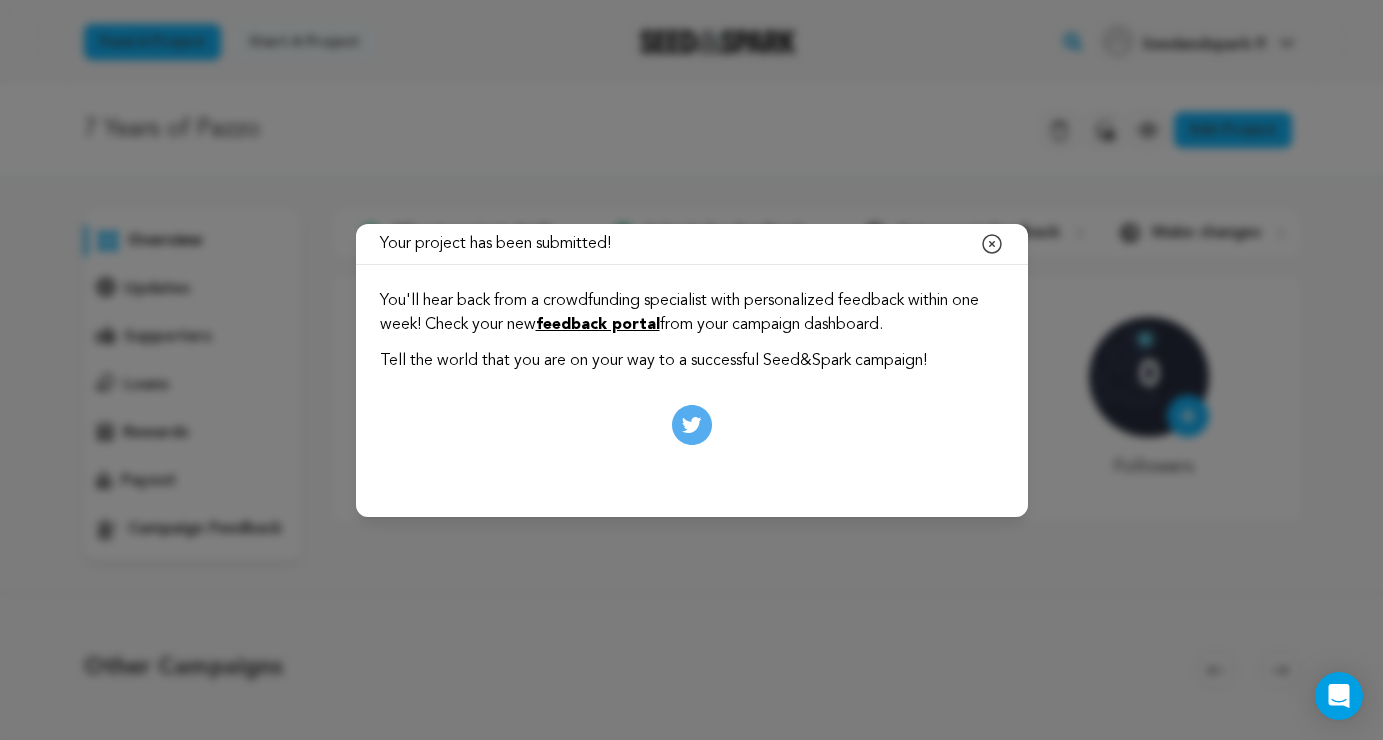 scroll, scrollTop: 0, scrollLeft: 0, axis: both 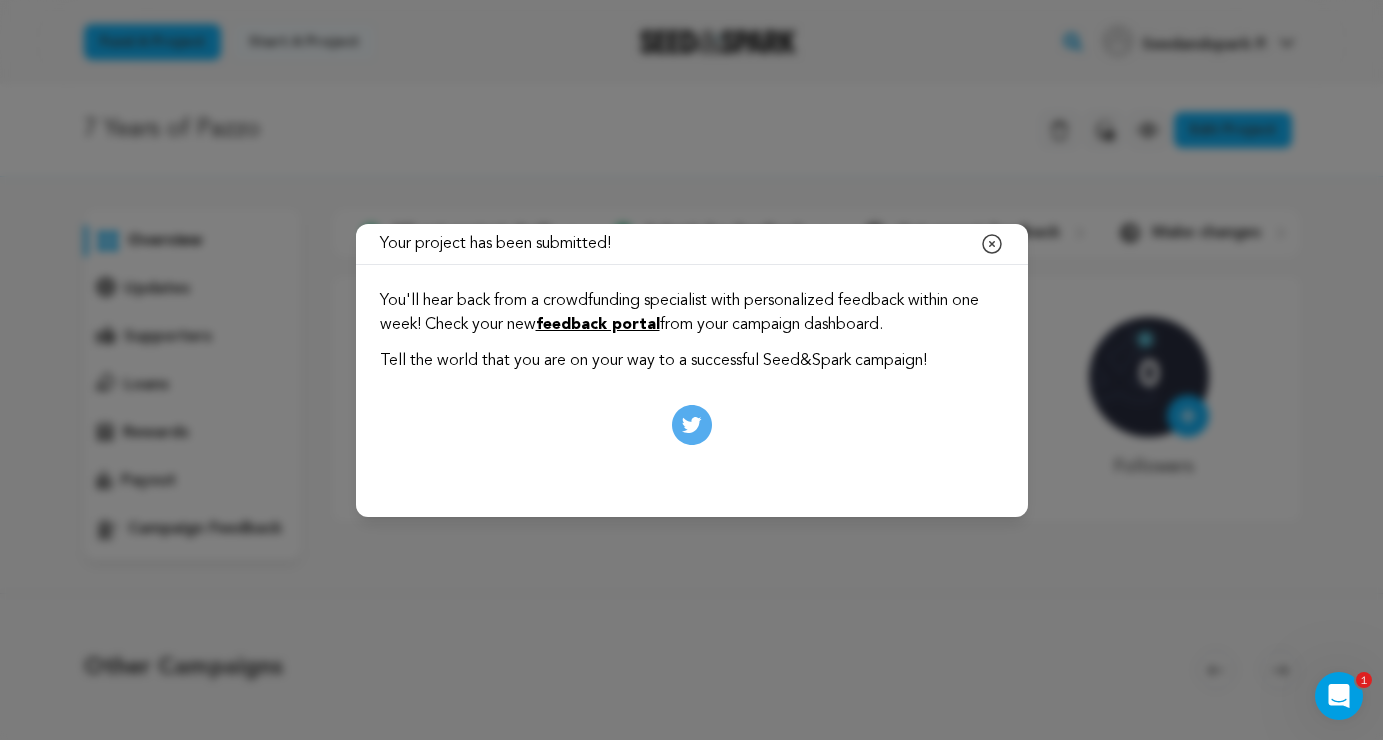 click 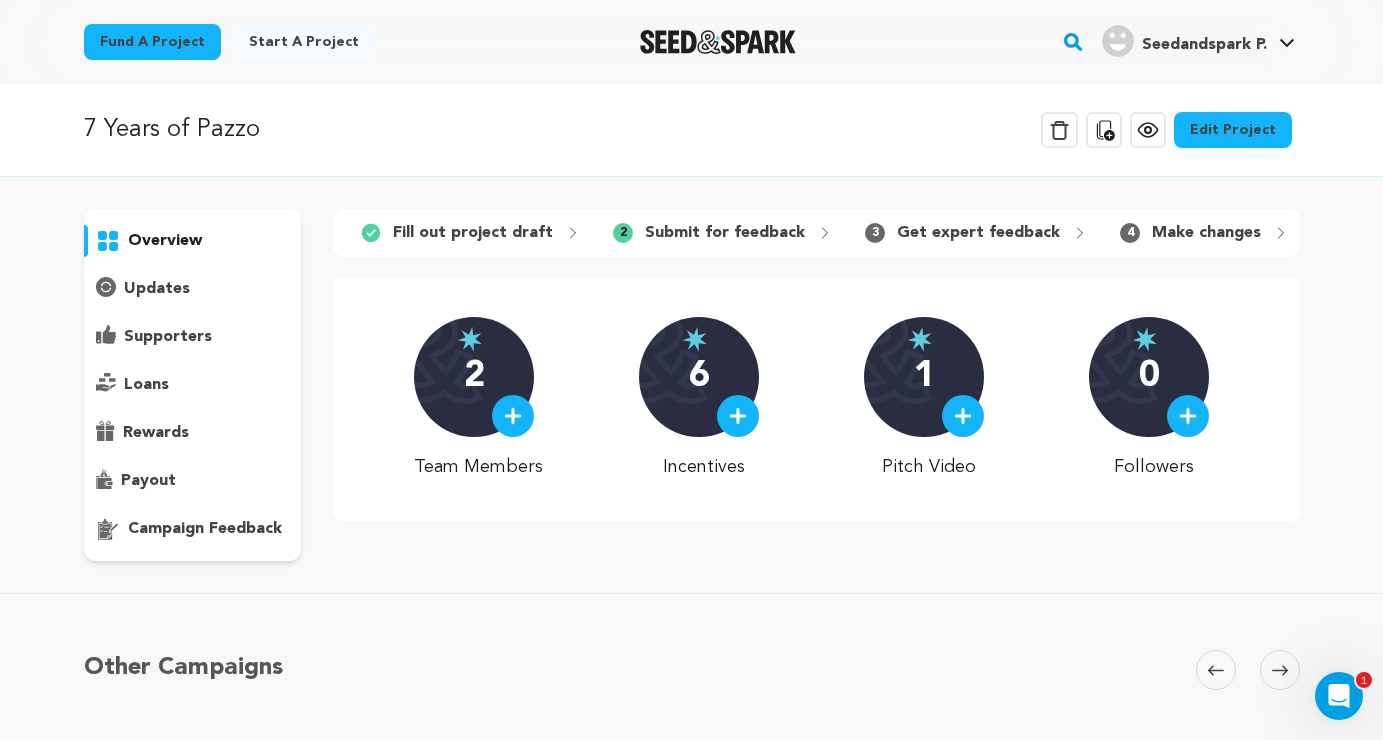 scroll, scrollTop: 0, scrollLeft: 0, axis: both 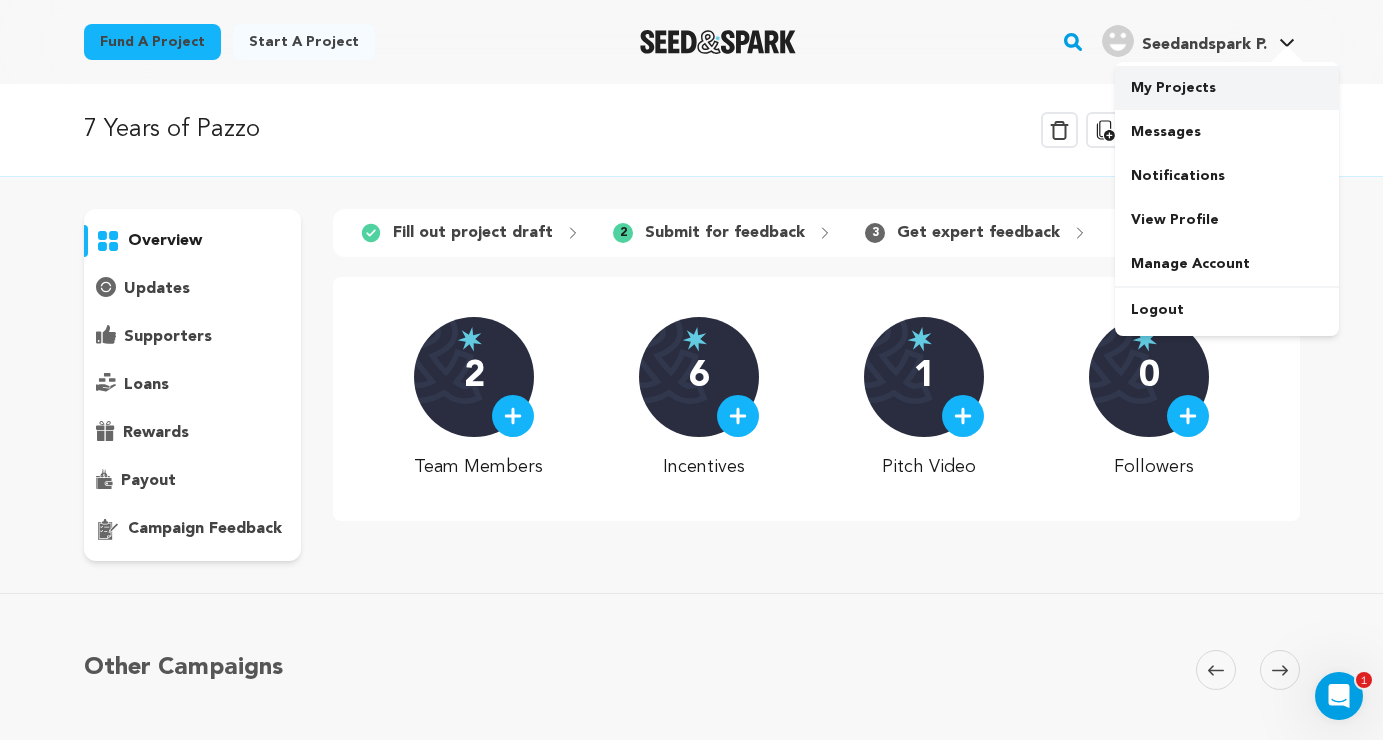click on "My Projects" at bounding box center [1227, 88] 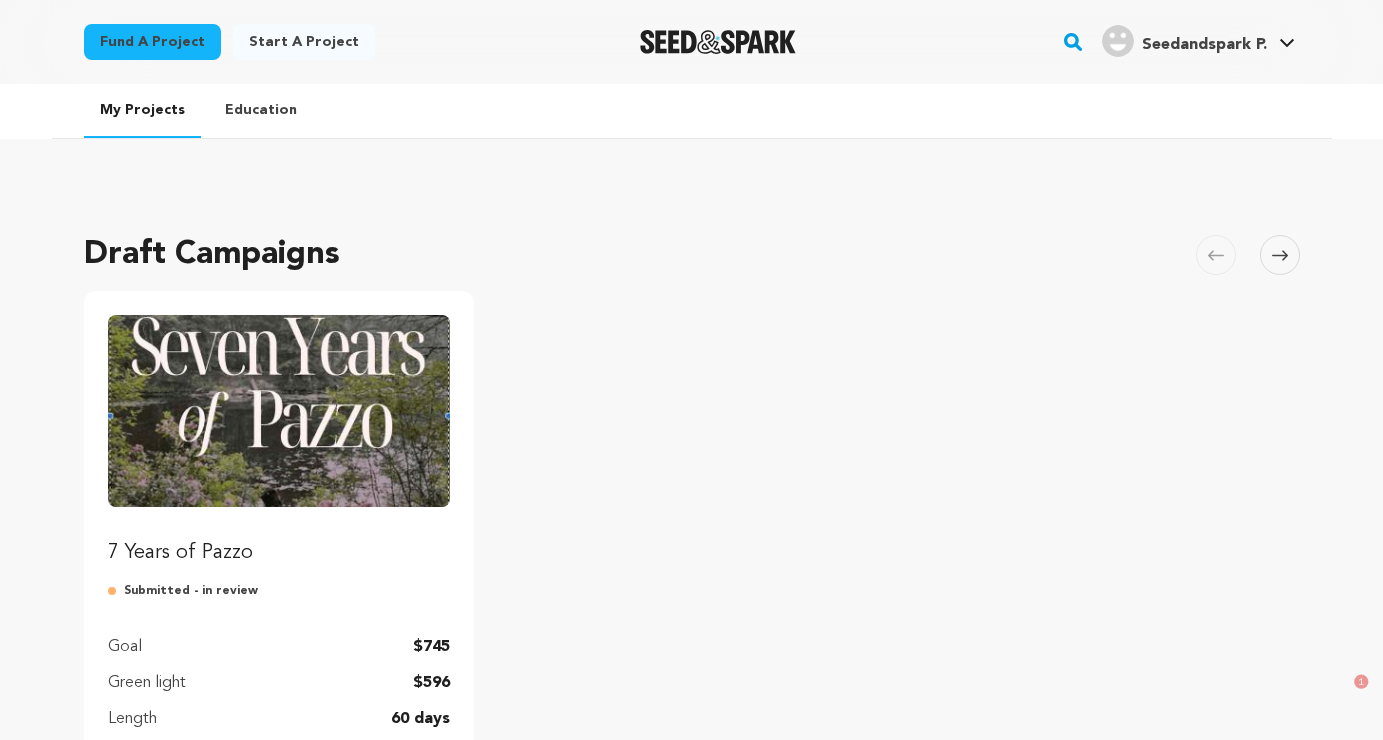 scroll, scrollTop: 125, scrollLeft: 0, axis: vertical 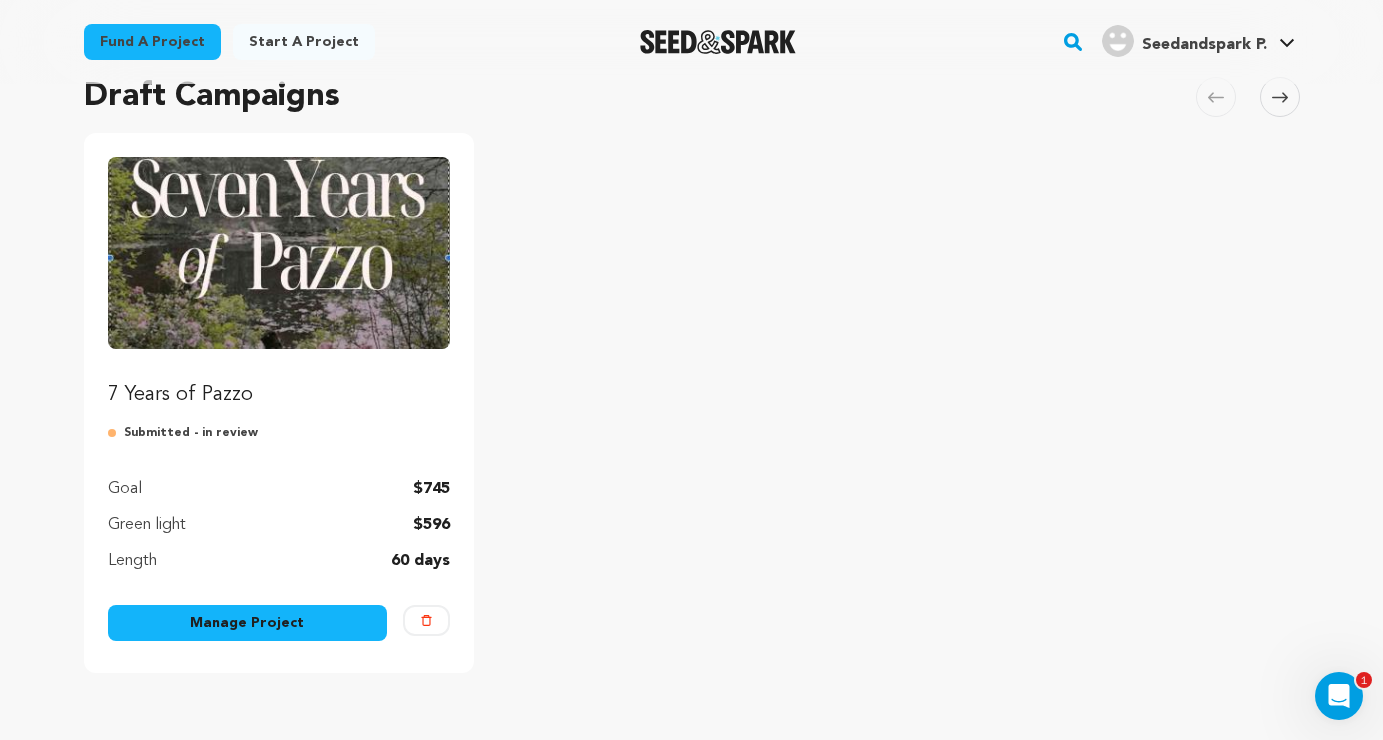click on "Manage Project" at bounding box center [248, 623] 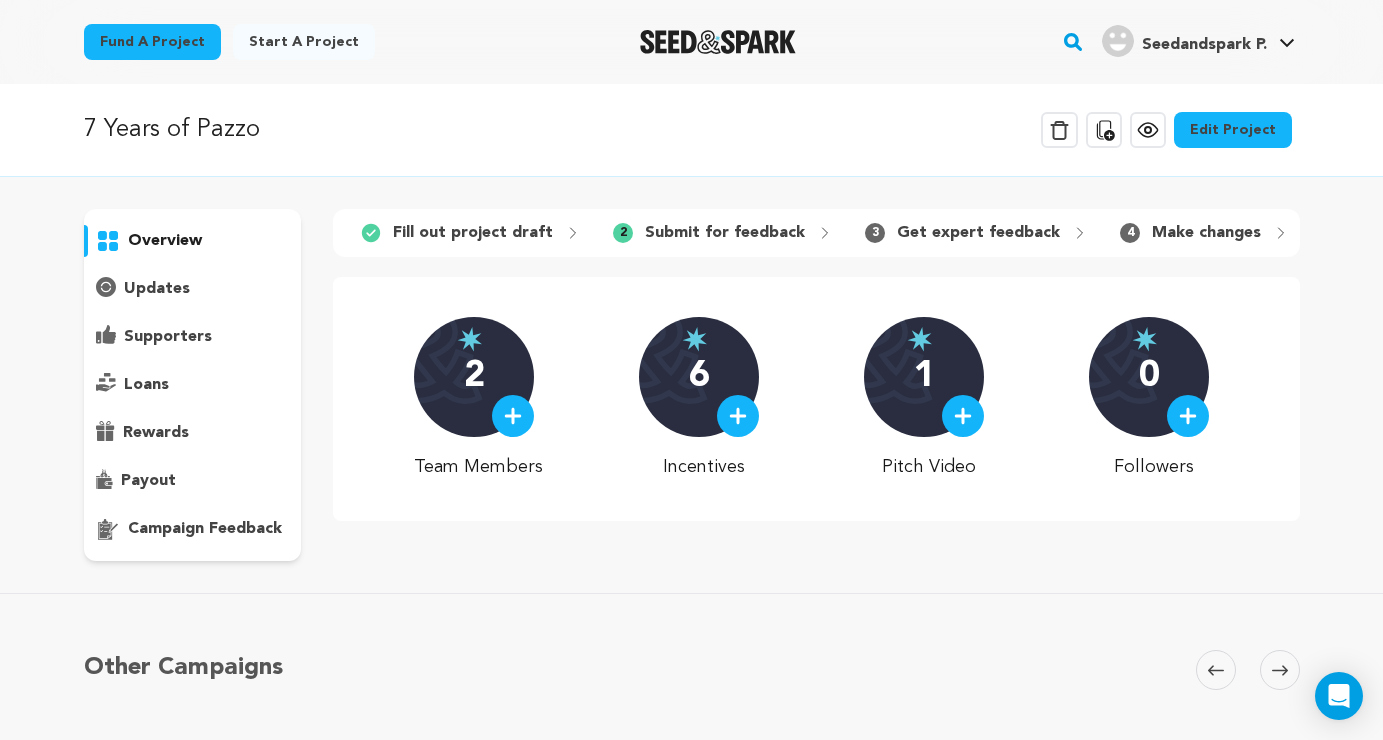 scroll, scrollTop: 0, scrollLeft: 0, axis: both 